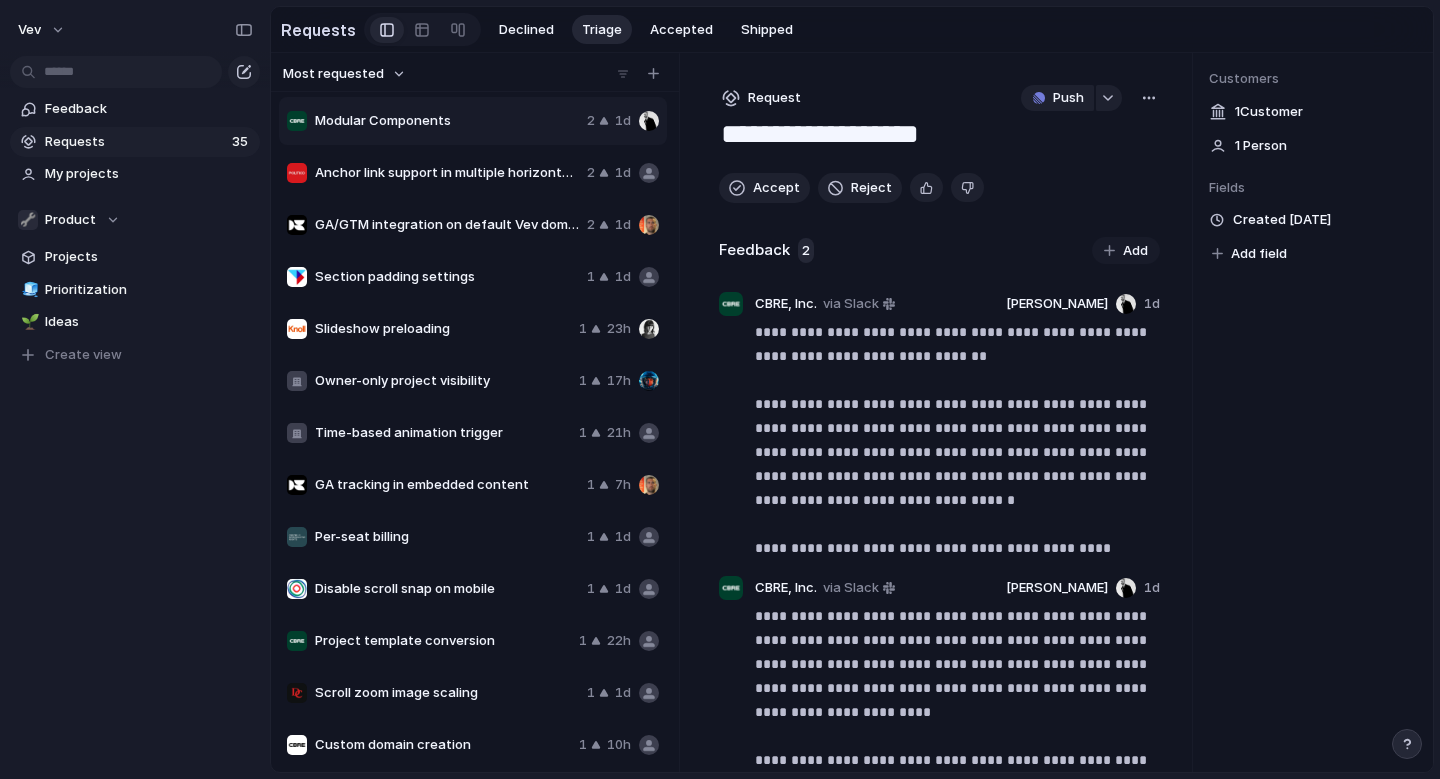 scroll, scrollTop: 0, scrollLeft: 0, axis: both 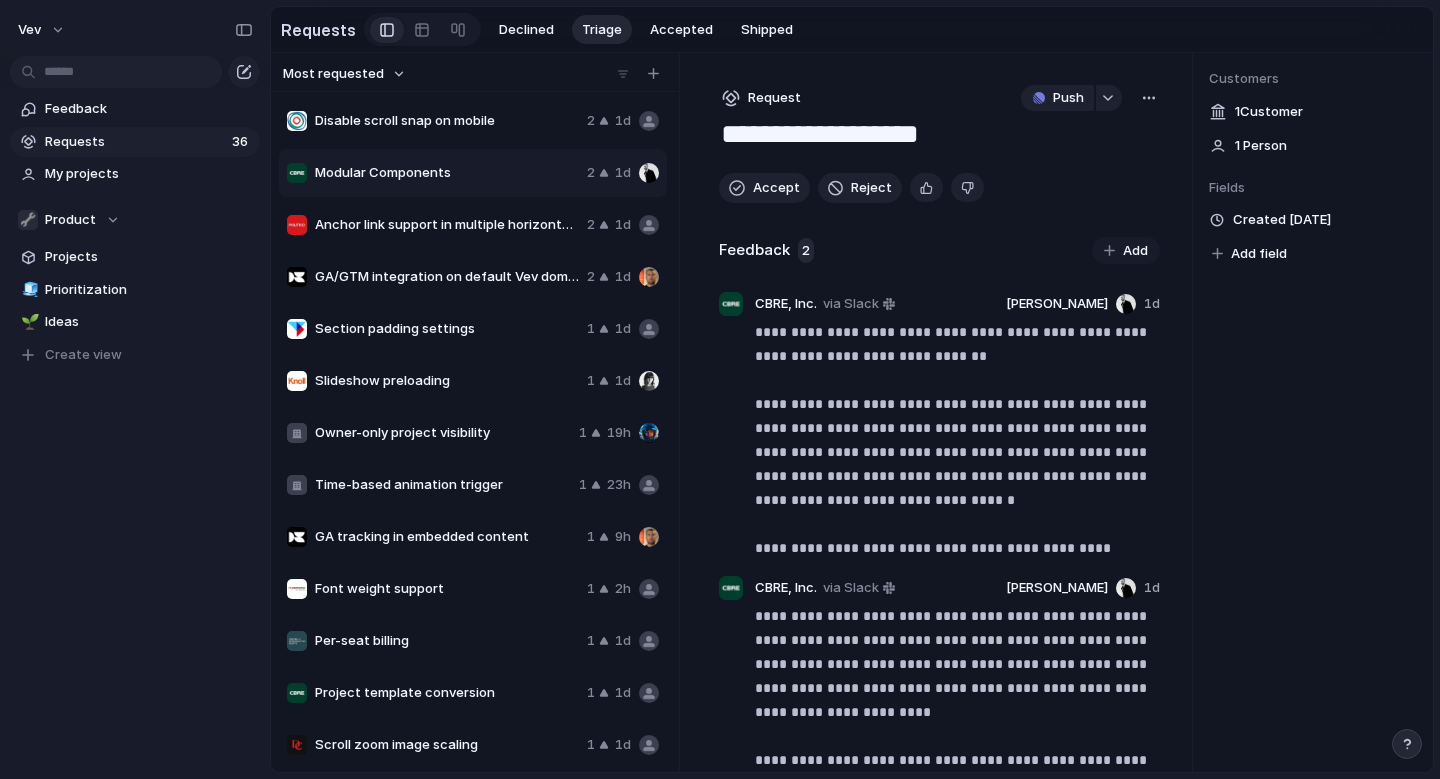 click on "Vev Feedback Requests 36 My projects 🔧 Product Projects 🧊 Prioritization 🌱 Ideas
To pick up a draggable item, press the space bar.
While dragging, use the arrow keys to move the item.
Press space again to drop the item in its new position, or press escape to cancel.
Create view" at bounding box center [135, 389] 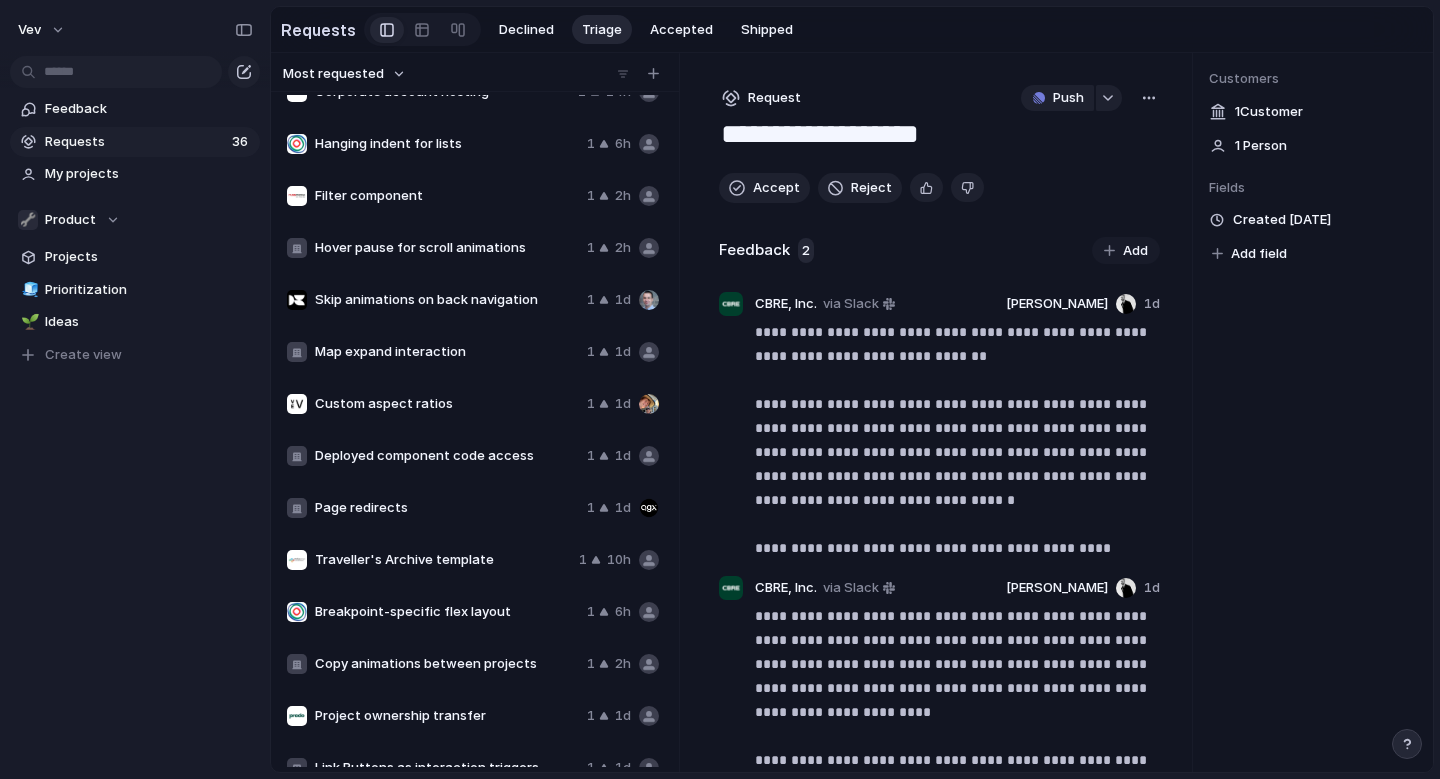 scroll, scrollTop: 1200, scrollLeft: 0, axis: vertical 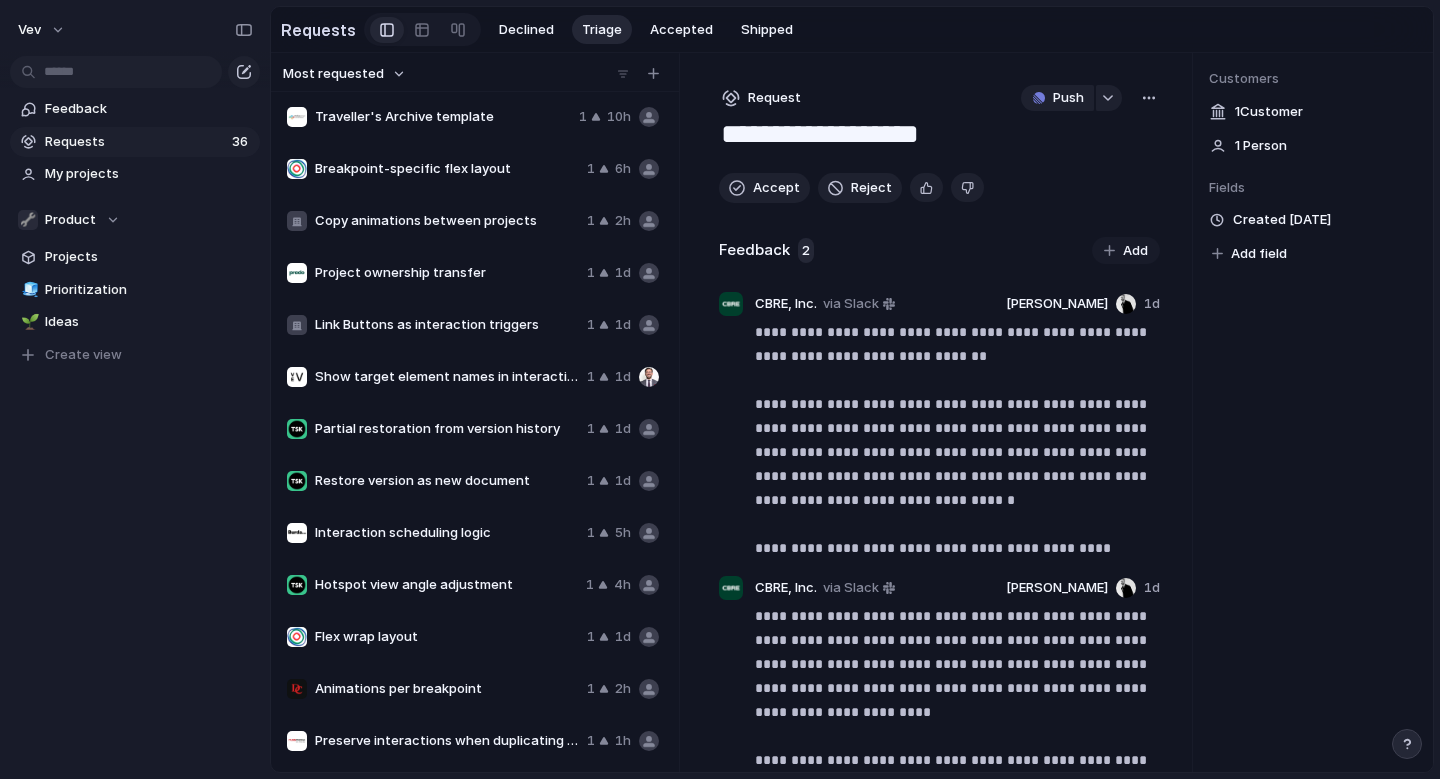 click on "Interaction scheduling logic" at bounding box center [447, 533] 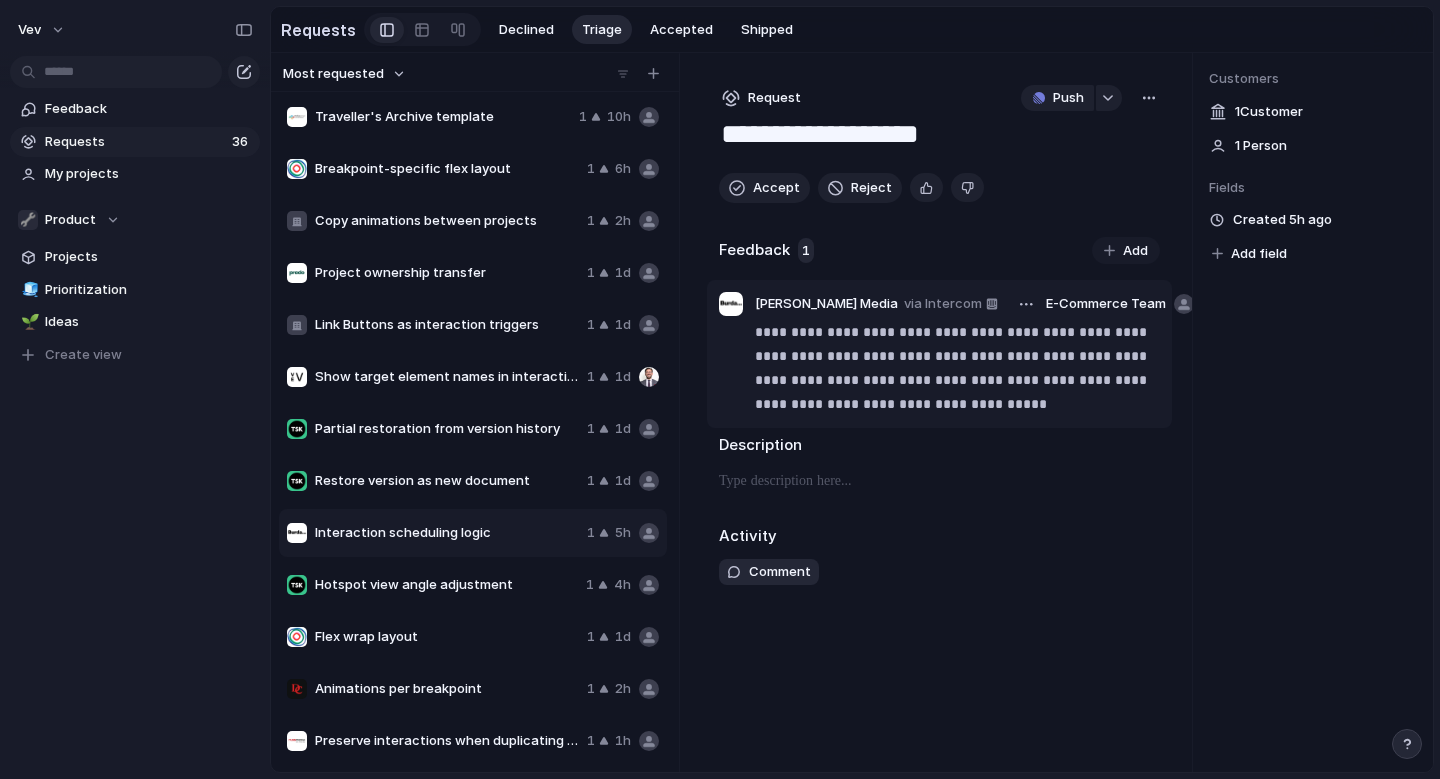 click on "**********" at bounding box center [957, 368] 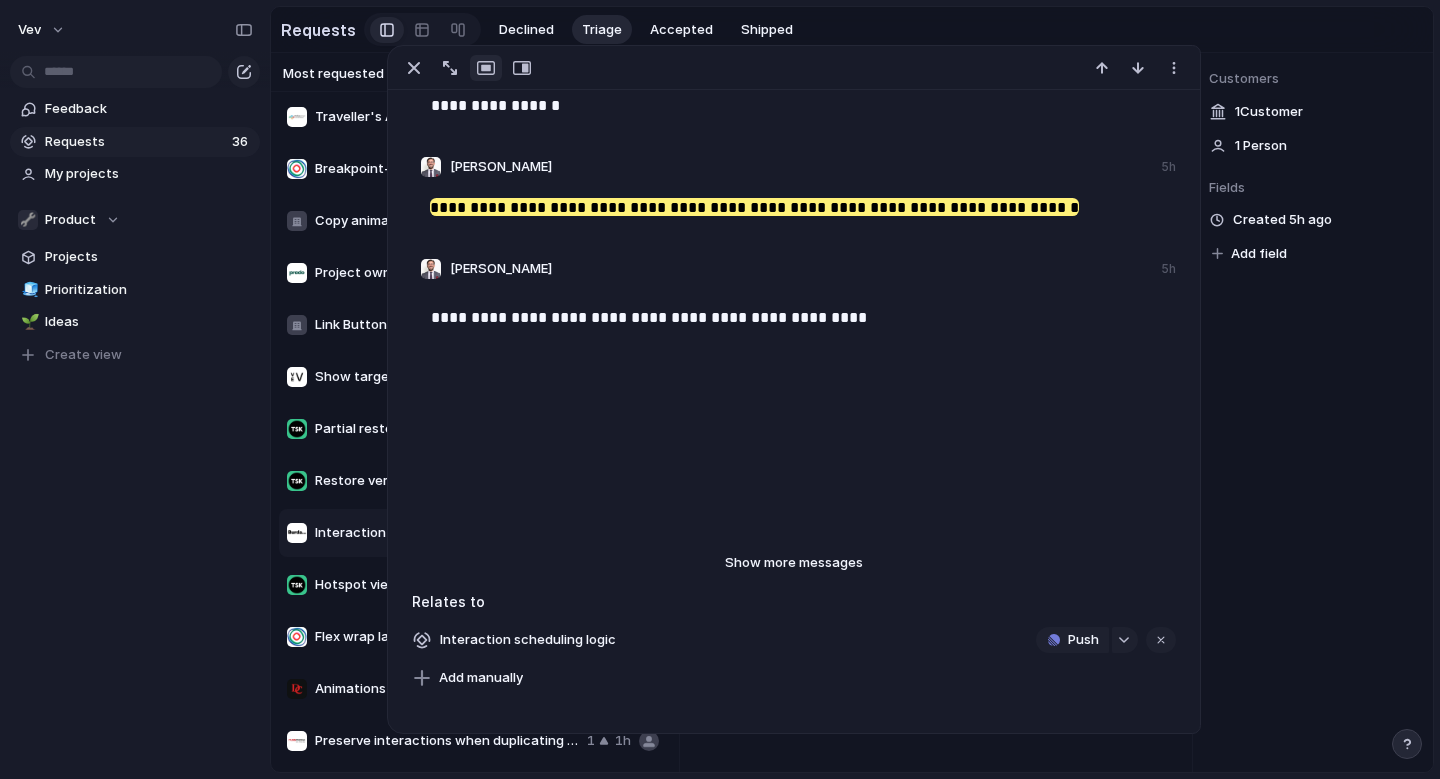 scroll, scrollTop: 484, scrollLeft: 0, axis: vertical 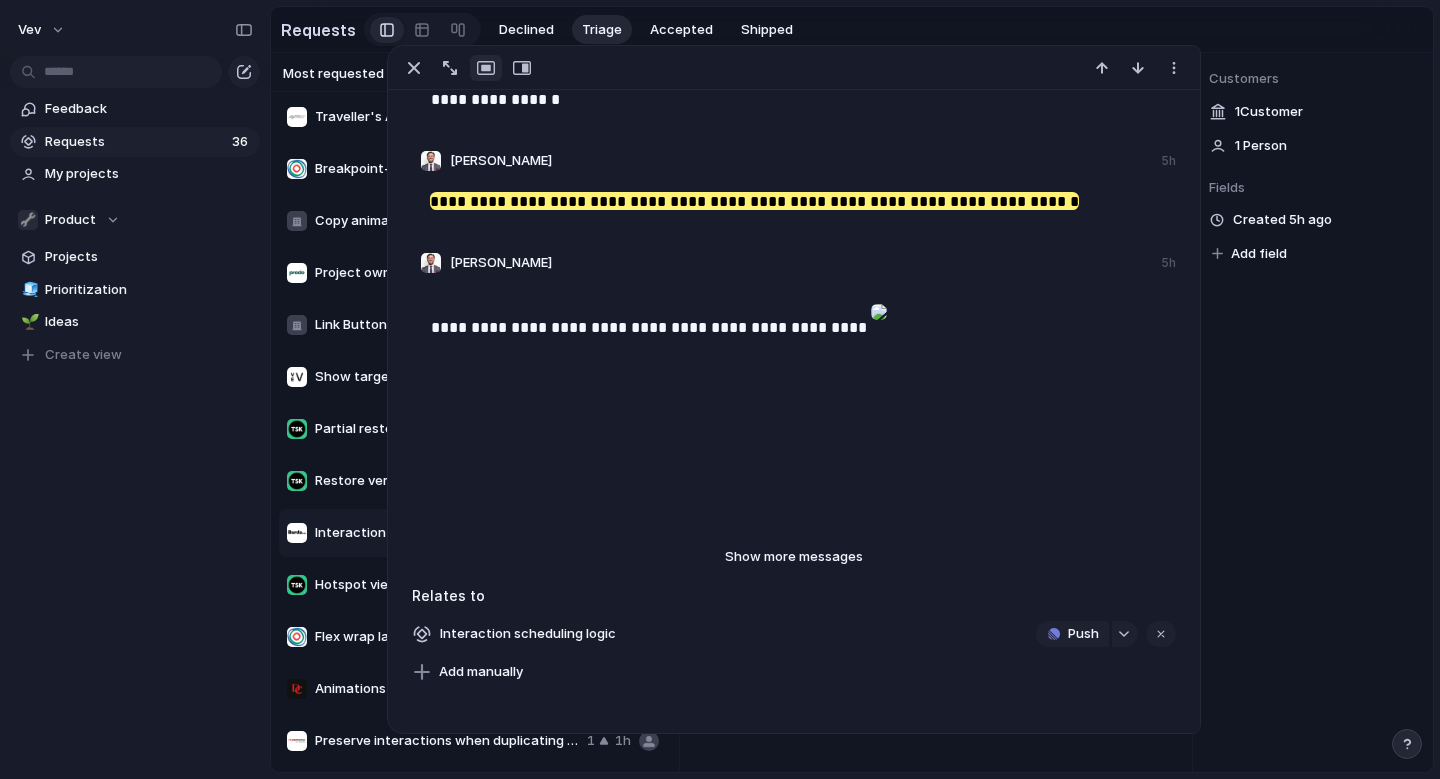 click on "Show more messages" at bounding box center [794, 557] 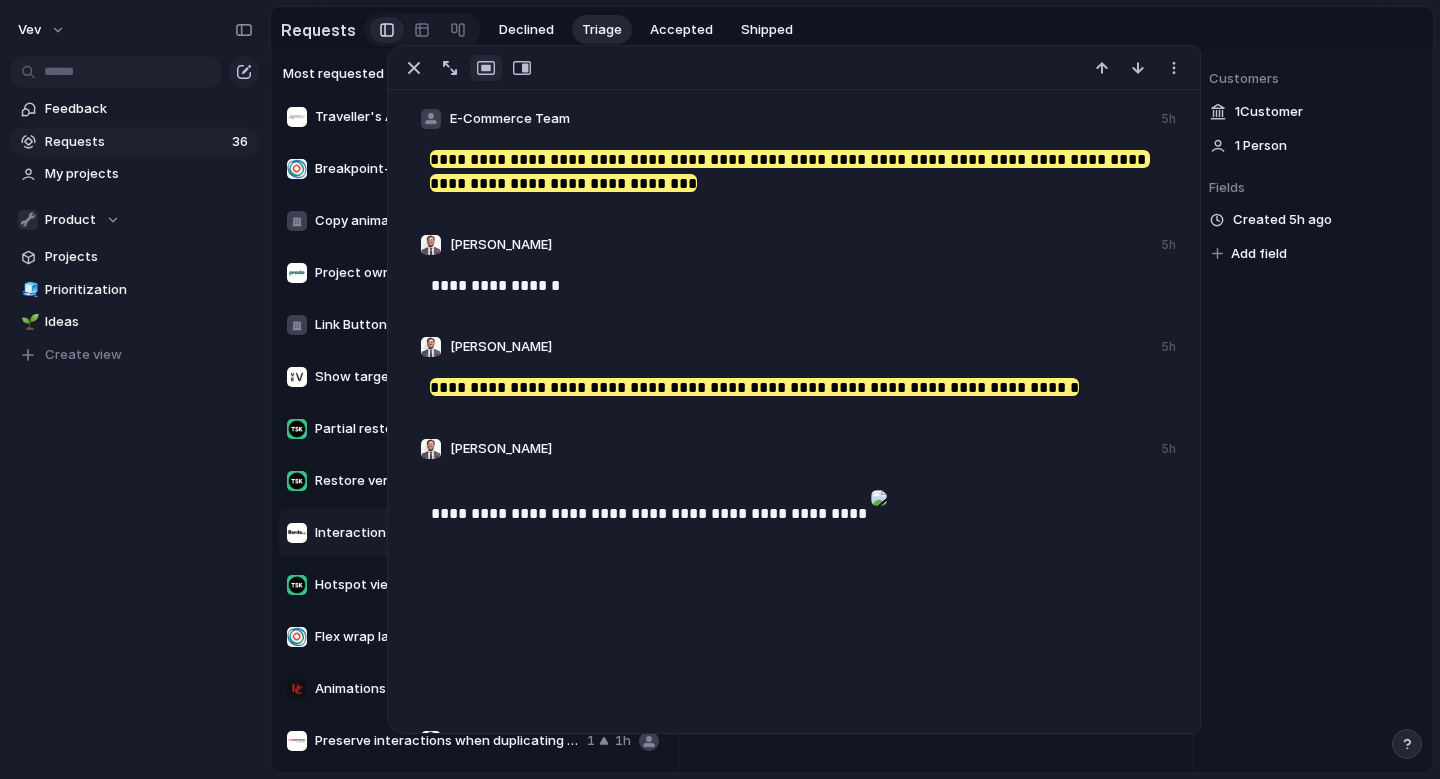 scroll, scrollTop: 293, scrollLeft: 0, axis: vertical 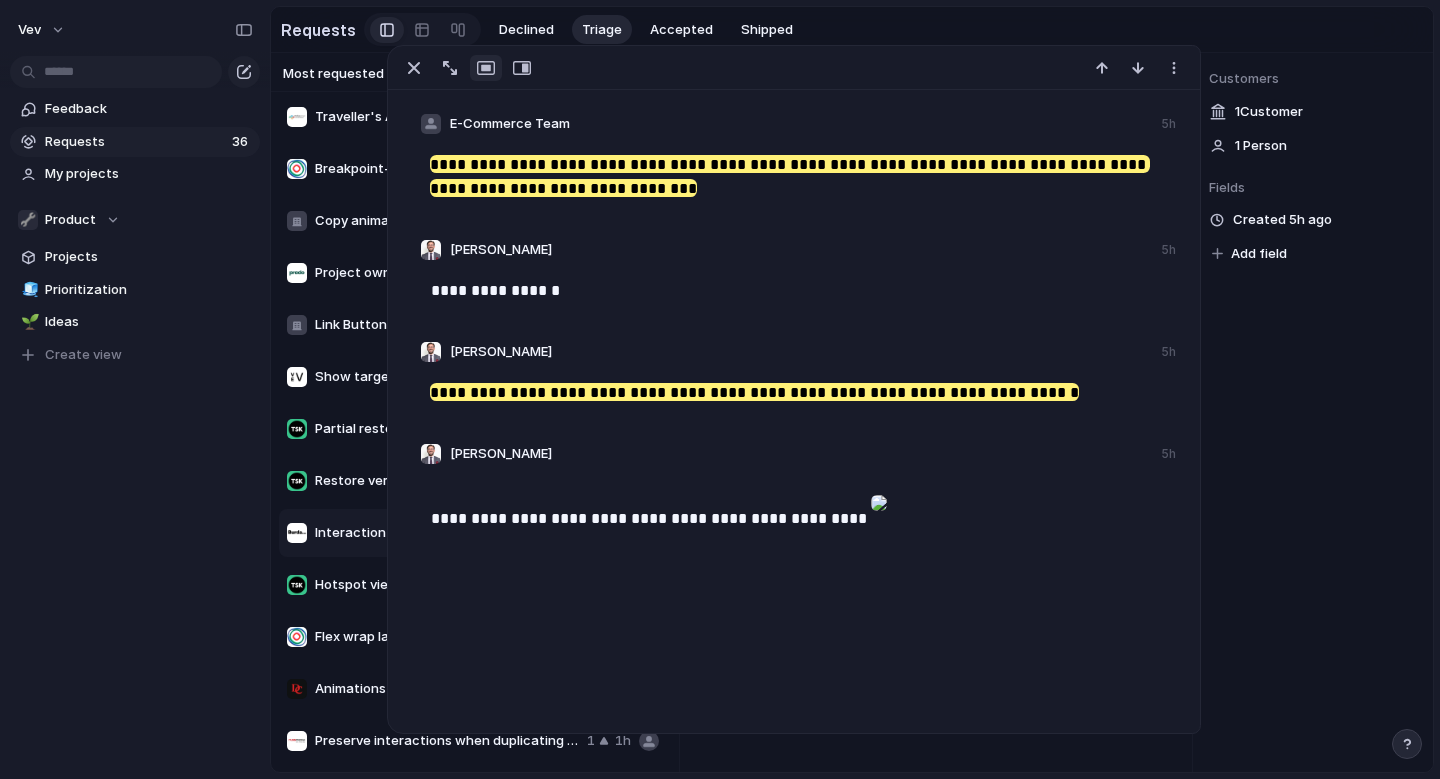 click on "Customers 1  Customer 1   Person Fields Created 5h ago Add field" at bounding box center [1313, 412] 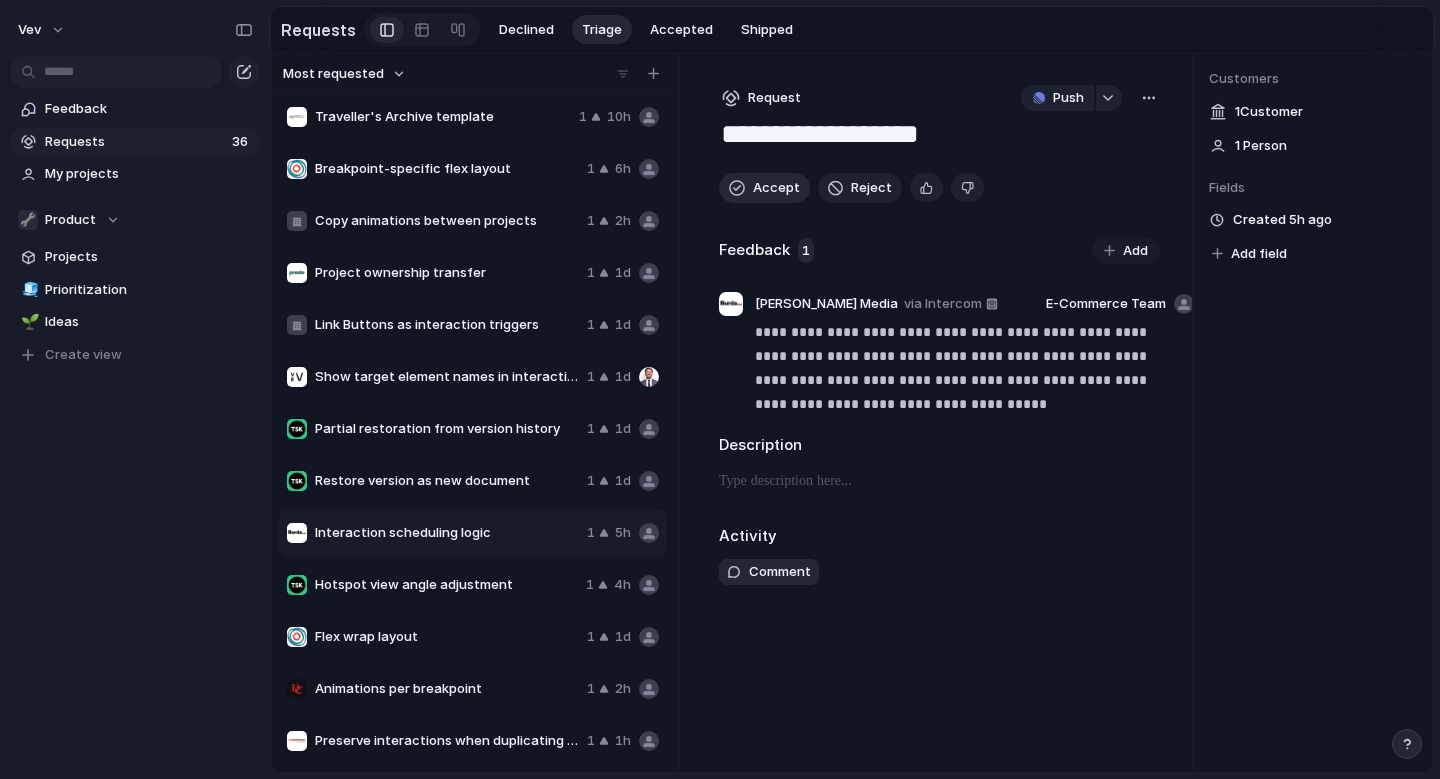 click on "Accept" at bounding box center (776, 188) 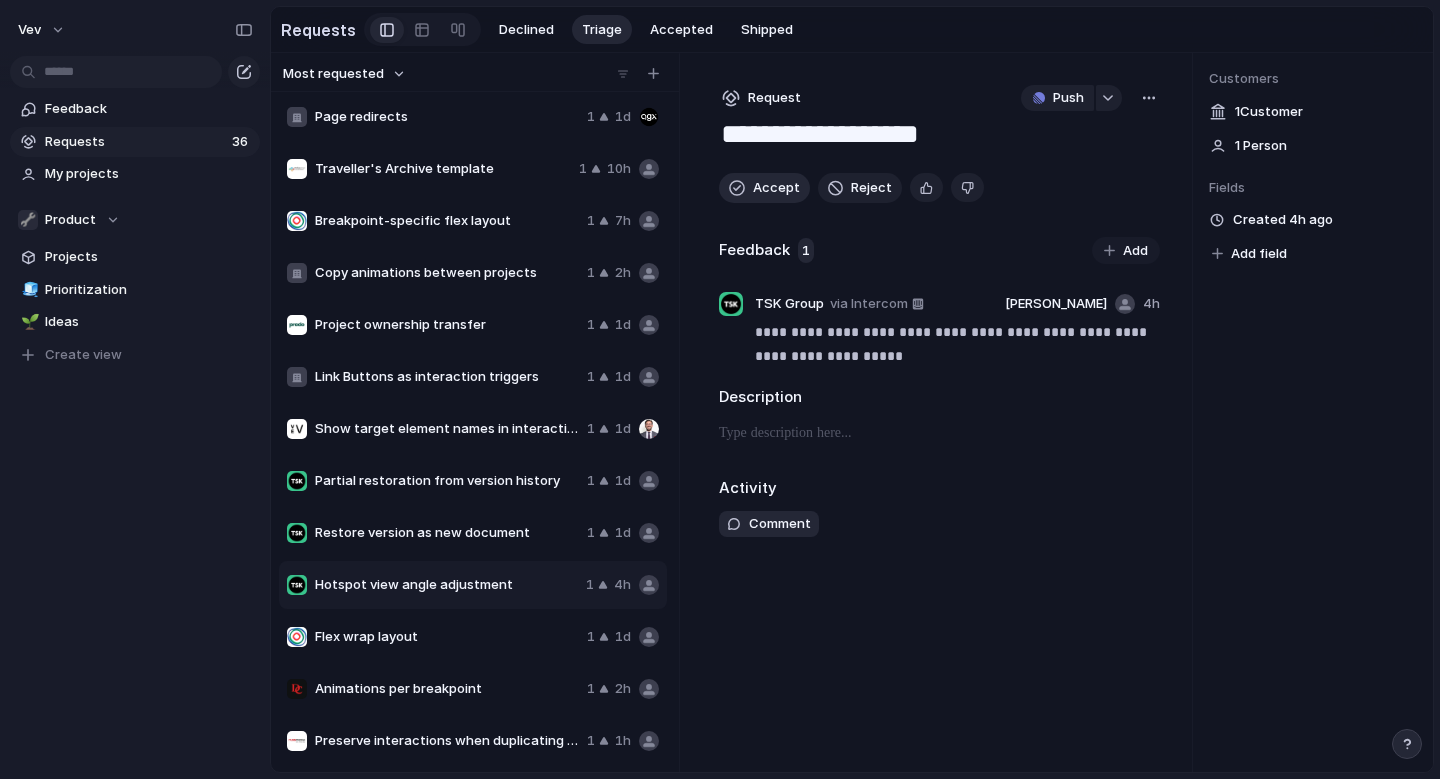 scroll, scrollTop: 1148, scrollLeft: 0, axis: vertical 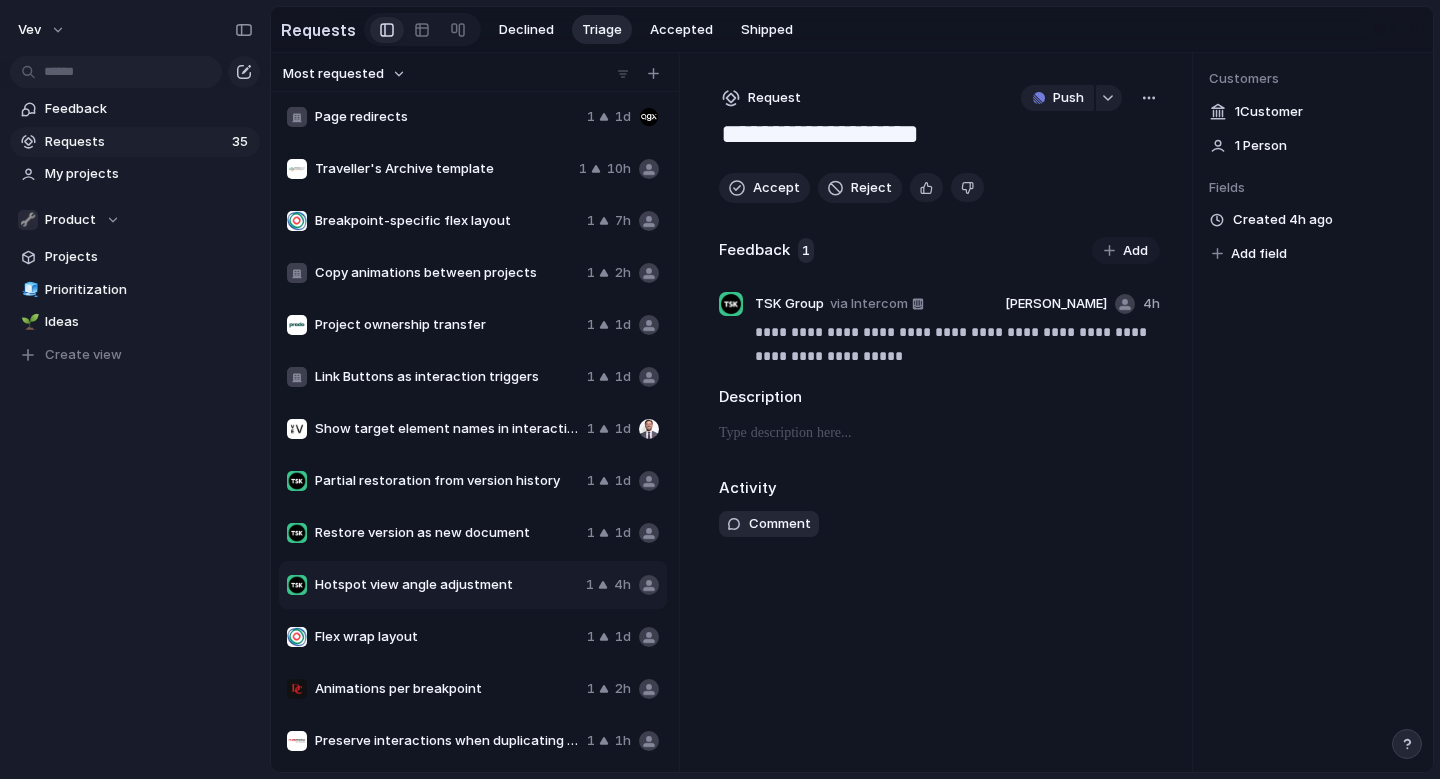click on "Hotspot view angle adjustment" at bounding box center (446, 585) 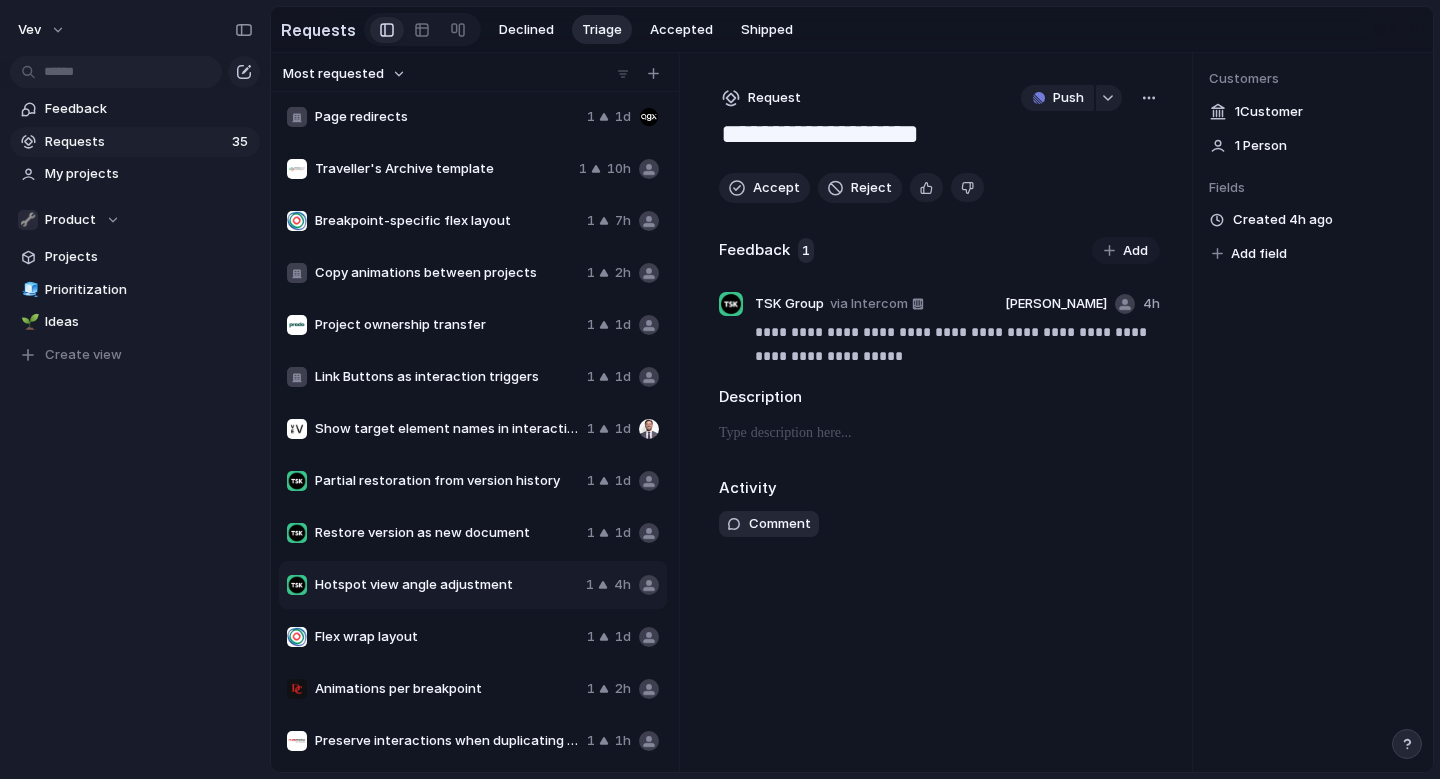 click on "Animations per breakpoint" at bounding box center (447, 689) 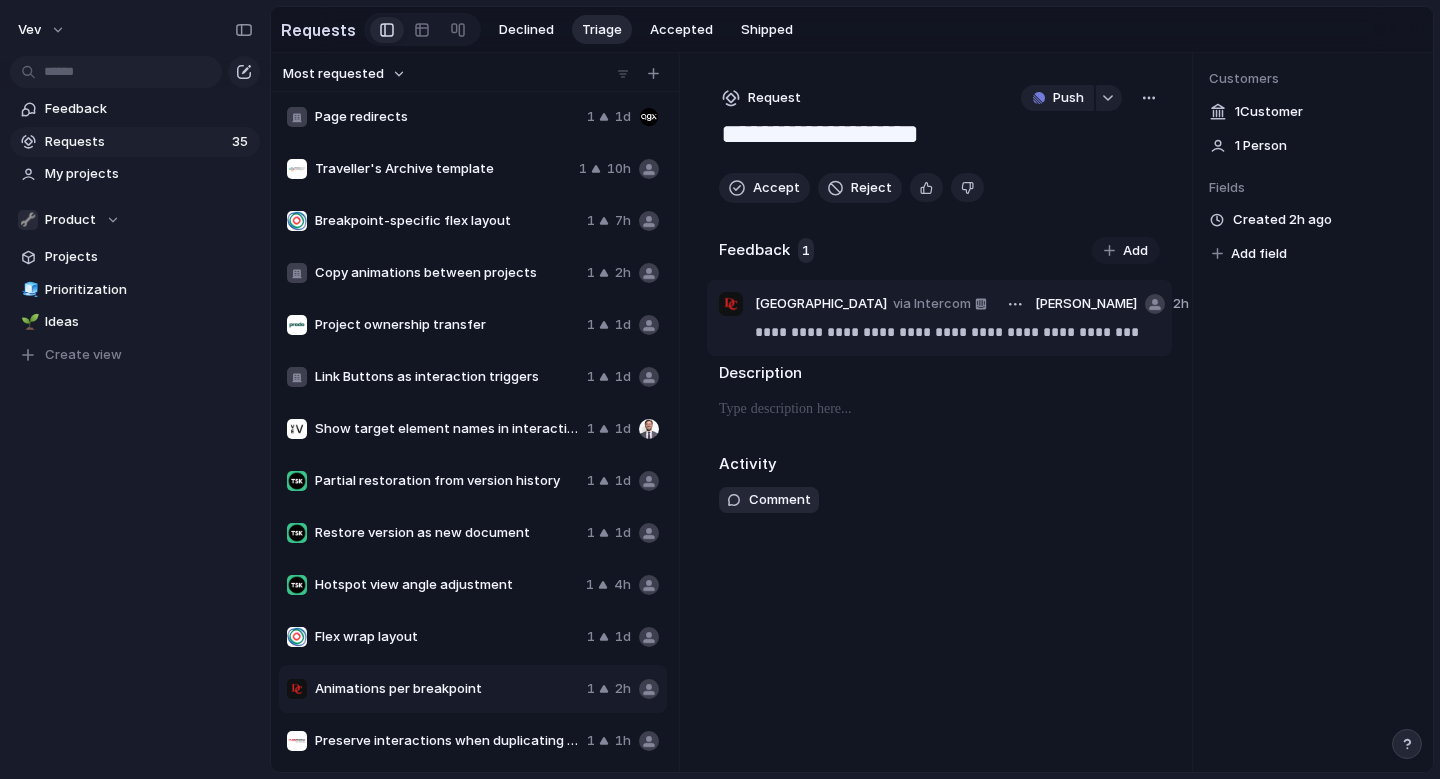 click on "**********" at bounding box center (957, 332) 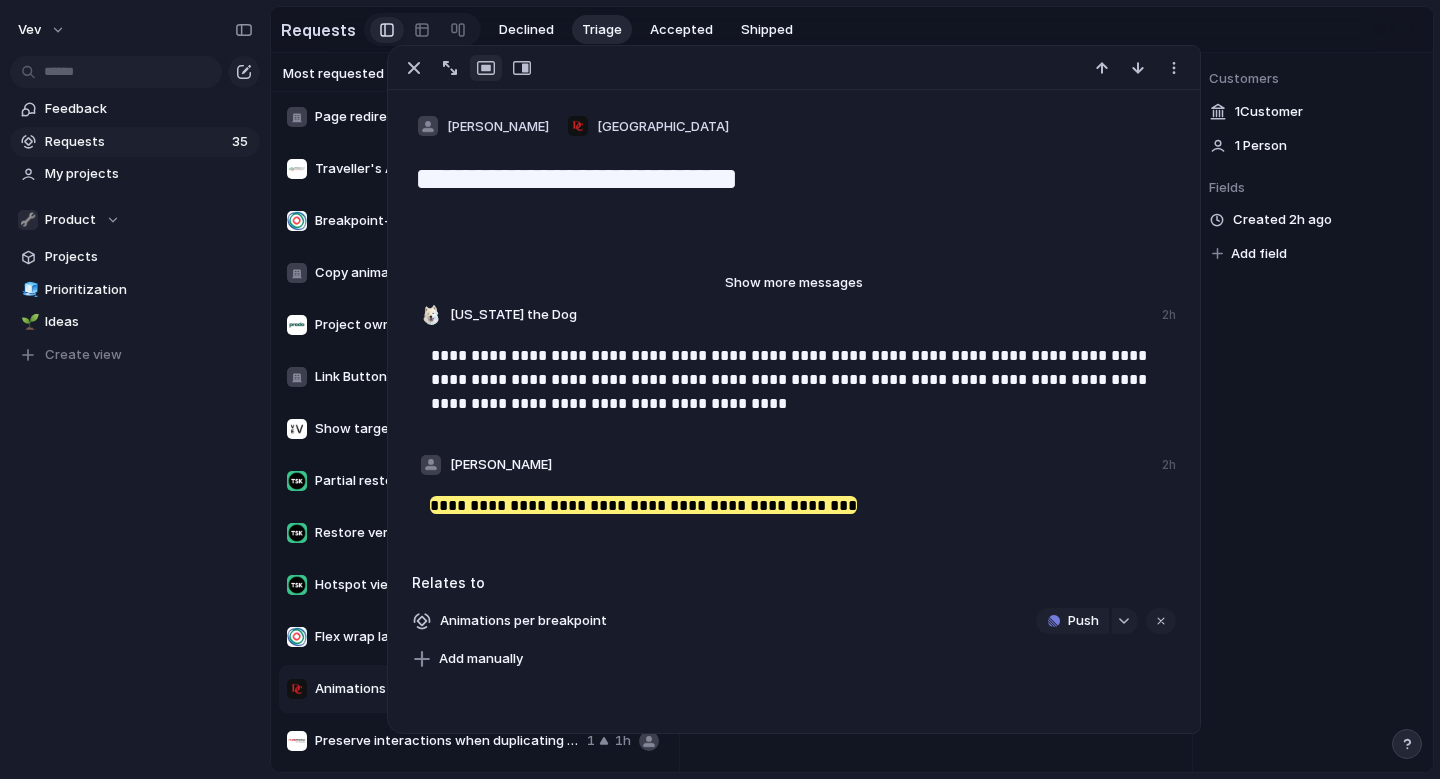 click on "Show more messages" at bounding box center (794, 283) 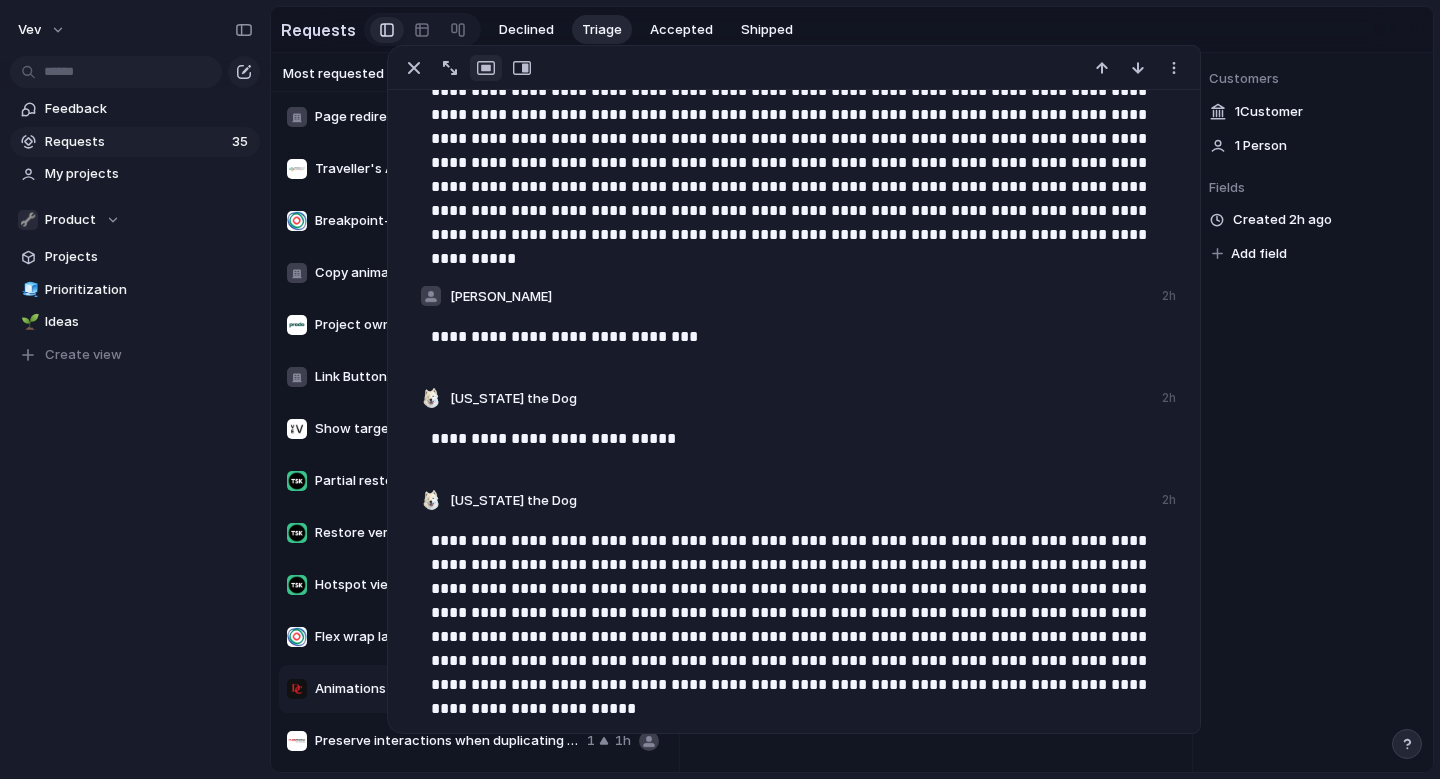 scroll, scrollTop: 948, scrollLeft: 0, axis: vertical 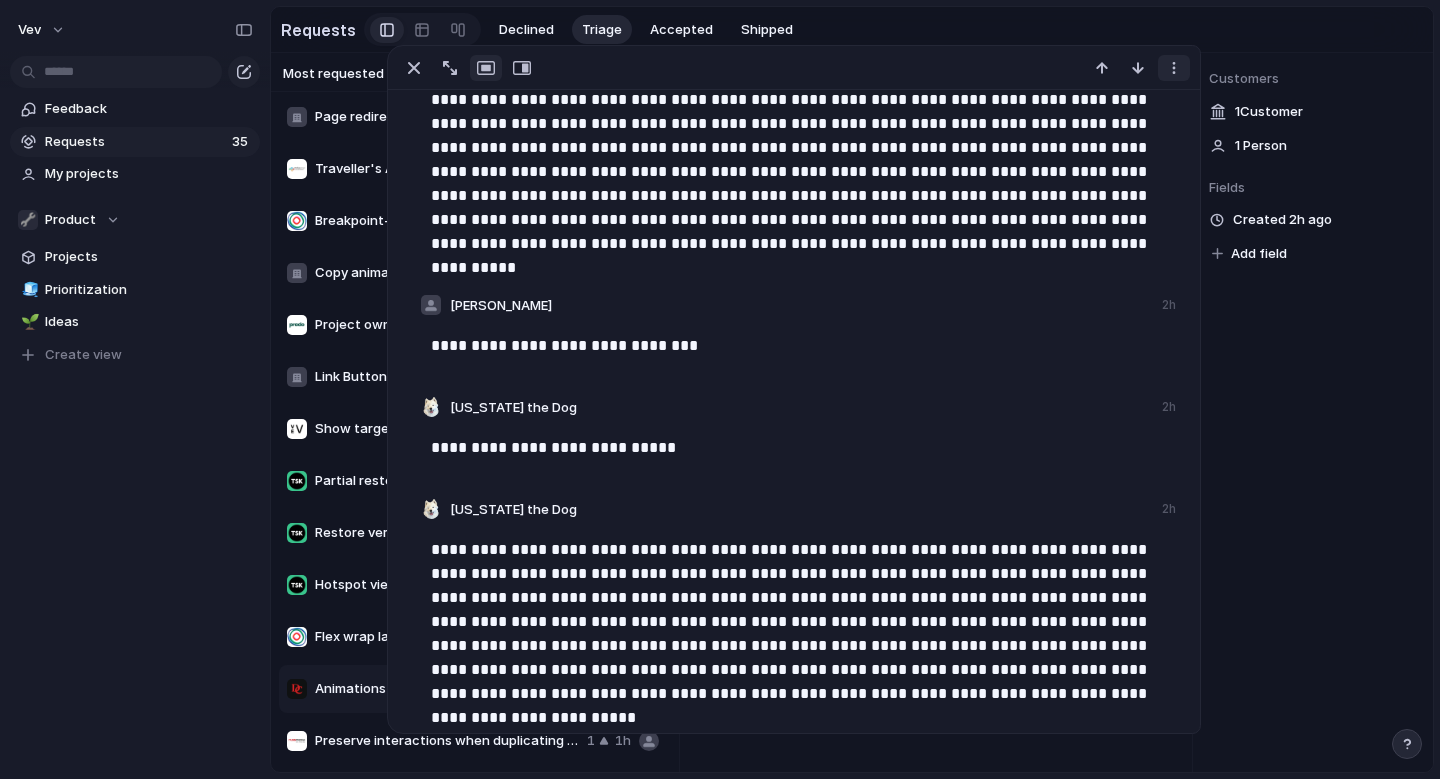 click at bounding box center (1174, 68) 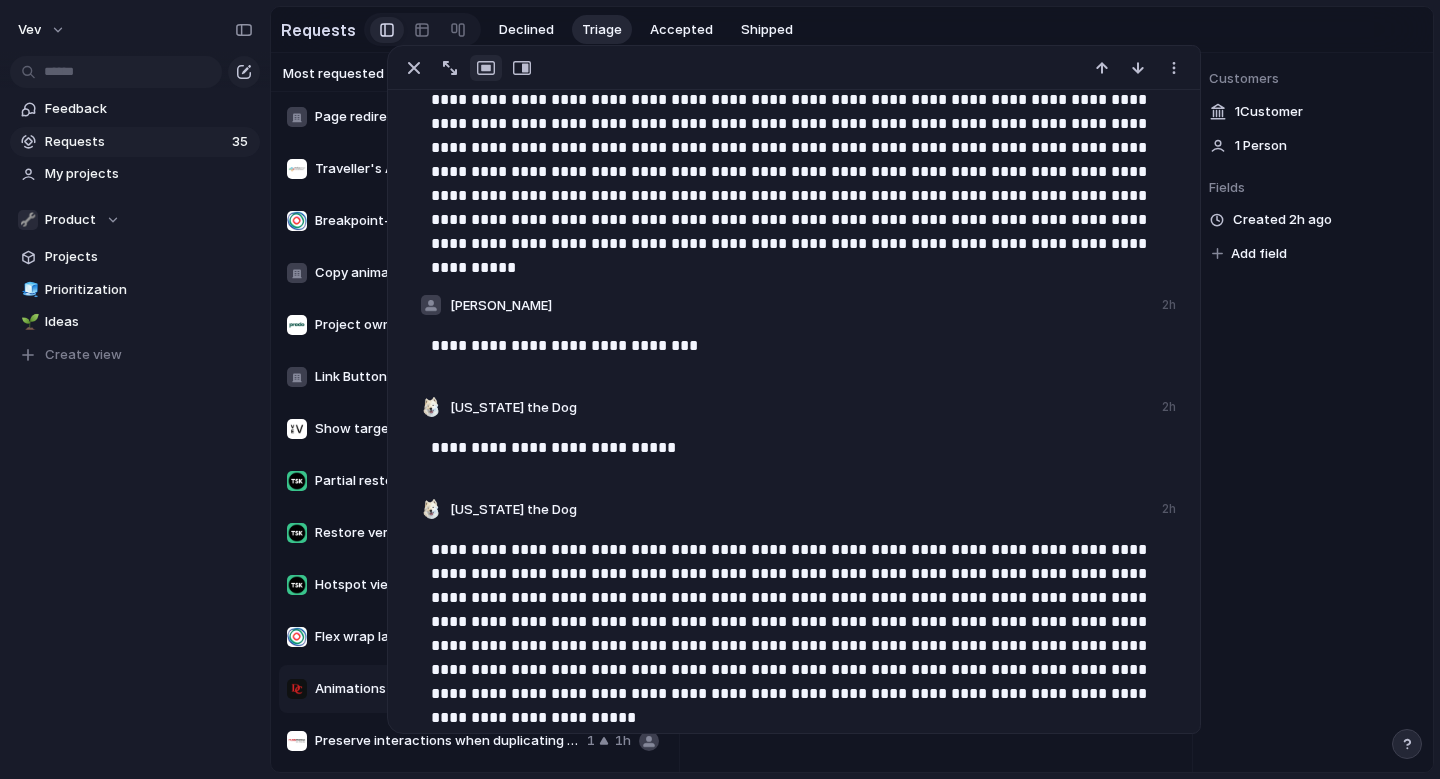 click on "Delete" at bounding box center [720, 389] 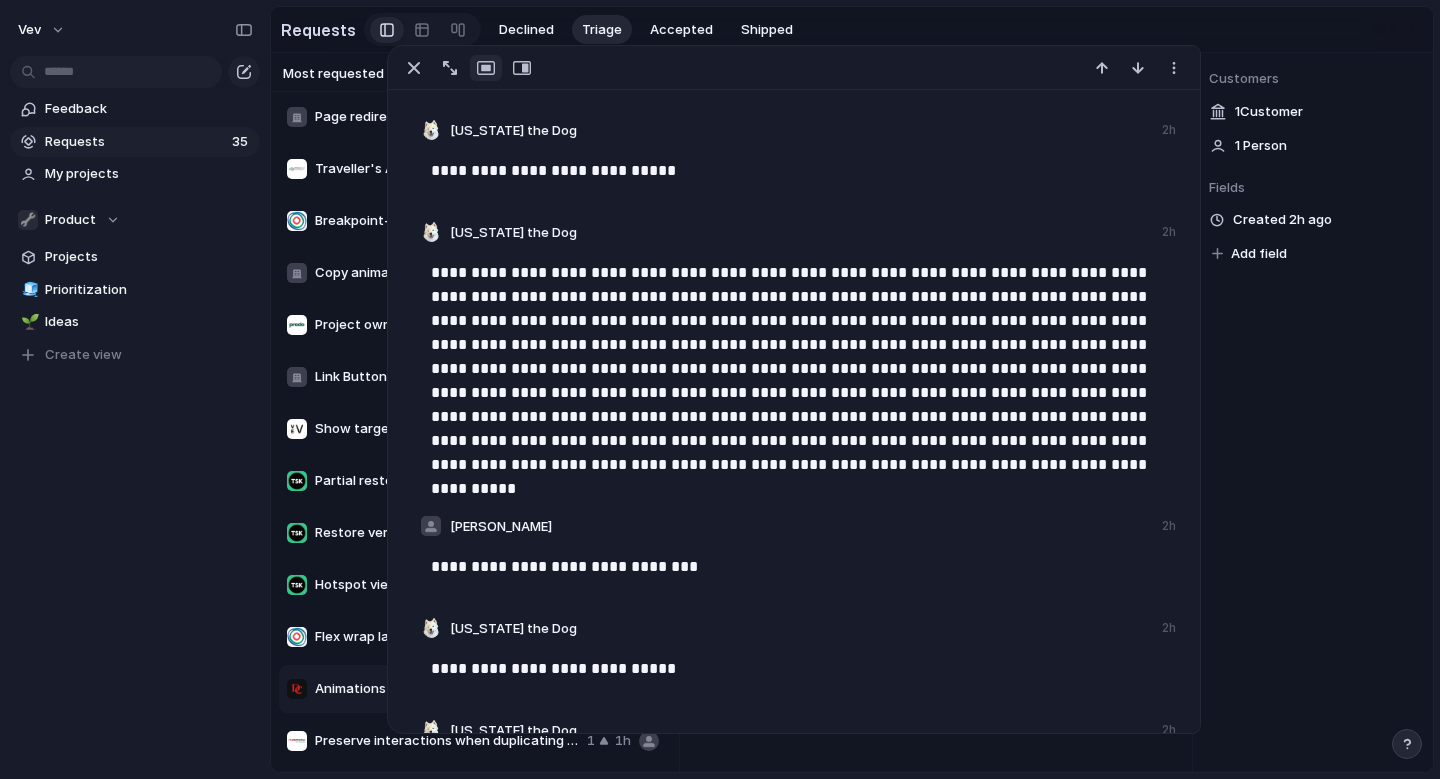 scroll, scrollTop: 721, scrollLeft: 0, axis: vertical 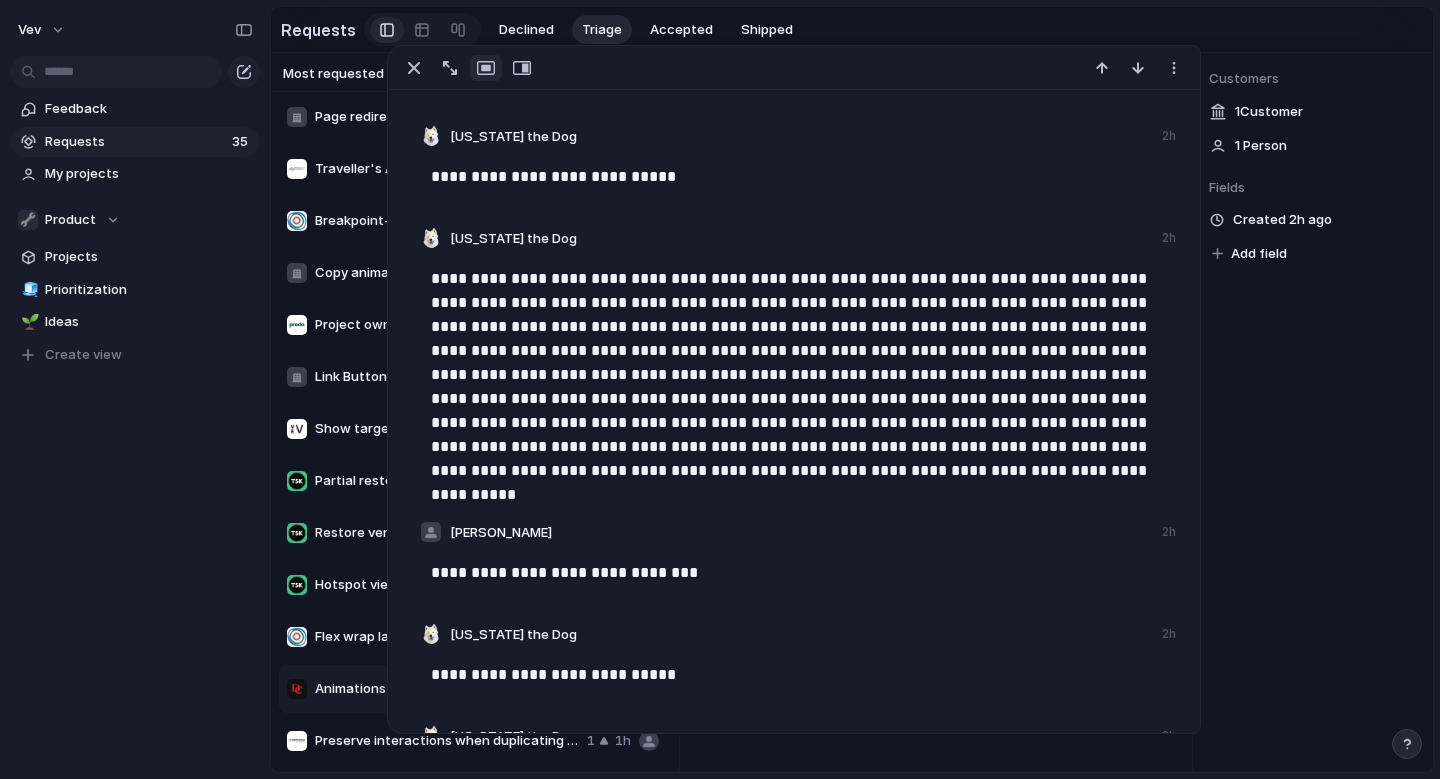 click on "Customers 1  Customer 1   Person Fields Created 2h ago Add field" at bounding box center (1313, 412) 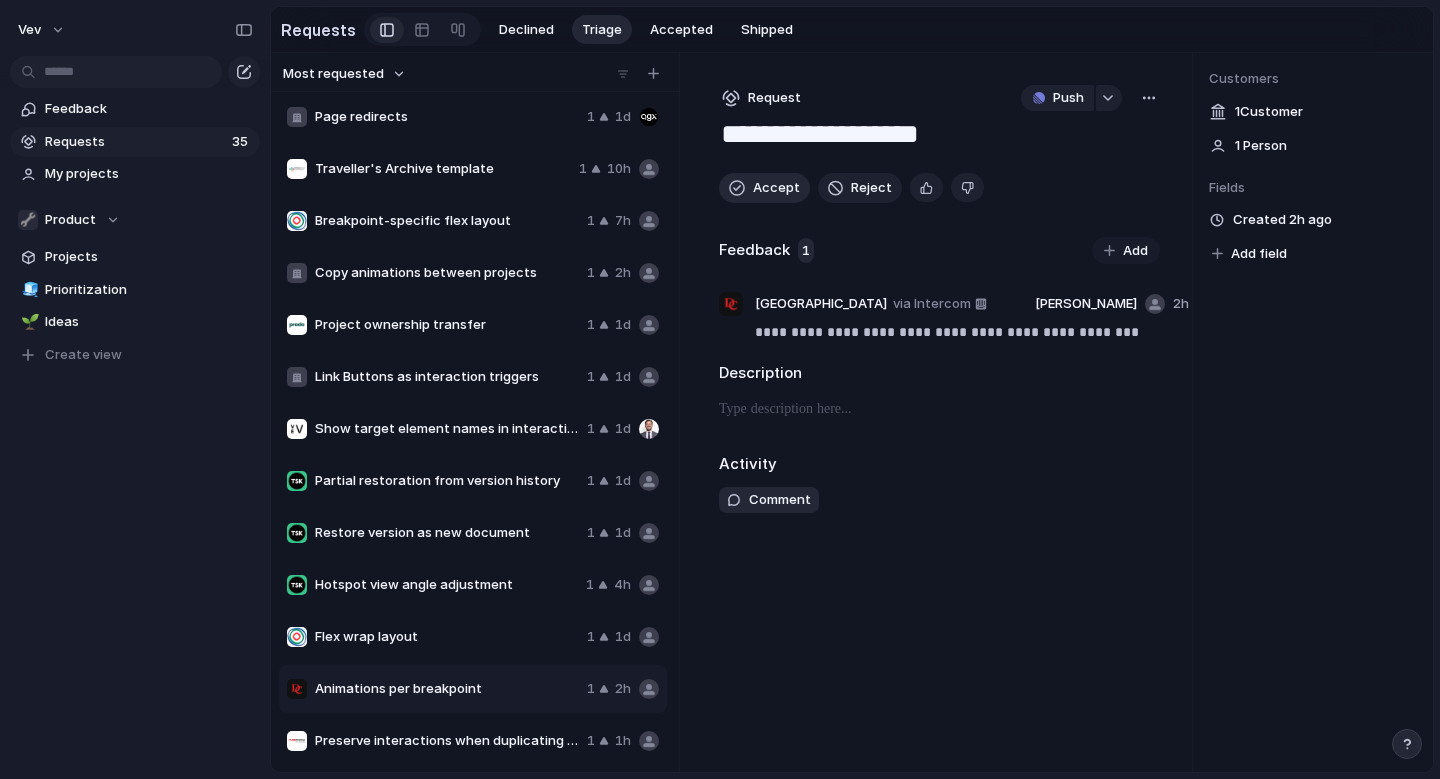 click on "Accept" at bounding box center [776, 188] 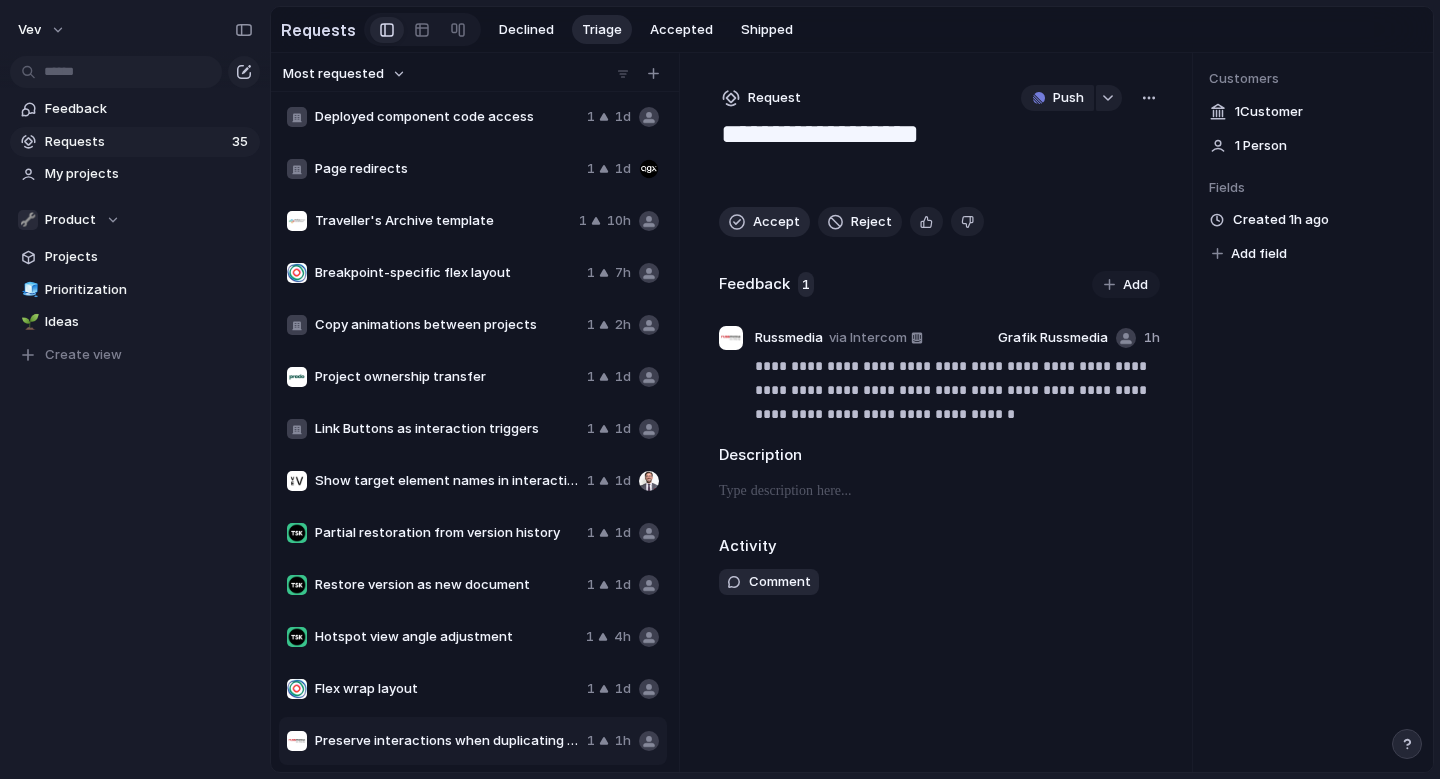 scroll, scrollTop: 1096, scrollLeft: 0, axis: vertical 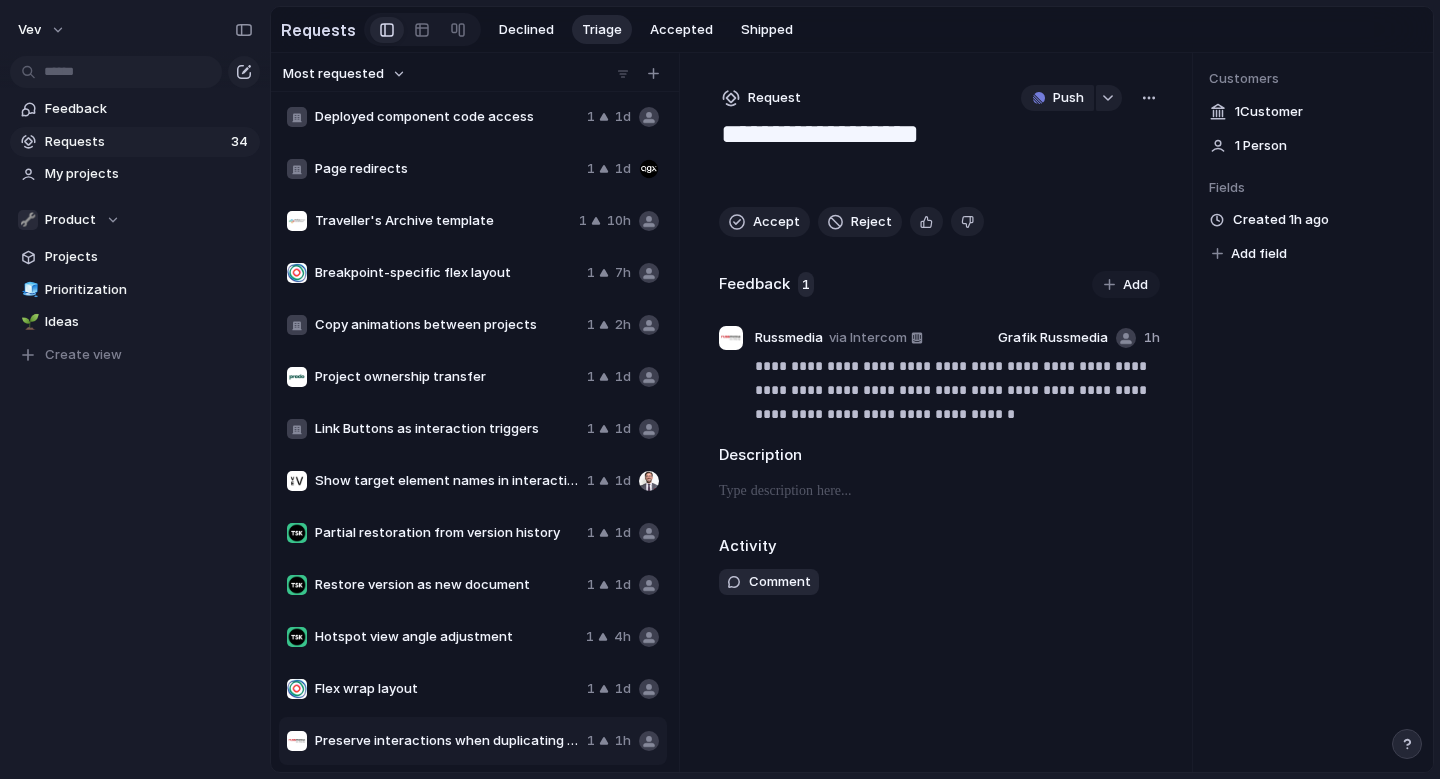 click on "Preserve interactions when duplicating pages" at bounding box center [447, 741] 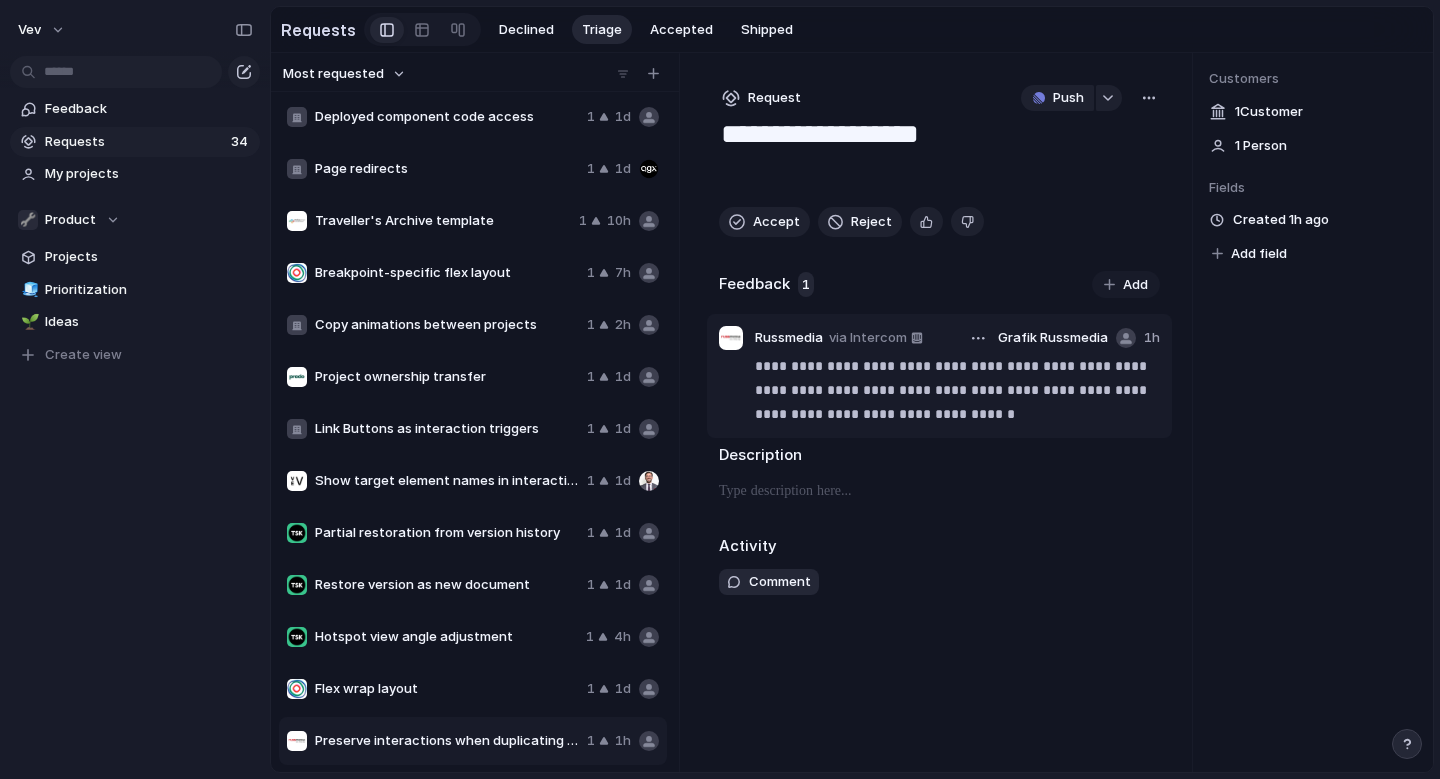 click on "**********" at bounding box center [957, 390] 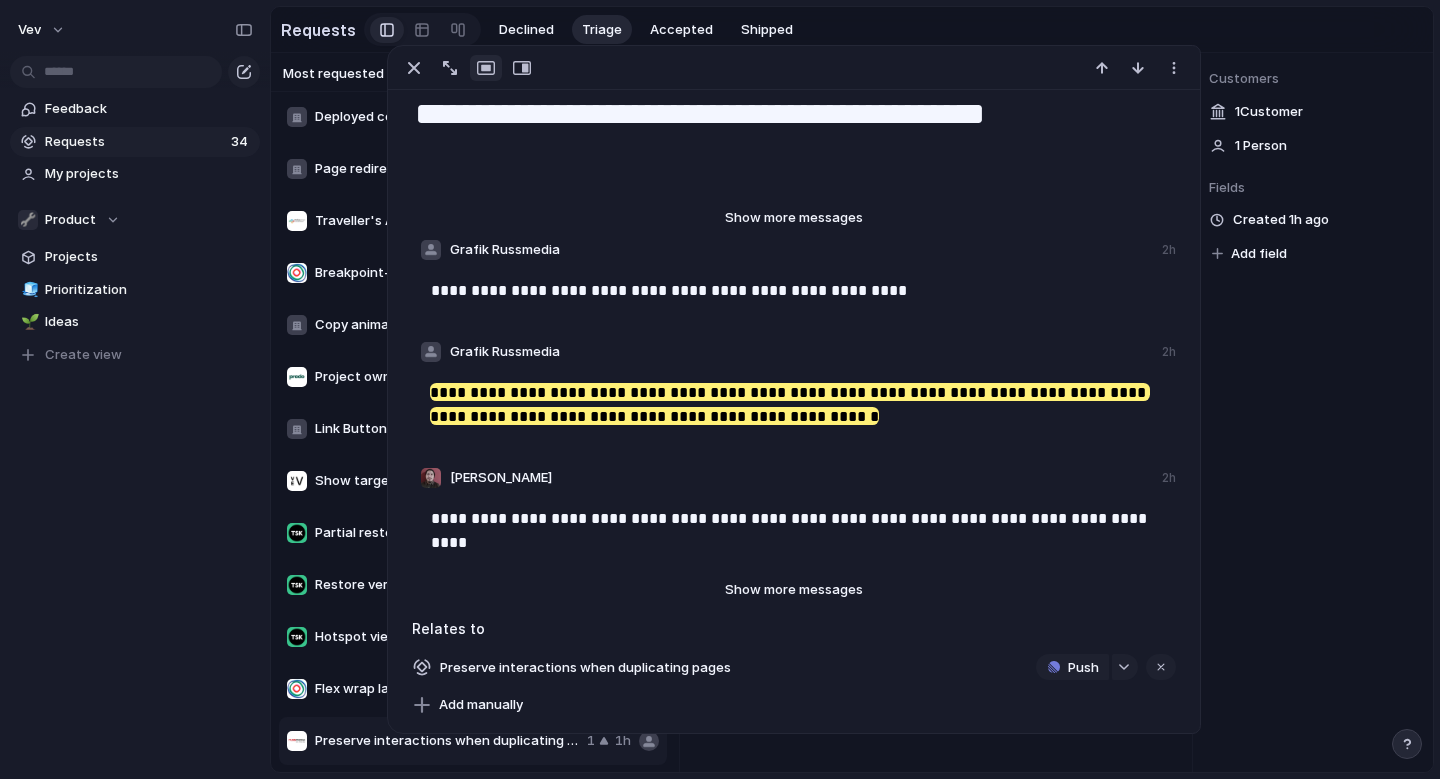 scroll, scrollTop: 70, scrollLeft: 0, axis: vertical 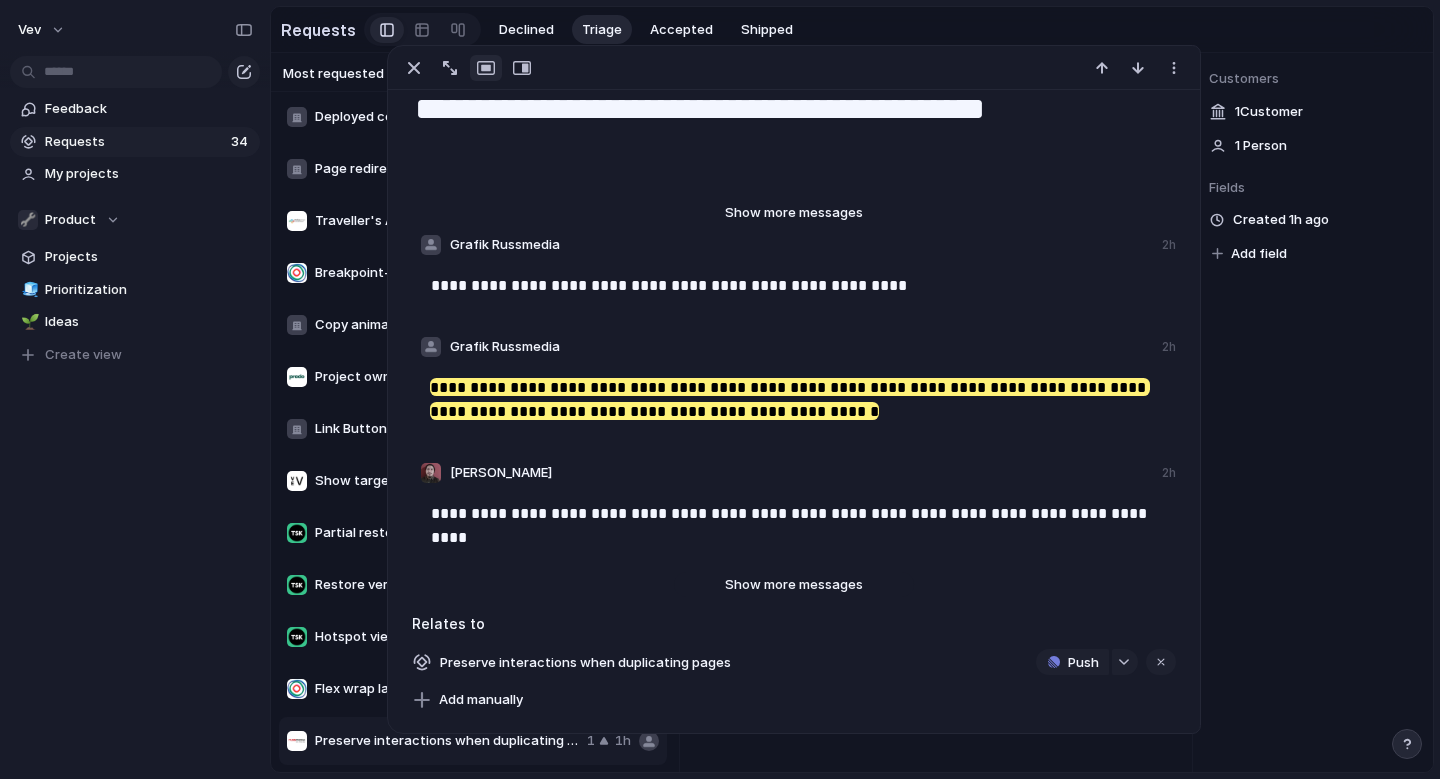 click on "Show more messages" at bounding box center [794, 585] 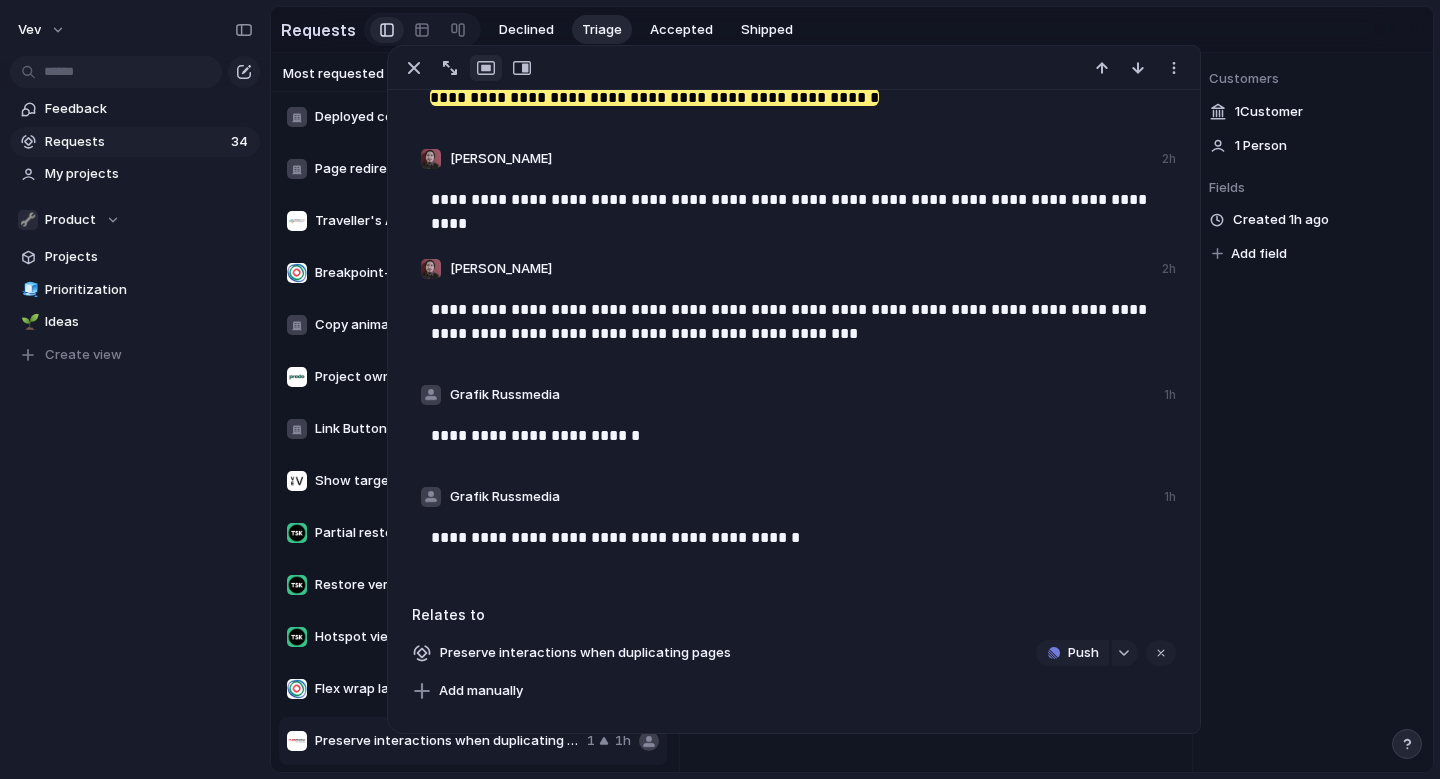 scroll, scrollTop: 0, scrollLeft: 0, axis: both 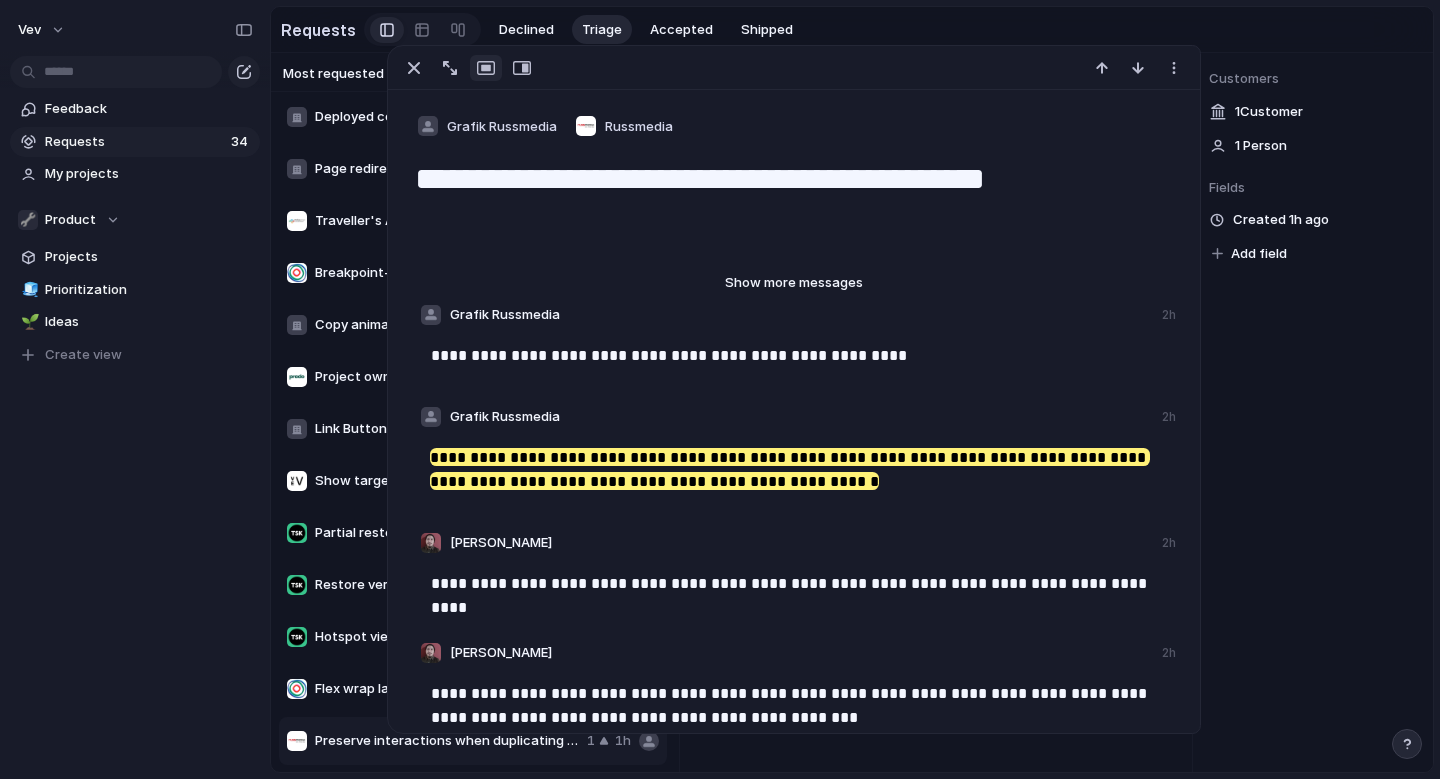 click on "Customers 1  Customer 1   Person Fields Created 1h ago Add field" at bounding box center (1313, 412) 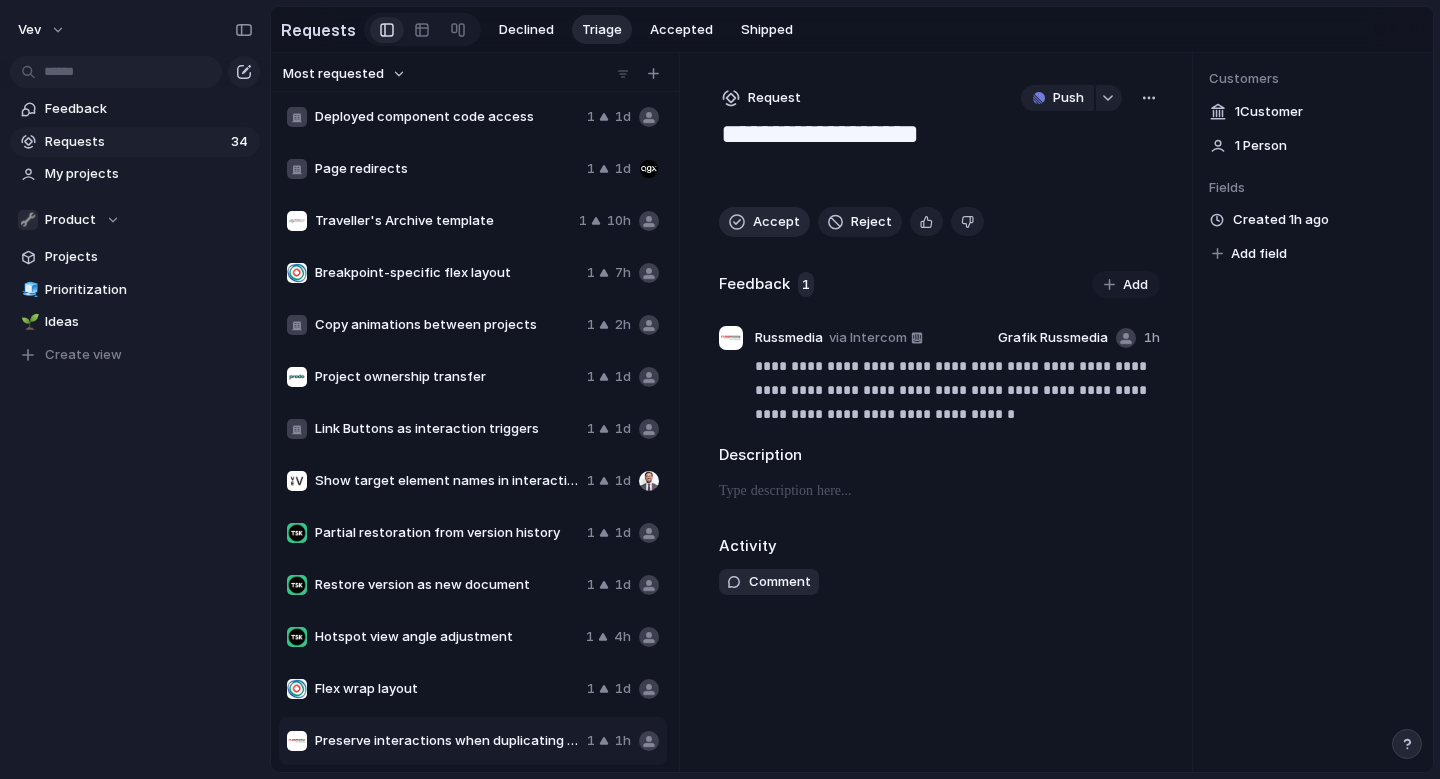 click on "Accept" at bounding box center (776, 222) 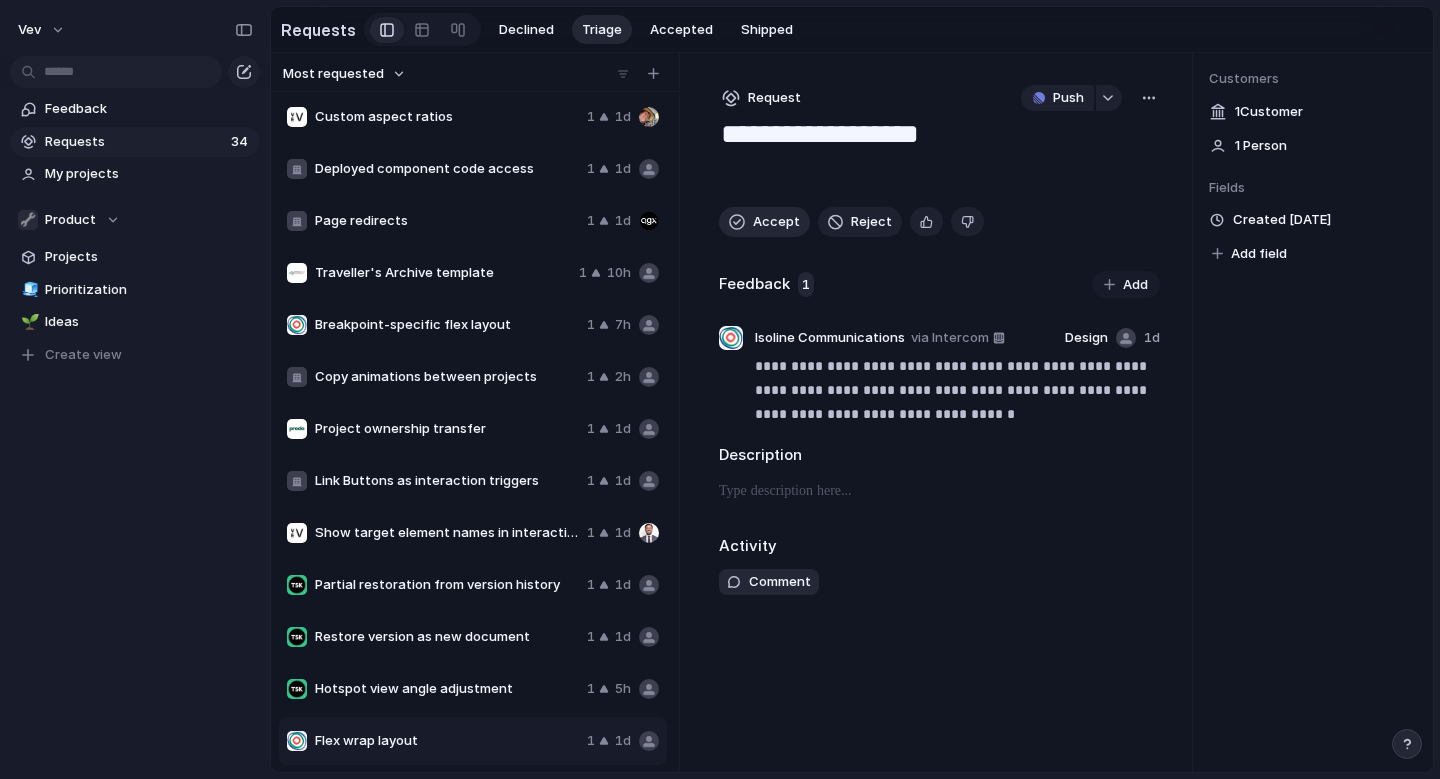 scroll, scrollTop: 1044, scrollLeft: 0, axis: vertical 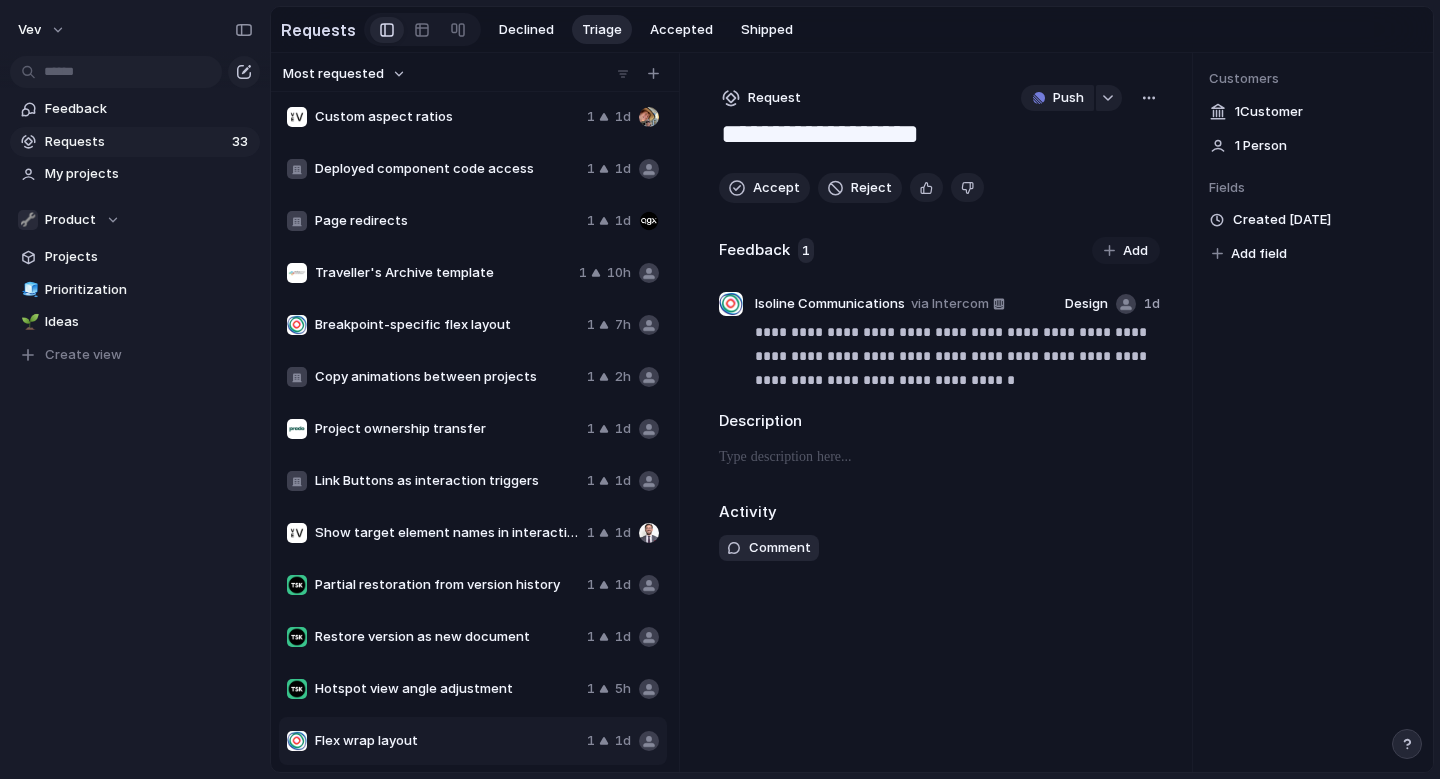 click on "Flex wrap layout" at bounding box center (447, 741) 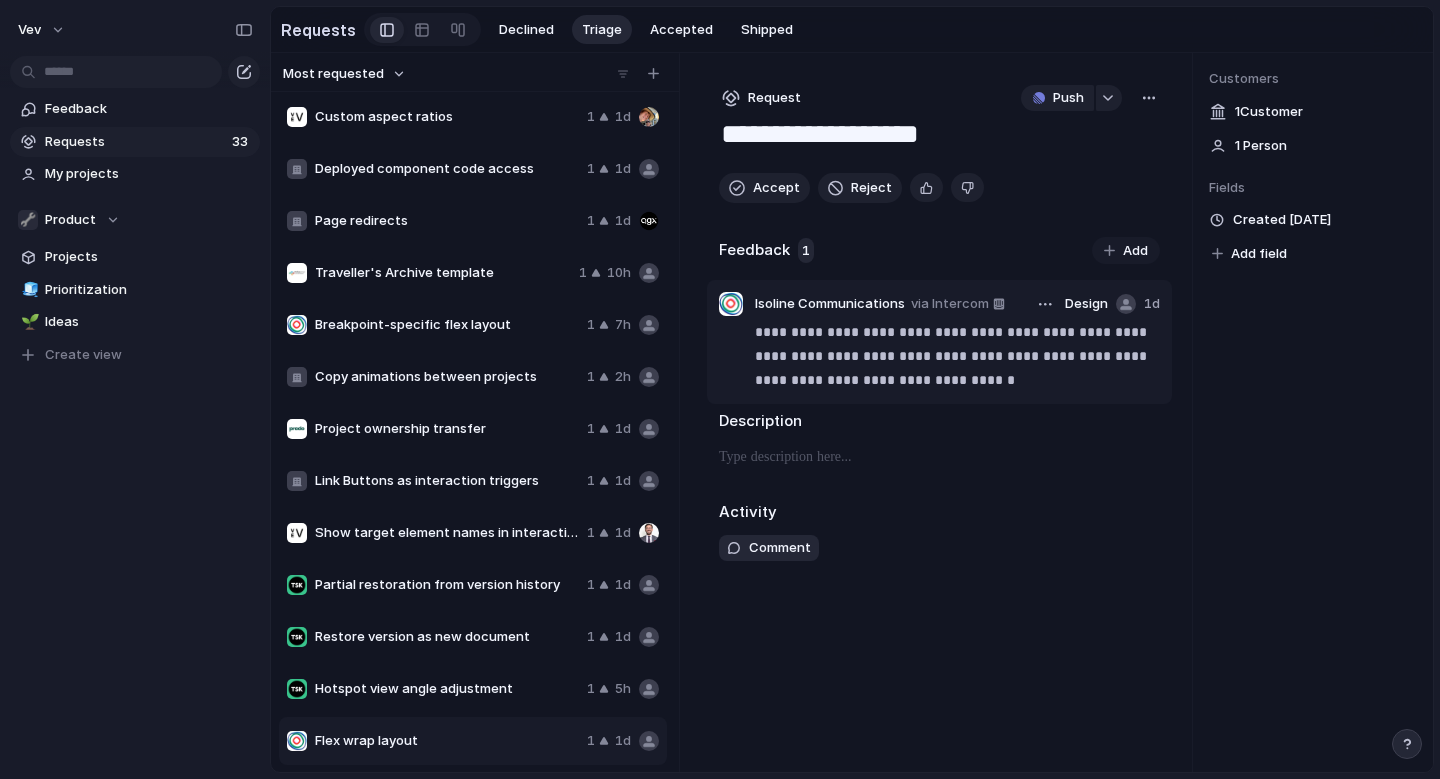 click on "**********" at bounding box center (957, 356) 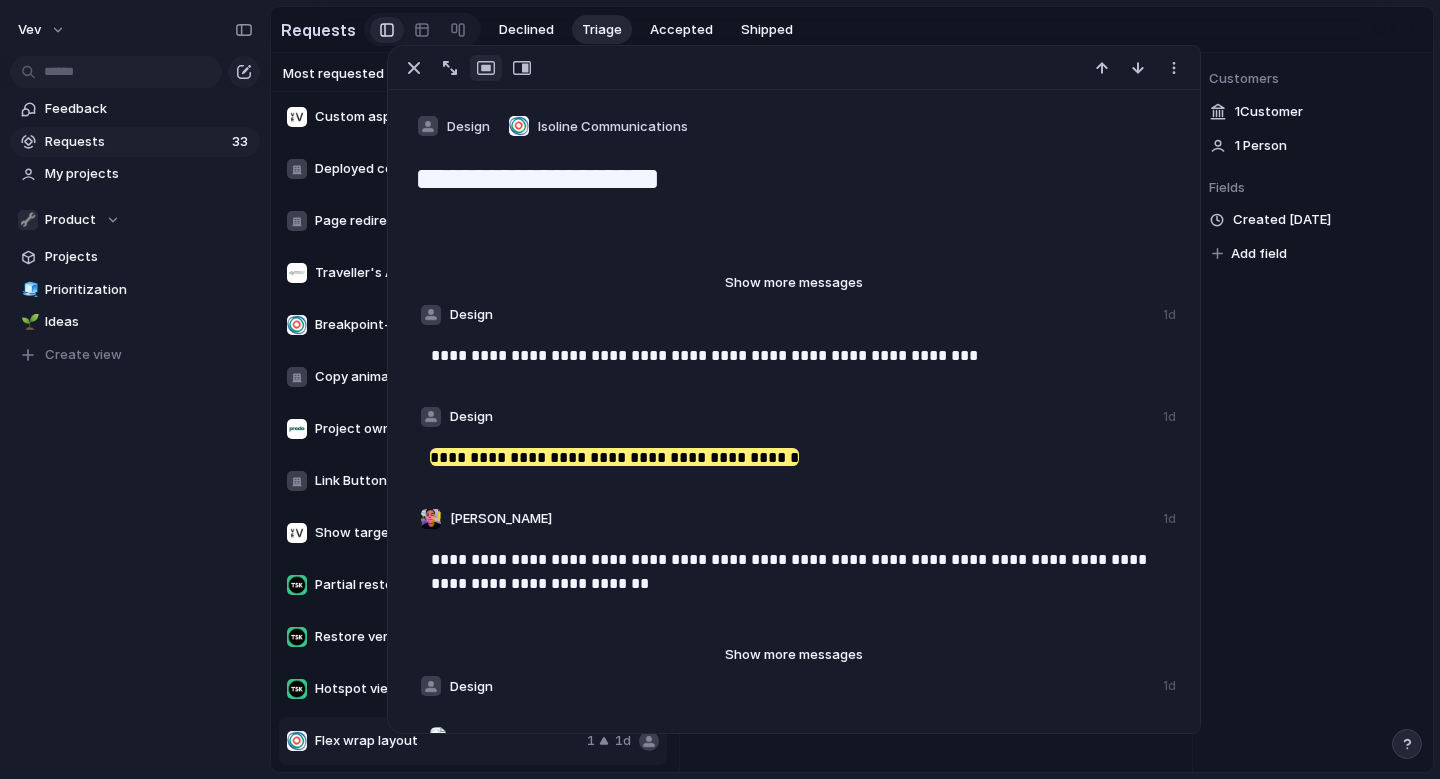 click on "Show more messages" at bounding box center [794, 283] 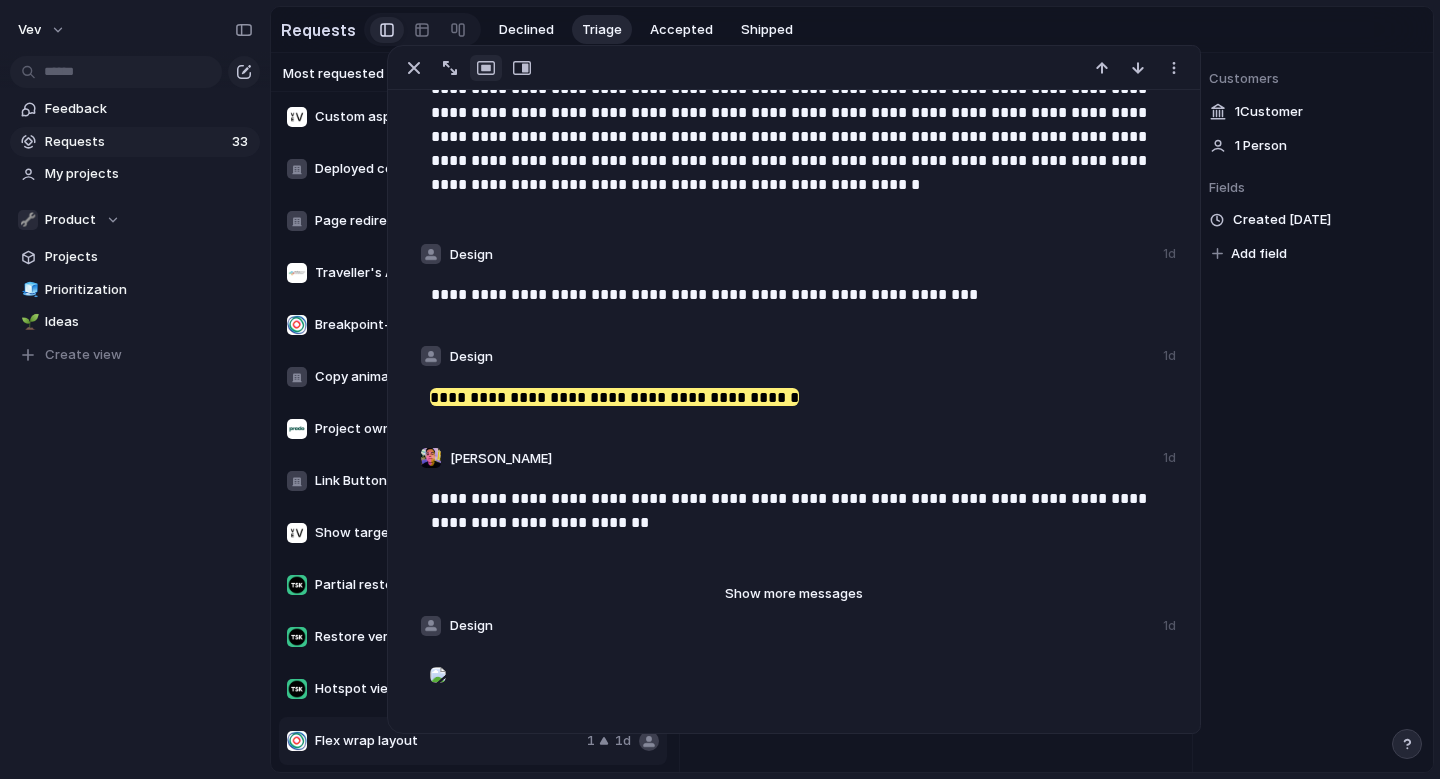 scroll, scrollTop: 3204, scrollLeft: 0, axis: vertical 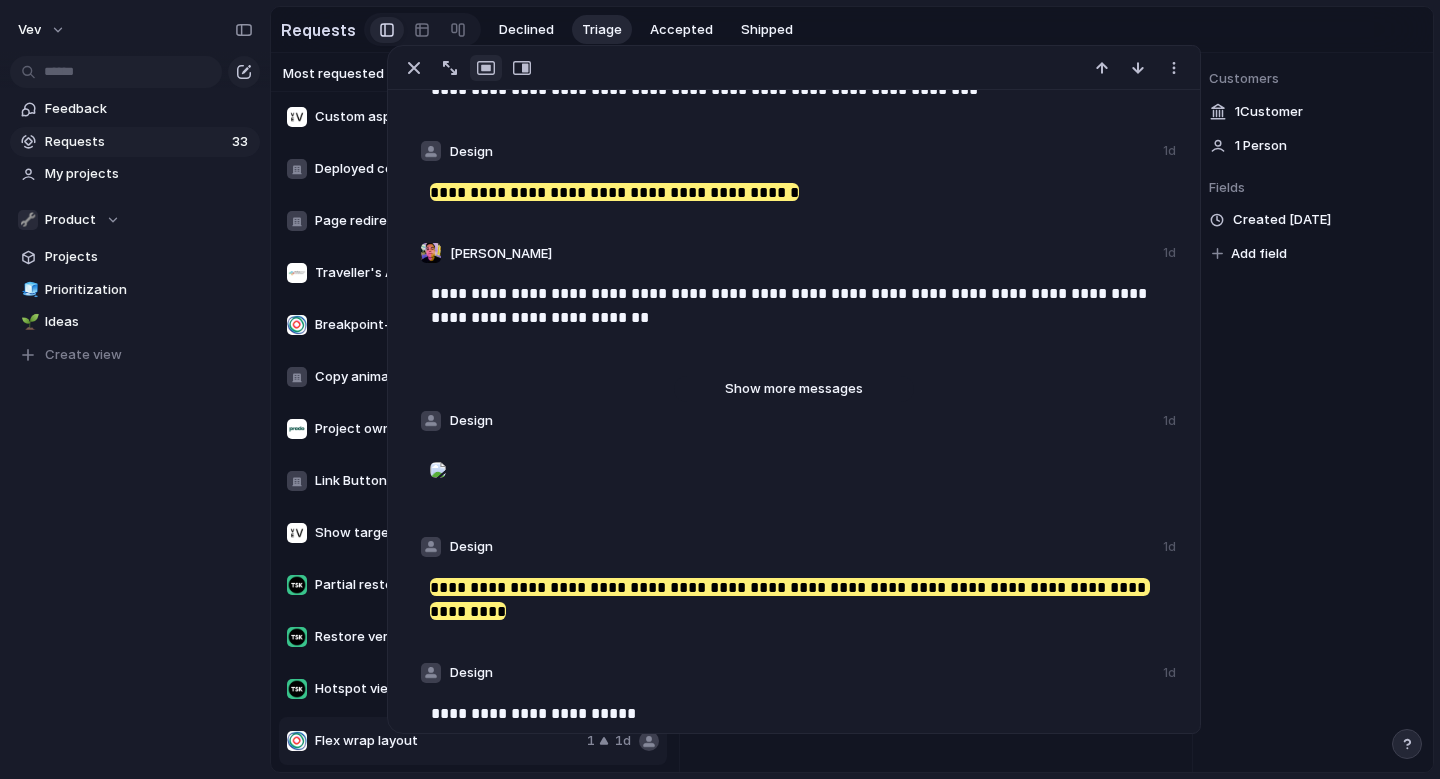 click on "Show more messages" at bounding box center (794, 389) 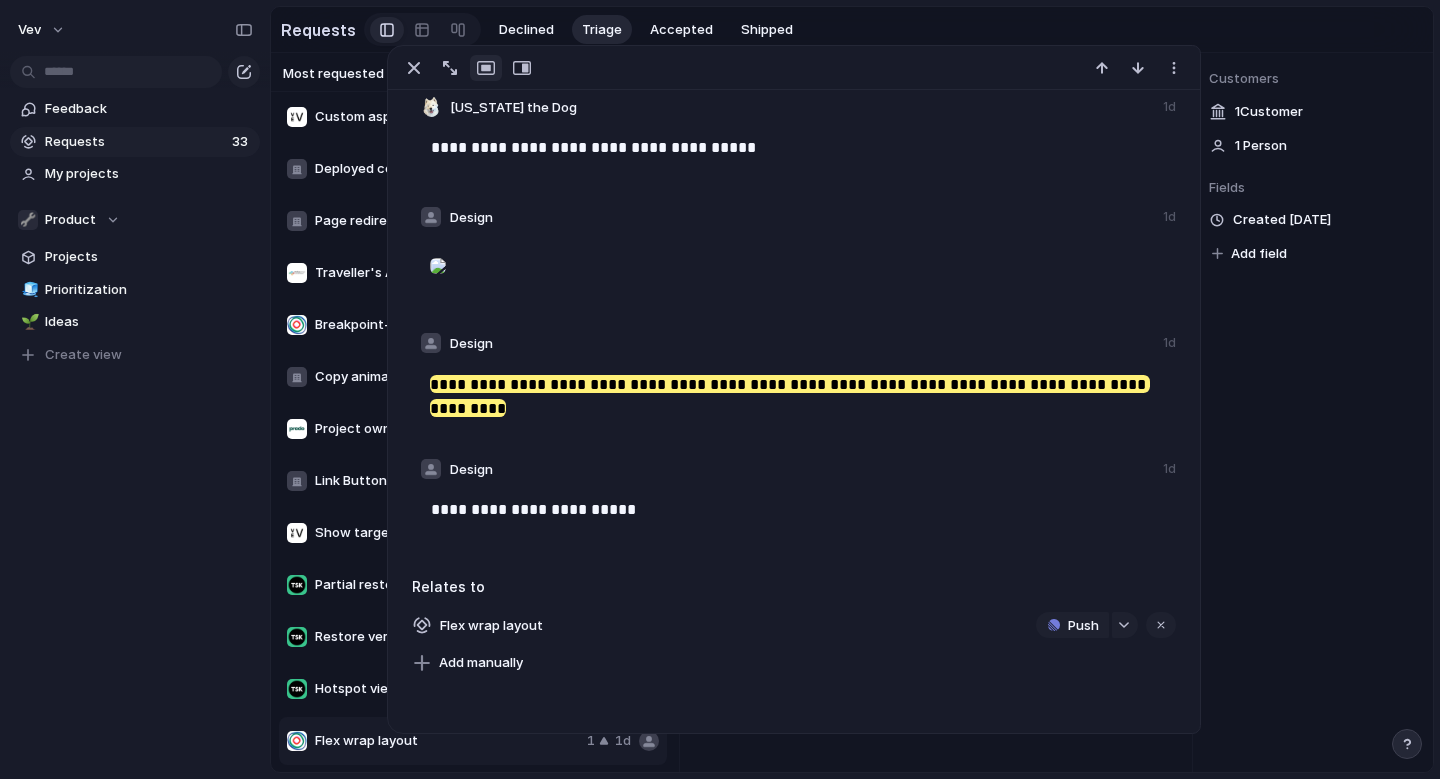scroll, scrollTop: 4000, scrollLeft: 0, axis: vertical 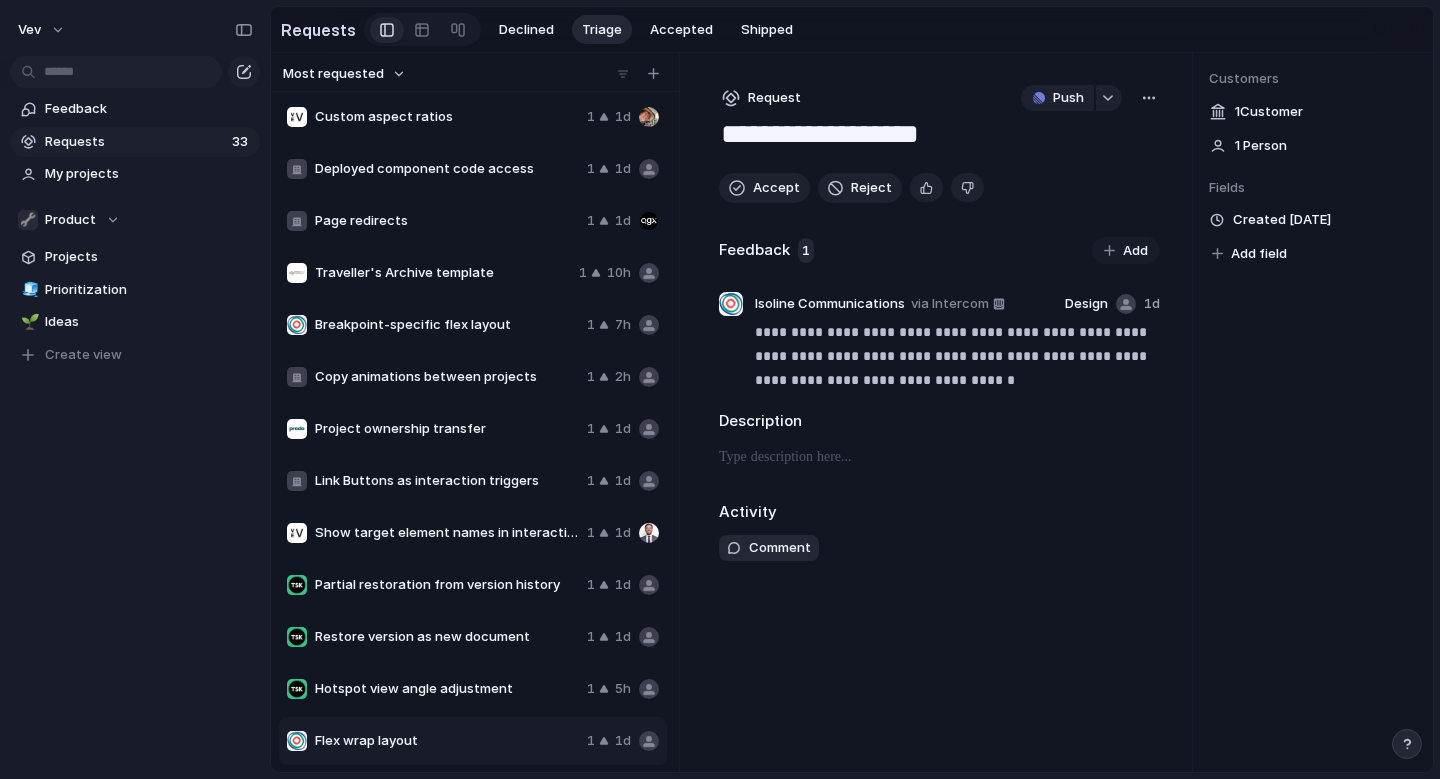 click on "Customers 1  Customer 1   Person Fields Created [DATE] Add field" at bounding box center [1313, 412] 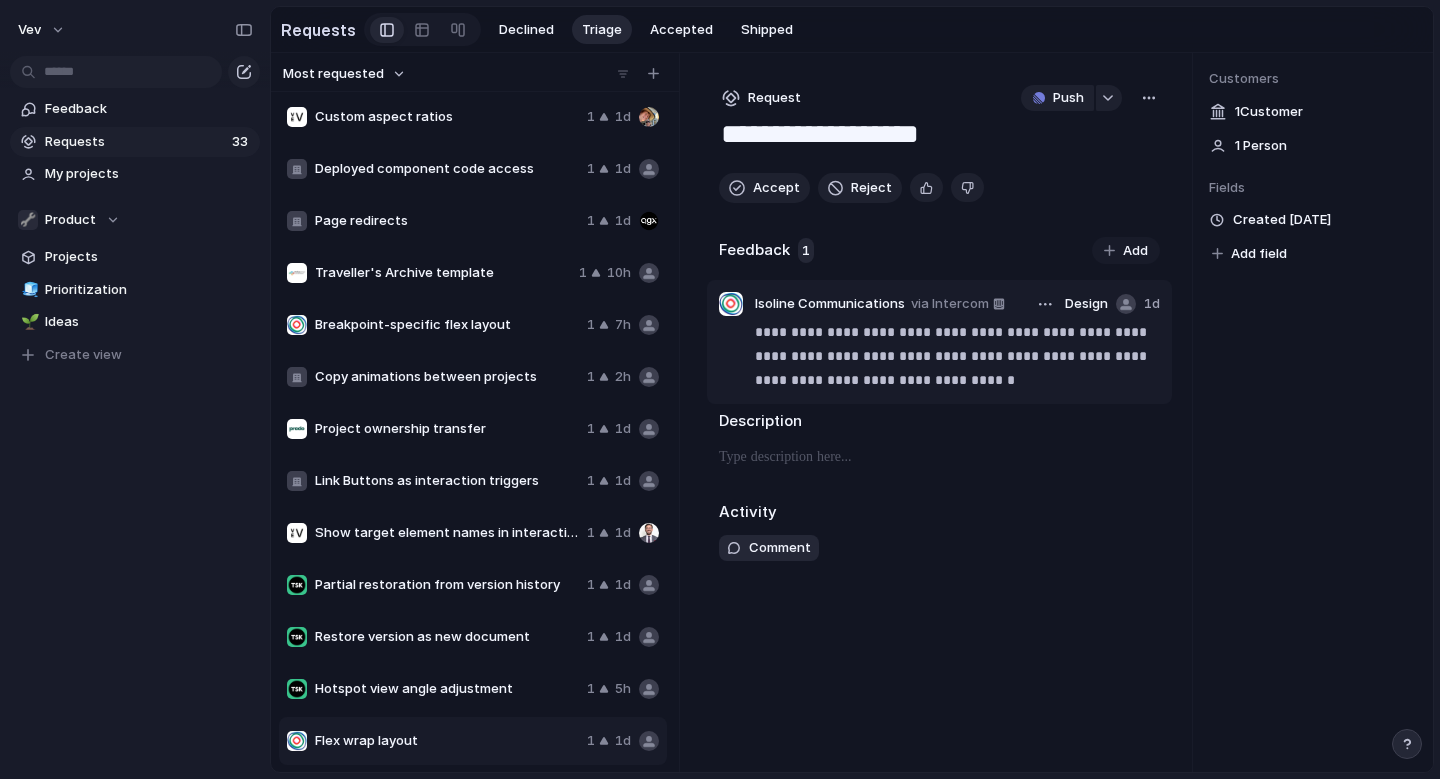 click on "**********" at bounding box center [957, 356] 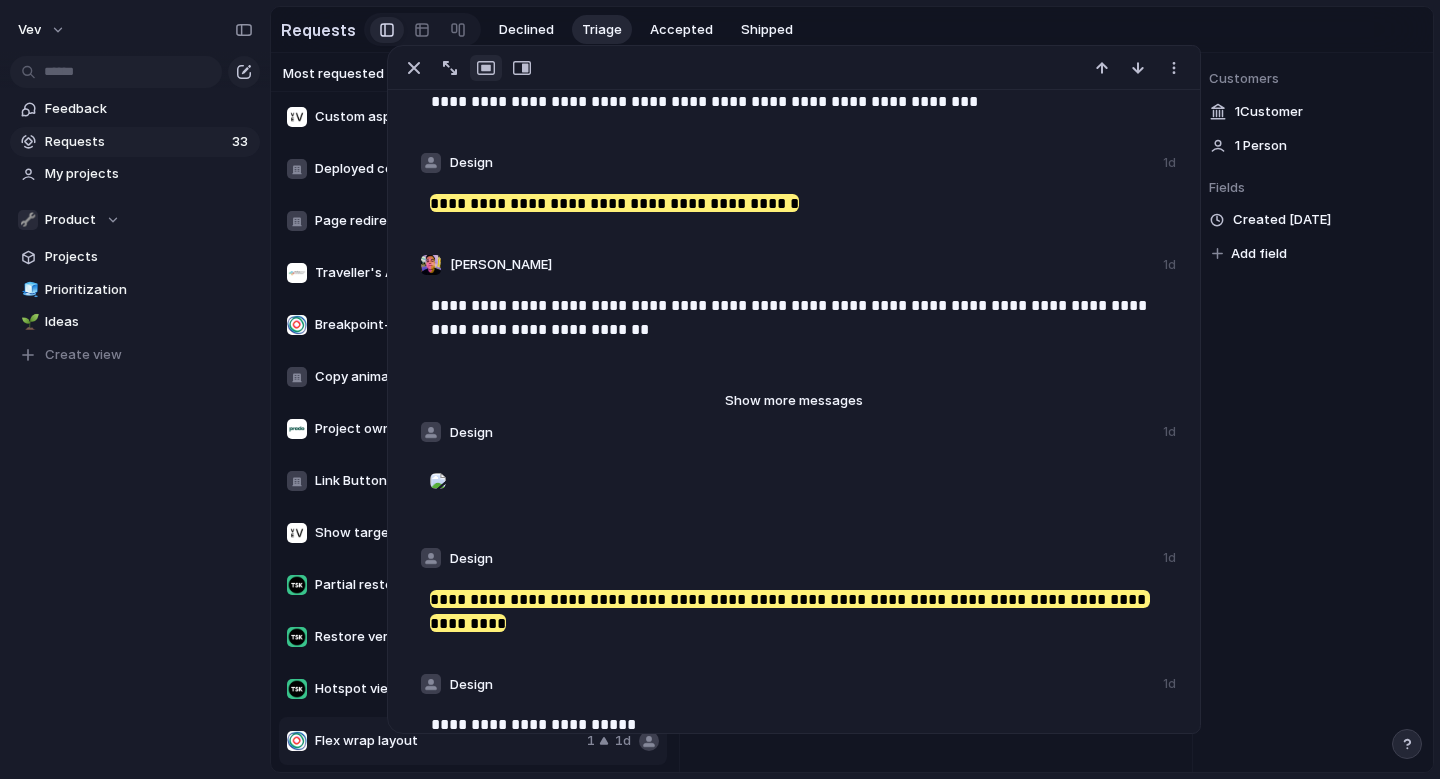 scroll, scrollTop: 0, scrollLeft: 0, axis: both 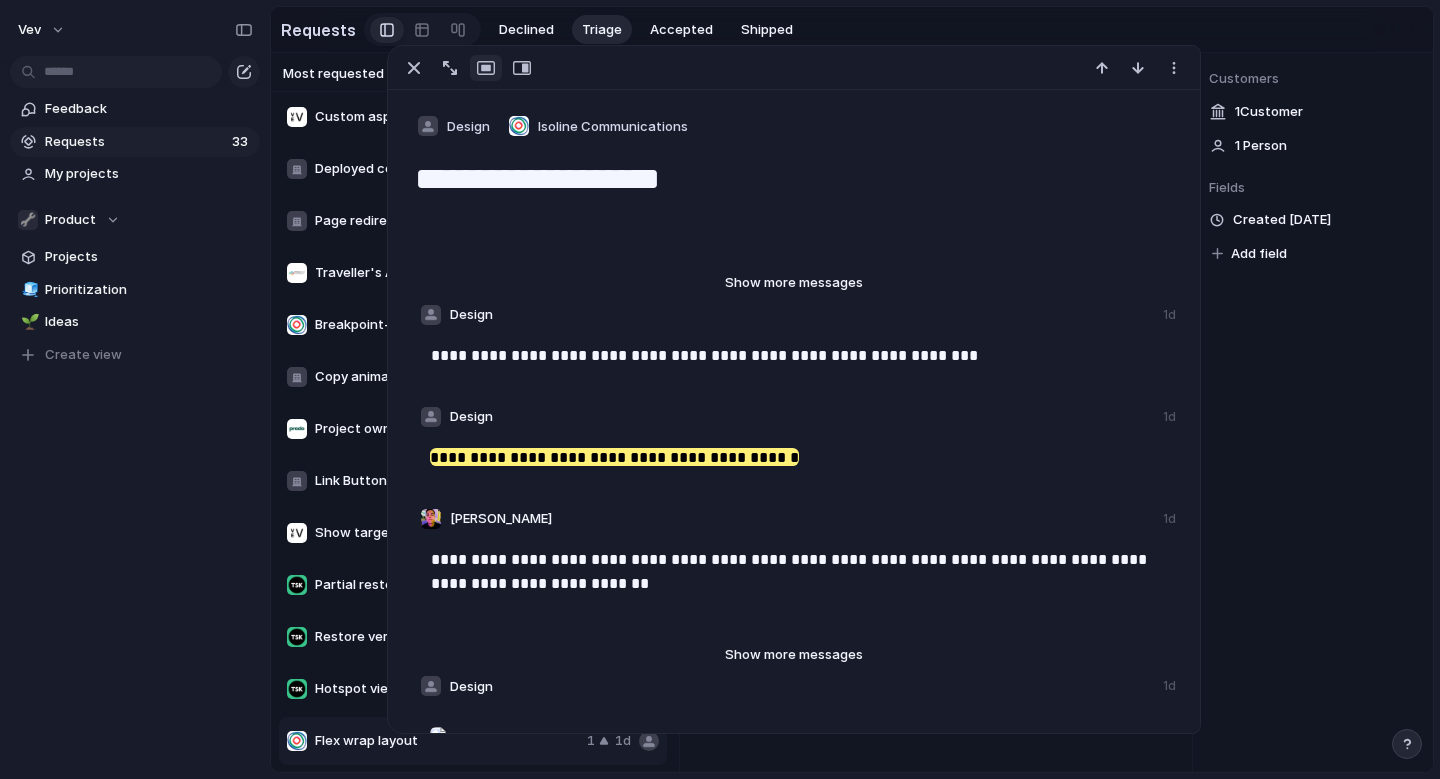 click on "Show more messages" at bounding box center (794, 283) 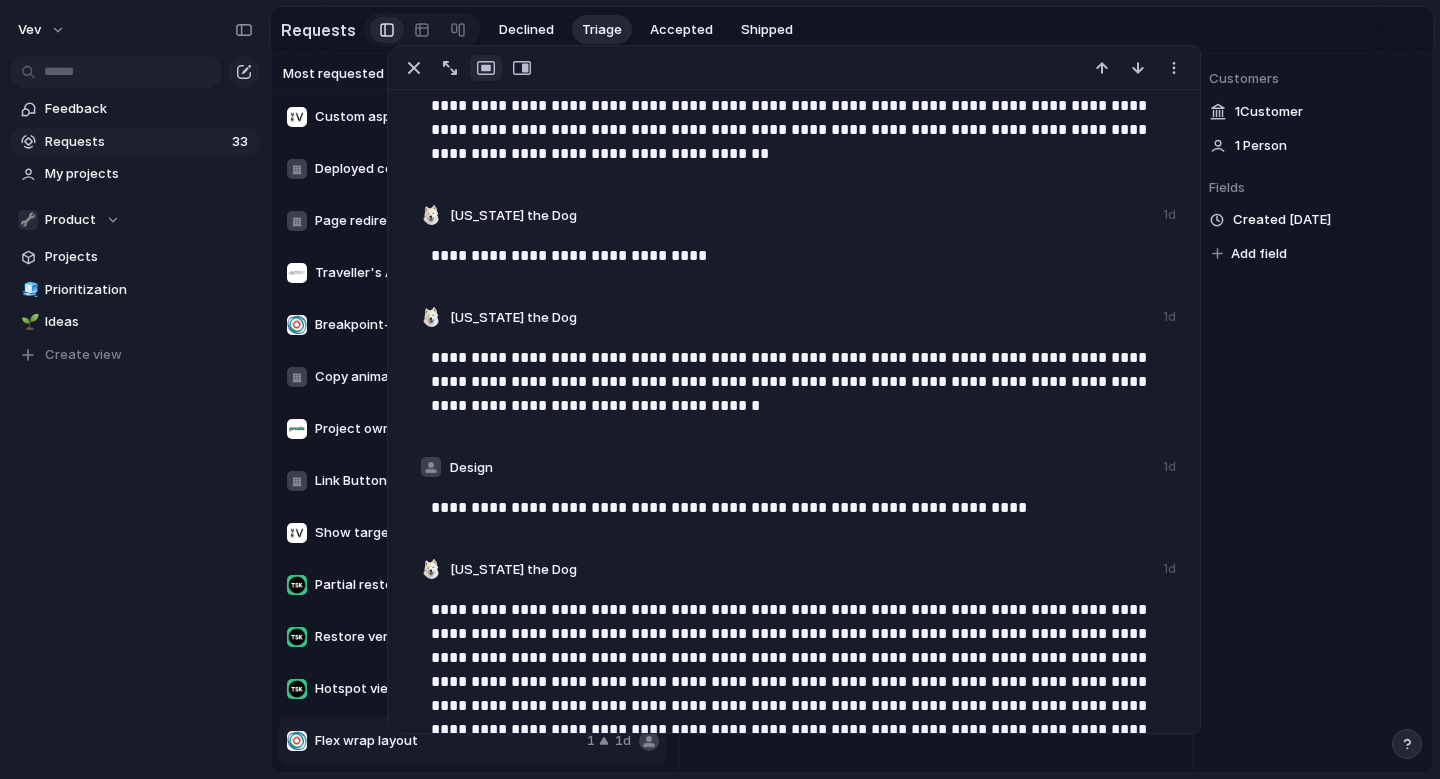 scroll, scrollTop: 715, scrollLeft: 0, axis: vertical 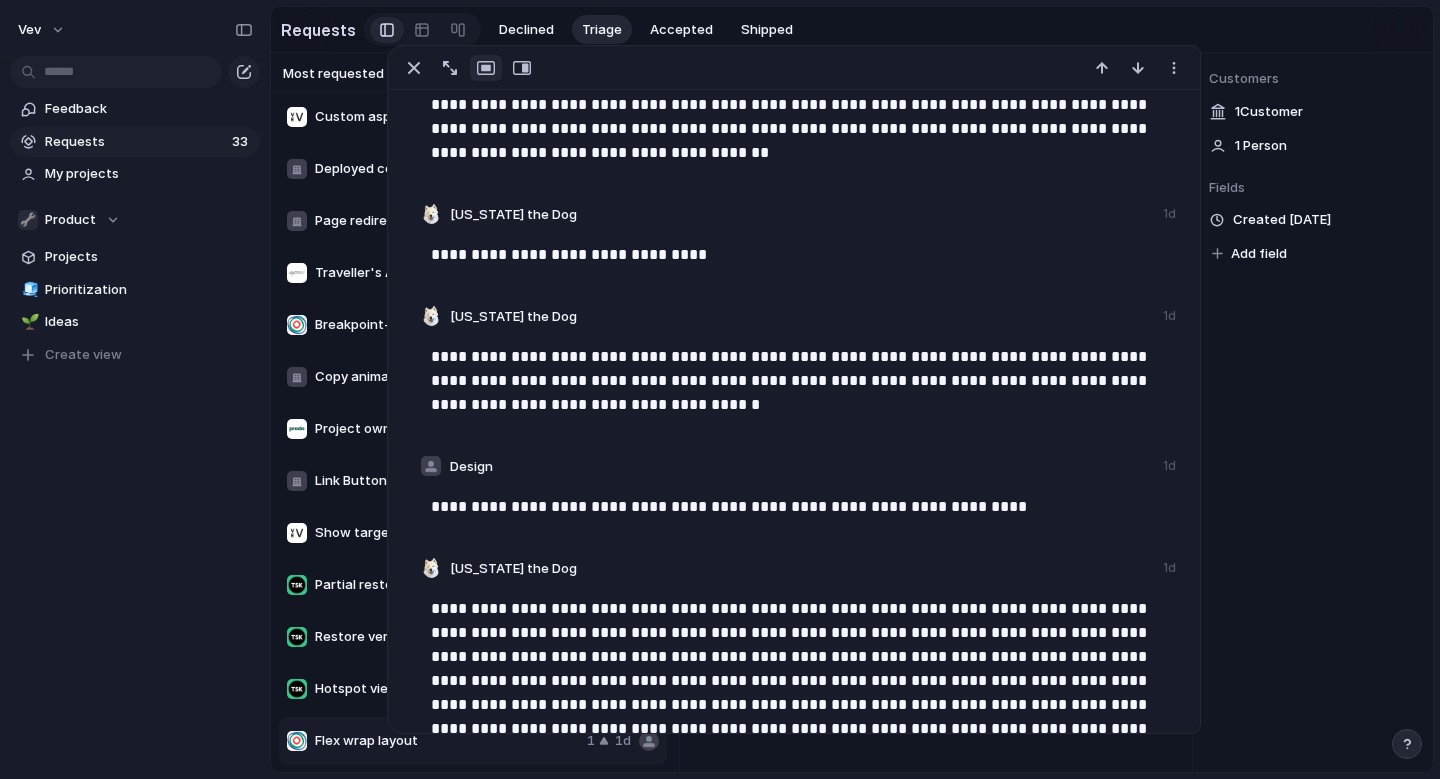 click on "**********" at bounding box center (796, 507) 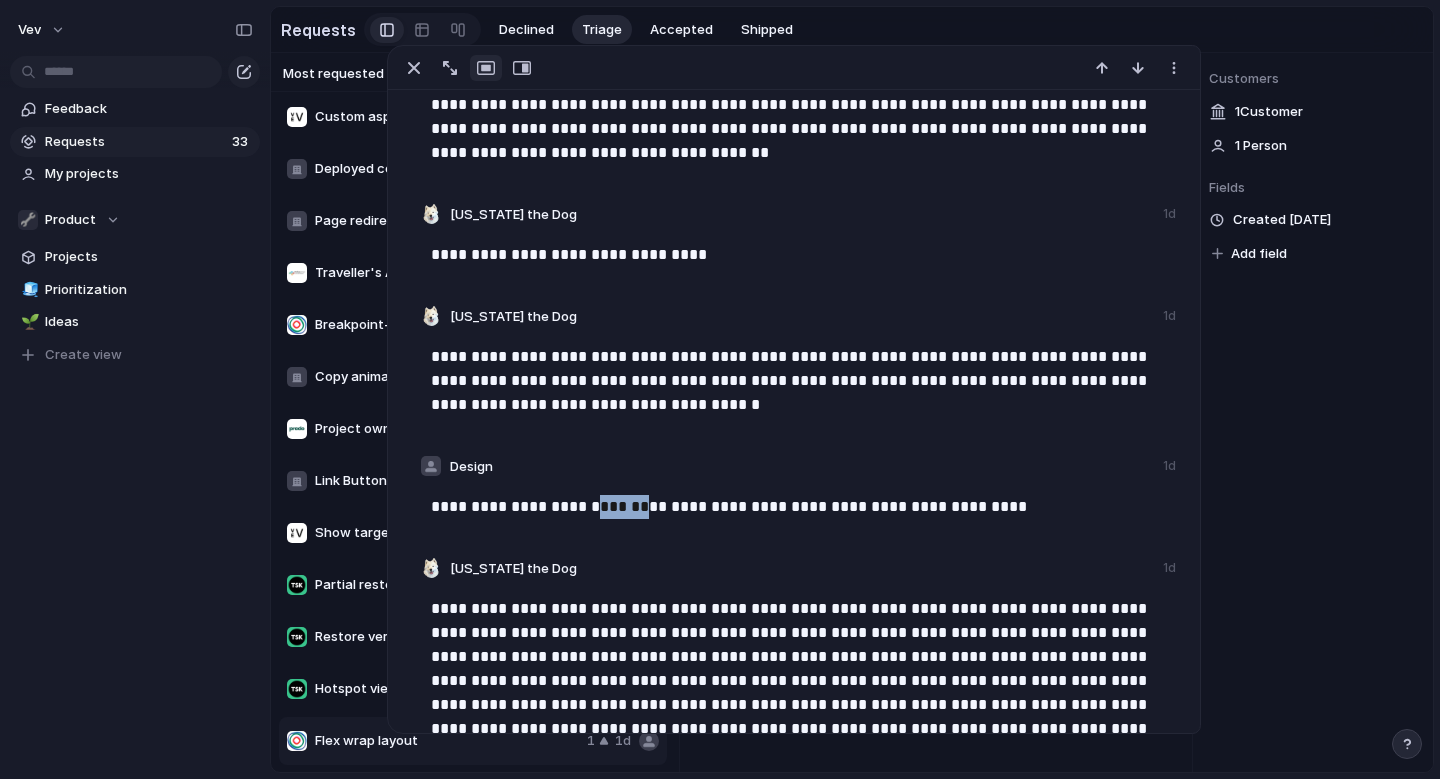 click on "**********" at bounding box center [796, 507] 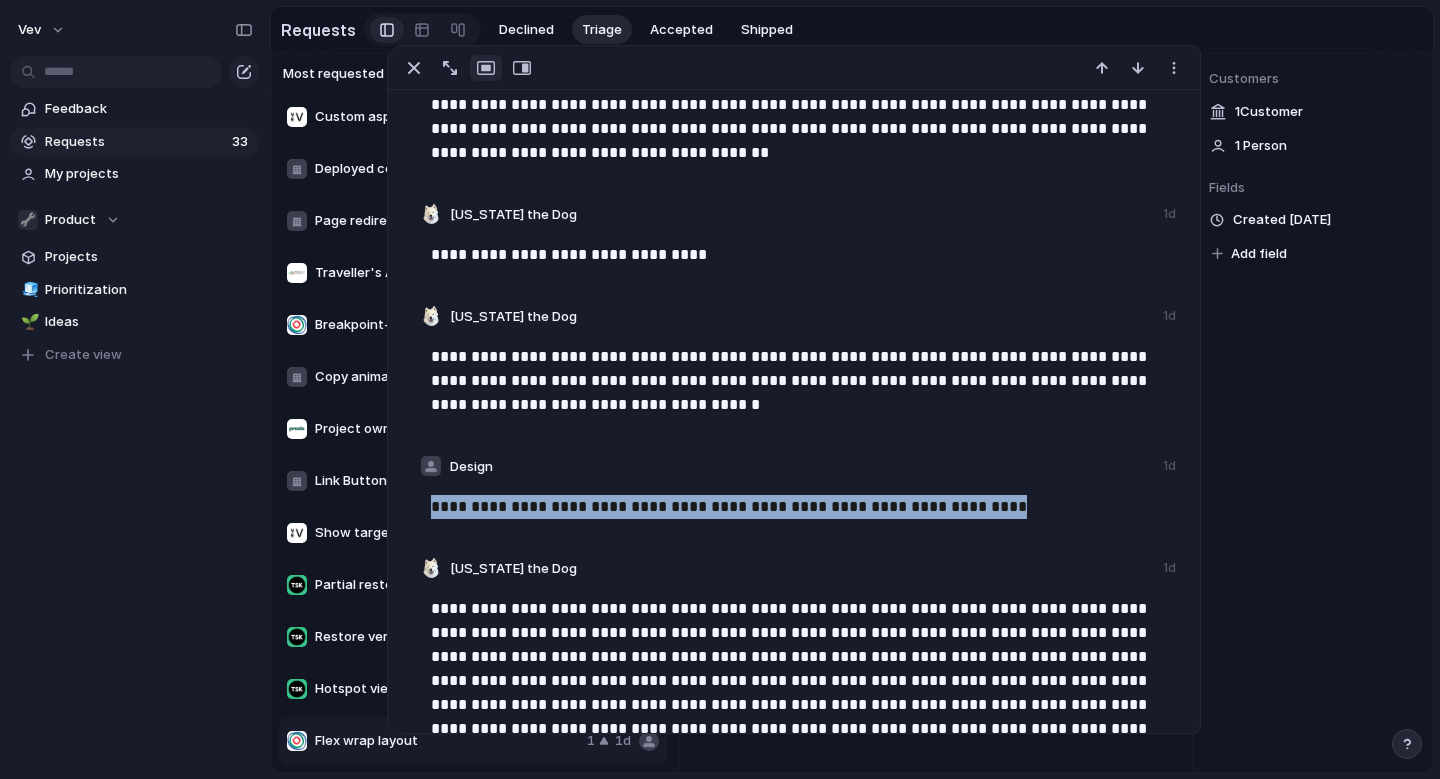 click on "**********" at bounding box center [796, 507] 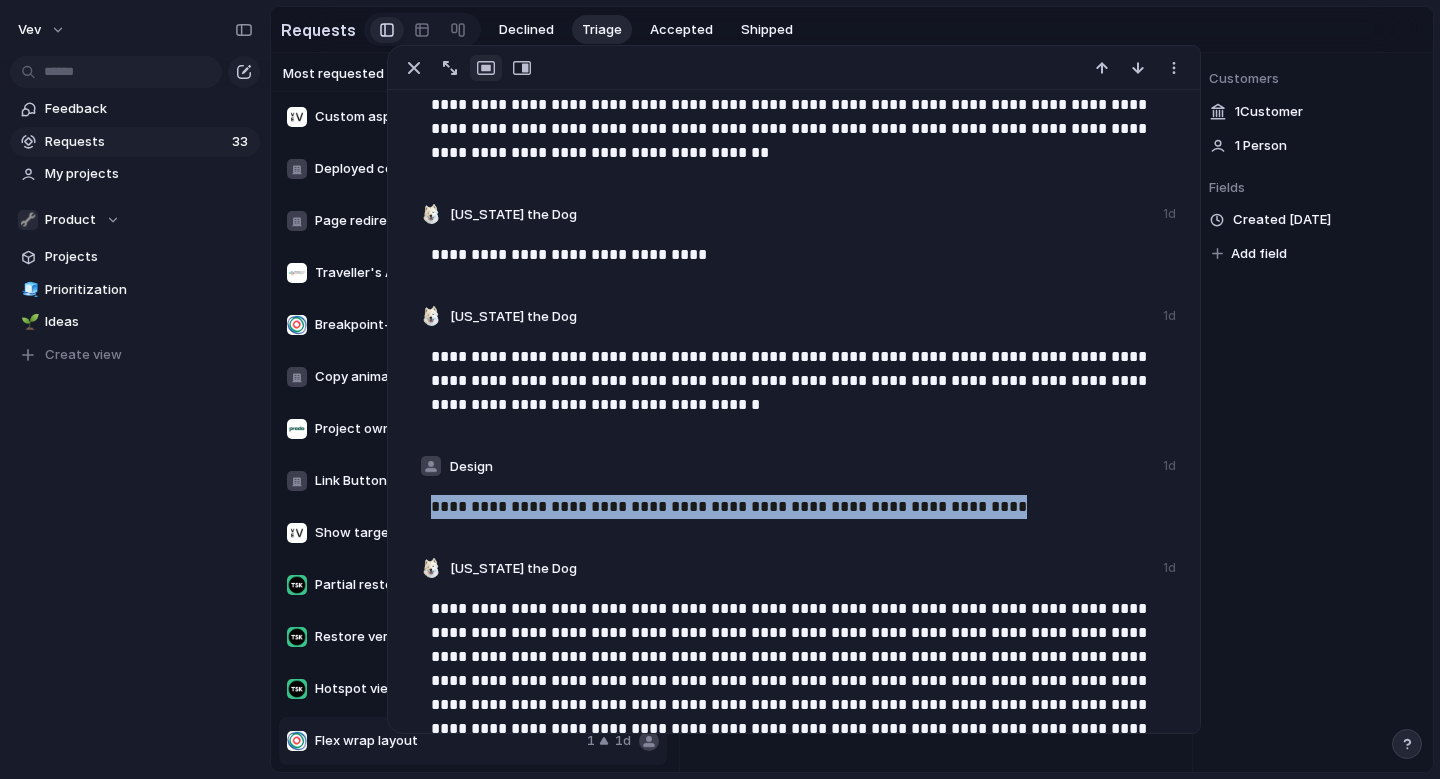 click on "**********" at bounding box center [796, 507] 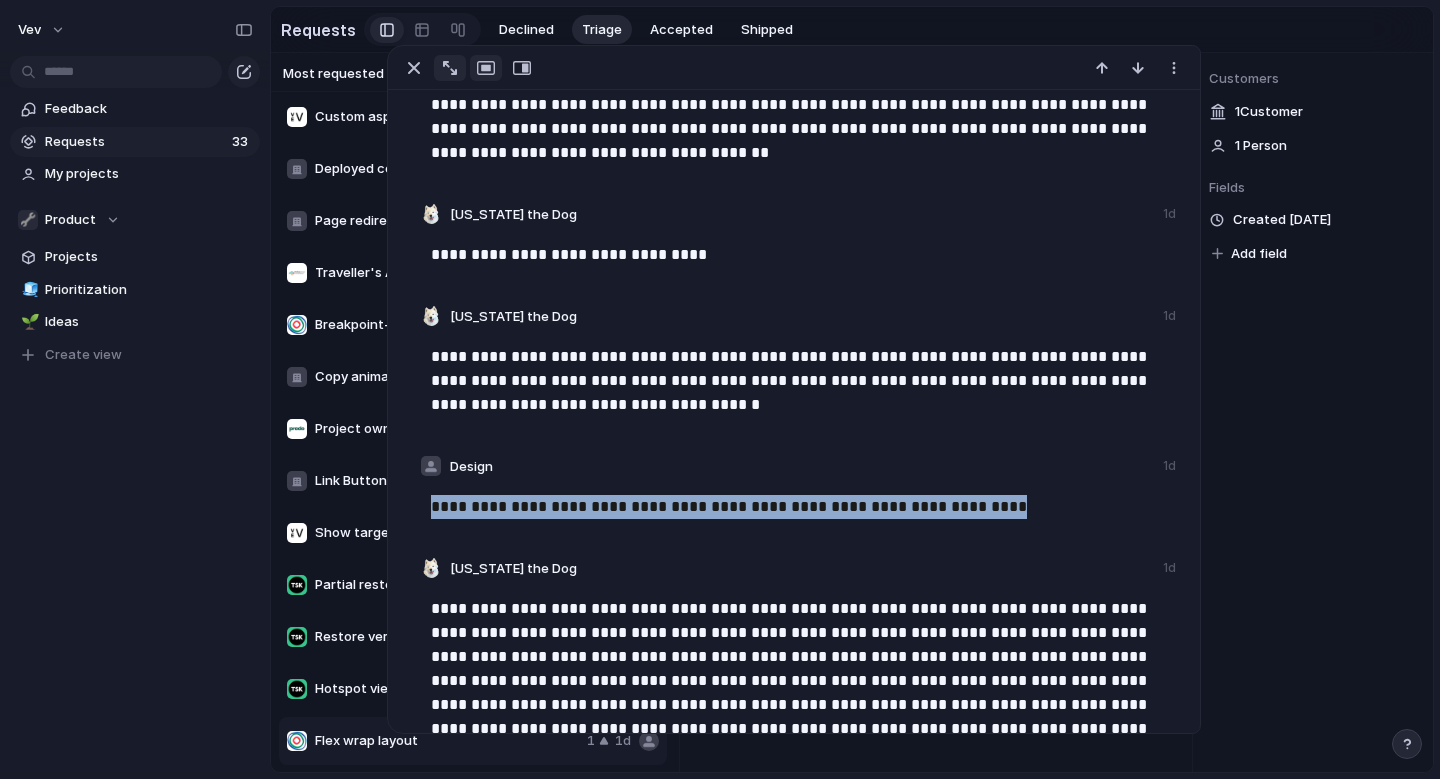 click at bounding box center (450, 68) 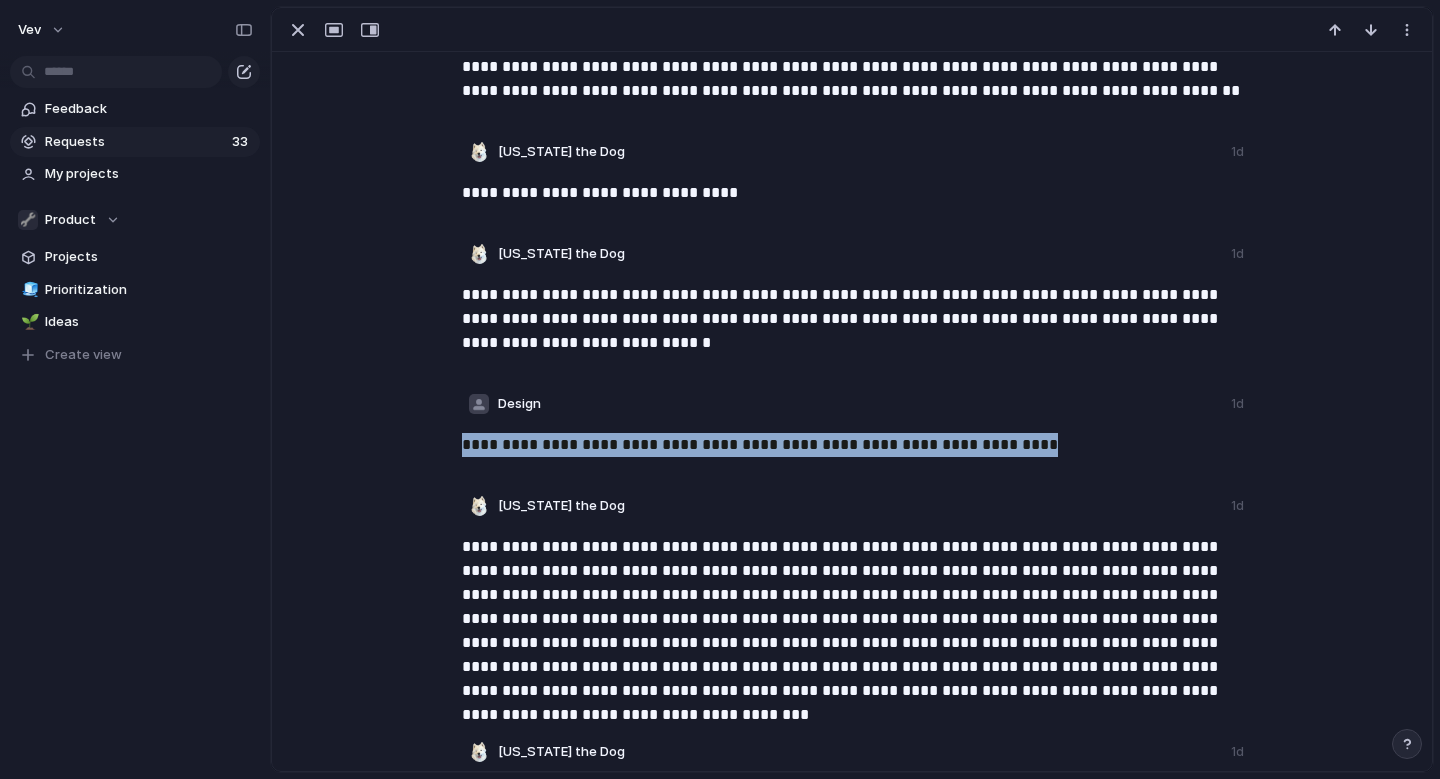 click on "**********" at bounding box center (854, 453) 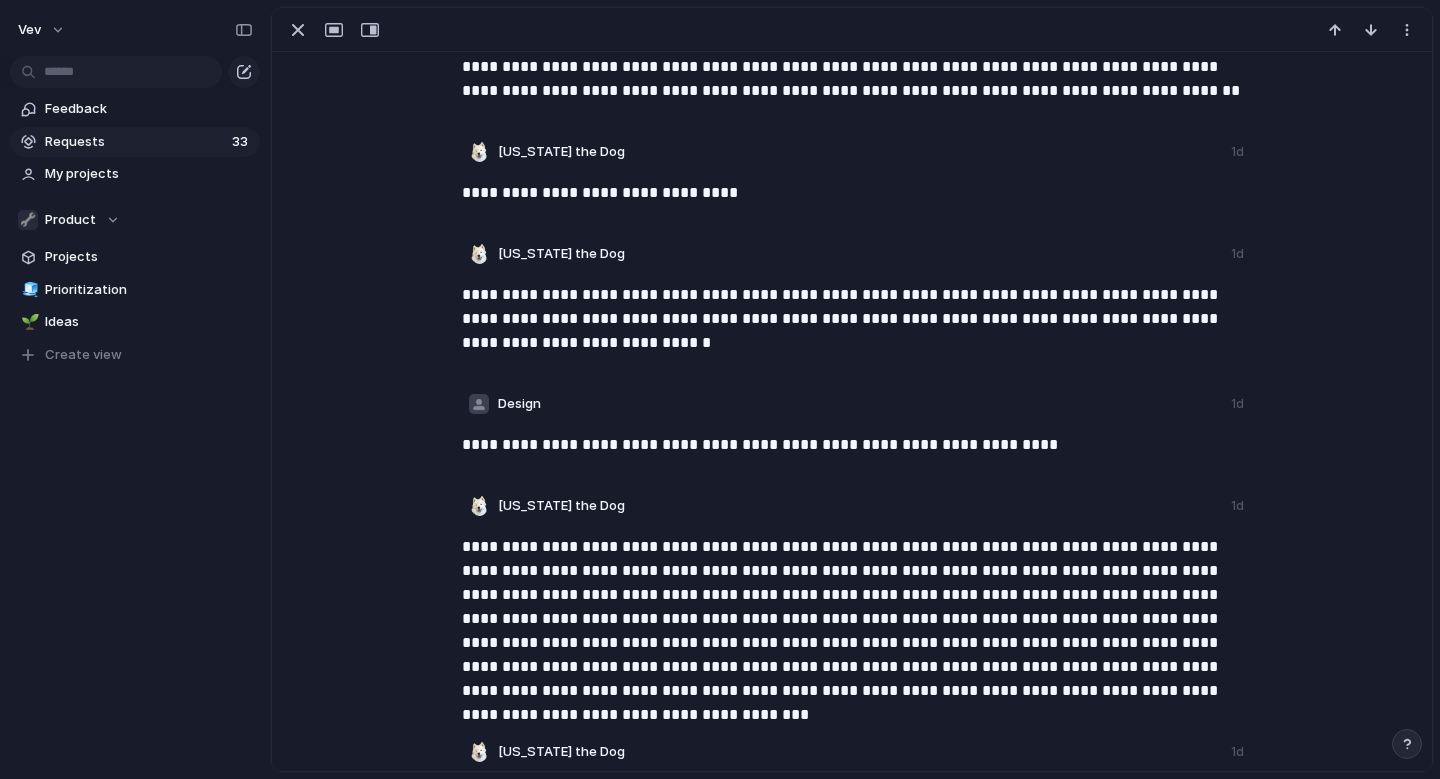 click on "**********" at bounding box center (854, 445) 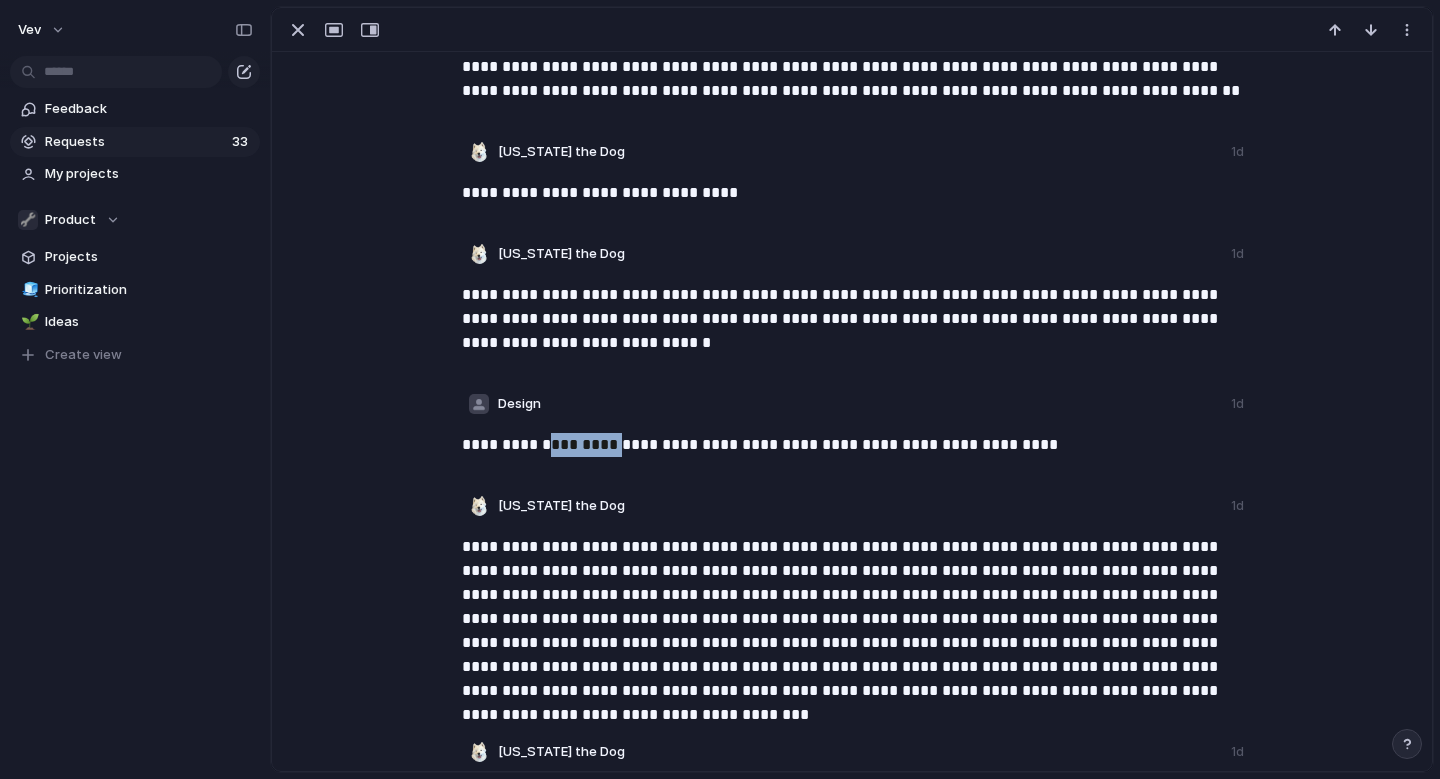 click on "**********" at bounding box center (854, 445) 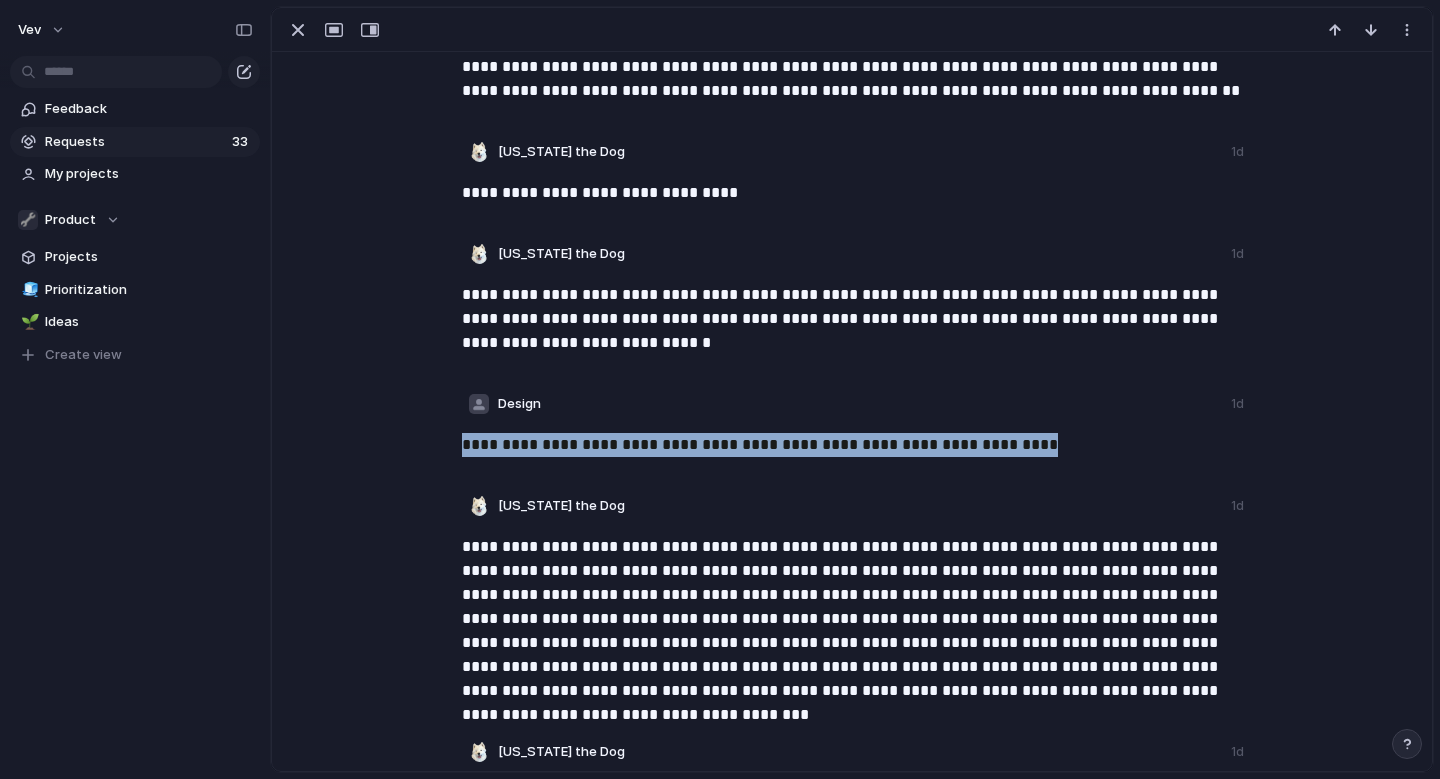 click on "**********" at bounding box center (854, 445) 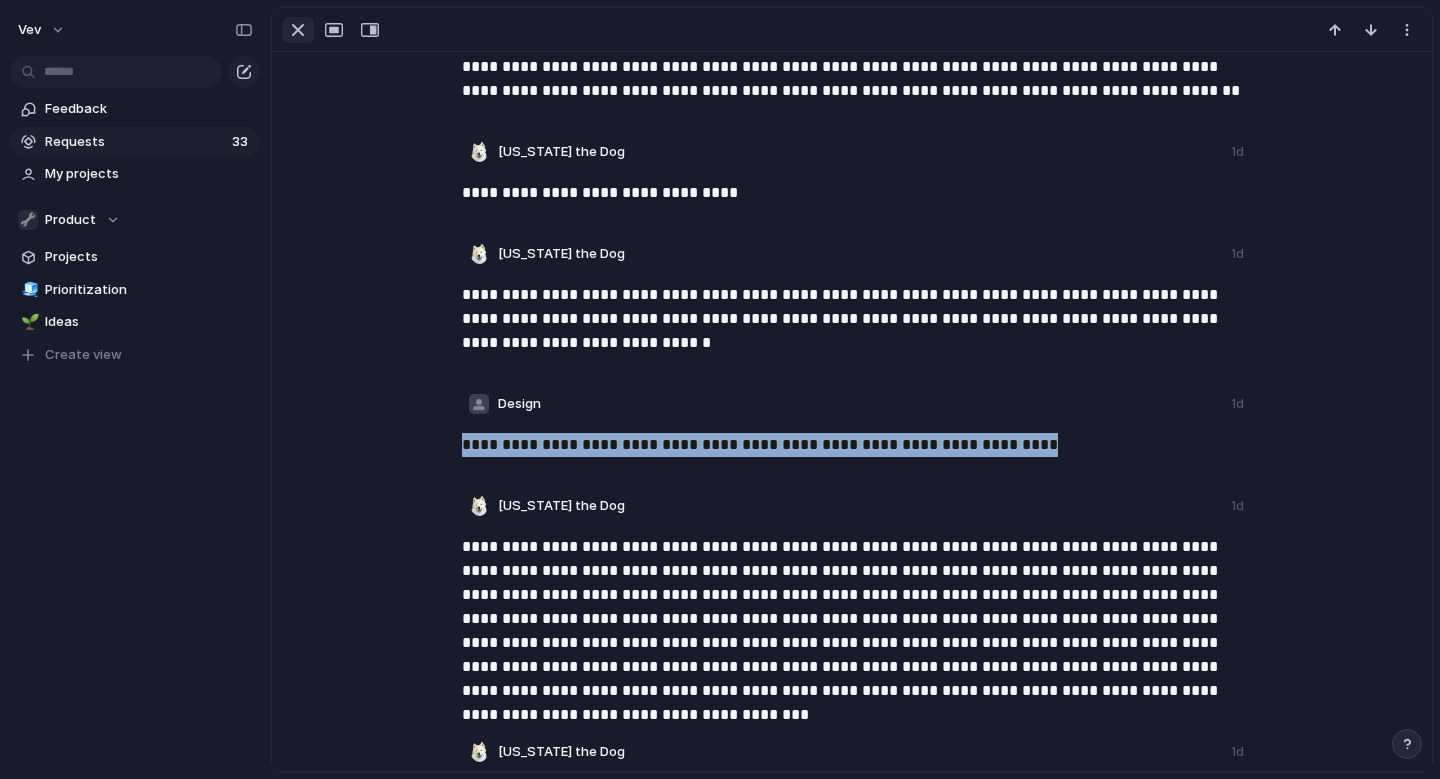 click at bounding box center (298, 30) 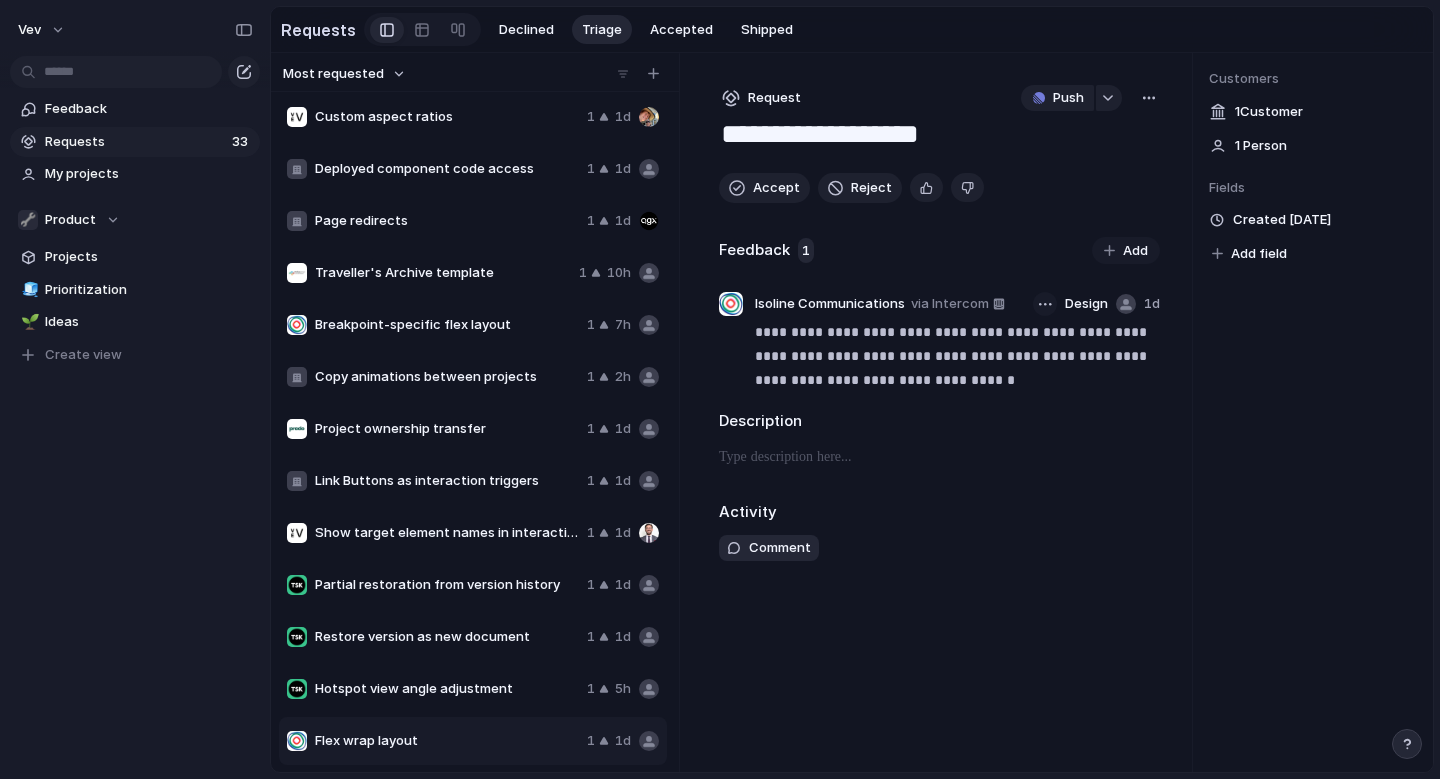 click at bounding box center (1045, 304) 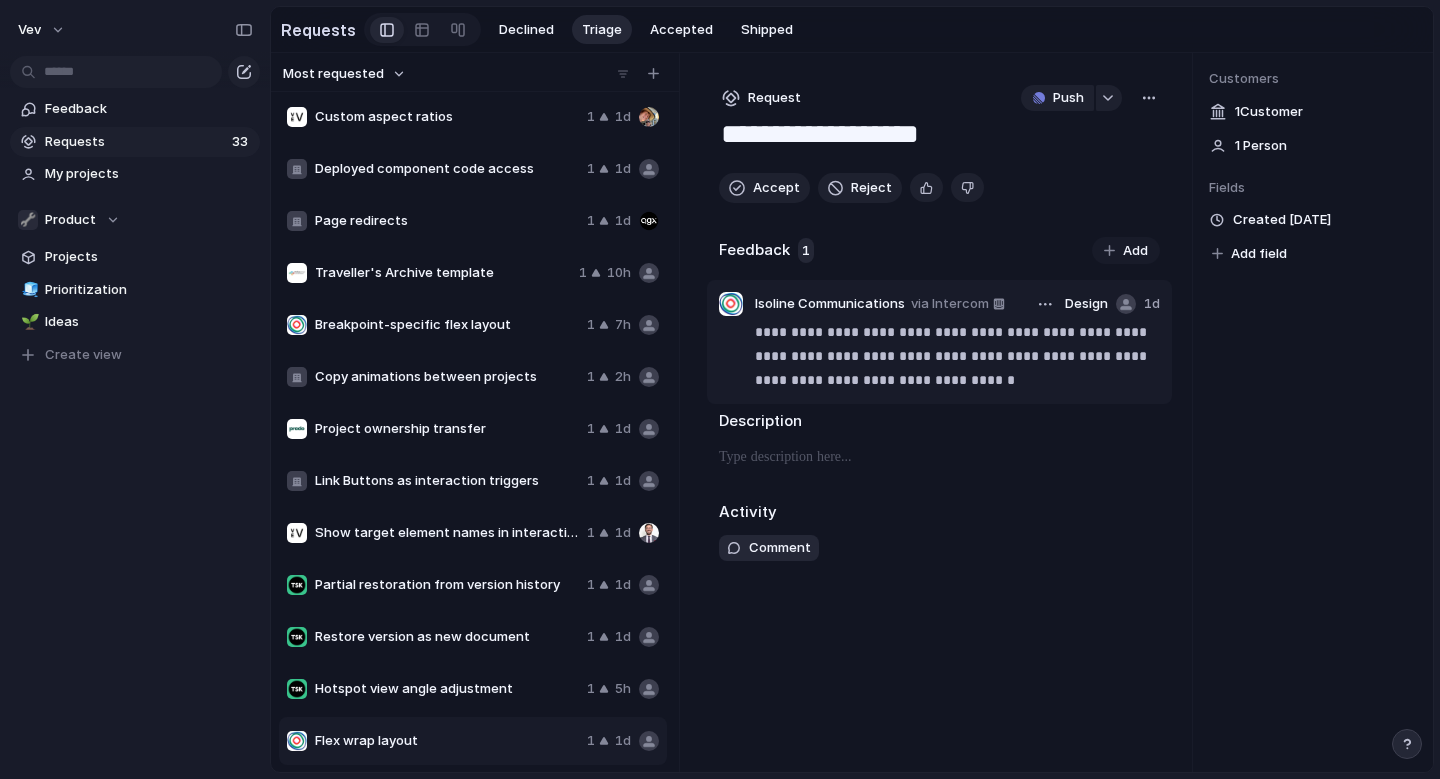 click on "**********" at bounding box center [957, 356] 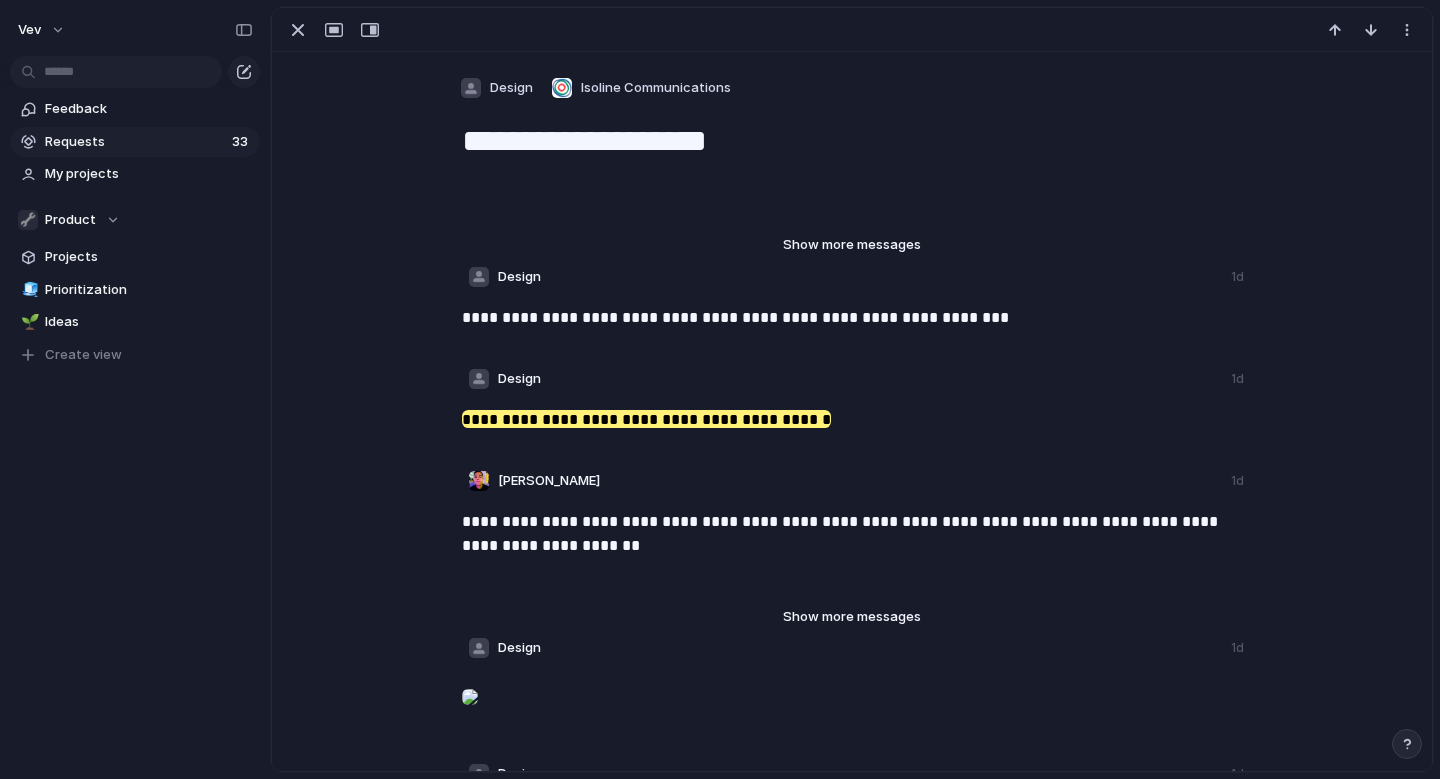 click on "**********" at bounding box center [646, 419] 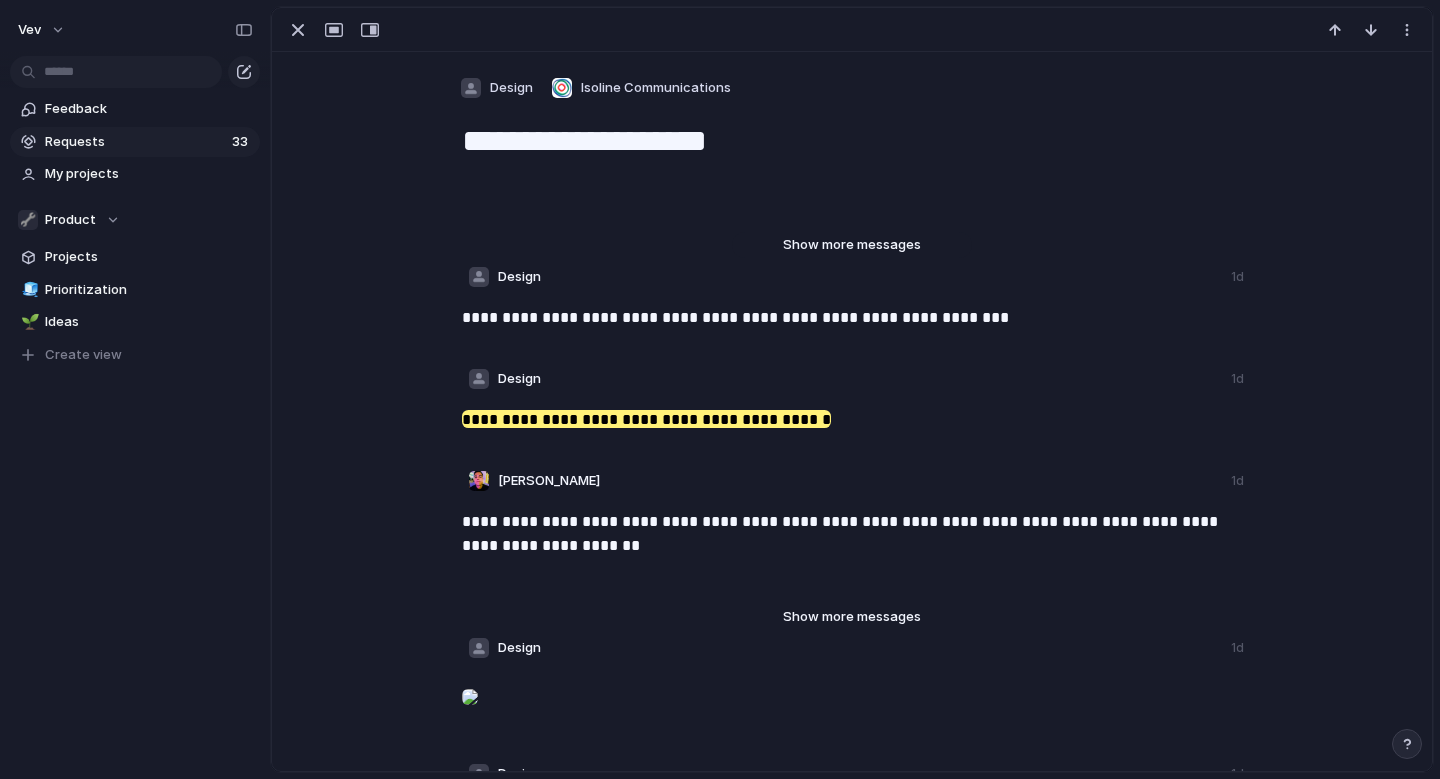 click on "Show more messages" at bounding box center (852, 245) 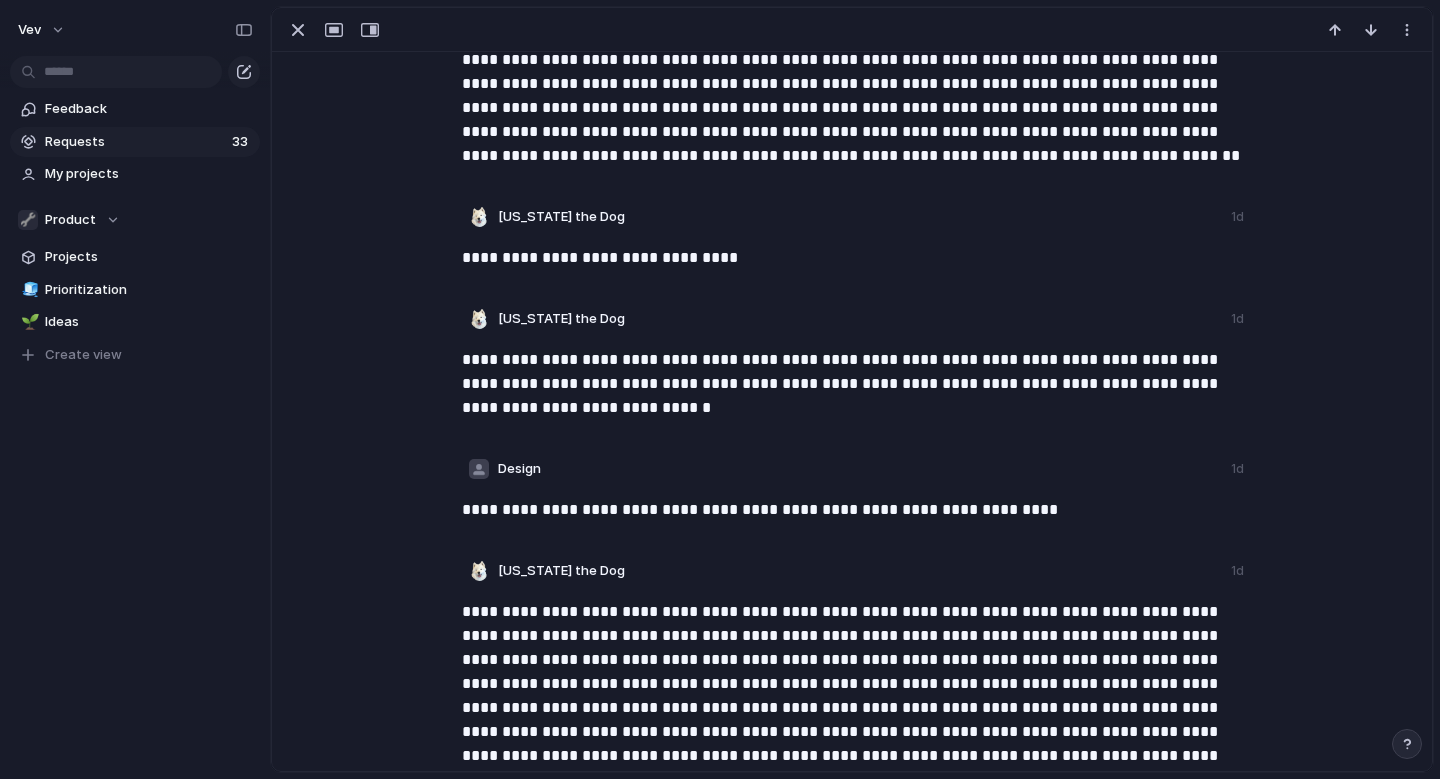 scroll, scrollTop: 656, scrollLeft: 0, axis: vertical 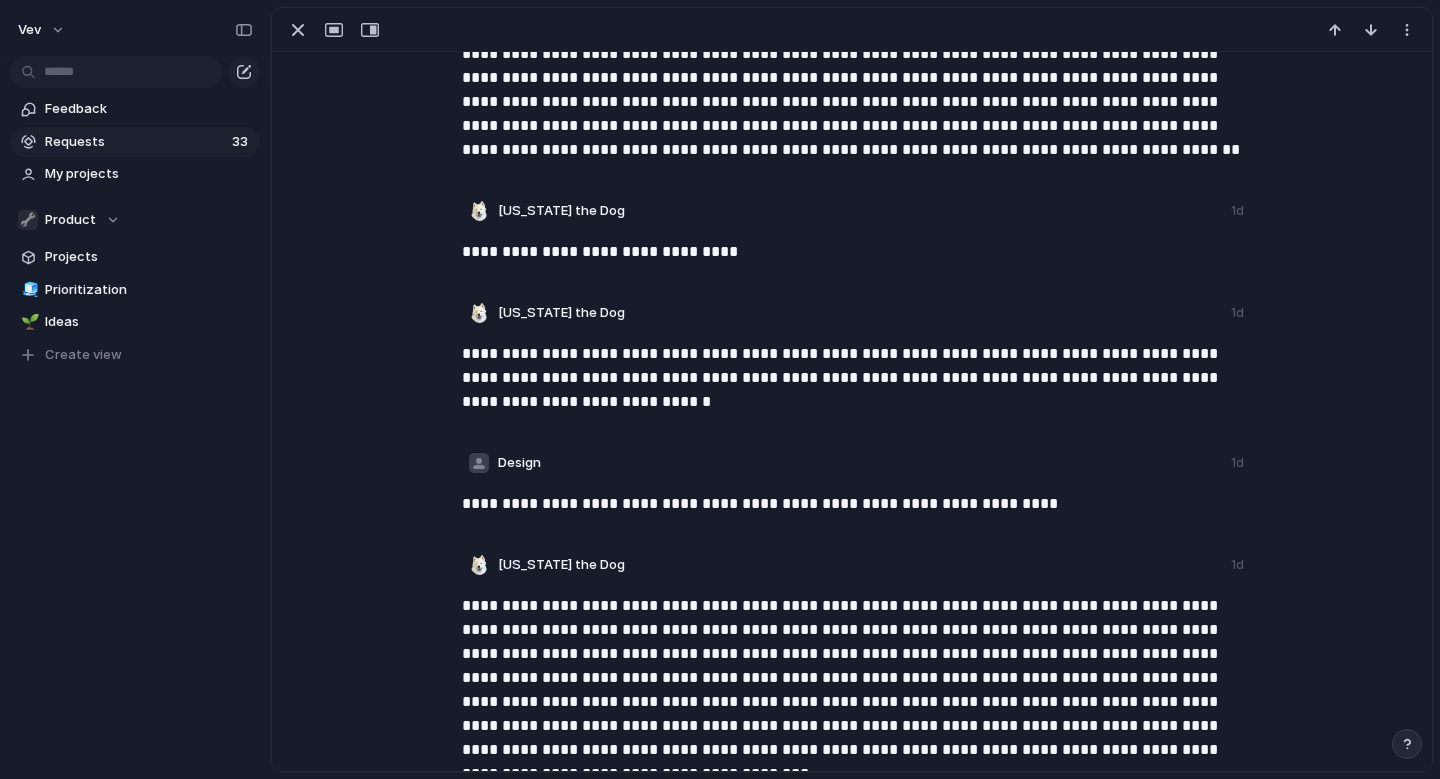 click on "**********" at bounding box center (854, 504) 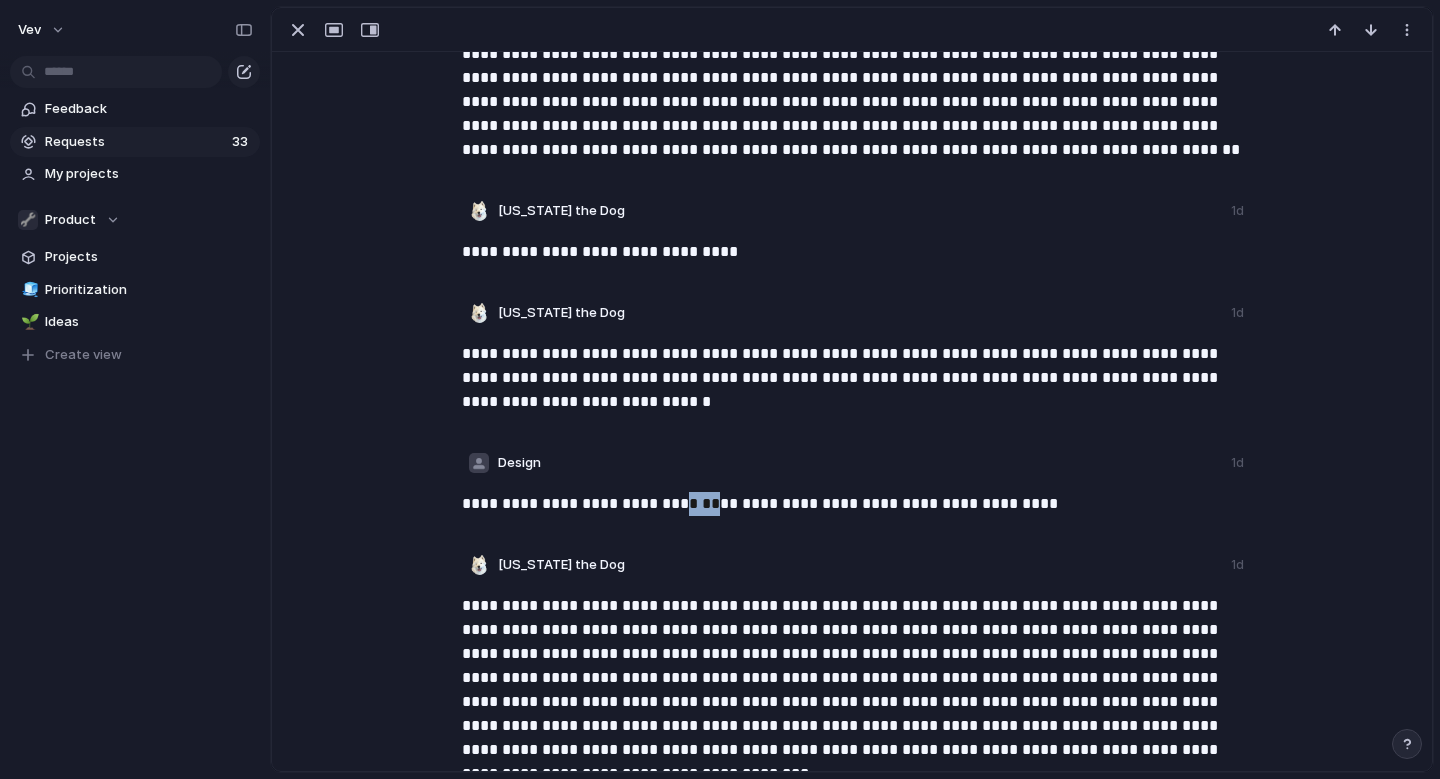 click on "**********" at bounding box center (854, 504) 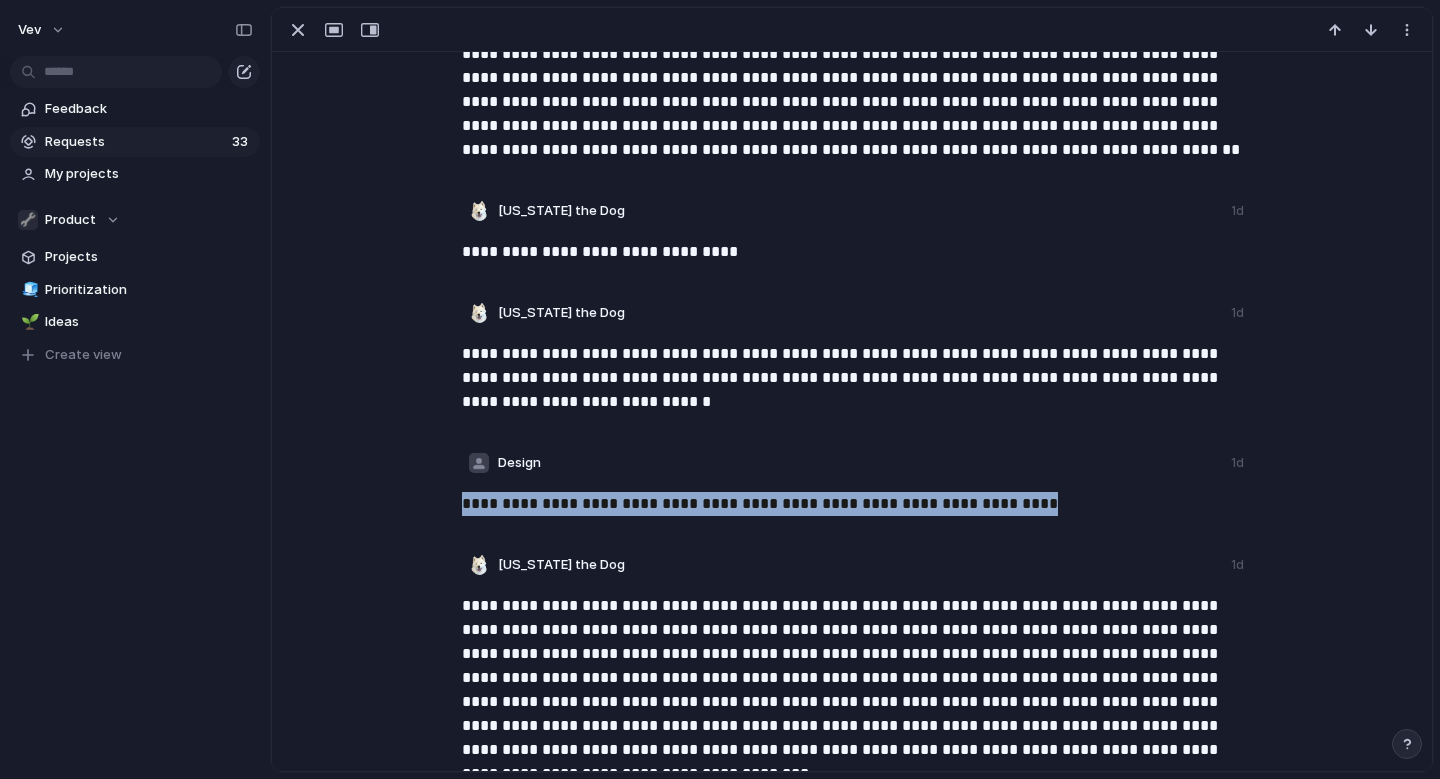 click on "**********" at bounding box center (854, 504) 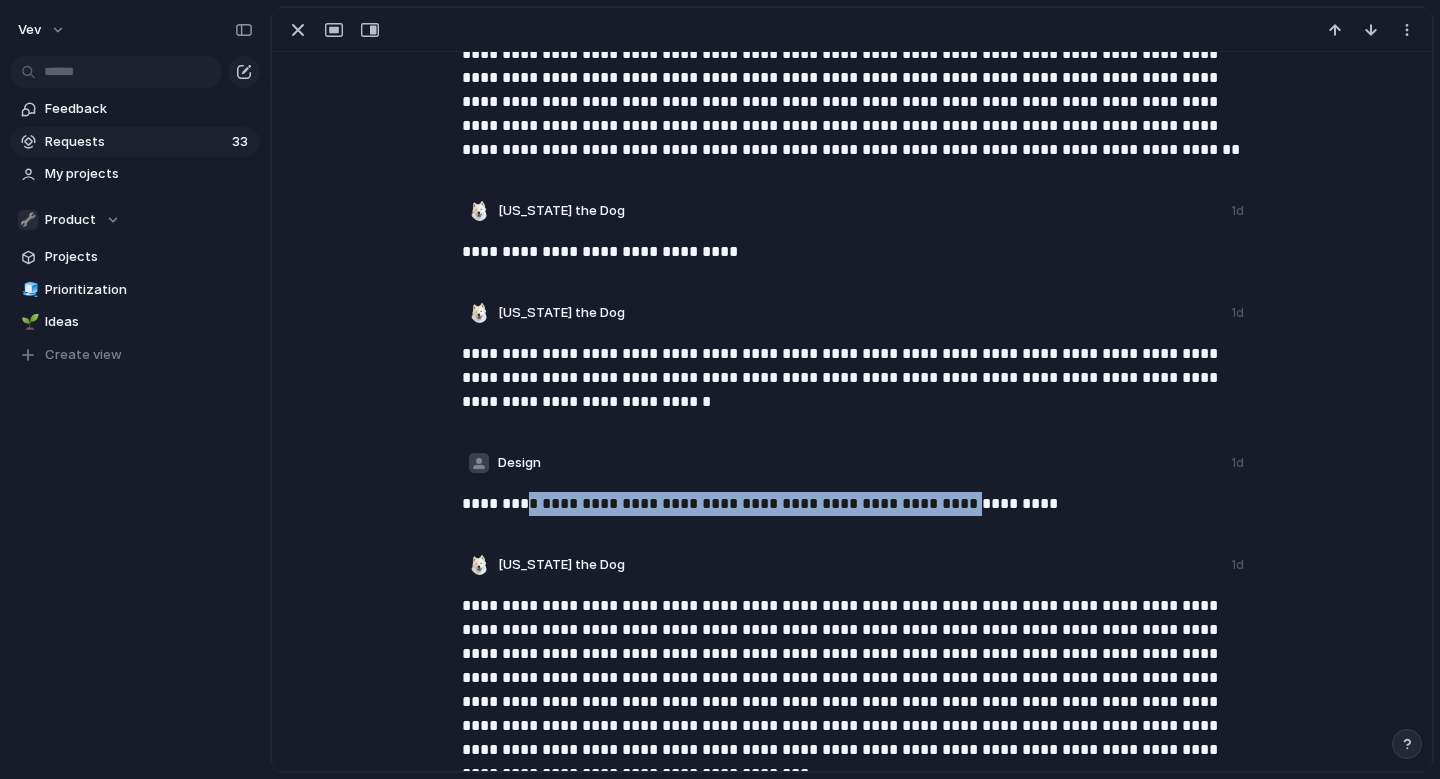 drag, startPoint x: 945, startPoint y: 509, endPoint x: 518, endPoint y: 500, distance: 427.09485 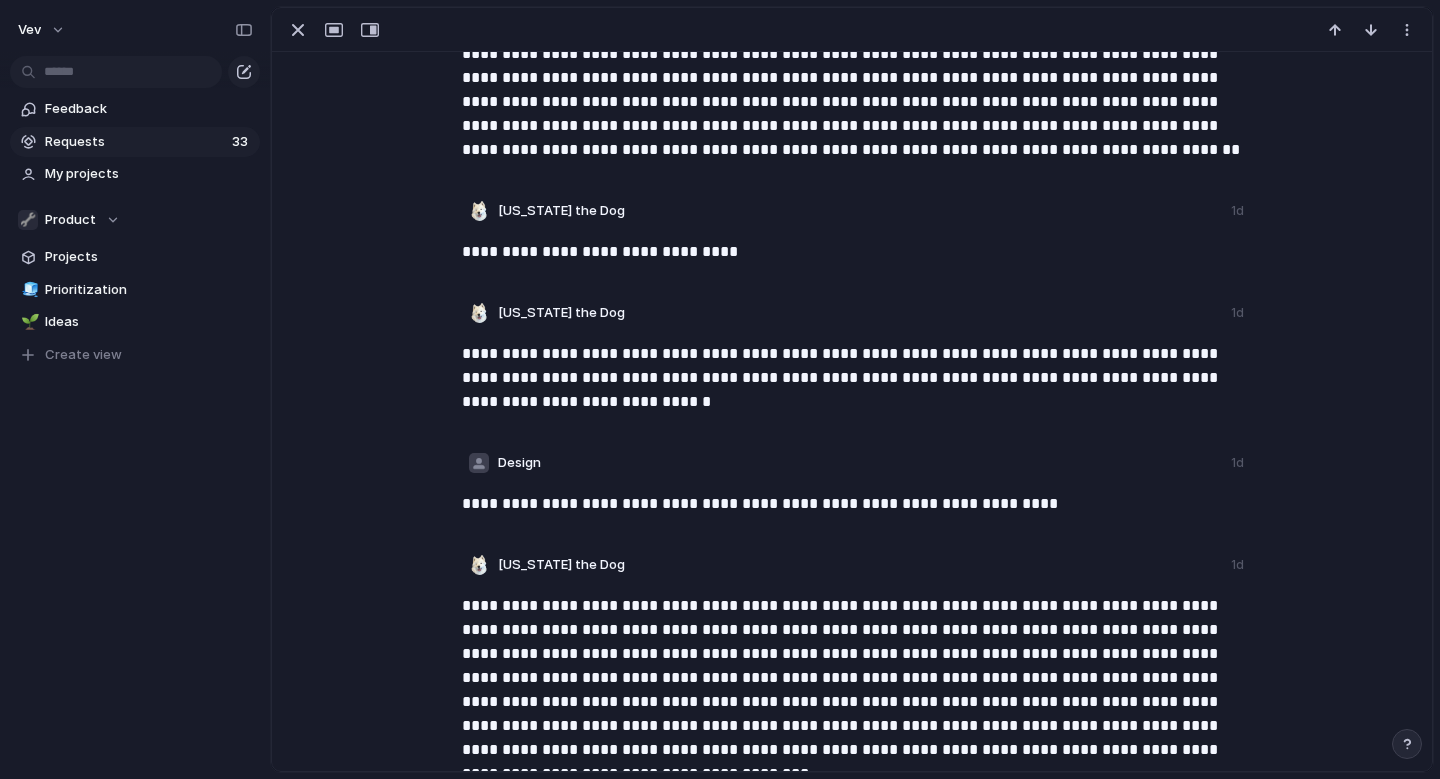 click on "**********" at bounding box center (854, 504) 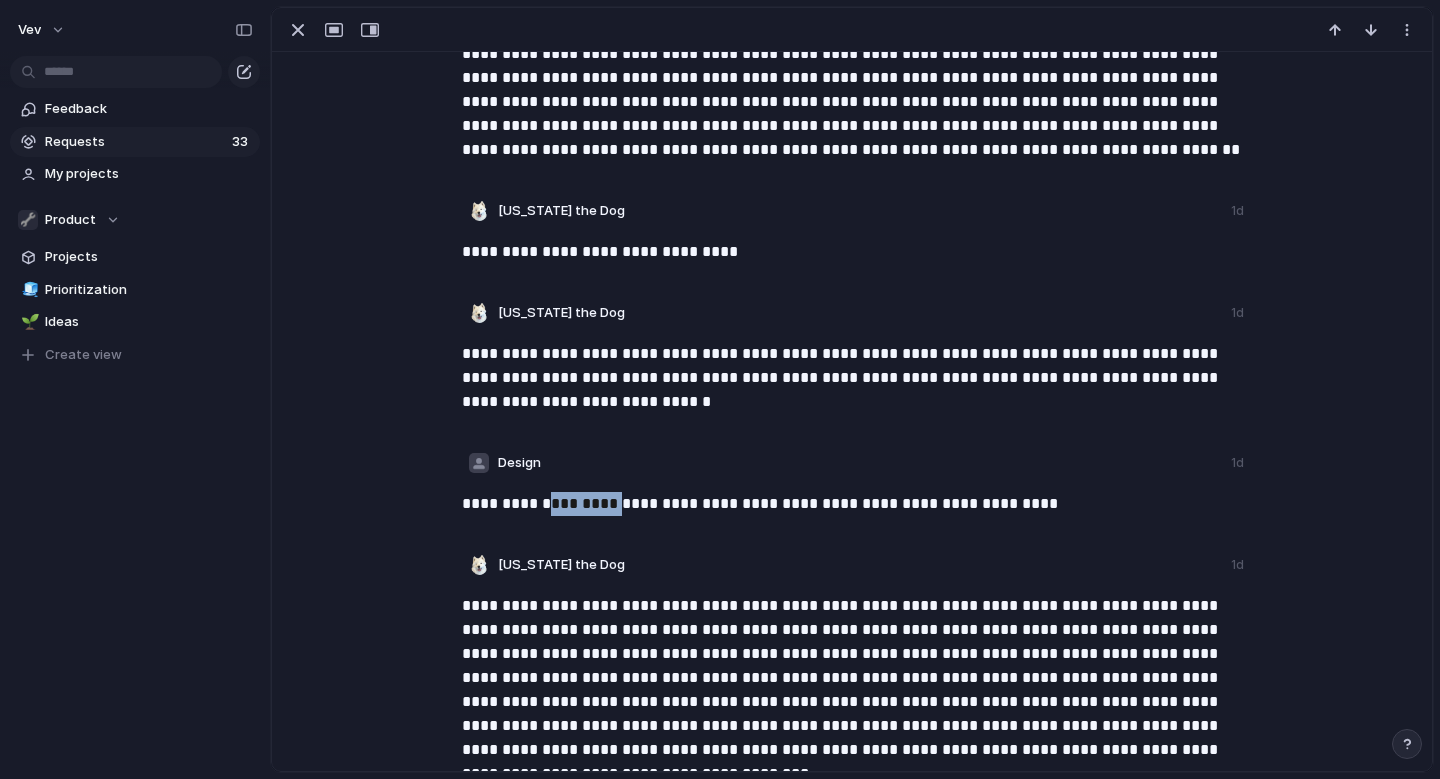 click on "**********" at bounding box center (854, 504) 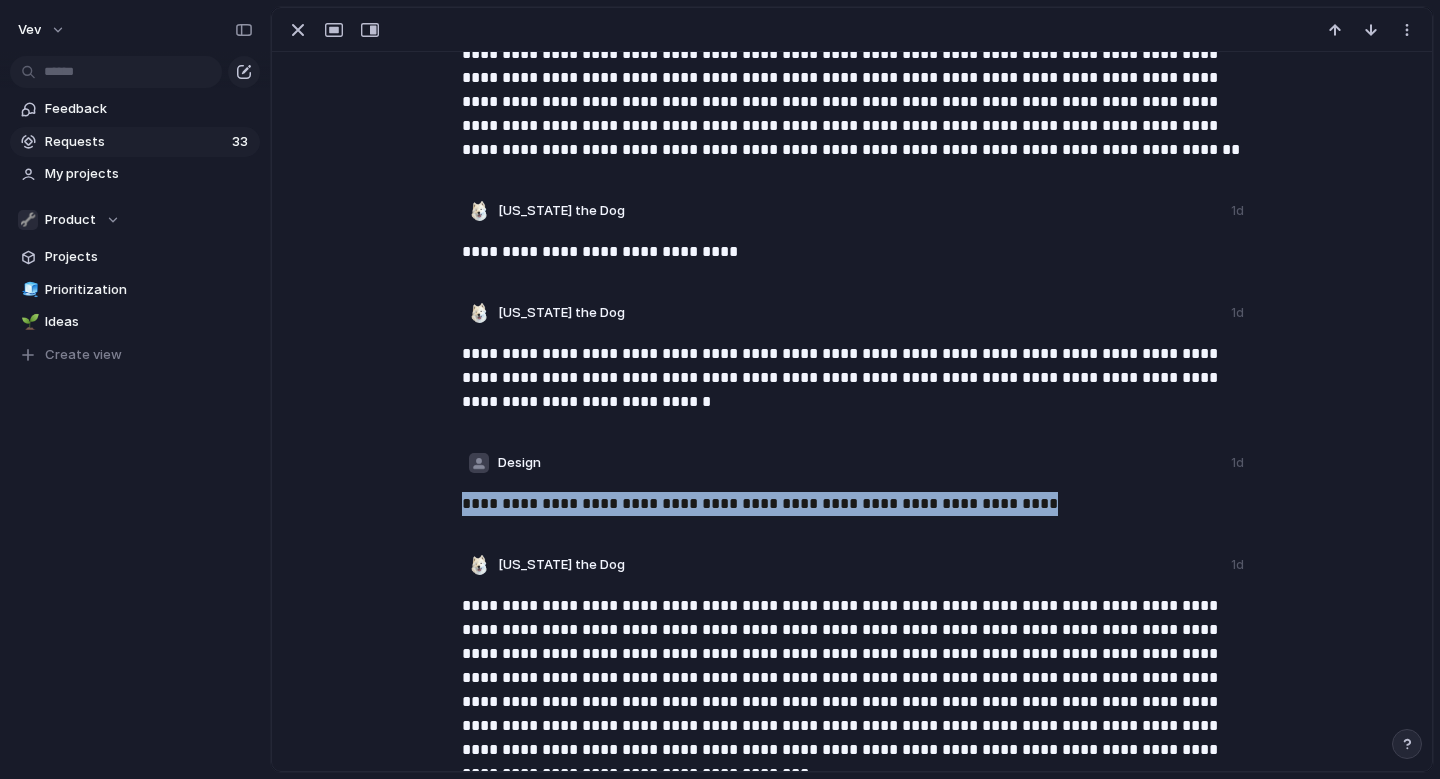 click on "**********" at bounding box center [854, 504] 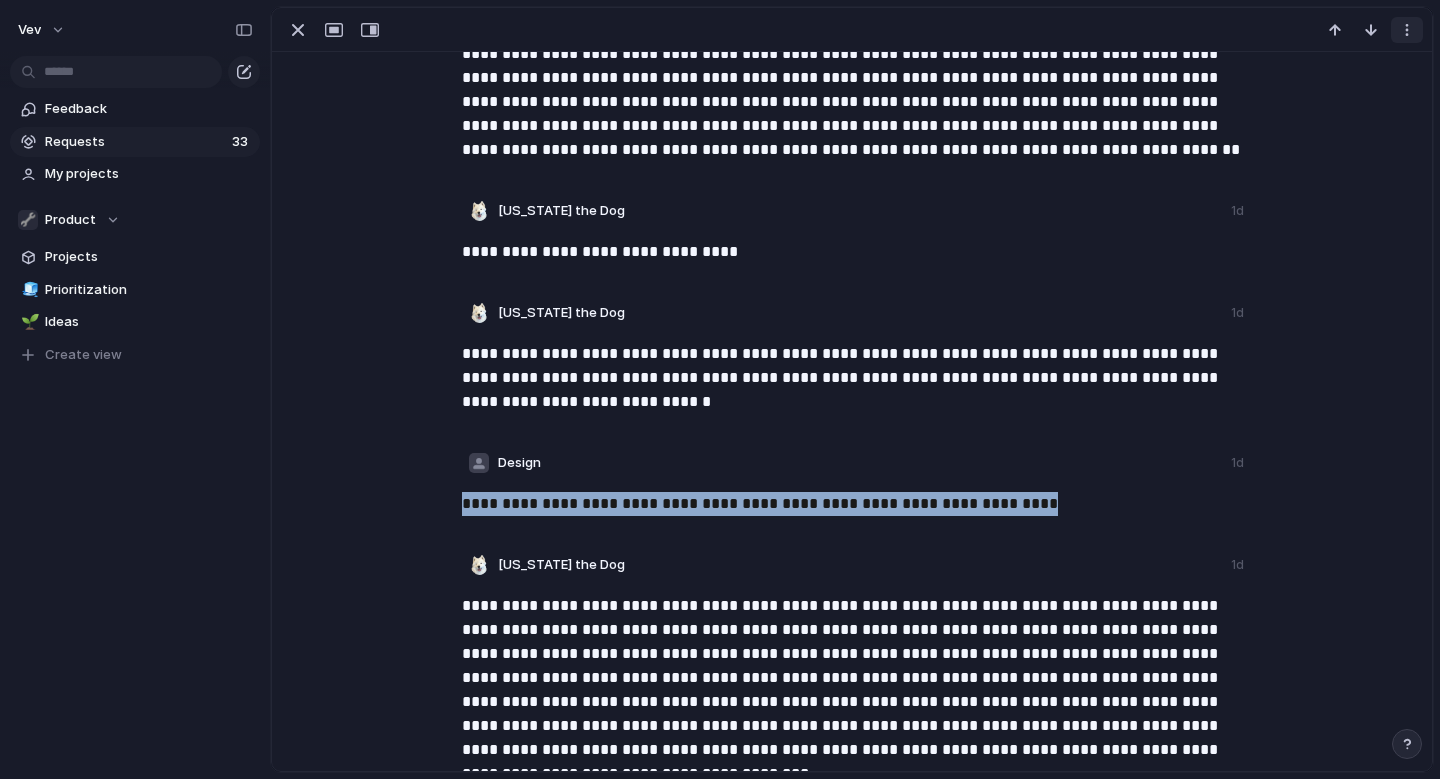 click at bounding box center [1407, 30] 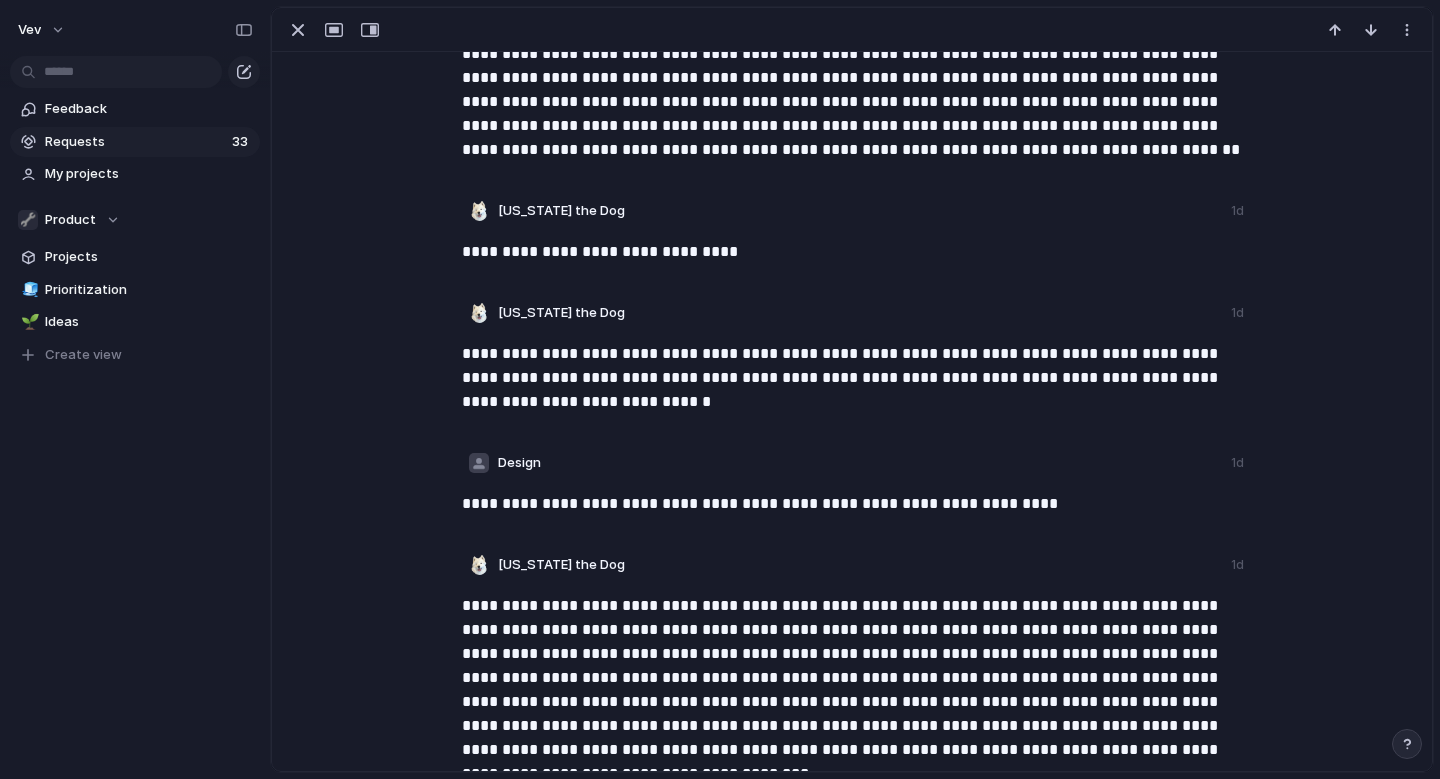 click on "Delete" at bounding box center (720, 389) 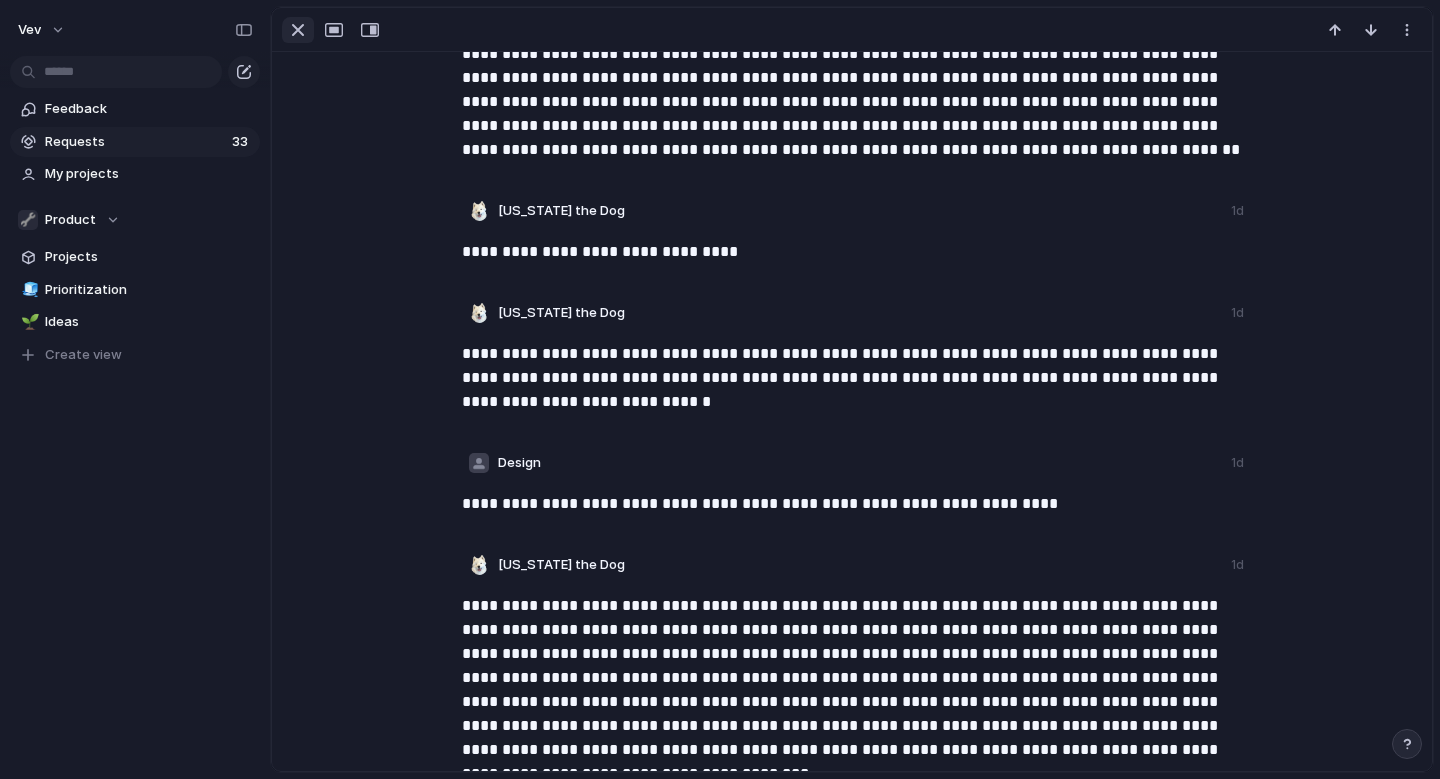 click at bounding box center (298, 30) 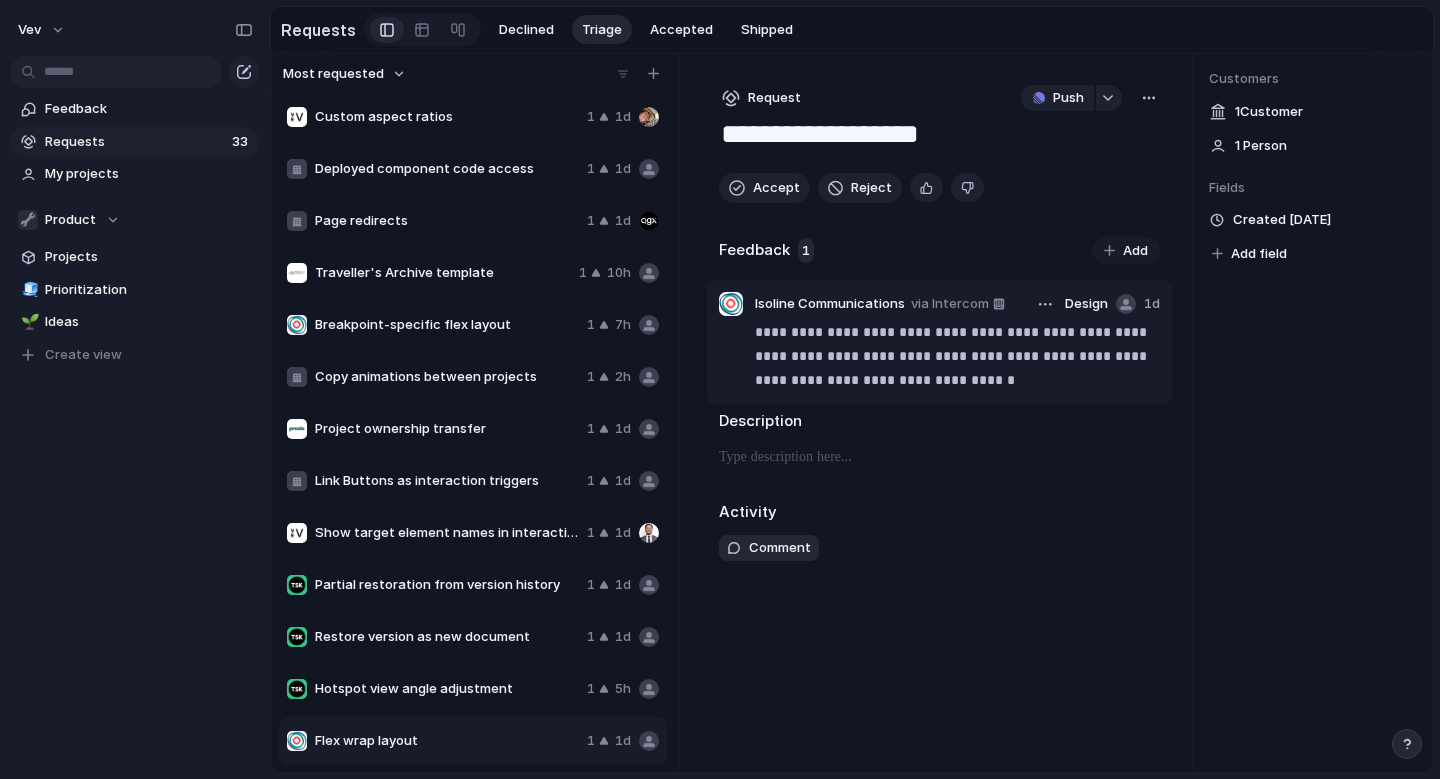 click on "Design 1d" at bounding box center [1096, 304] 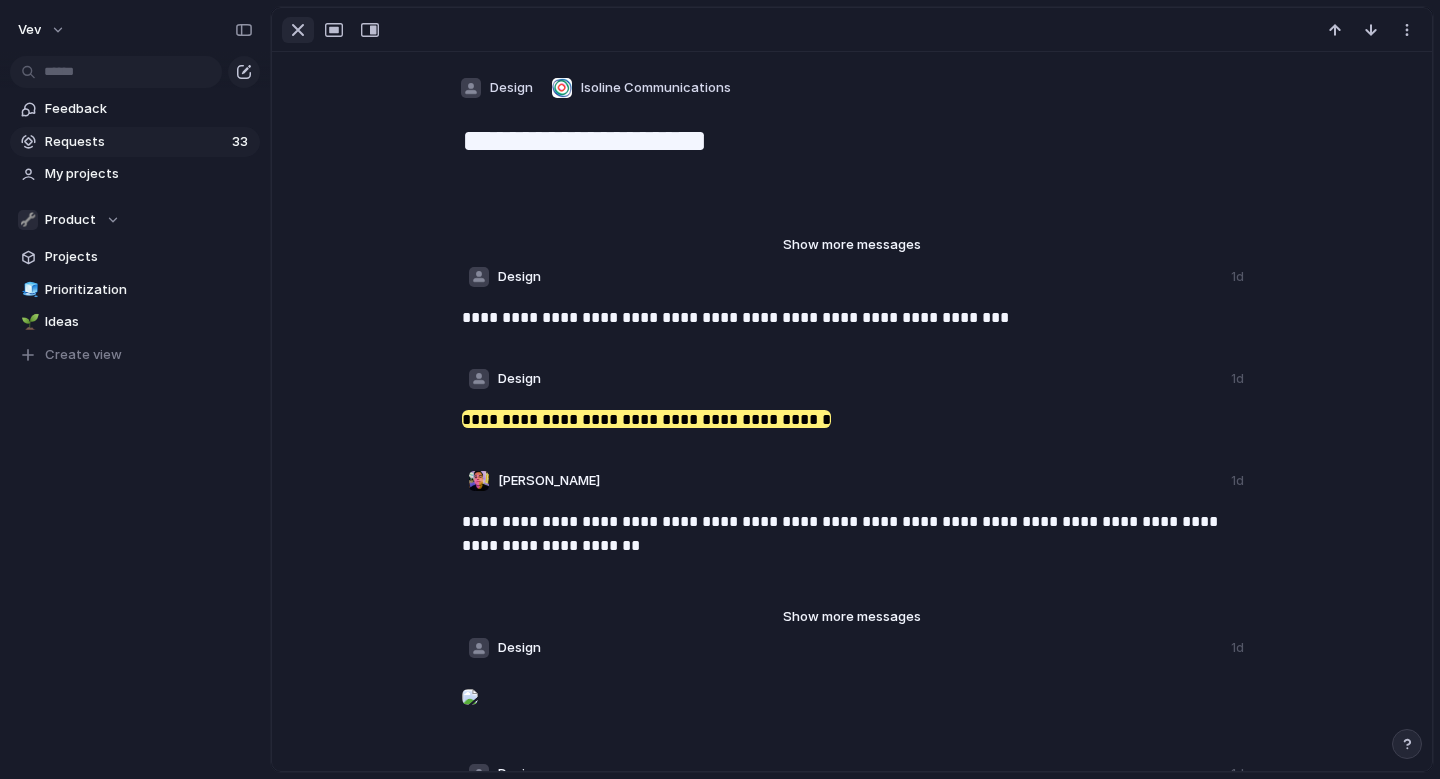 click at bounding box center (298, 30) 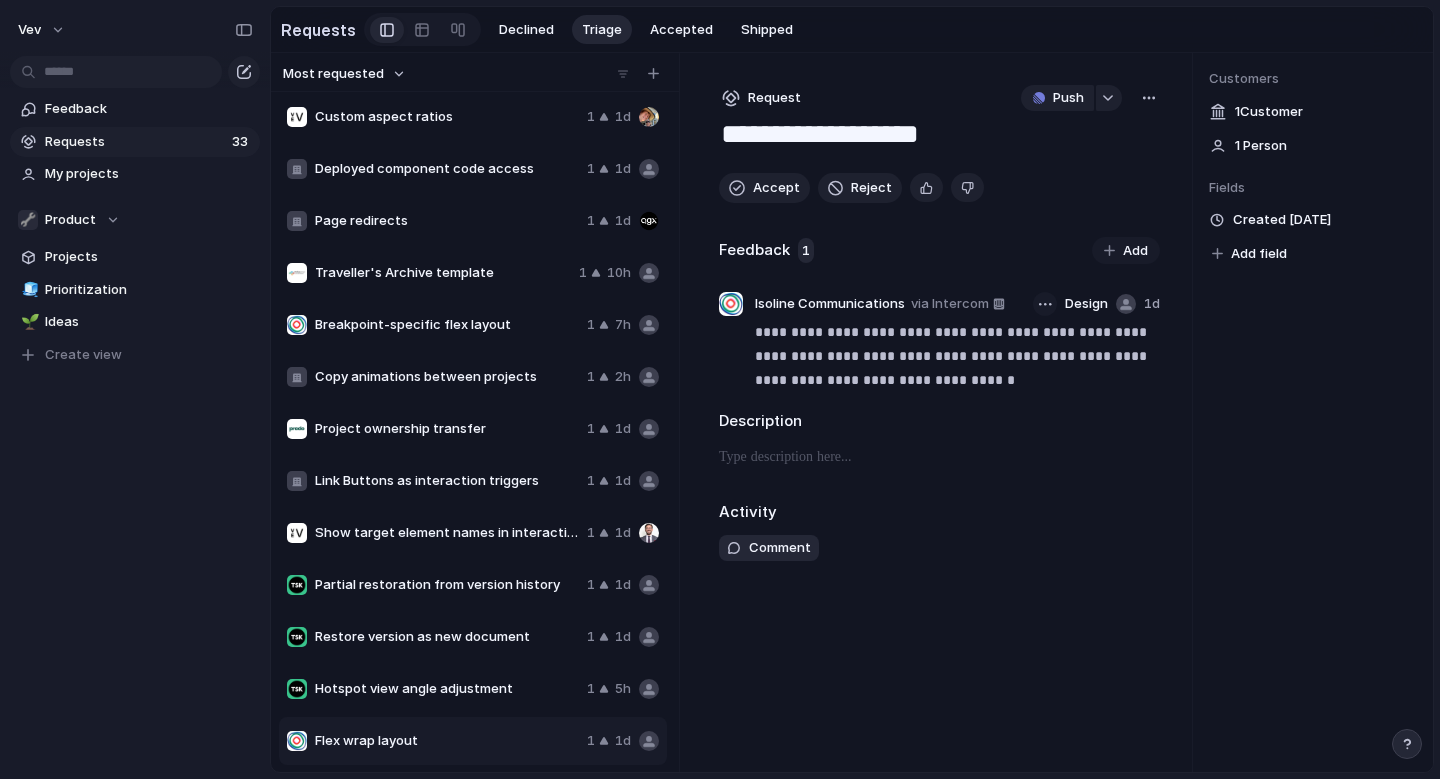 click at bounding box center [1045, 304] 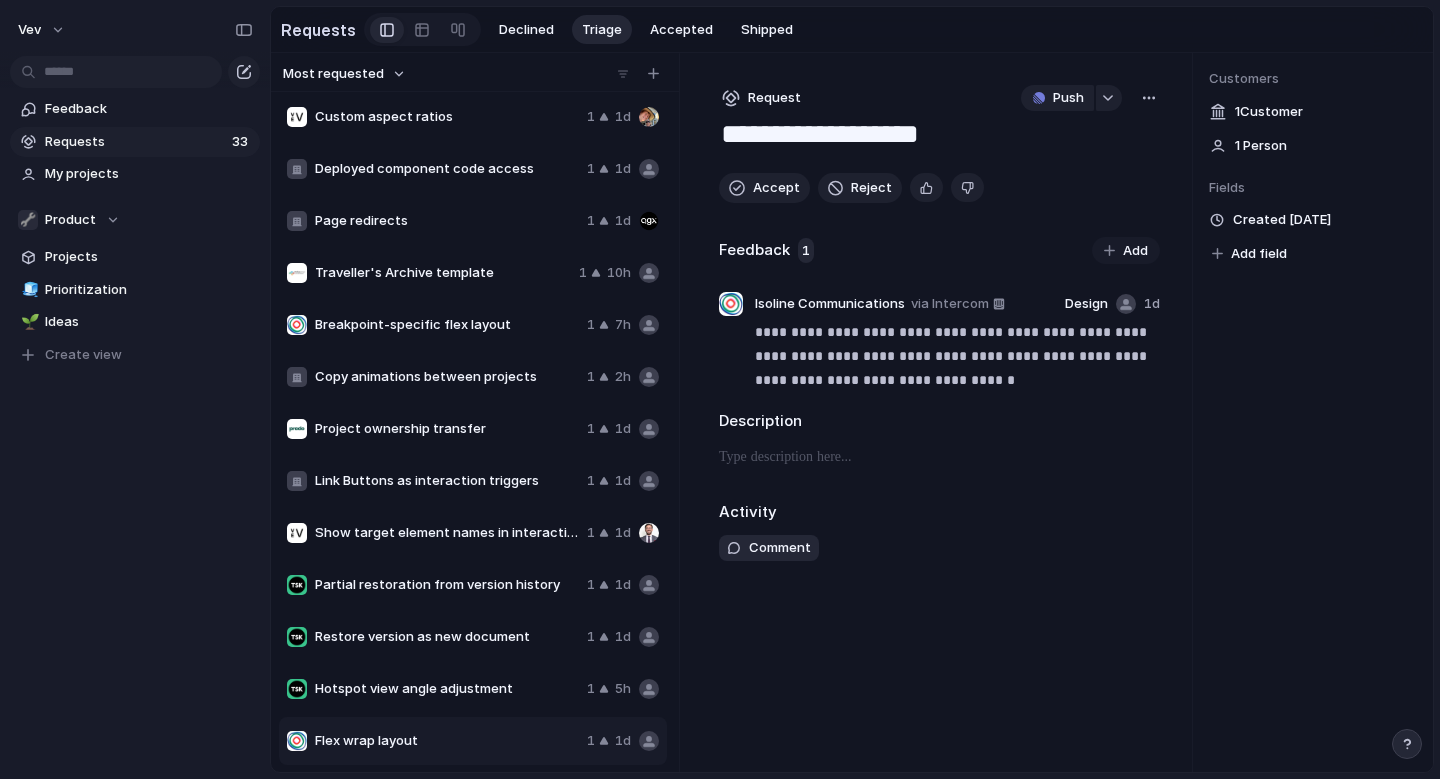 click on "Hotspot view angle adjustment" at bounding box center [447, 689] 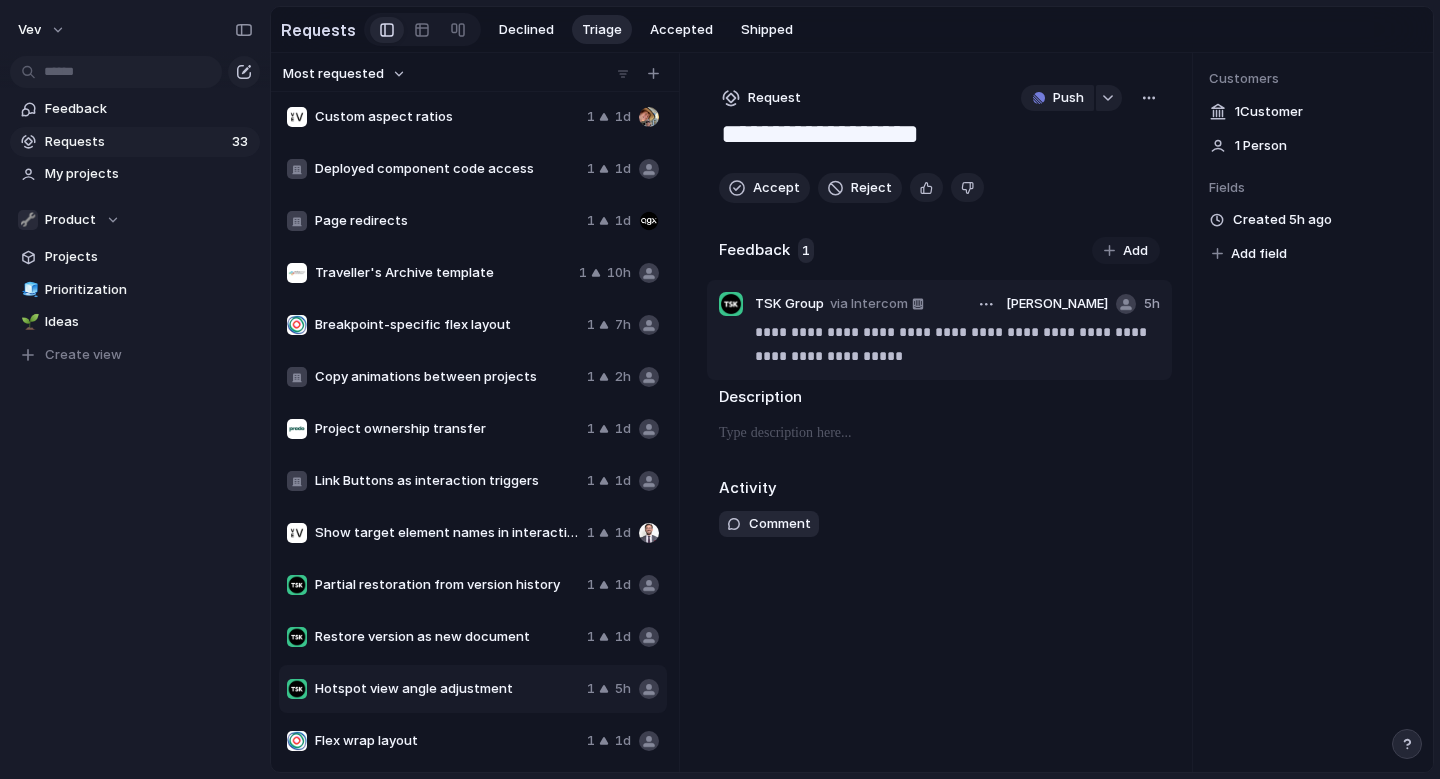 click on "**********" at bounding box center [957, 344] 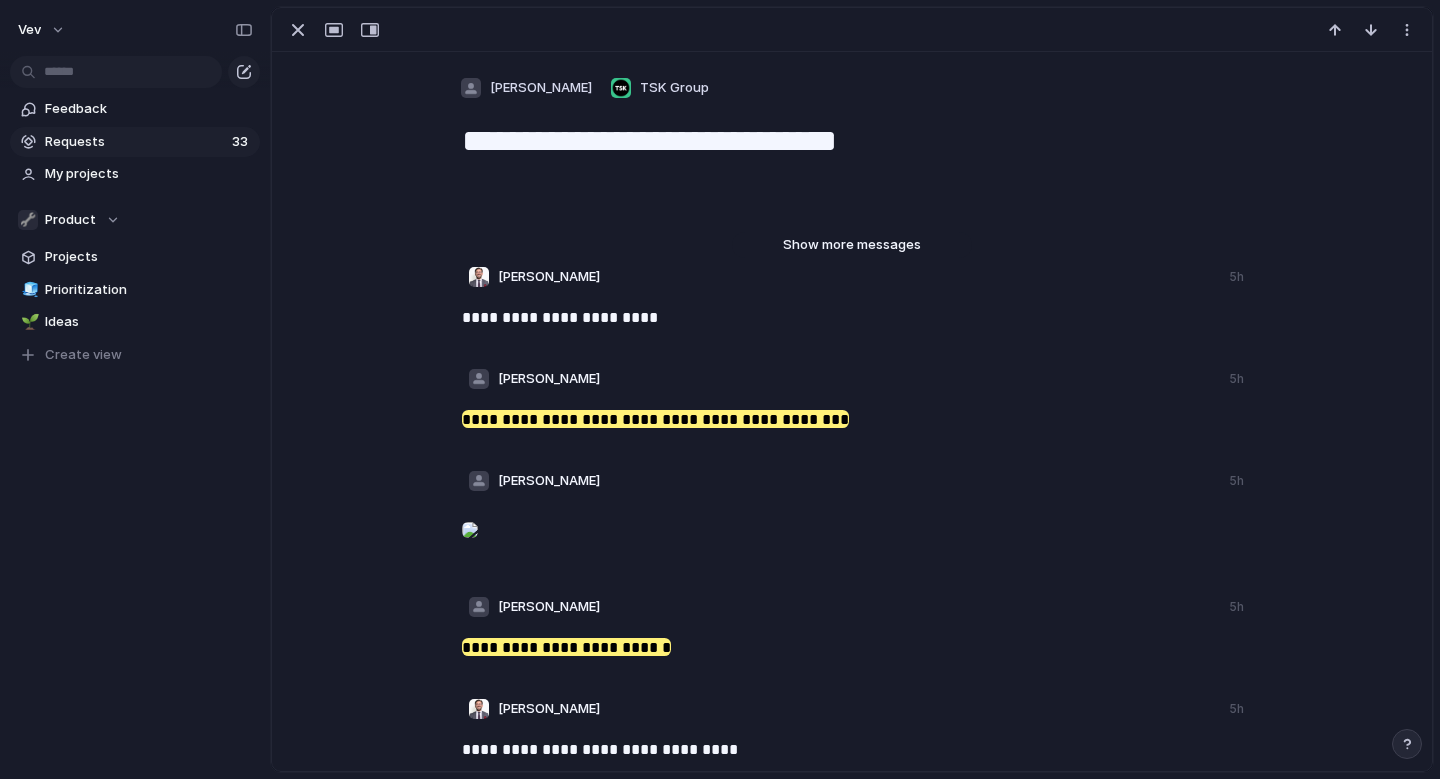 click on "Show more messages" at bounding box center (852, 245) 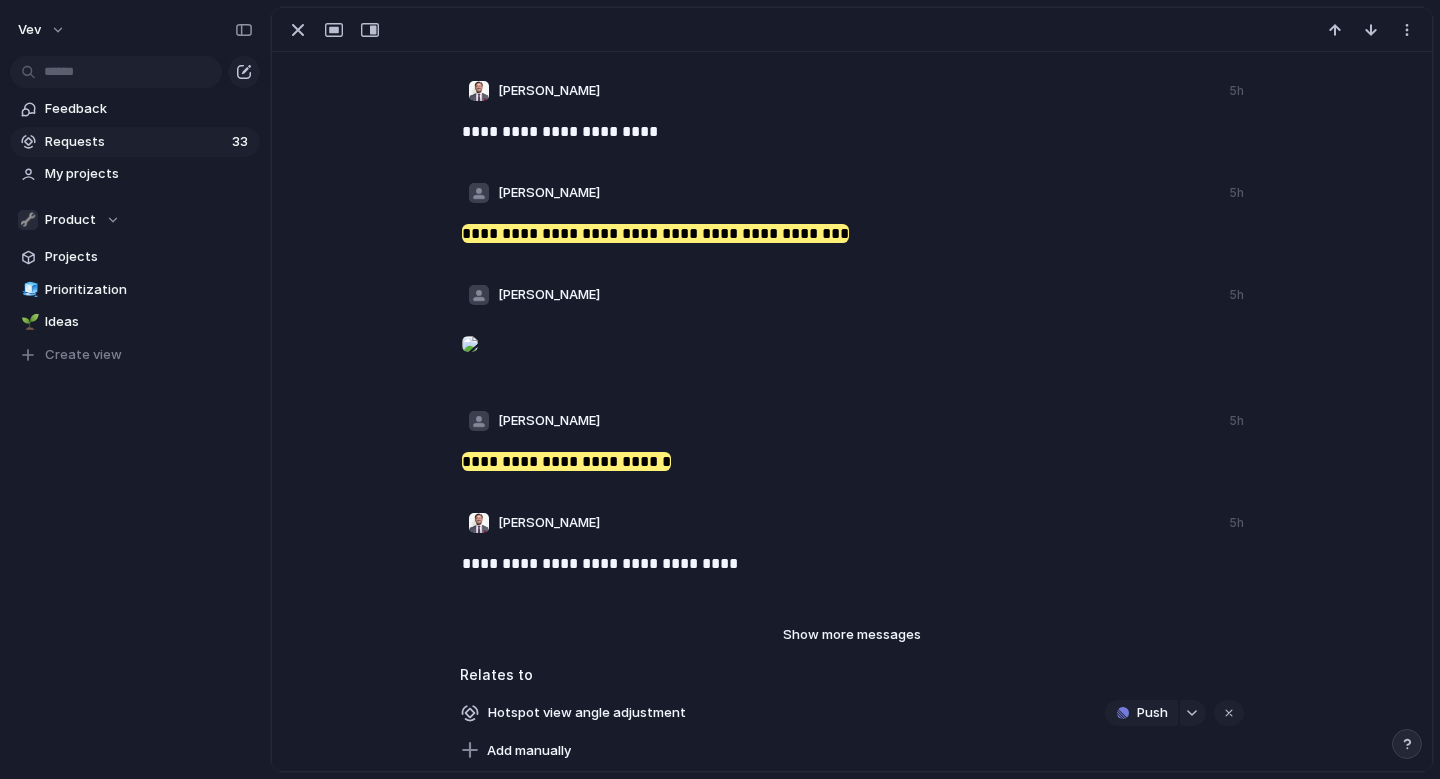 scroll, scrollTop: 750, scrollLeft: 0, axis: vertical 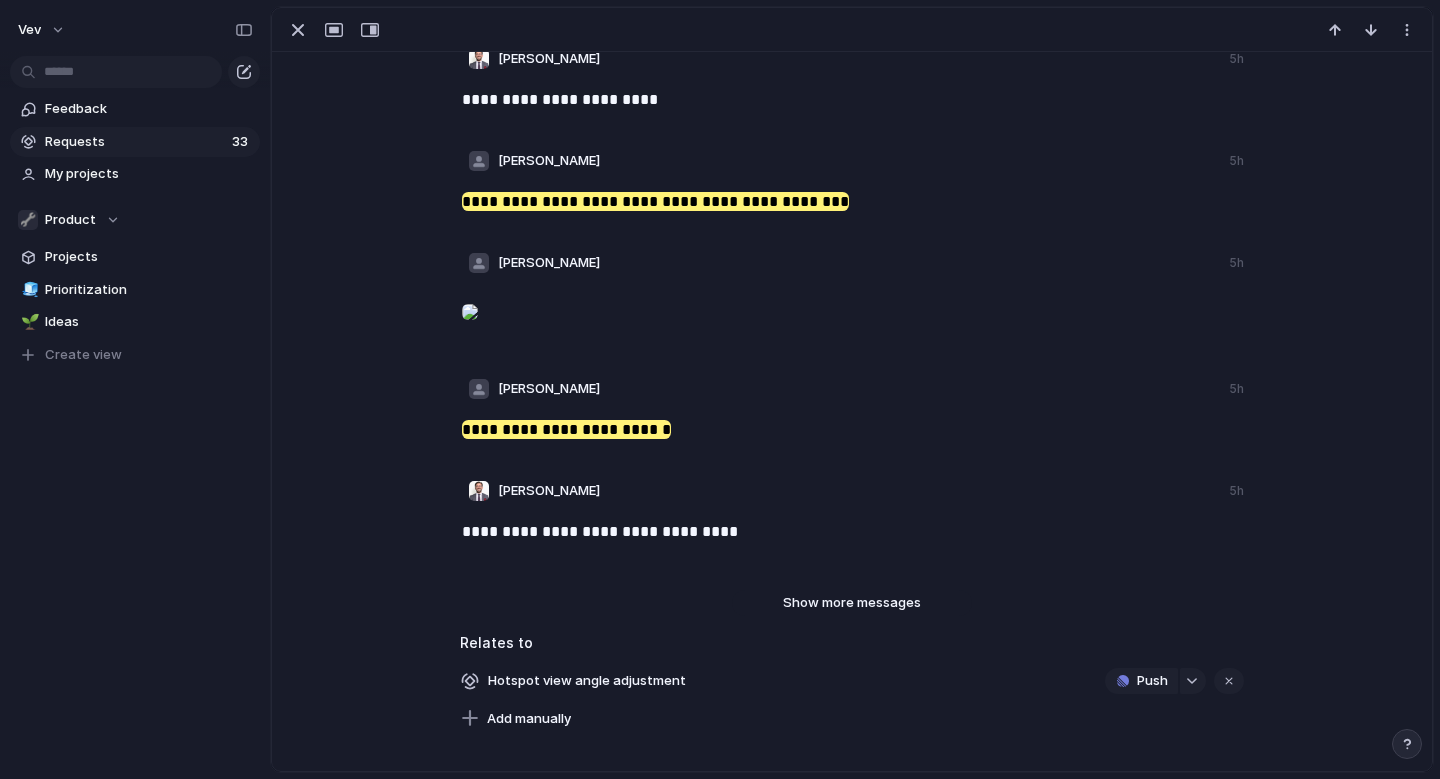 click on "Show more messages" at bounding box center [852, 603] 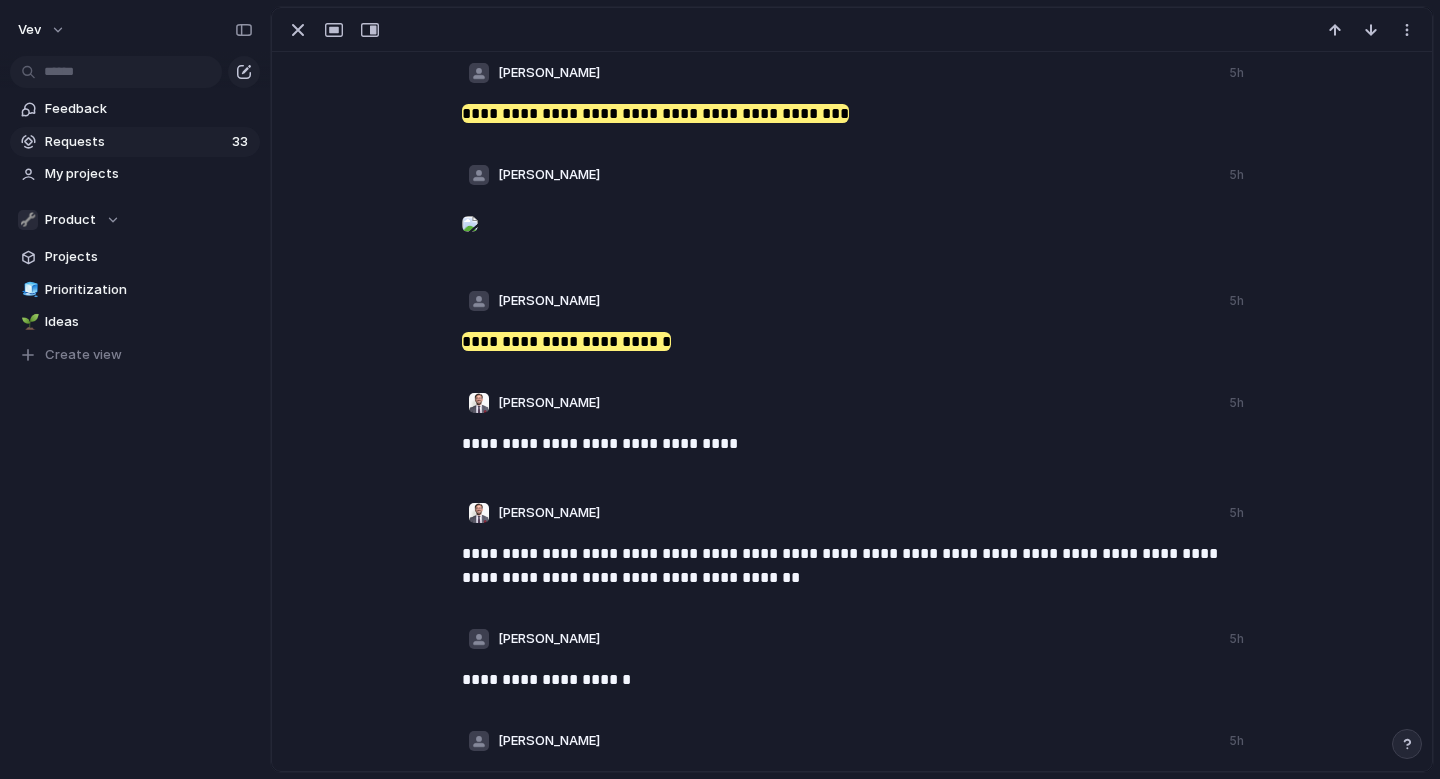 scroll, scrollTop: 836, scrollLeft: 0, axis: vertical 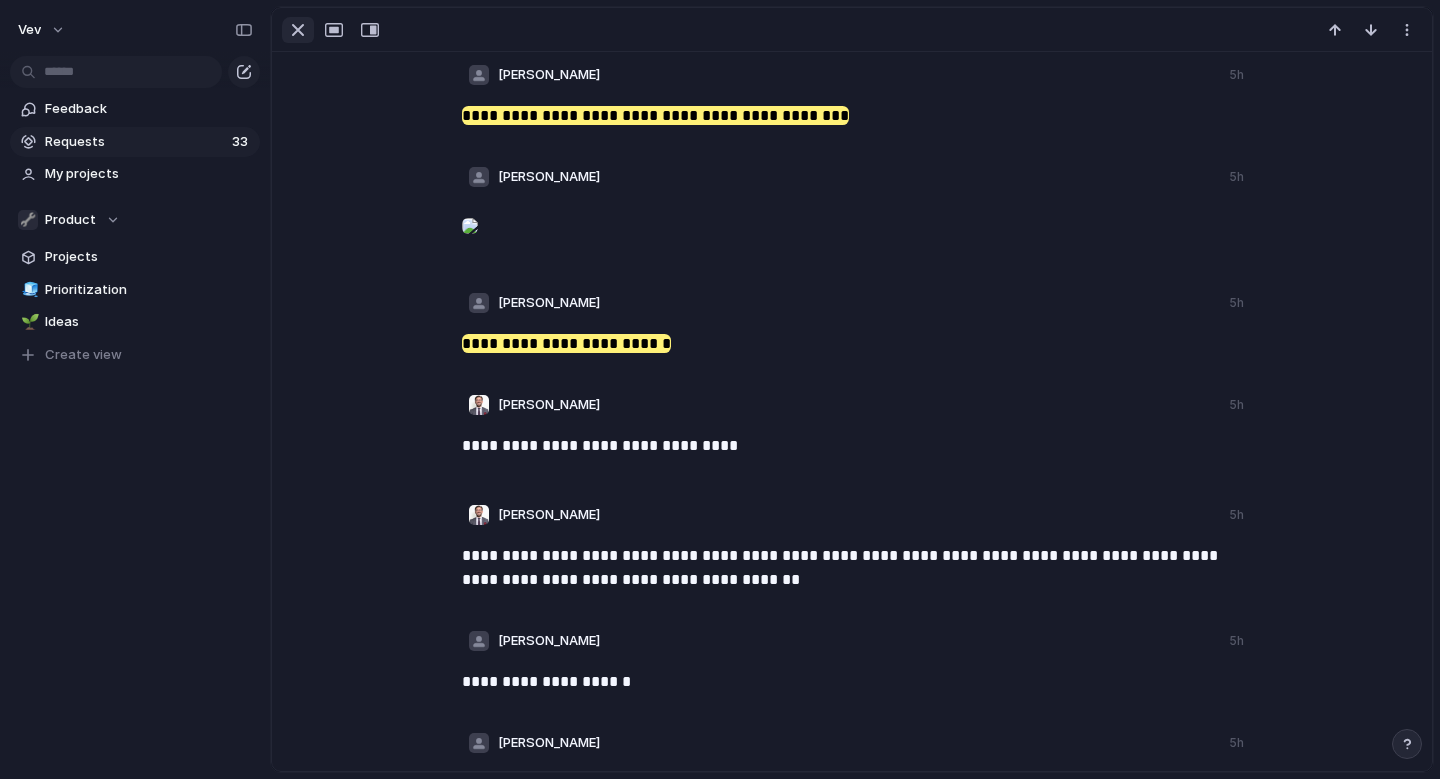 click at bounding box center (298, 30) 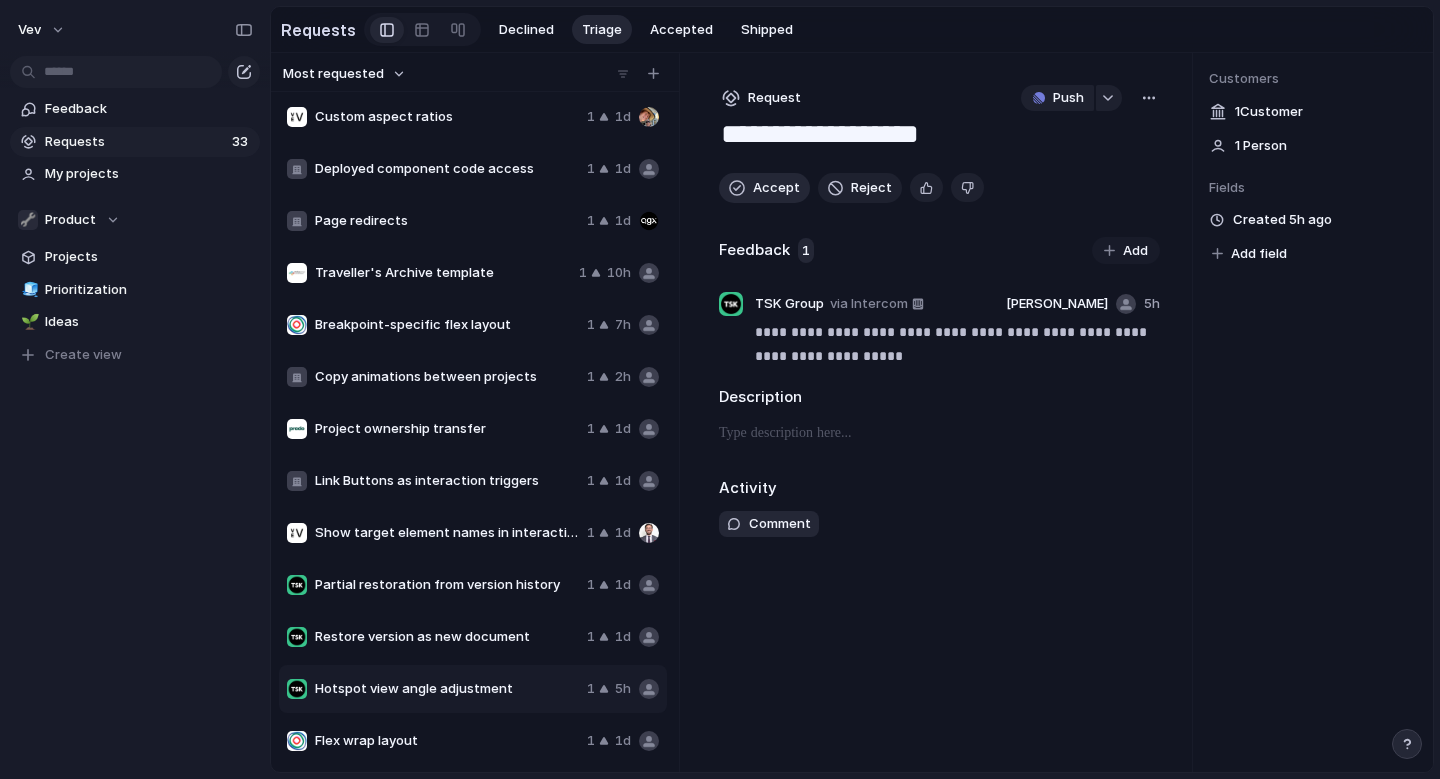 click on "Accept" at bounding box center [776, 188] 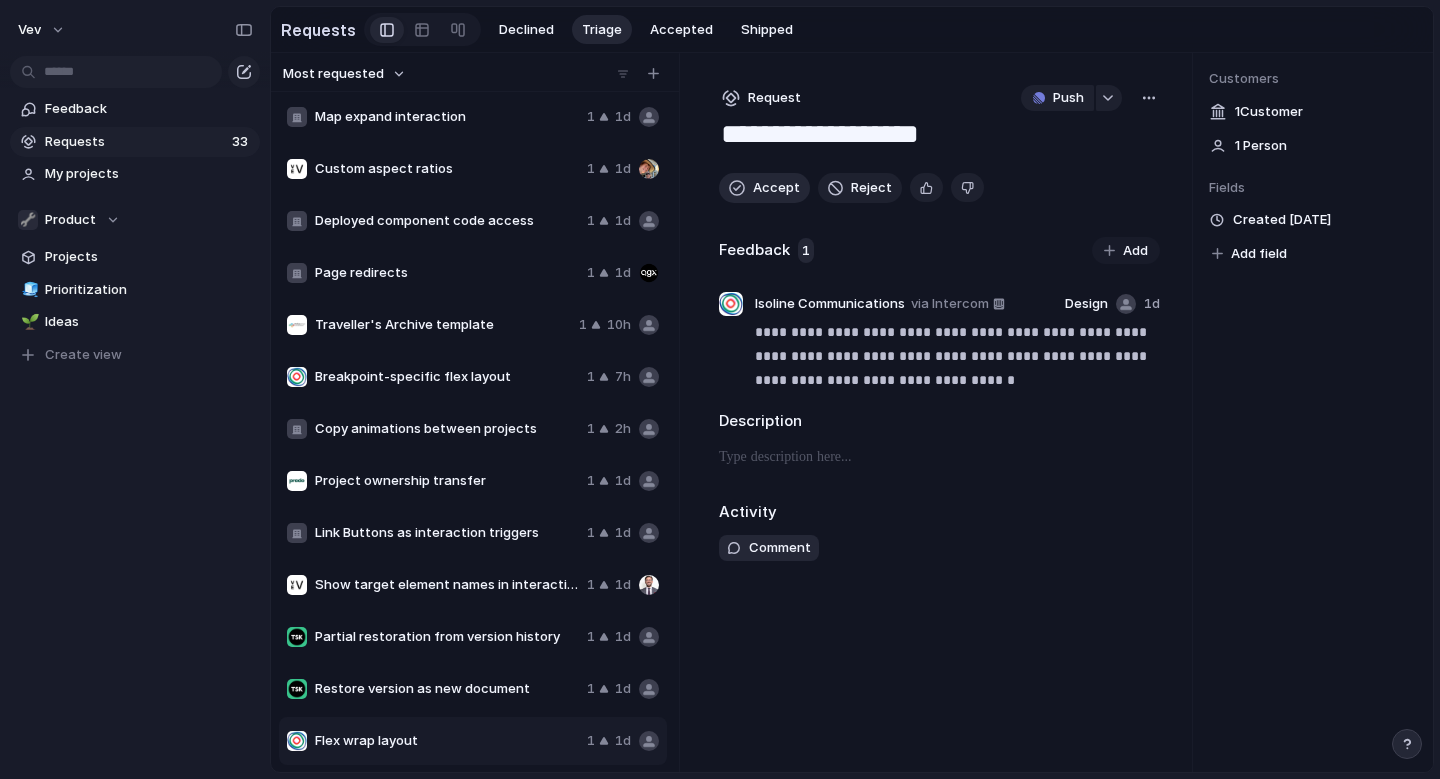 scroll, scrollTop: 992, scrollLeft: 0, axis: vertical 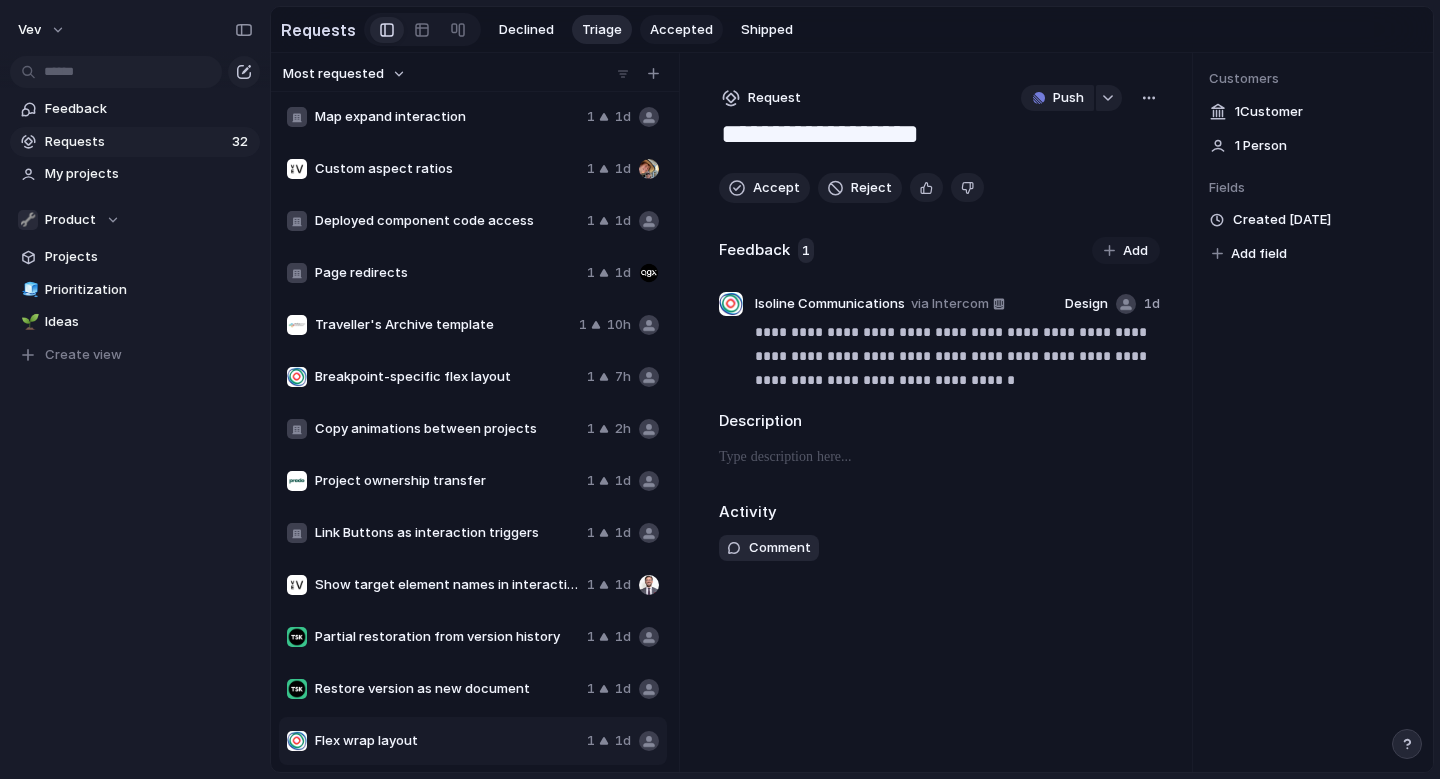 click on "Accepted" at bounding box center (681, 30) 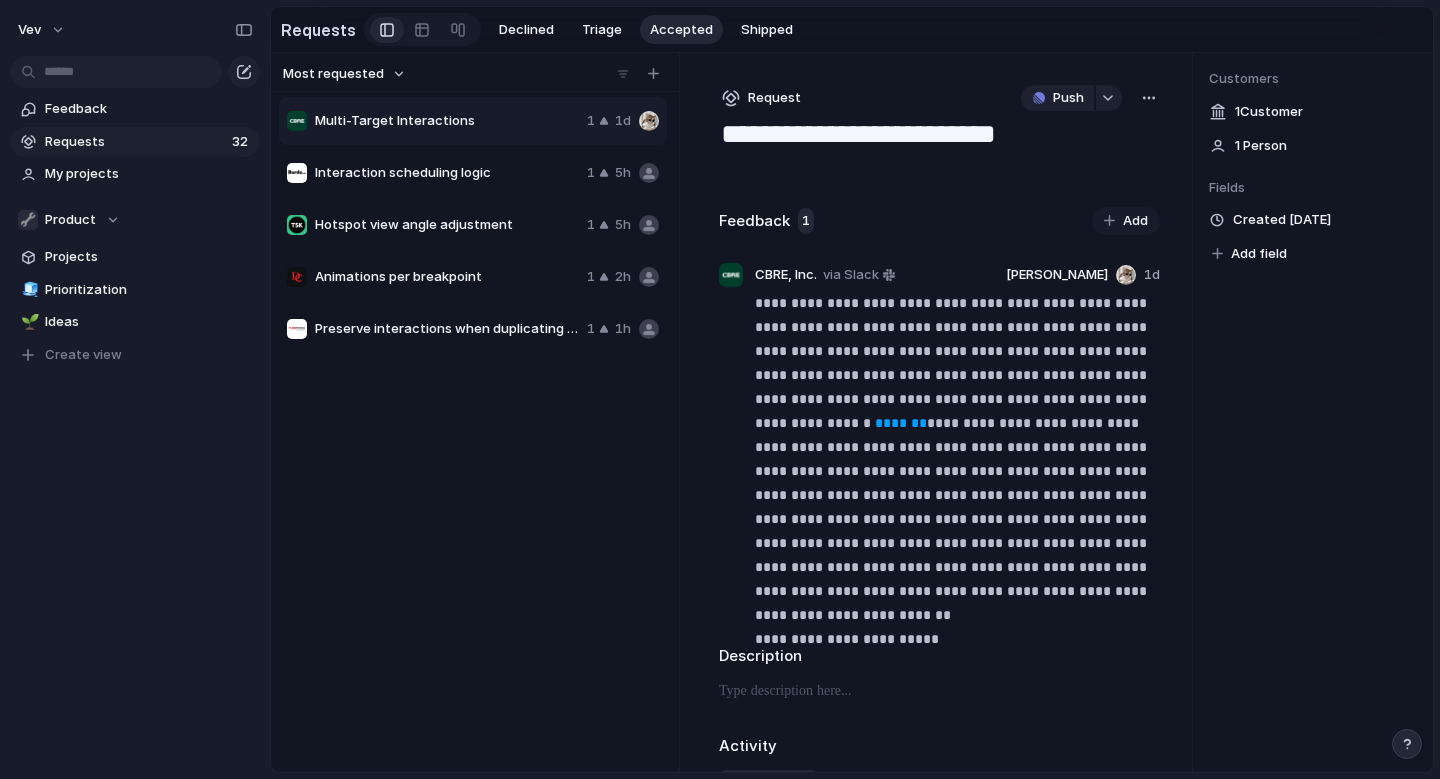 scroll, scrollTop: 0, scrollLeft: 0, axis: both 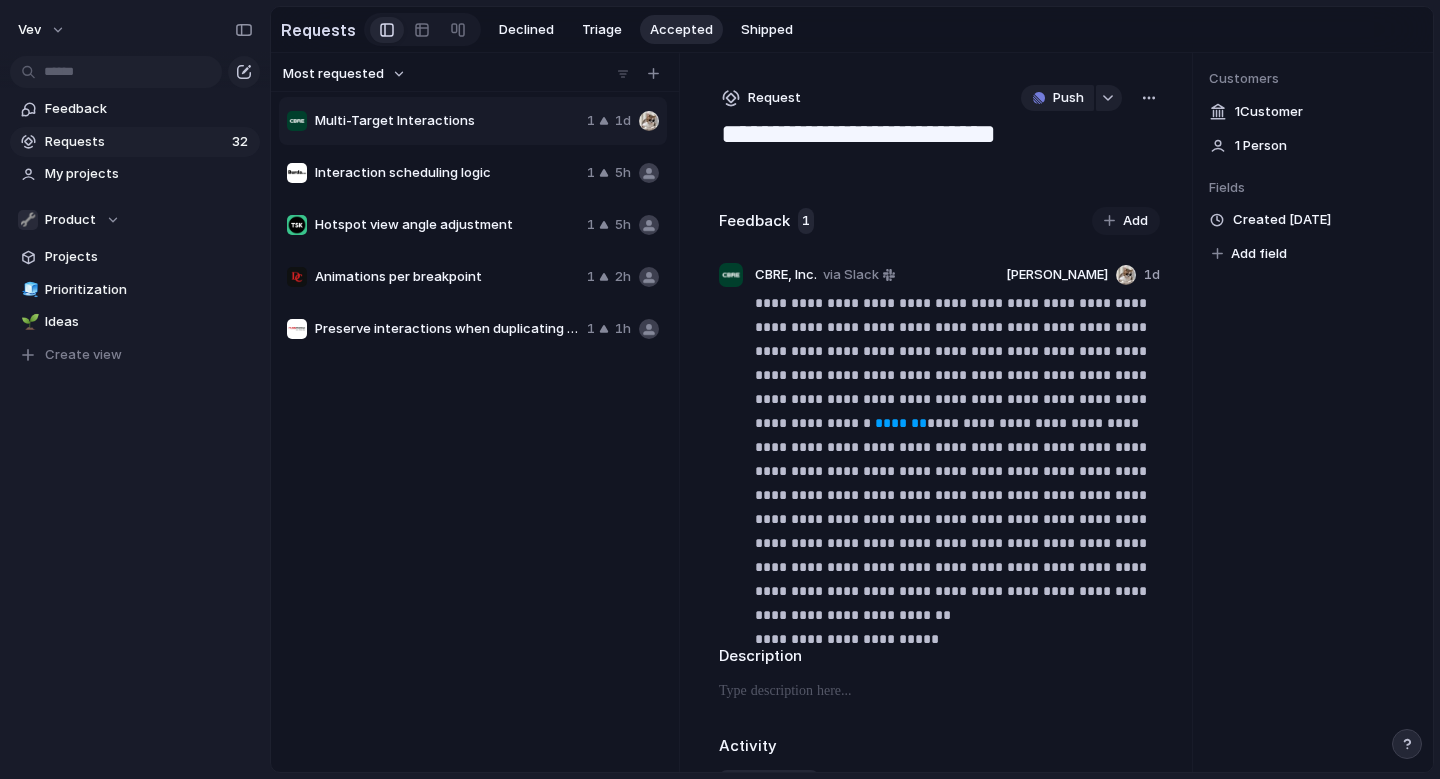 click on "Most requested" at bounding box center [344, 74] 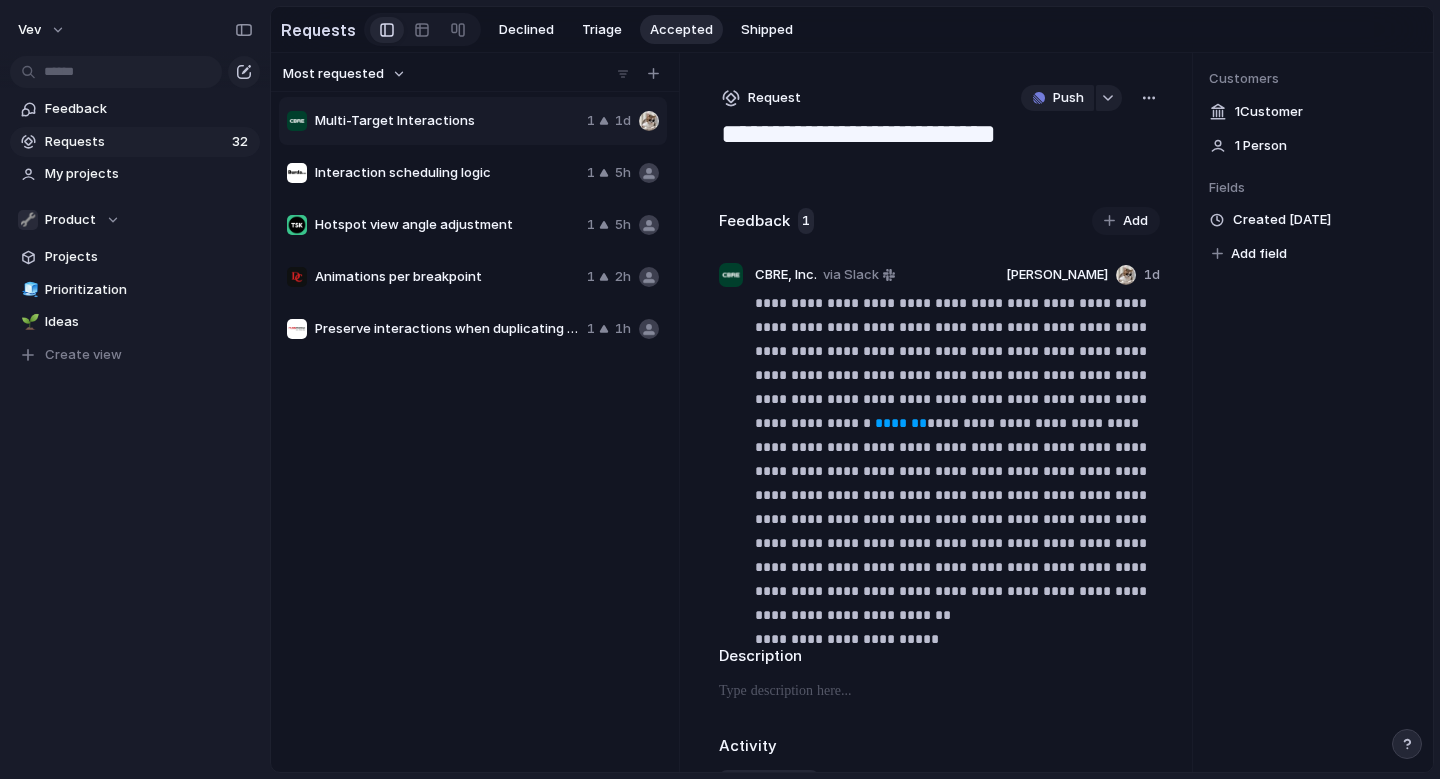 click on "Last changed   Newest   Oldest   Most requested   Least requested" at bounding box center [720, 389] 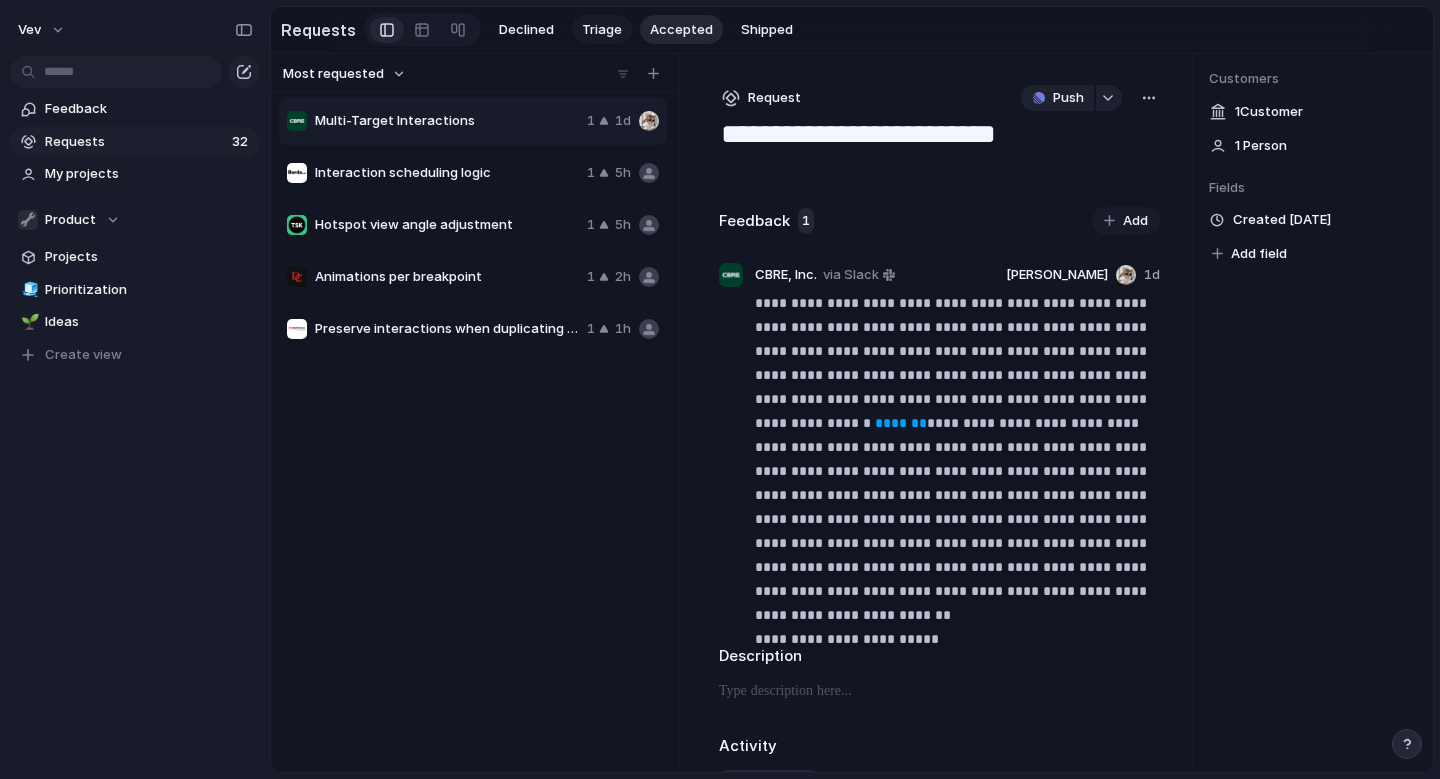click on "Triage" at bounding box center [602, 30] 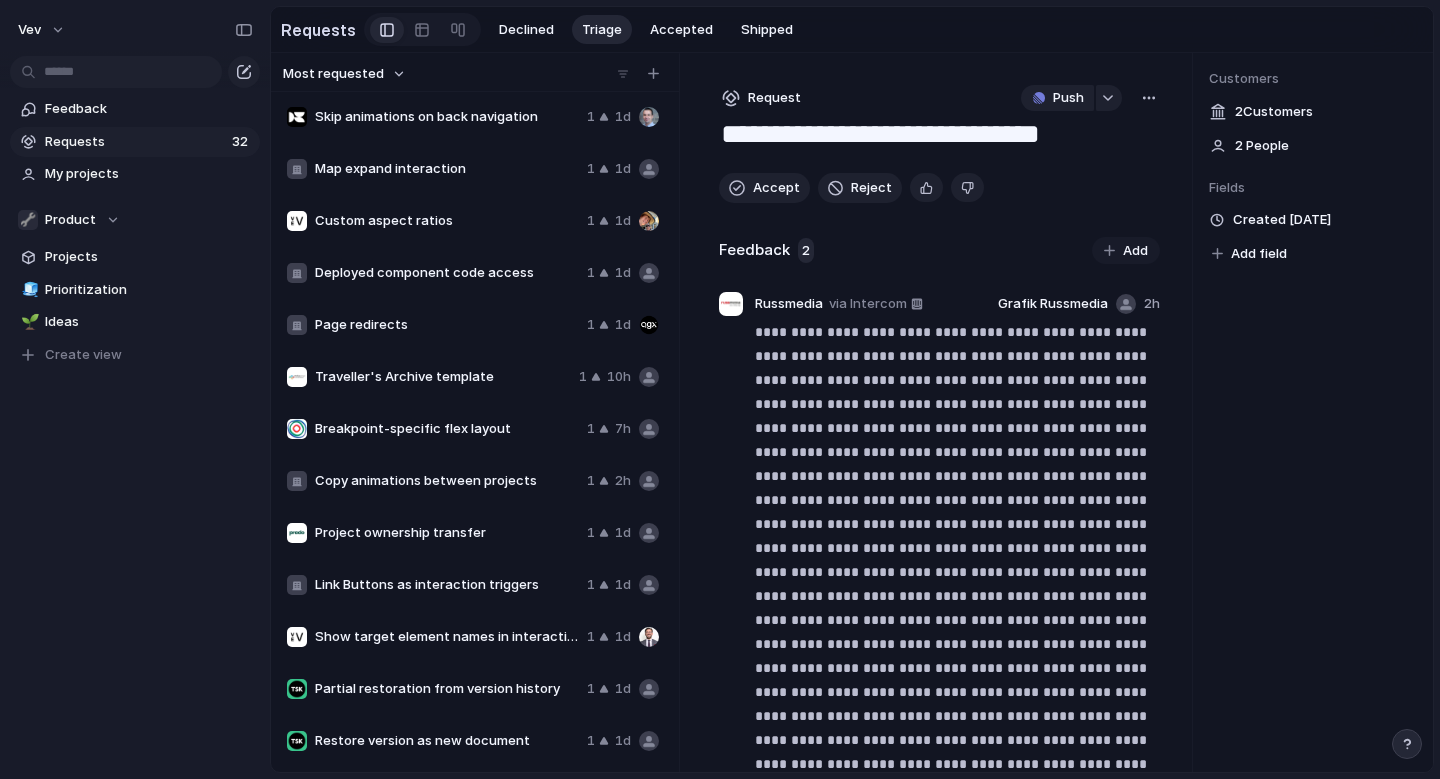 scroll, scrollTop: 992, scrollLeft: 0, axis: vertical 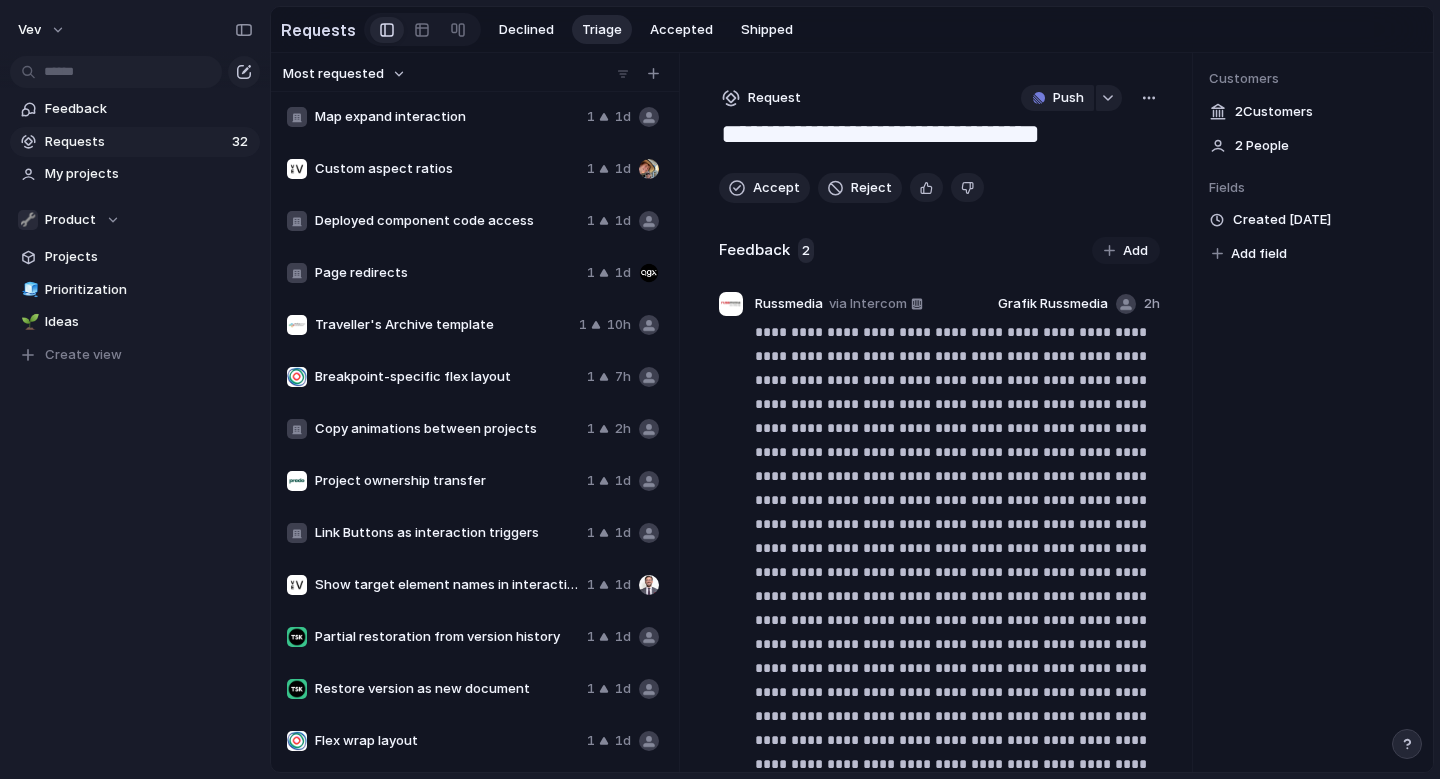 click on "Restore version as new document" at bounding box center (447, 689) 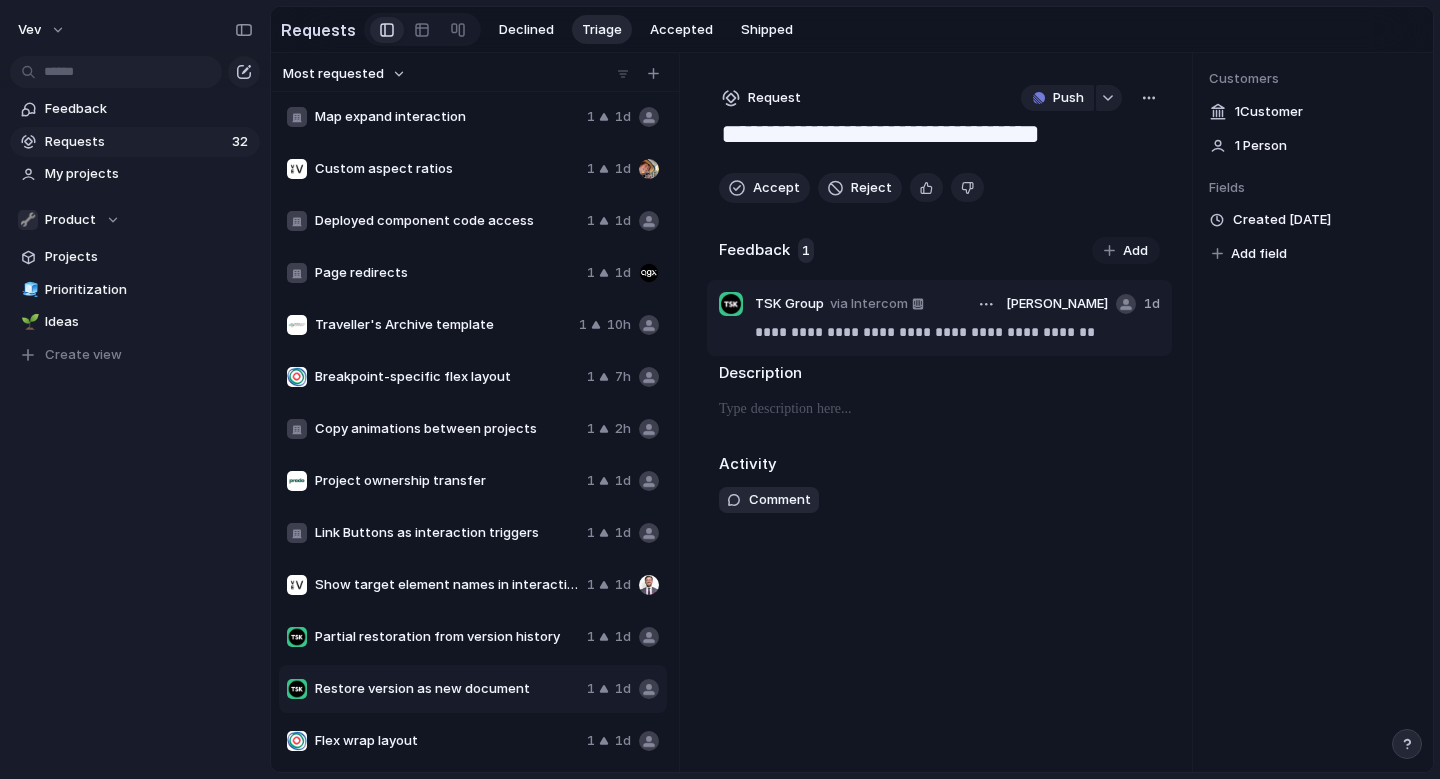 click on "**********" at bounding box center [957, 332] 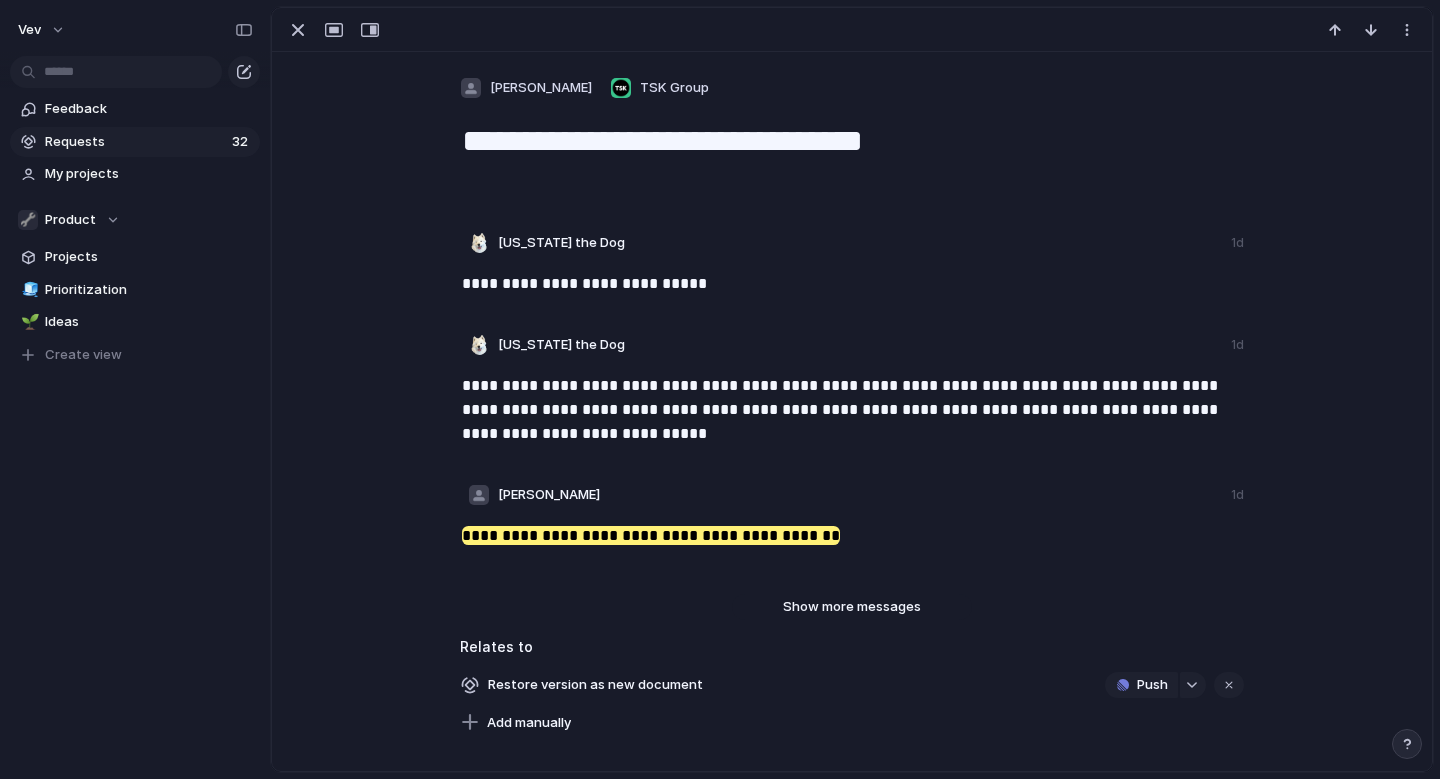 click on "Show more messages" at bounding box center (852, 607) 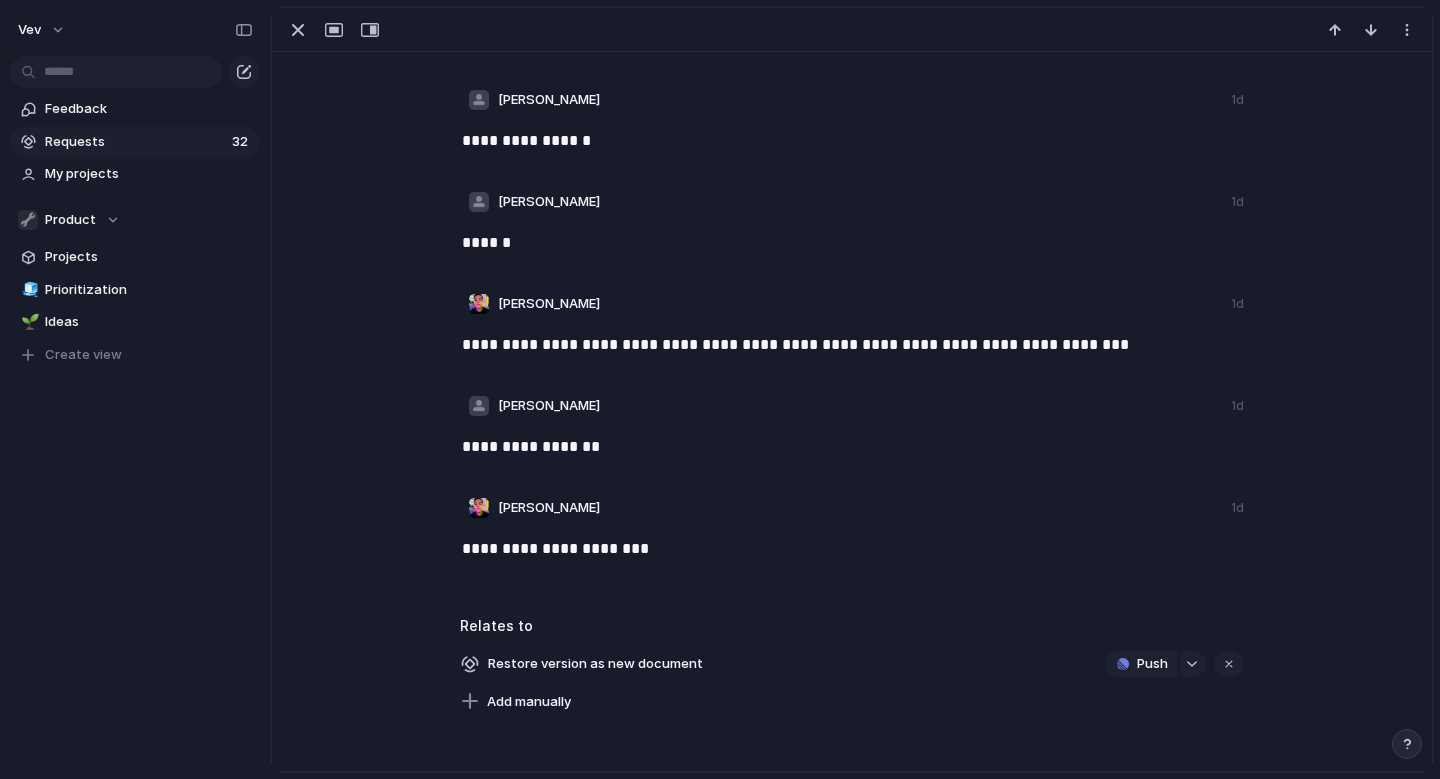 scroll, scrollTop: 3526, scrollLeft: 0, axis: vertical 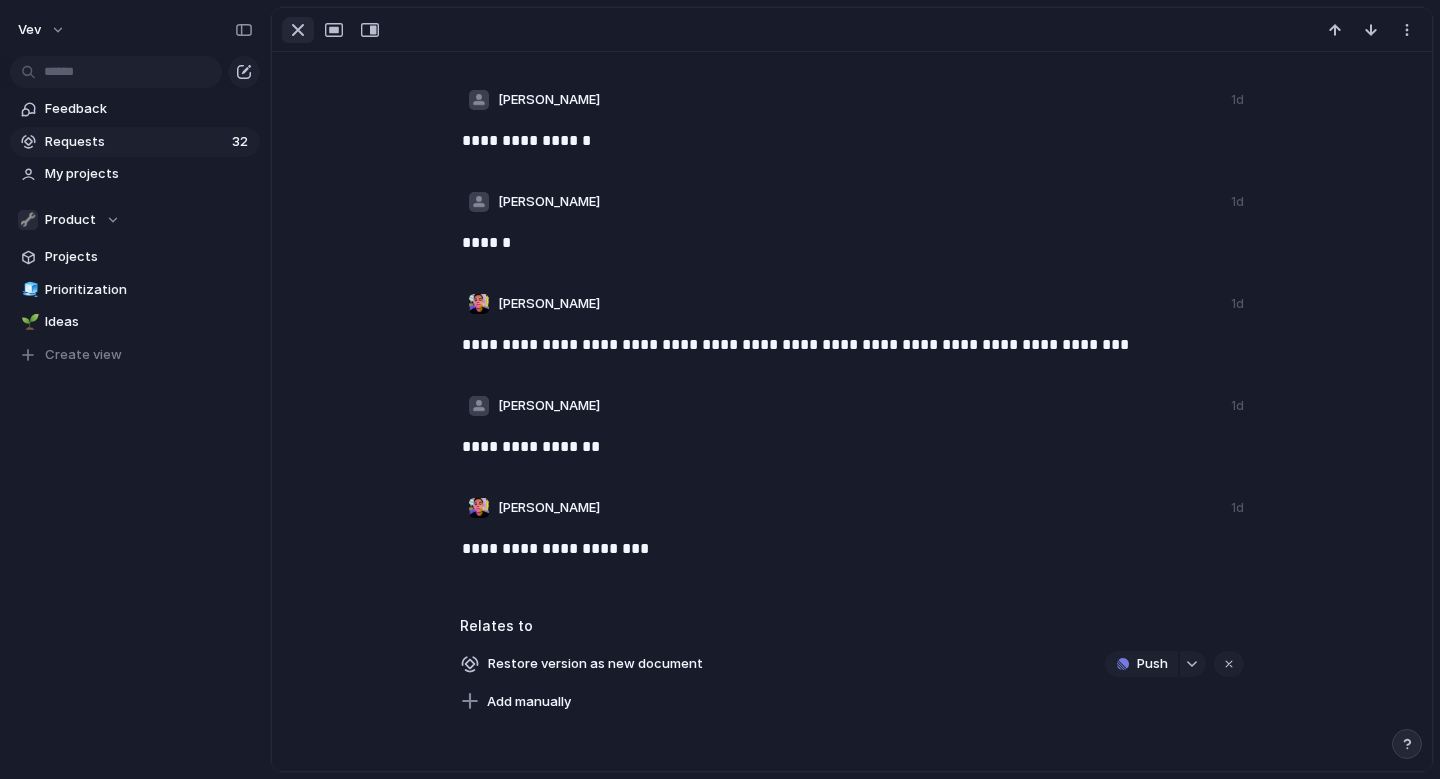 click at bounding box center [298, 30] 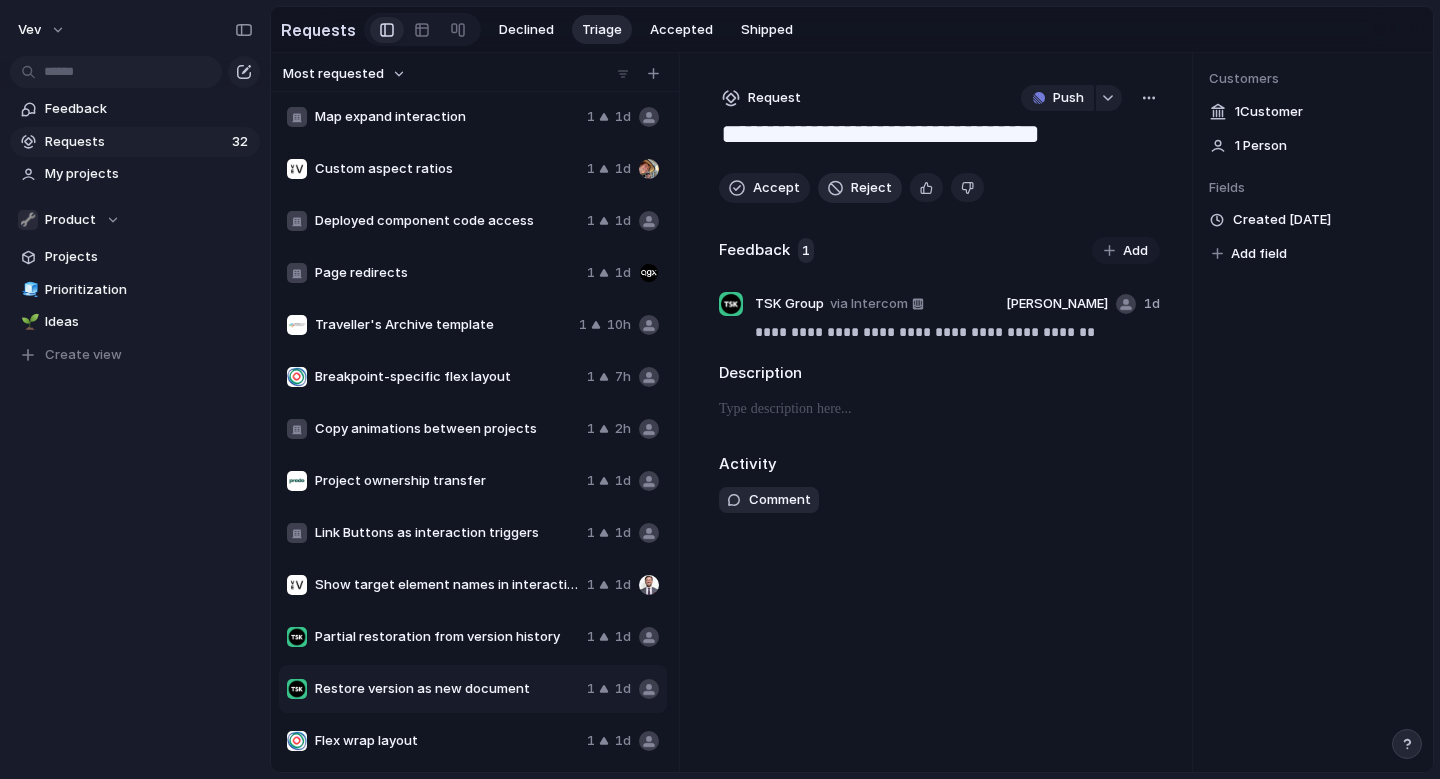 click on "Reject" at bounding box center [871, 188] 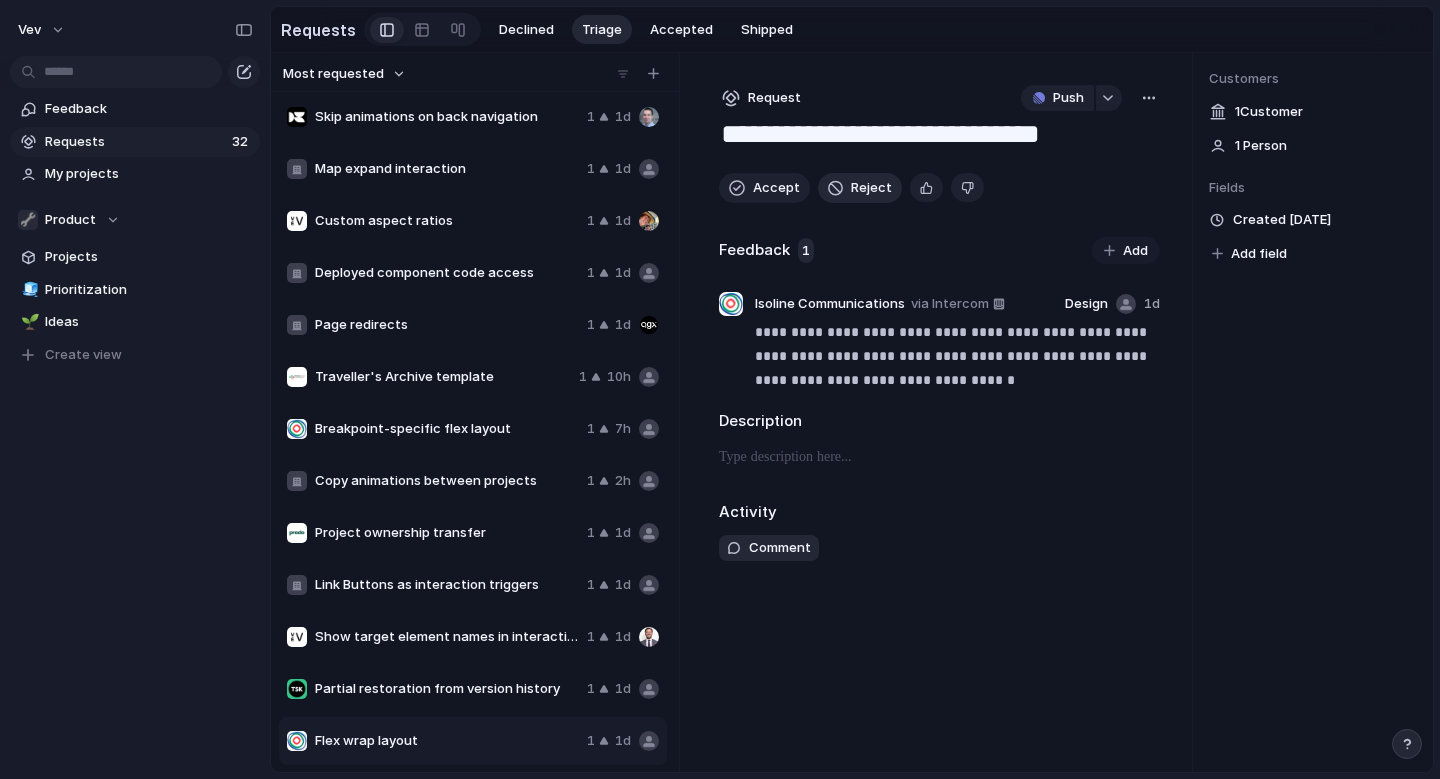 scroll, scrollTop: 940, scrollLeft: 0, axis: vertical 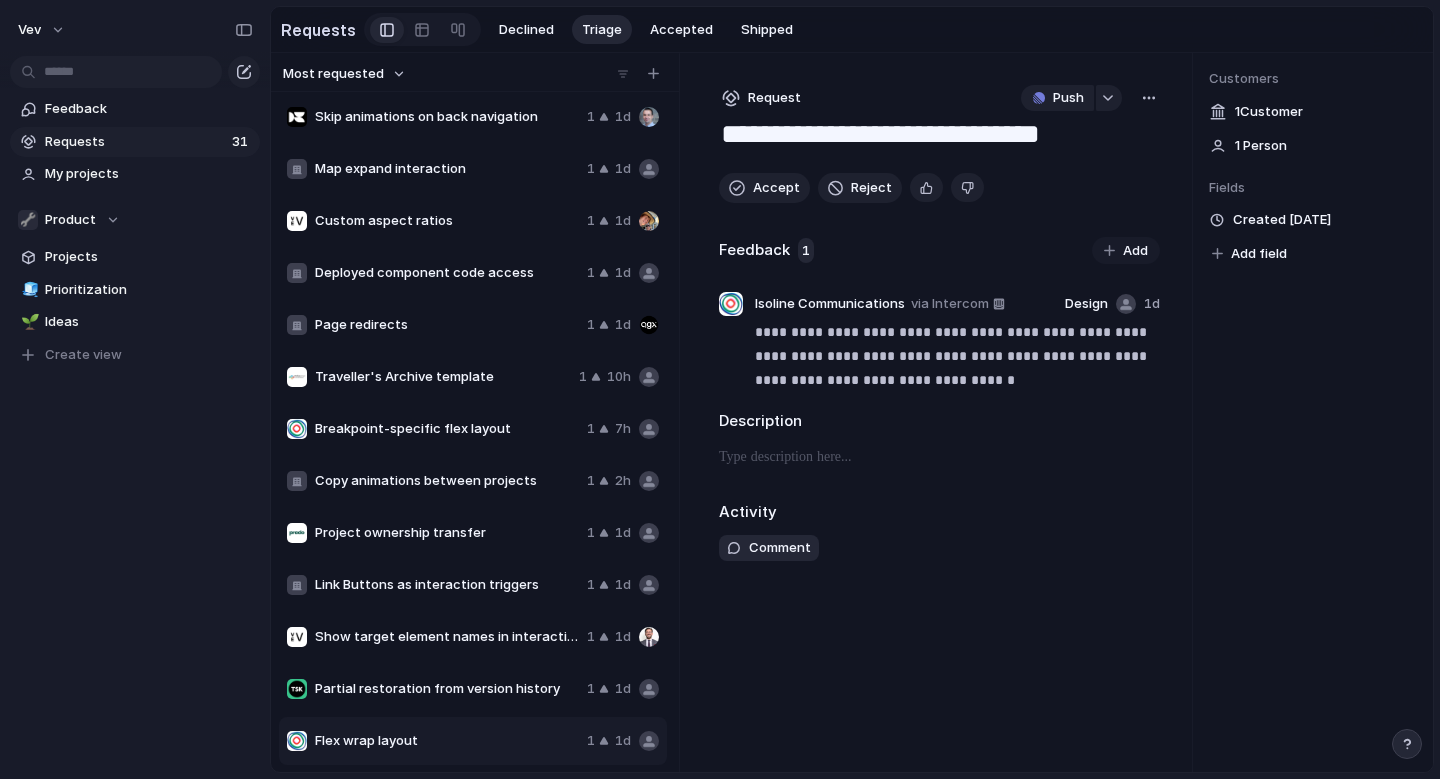 click on "Partial restoration from version history" at bounding box center [447, 689] 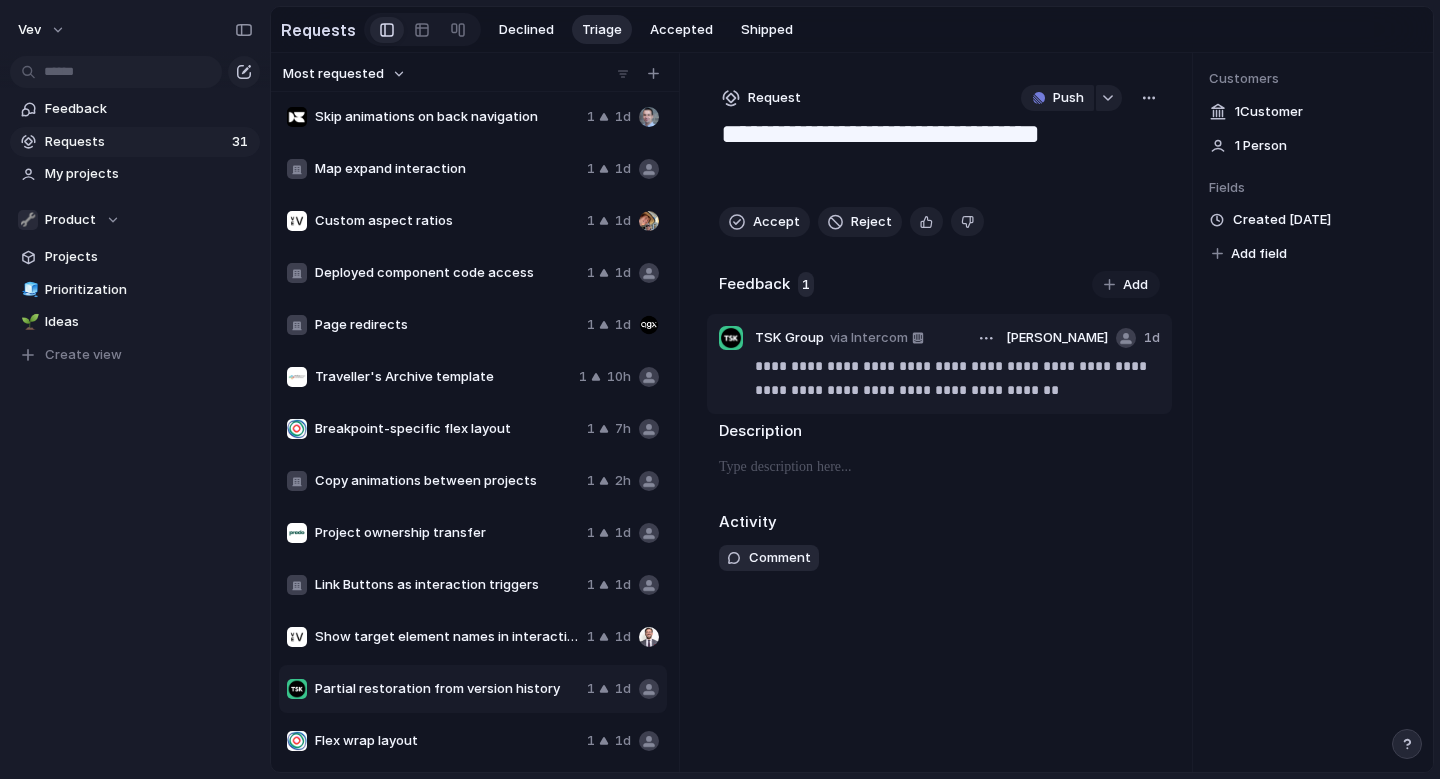 click on "**********" at bounding box center [957, 378] 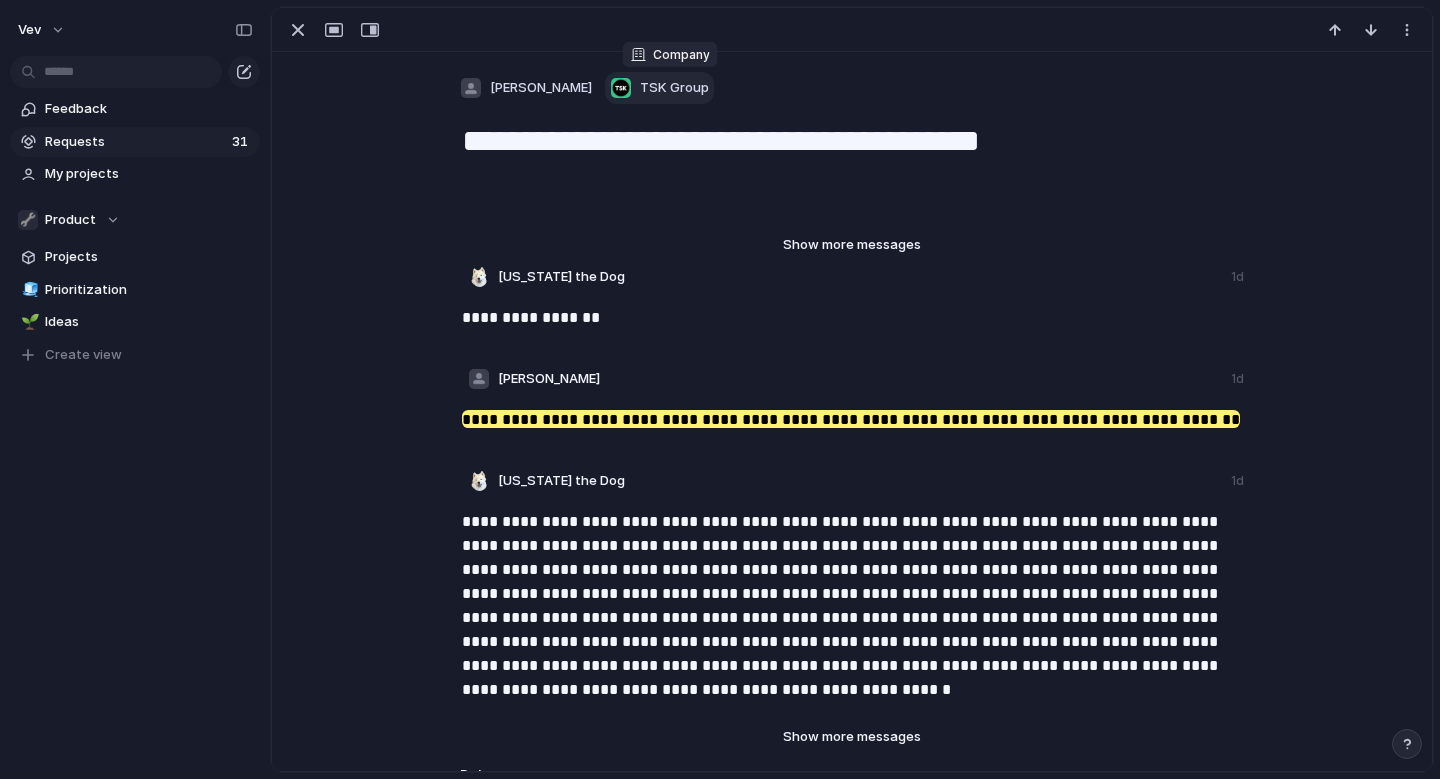click on "TSK Group" at bounding box center (674, 88) 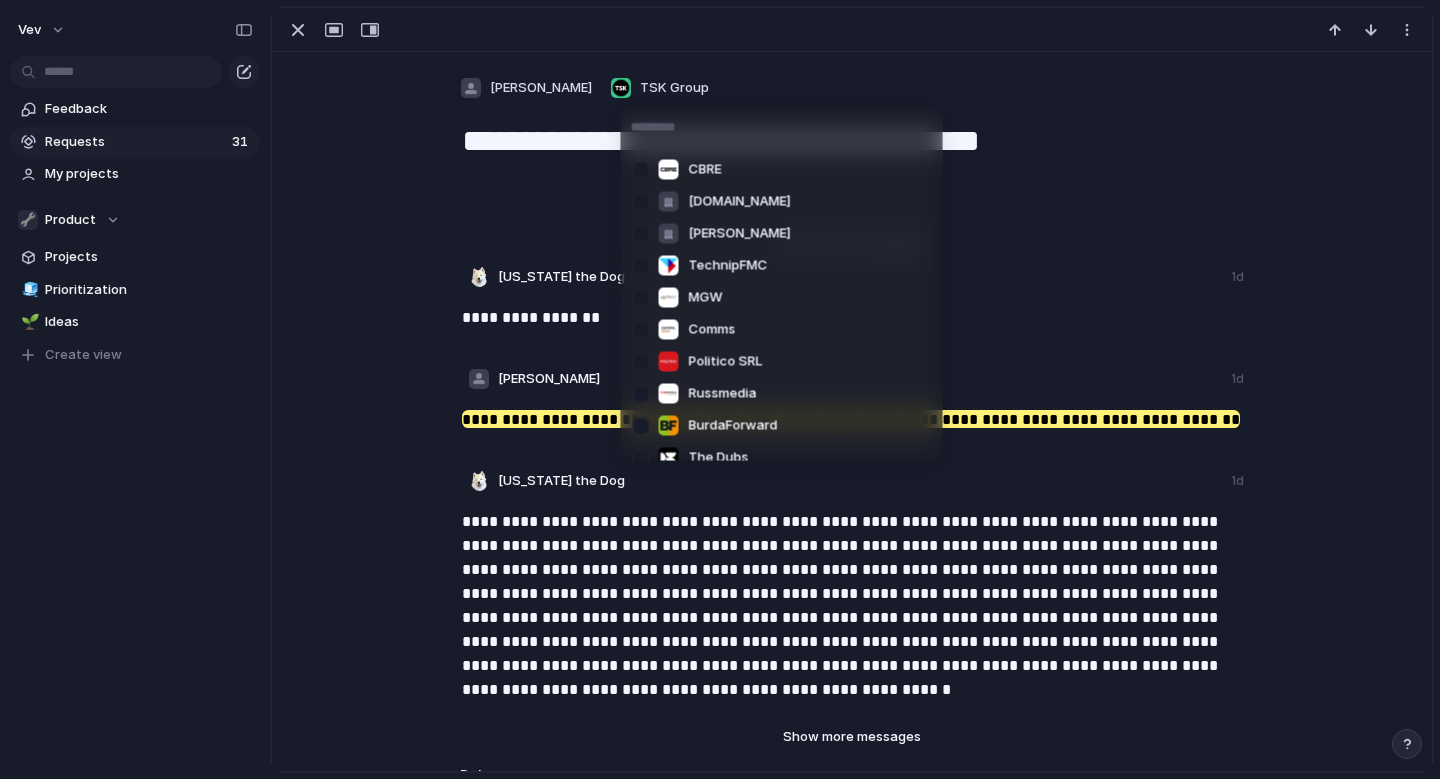 click on "CBRE   [DOMAIN_NAME]   [PERSON_NAME]   TechnipFMC   MGW   Comms   Politico SRL   Russmedia   BurdaForward   The Dubs   Augmentation   [DOMAIN_NAME]   Genpact   AsterGroupUK   [PERSON_NAME] JC AS   [PERSON_NAME] PRODUKT OG TEKNOLOGI AS   Quebecor   Greatstate   Economedia   AXA Versicherungen AG   LIDL - US   TSK Group   MillerKnoll   SPH Media Limited   Red Bull Media House GmbH   Traction Complete   [PERSON_NAME]   Hurtigruten AS   Schibsted Partnerstudio AS   INMETA   CBRE, Inc.   Syngenta Crop Protection AG   Center for Reproductive Rights   [DOMAIN_NAME]   DN Media Group AS   JFM   Stampen Lokala Medier AB   INMO Creative   Notre Dame   BNP Media   [DOMAIN_NAME]   The Daily Mail   TV2   Intercom   Isoline Communications   Vev   Davidson College   WOW MKTG   [DOMAIN_NAME]" at bounding box center (720, 389) 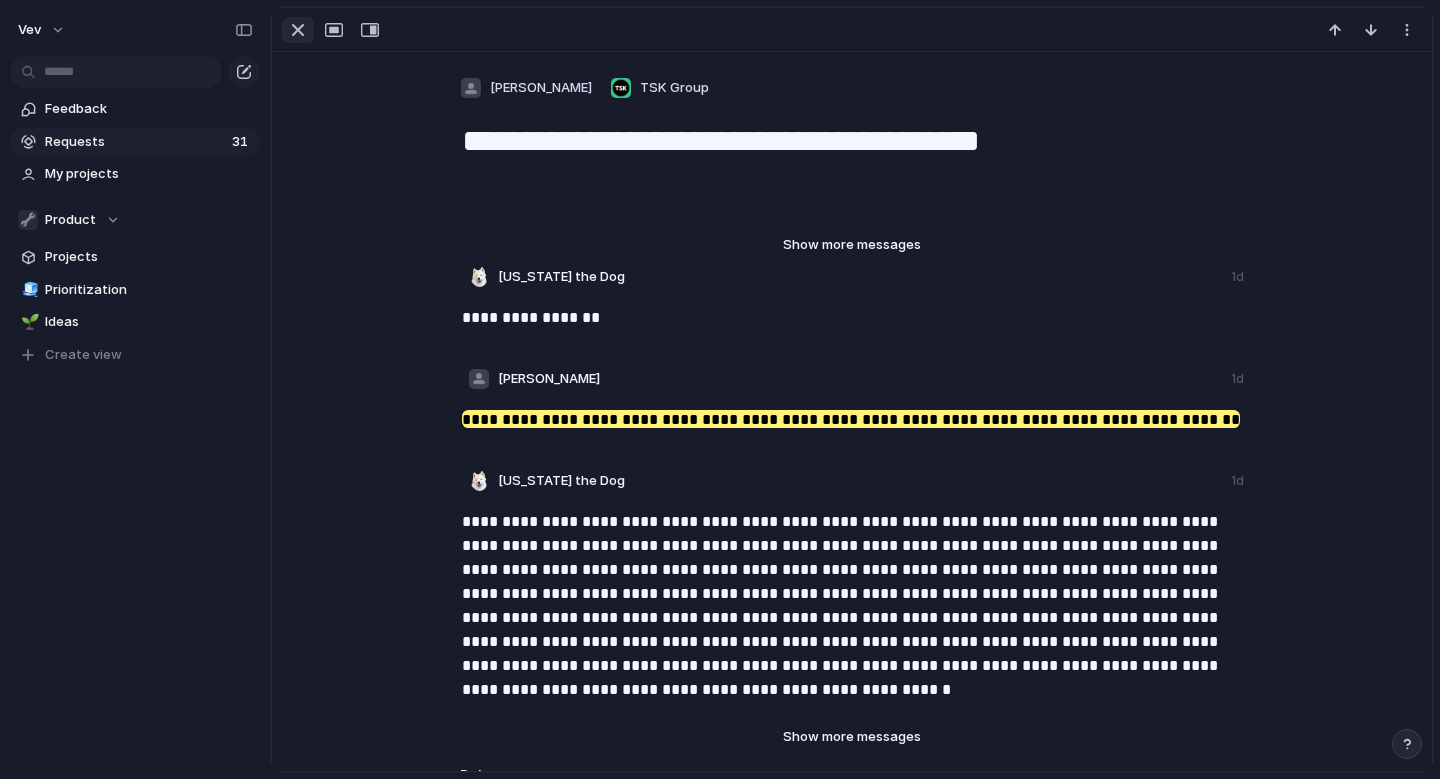 click at bounding box center (298, 30) 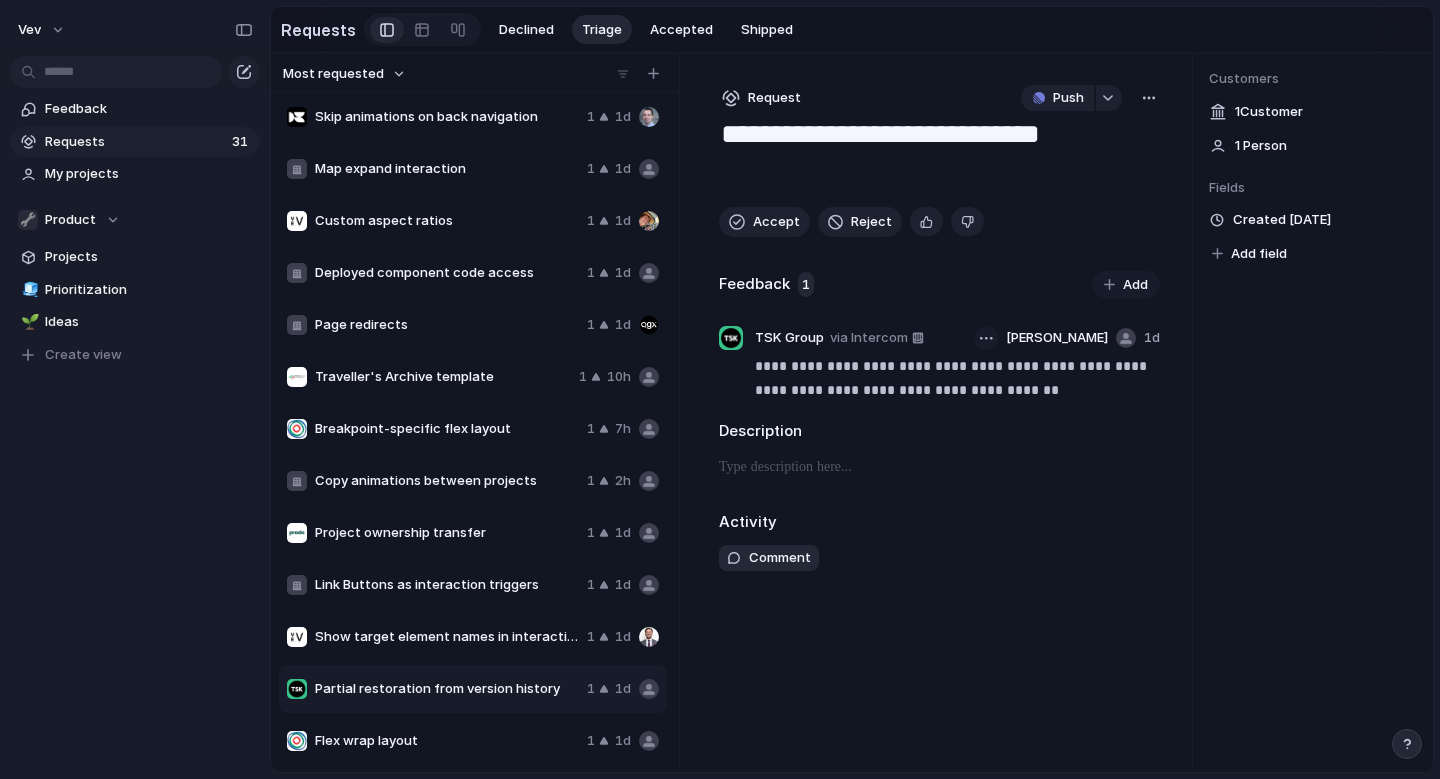 click at bounding box center [986, 338] 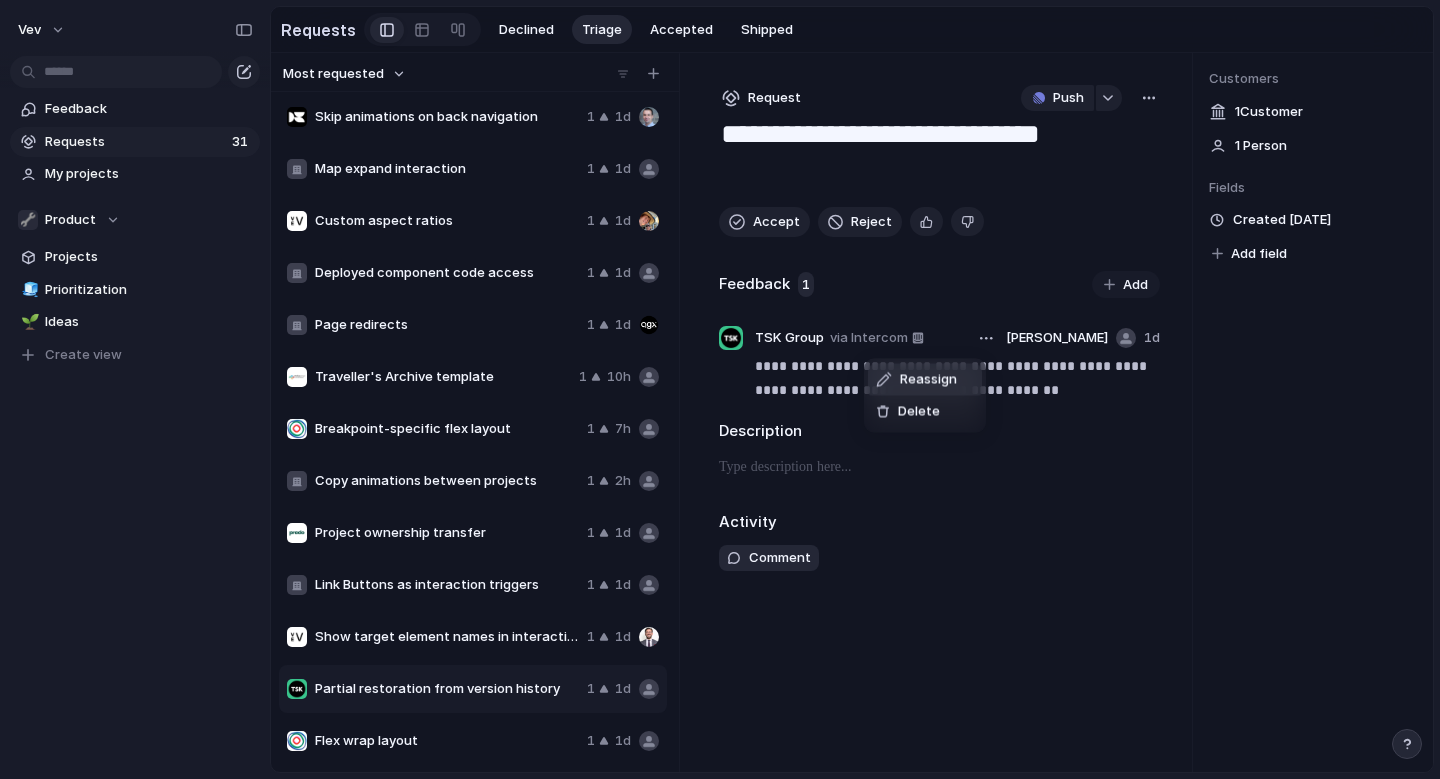 click on "Reassign   Delete" at bounding box center (720, 389) 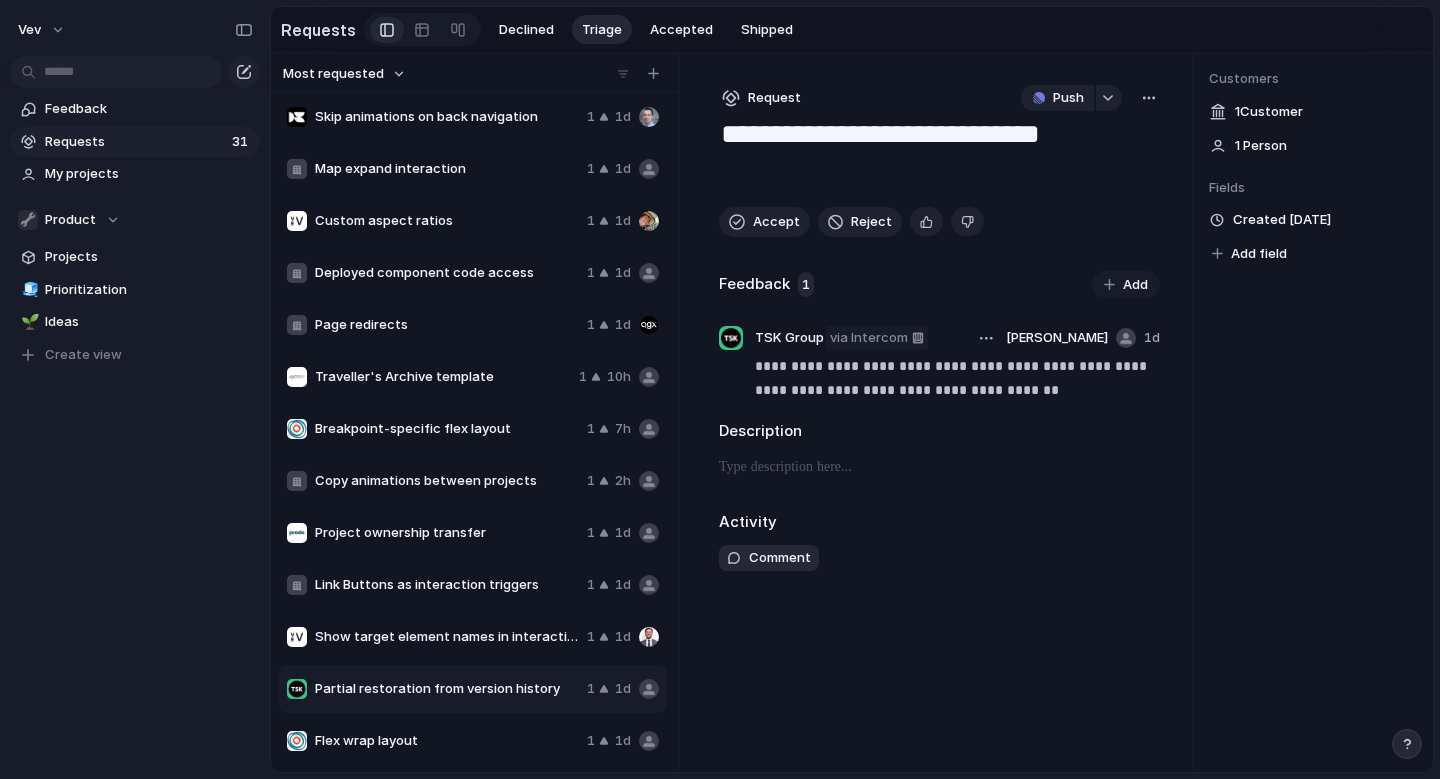 click on "via Intercom" at bounding box center (869, 338) 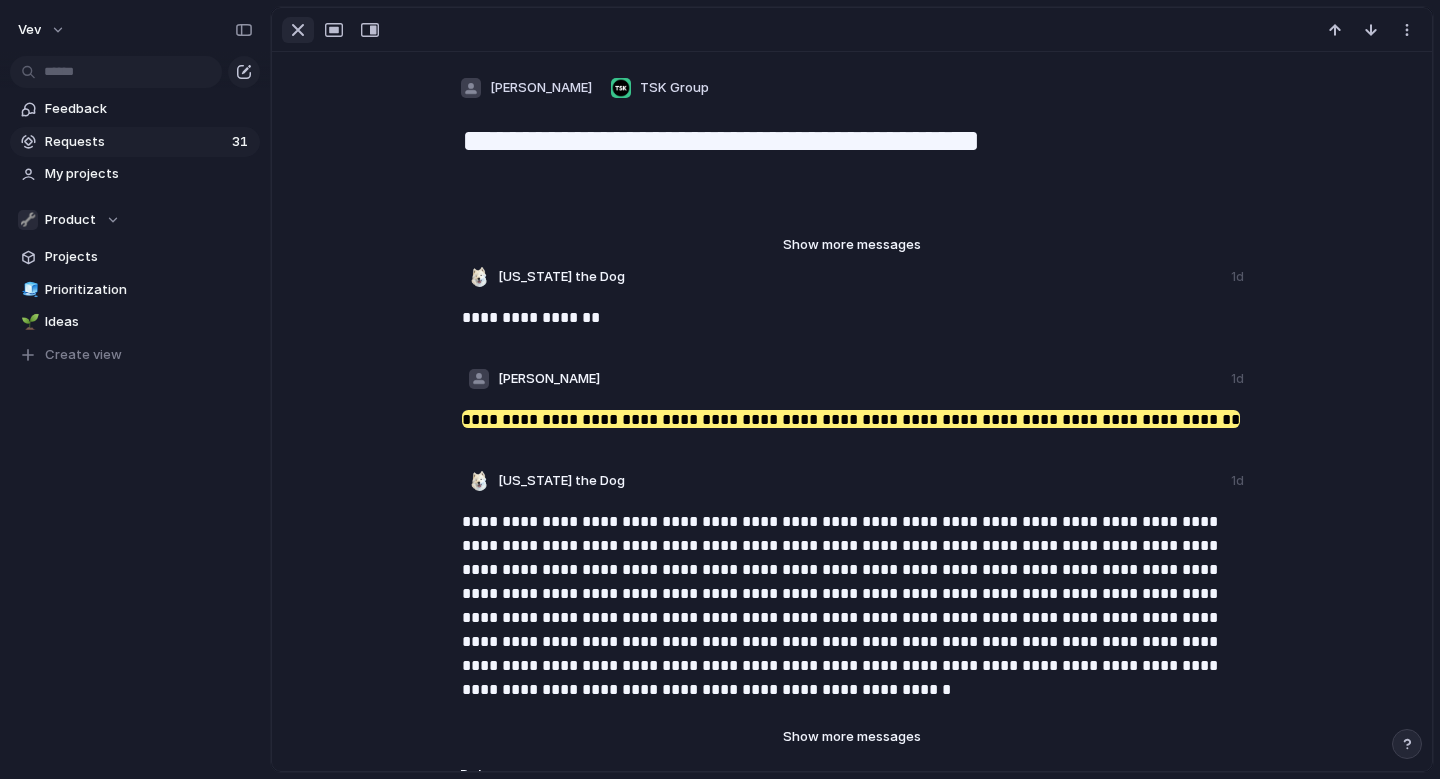 click at bounding box center [298, 30] 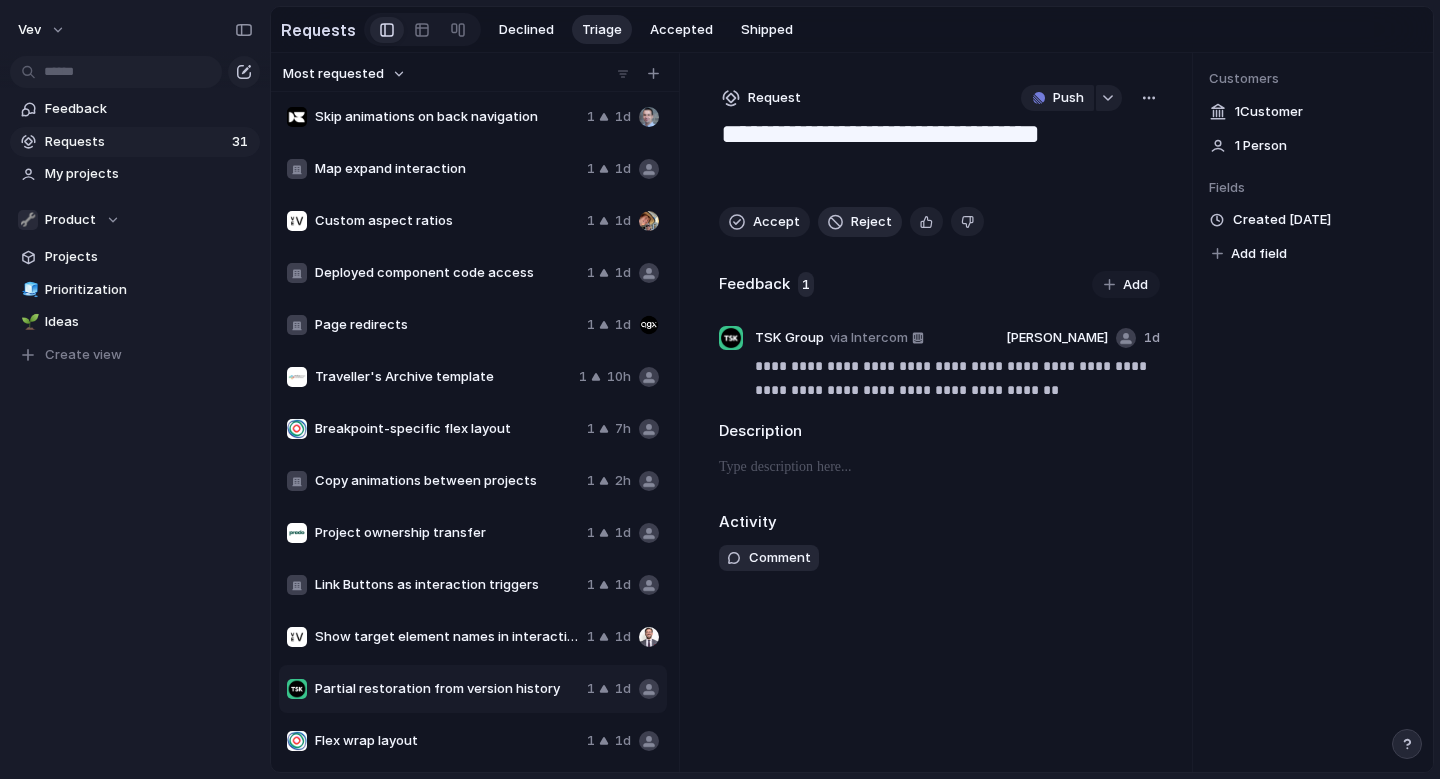 click on "Reject" at bounding box center [871, 222] 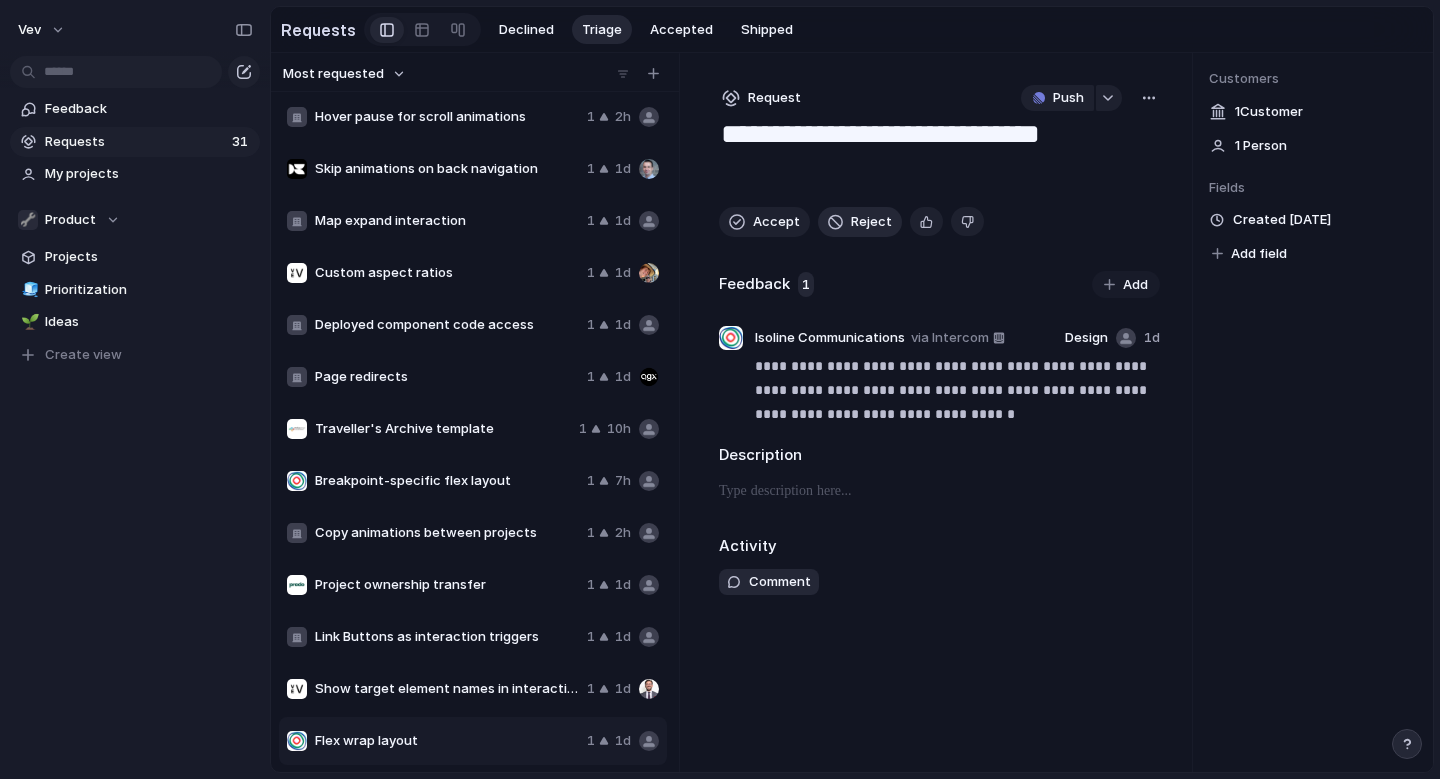 scroll, scrollTop: 888, scrollLeft: 0, axis: vertical 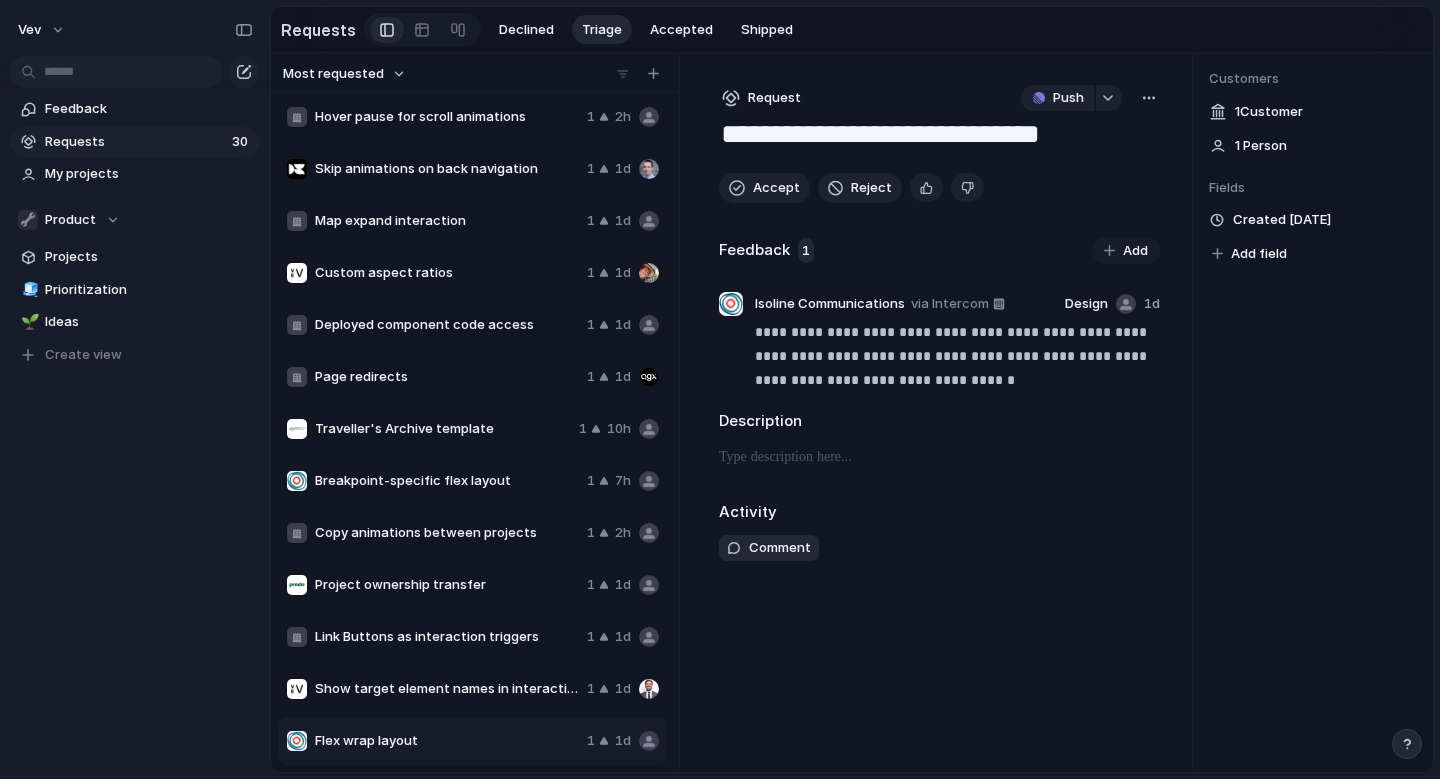 click on "Show target element names in interactions list" at bounding box center [447, 689] 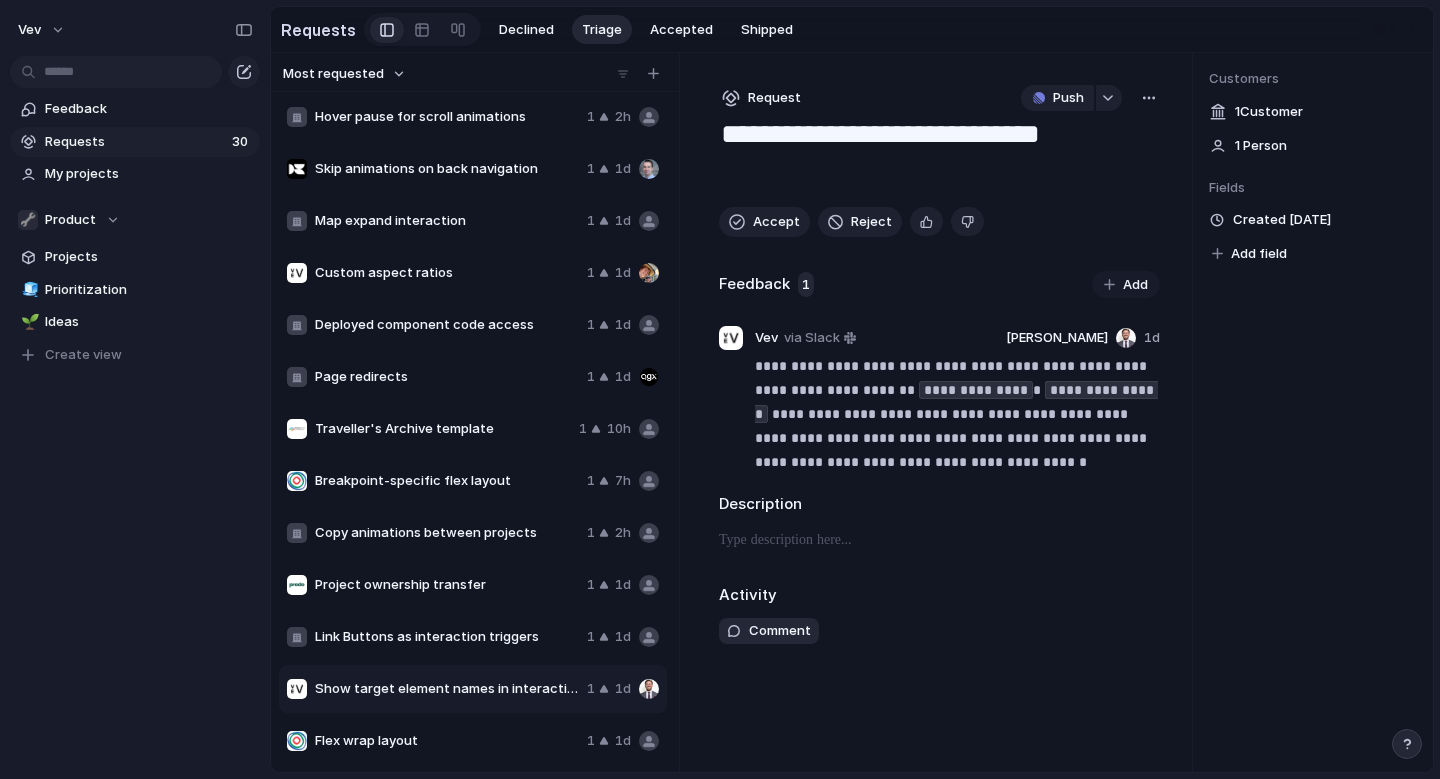 click on "Comment" at bounding box center [939, 631] 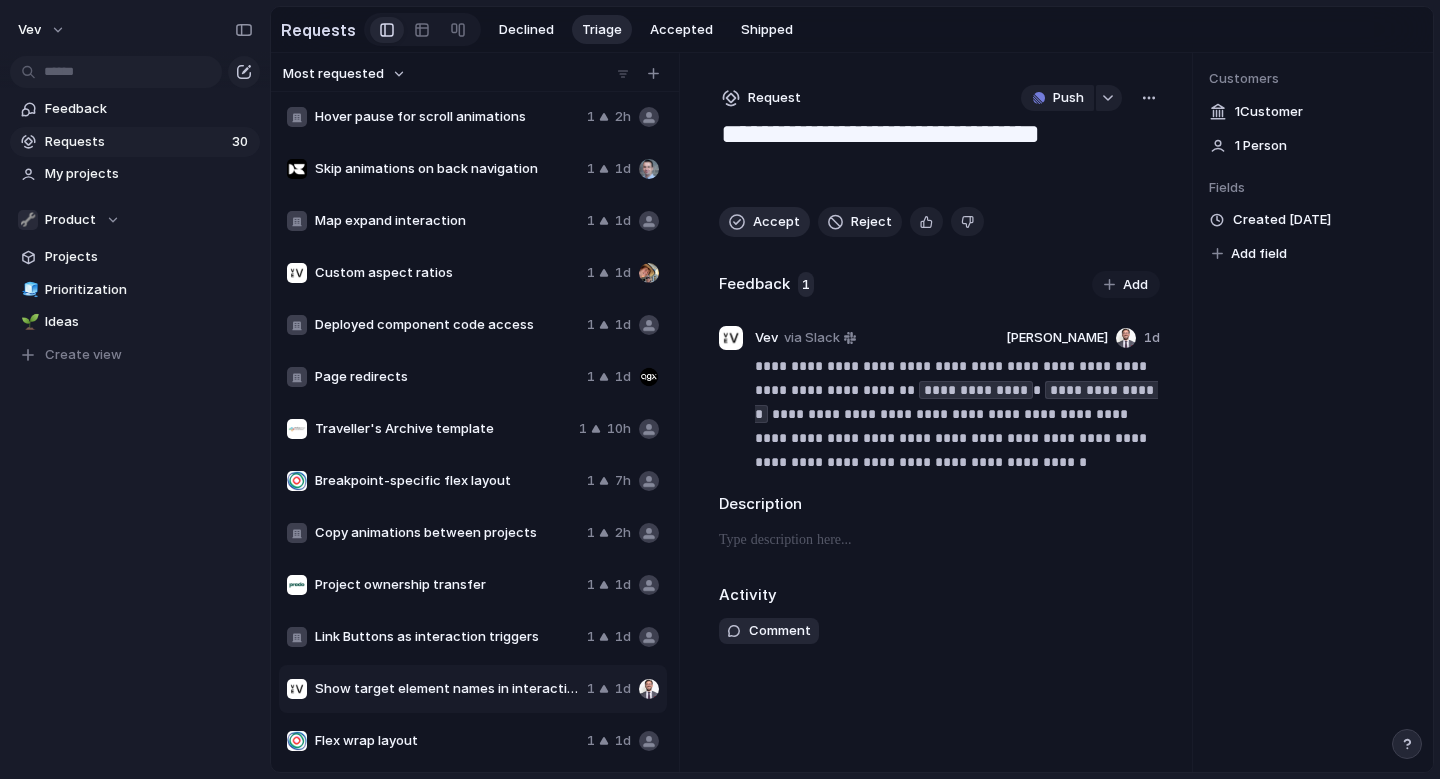 click on "Accept" at bounding box center [776, 222] 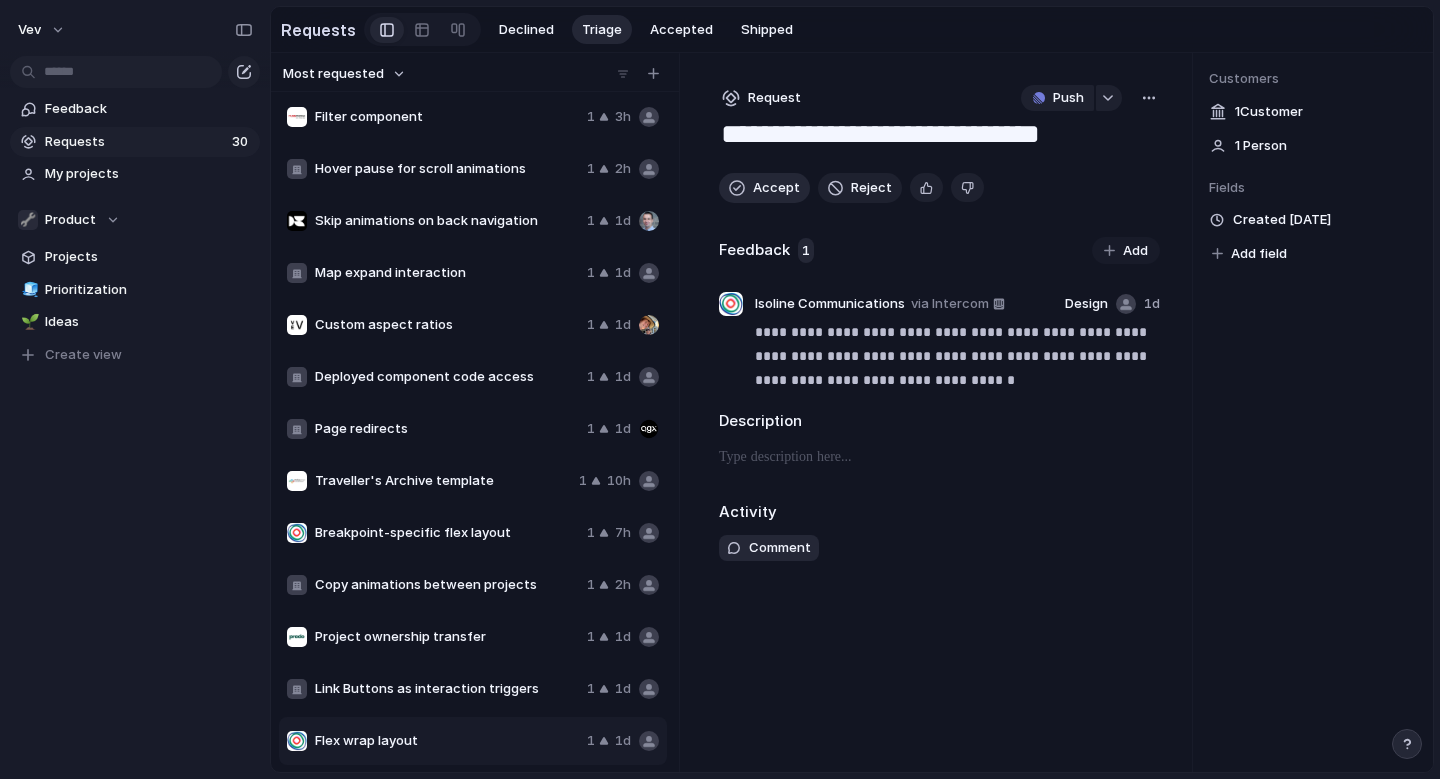 scroll, scrollTop: 836, scrollLeft: 0, axis: vertical 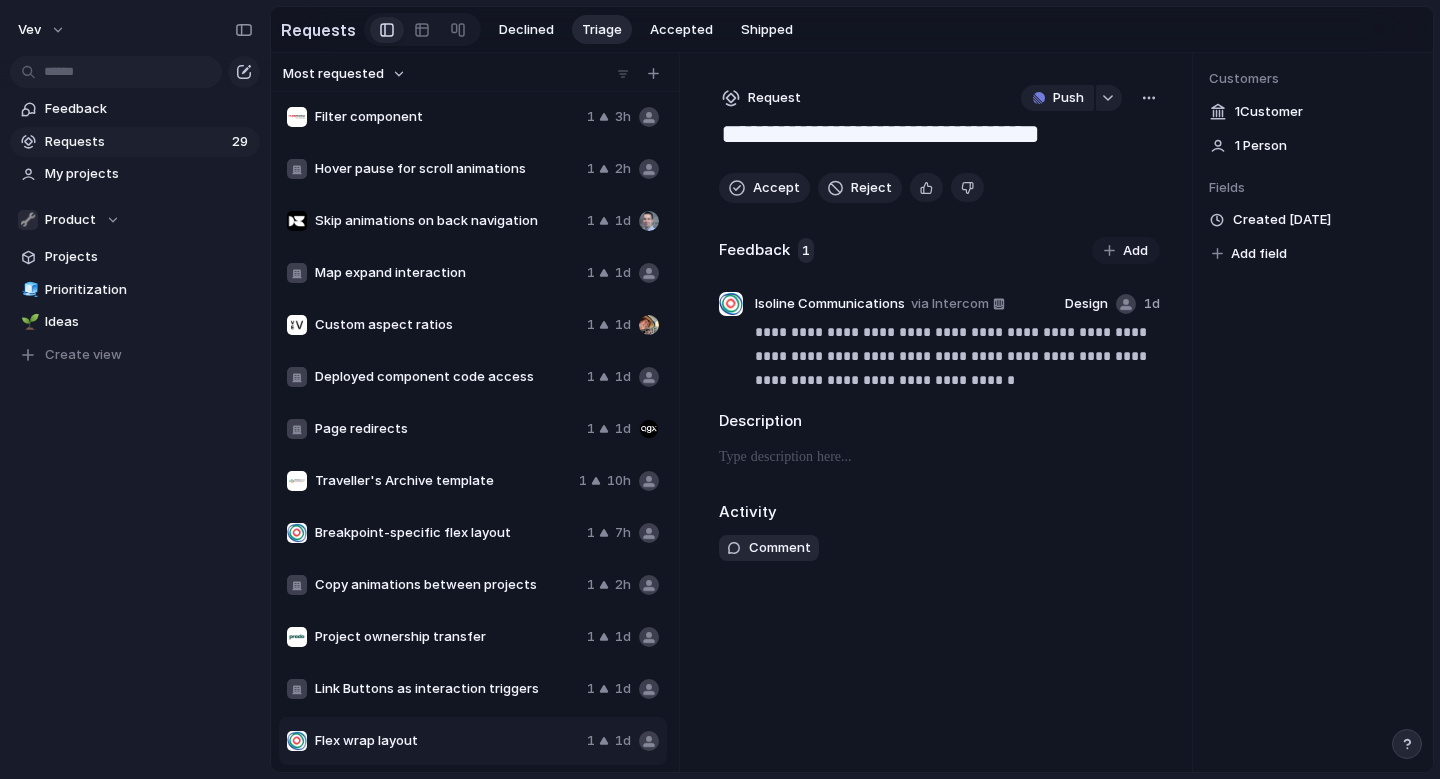 click on "Link Buttons as interaction triggers" at bounding box center [447, 689] 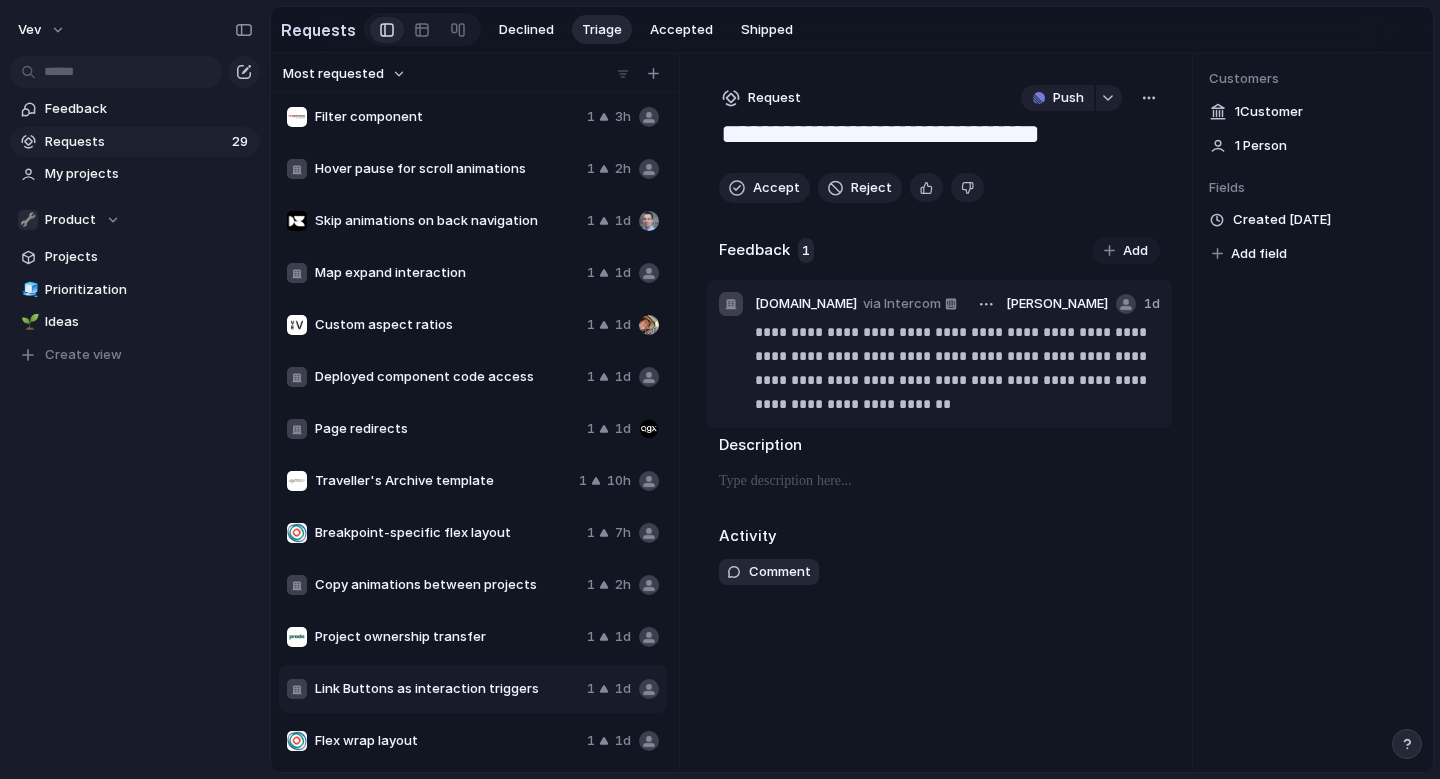 click on "**********" at bounding box center (957, 368) 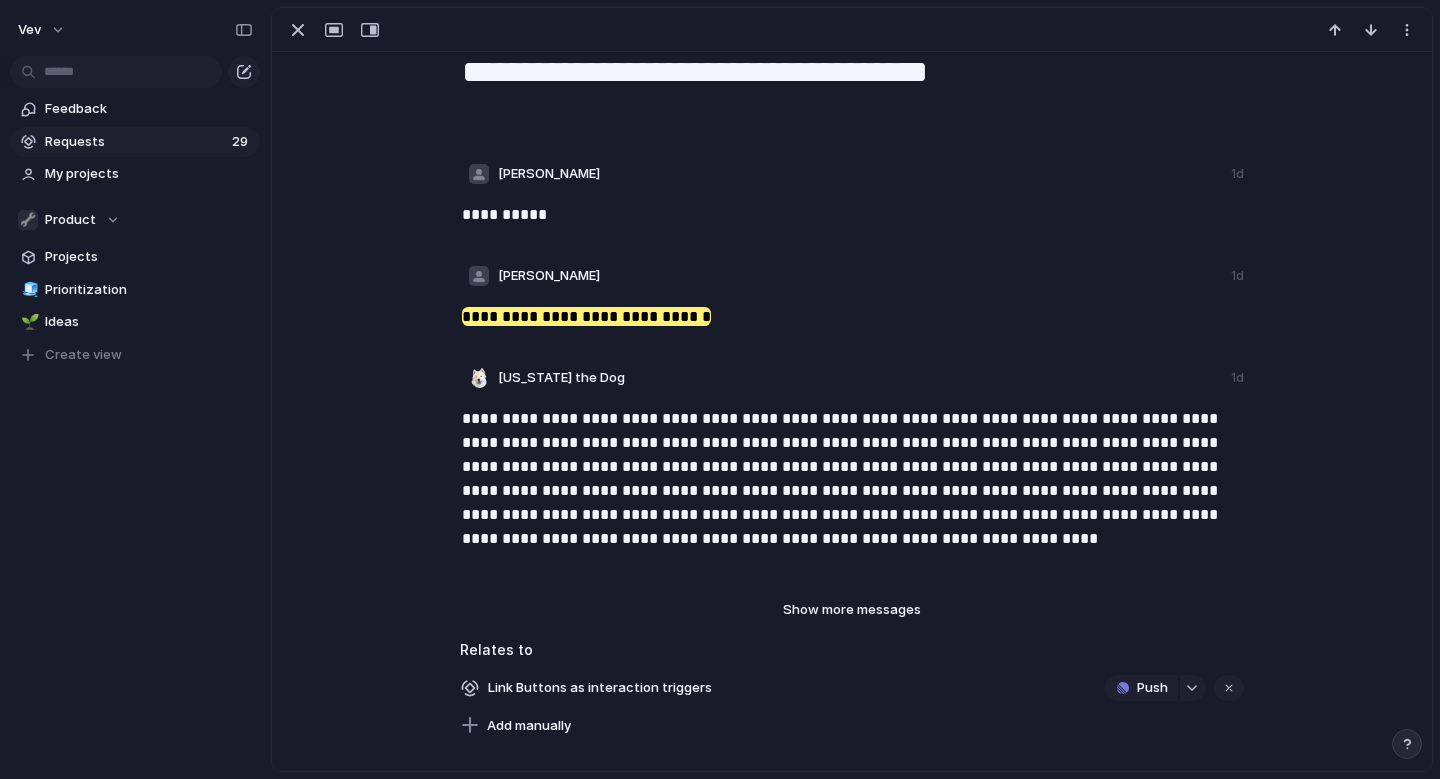 scroll, scrollTop: 94, scrollLeft: 0, axis: vertical 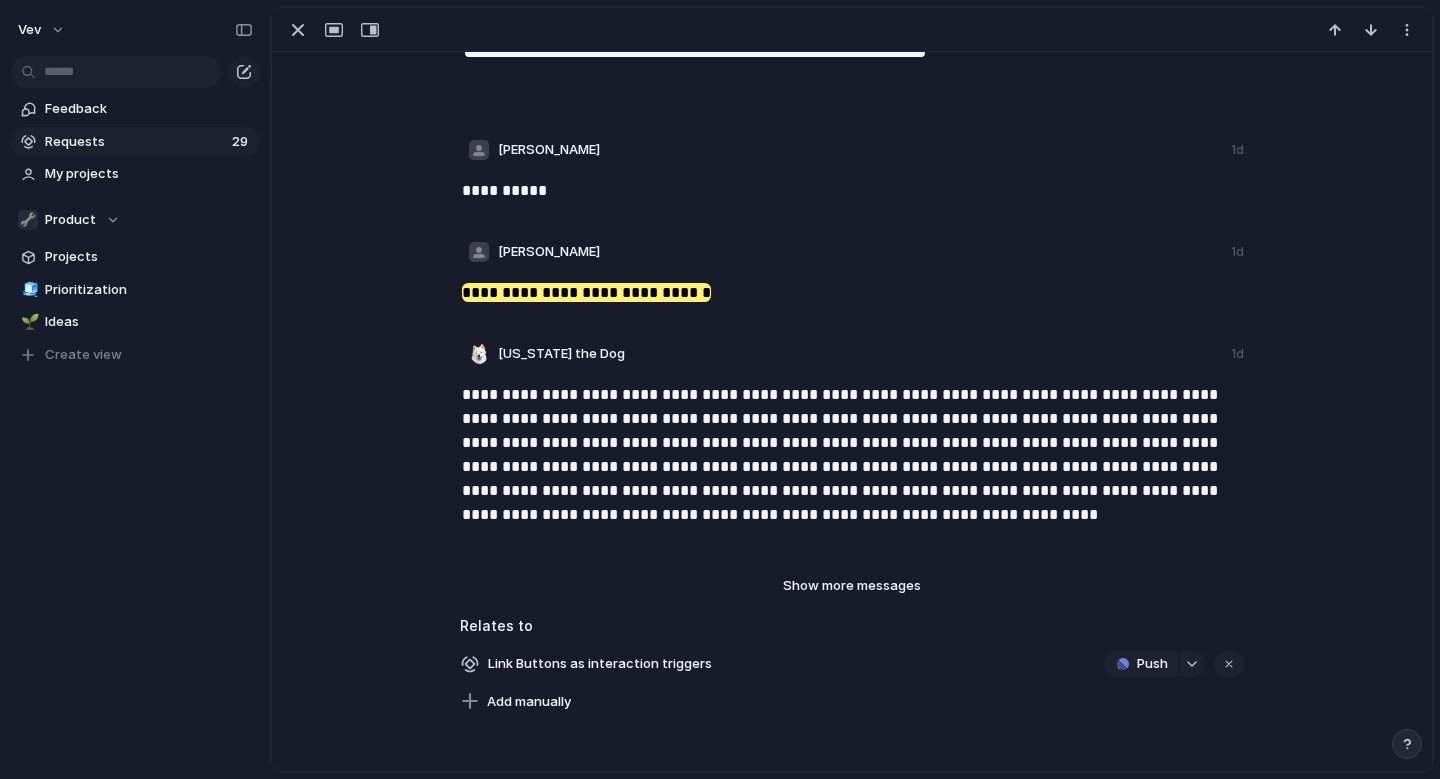 click on "Show more messages" at bounding box center (852, 586) 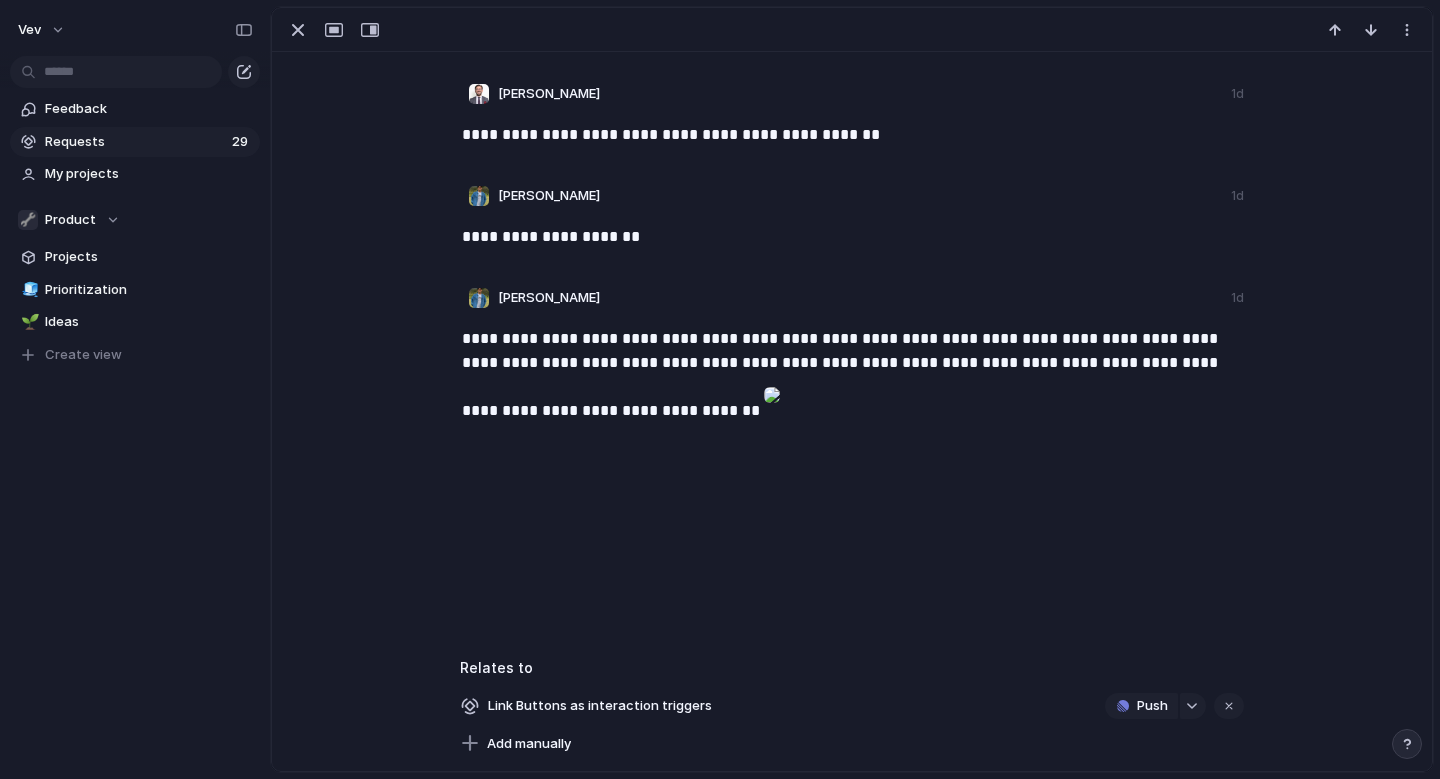 scroll, scrollTop: 4257, scrollLeft: 0, axis: vertical 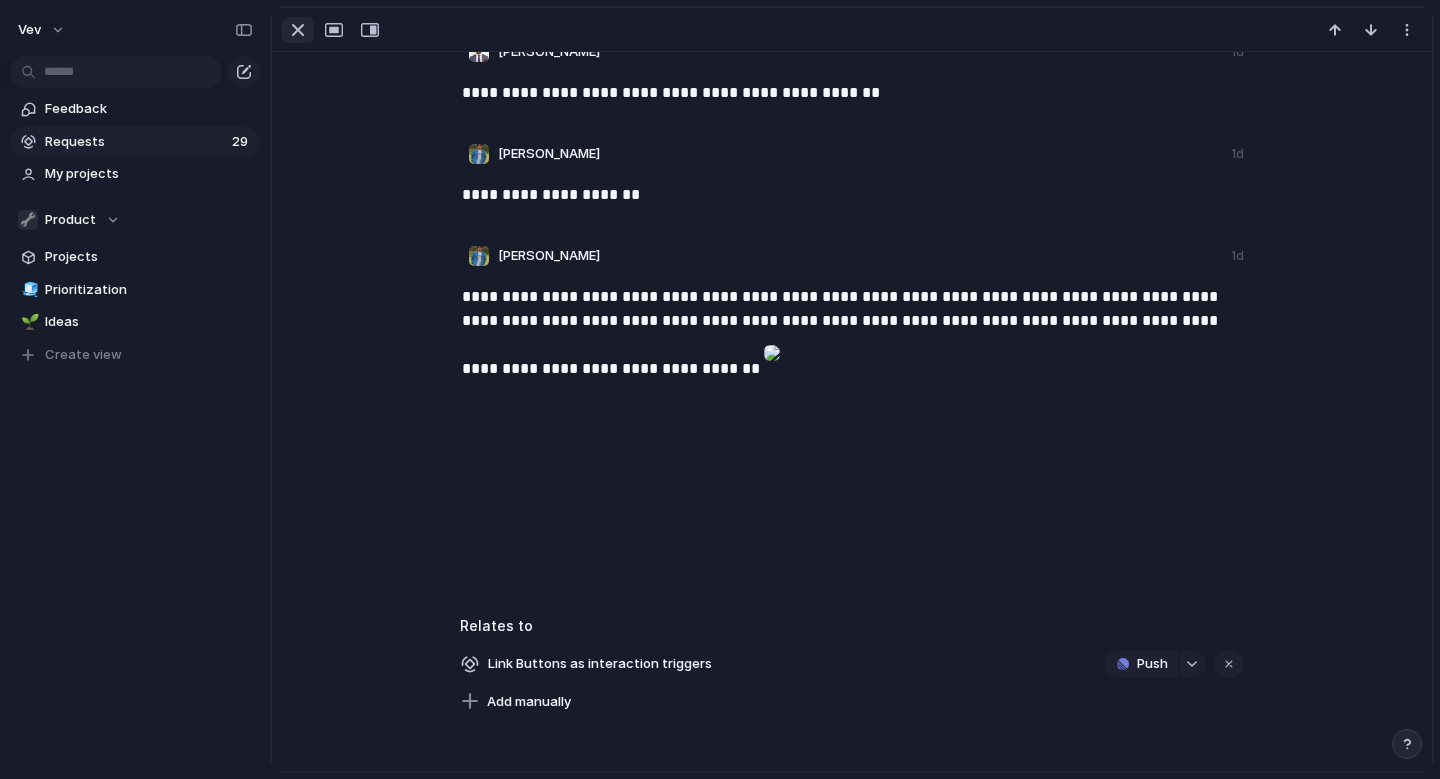 click at bounding box center [298, 30] 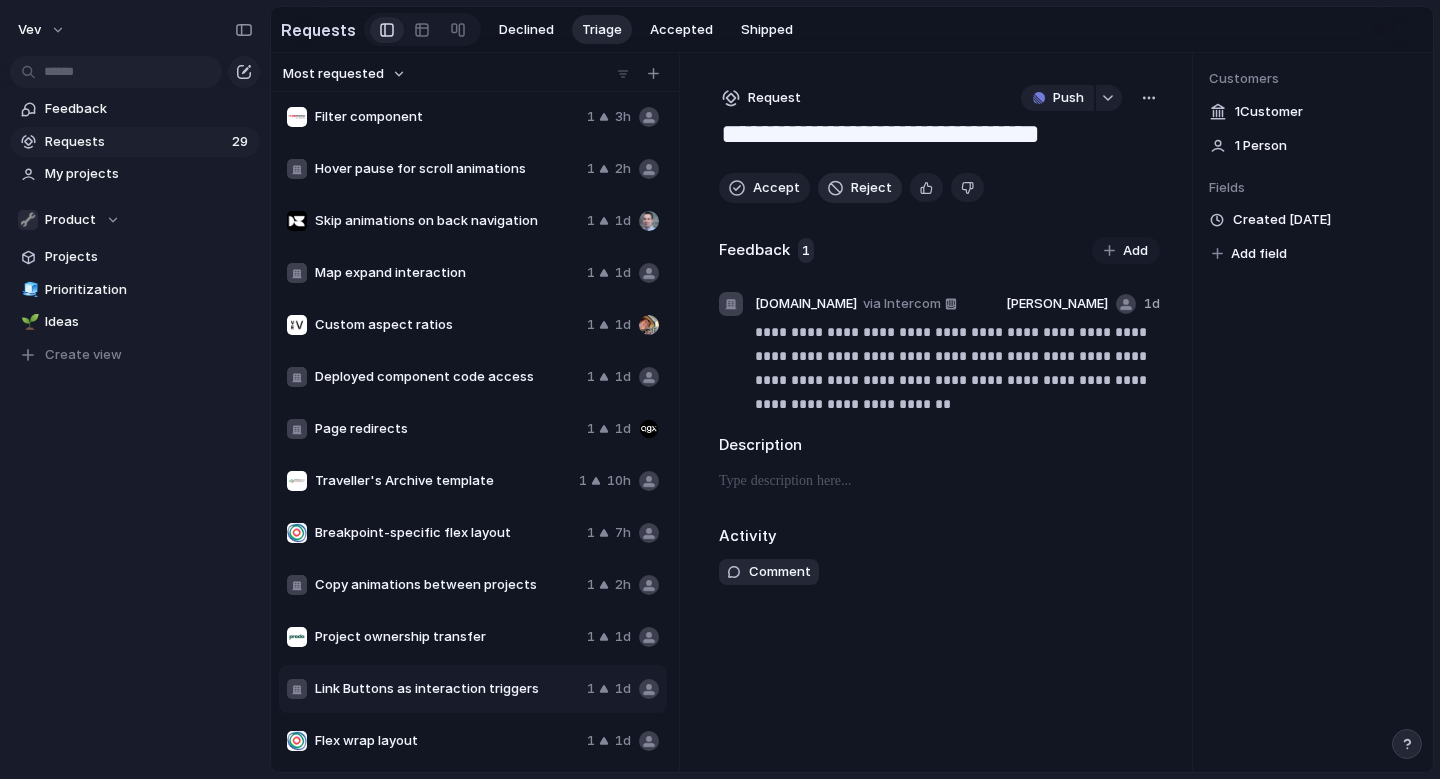 click on "Reject" at bounding box center (871, 188) 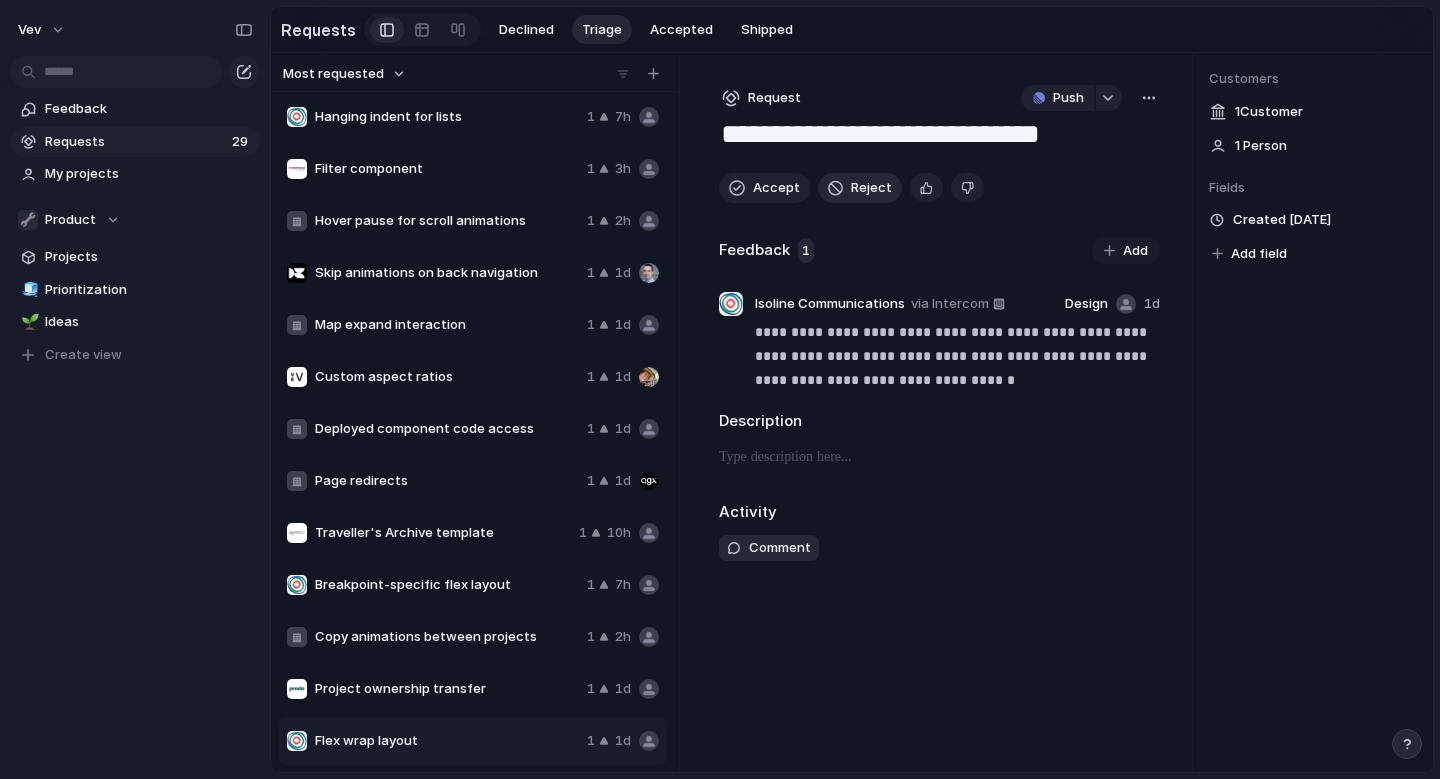 scroll, scrollTop: 784, scrollLeft: 0, axis: vertical 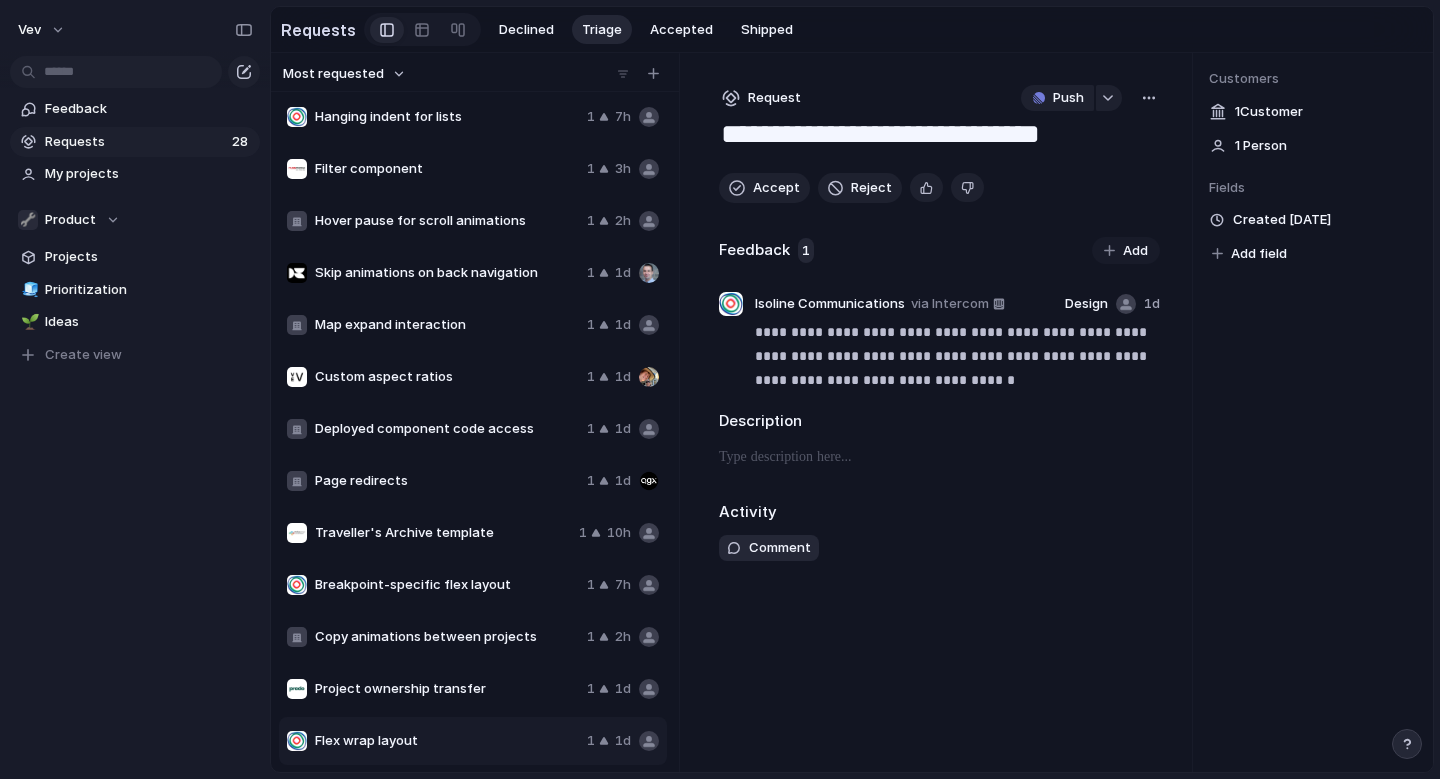 click on "Project ownership transfer 1 1d" at bounding box center [473, 689] 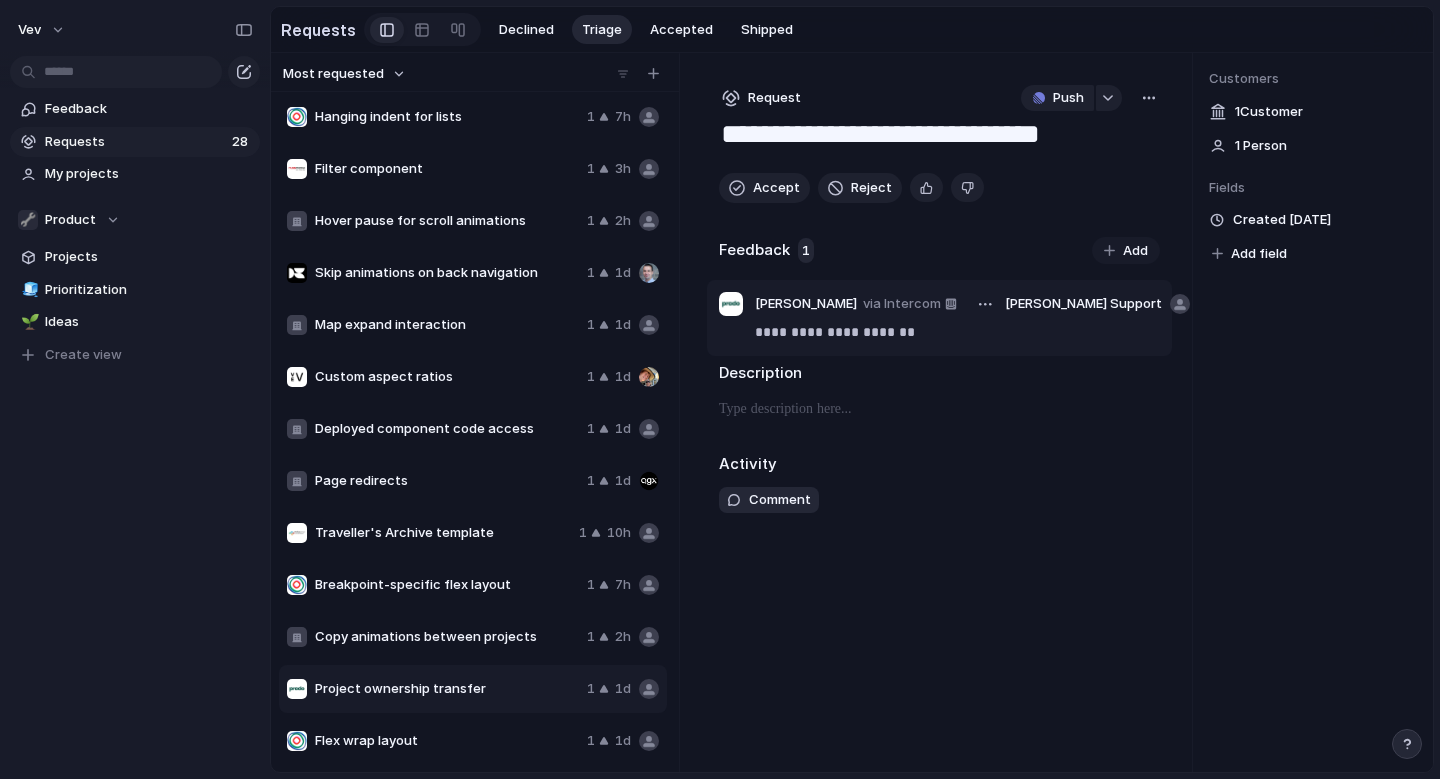 click on "**********" at bounding box center [957, 332] 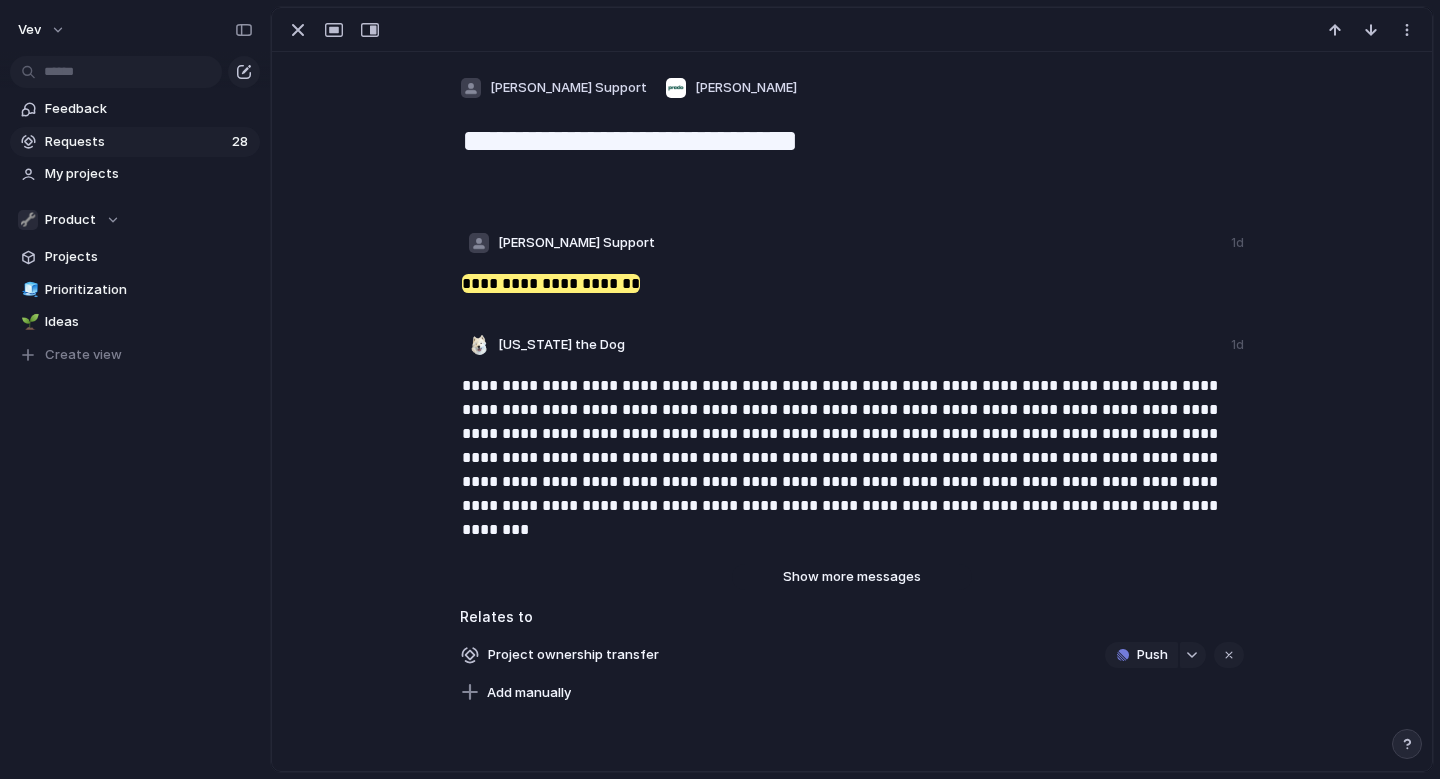 click on "Show more messages" at bounding box center (852, 577) 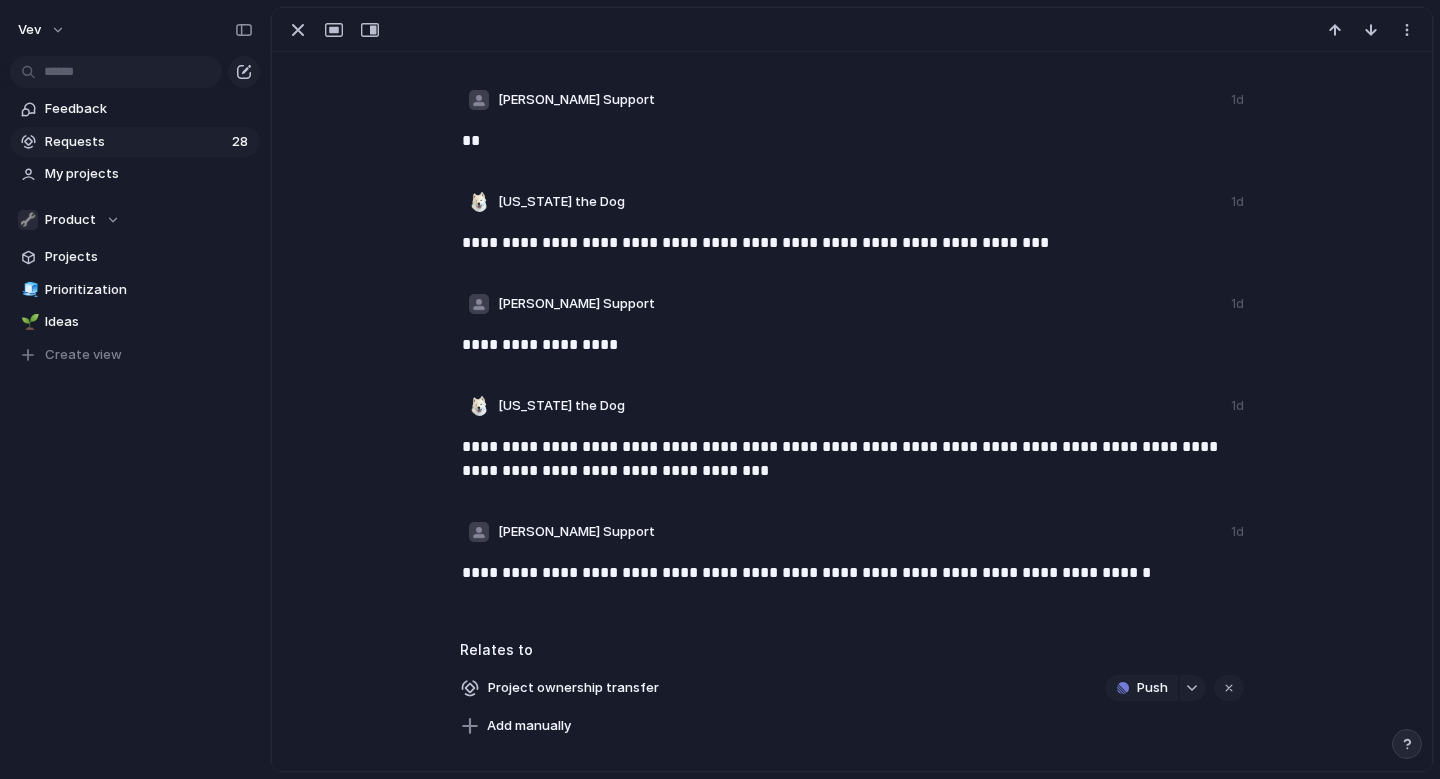 scroll, scrollTop: 602, scrollLeft: 0, axis: vertical 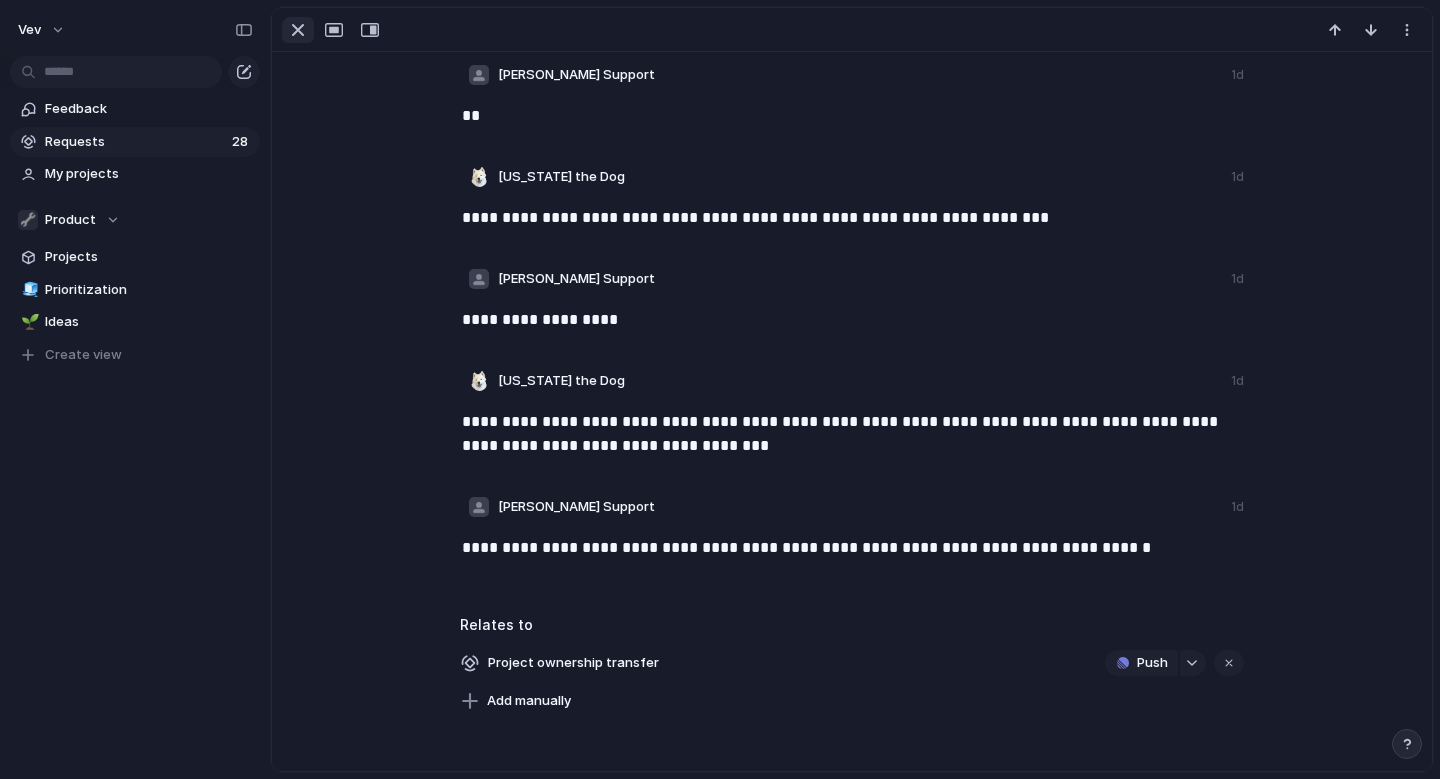 click at bounding box center [298, 30] 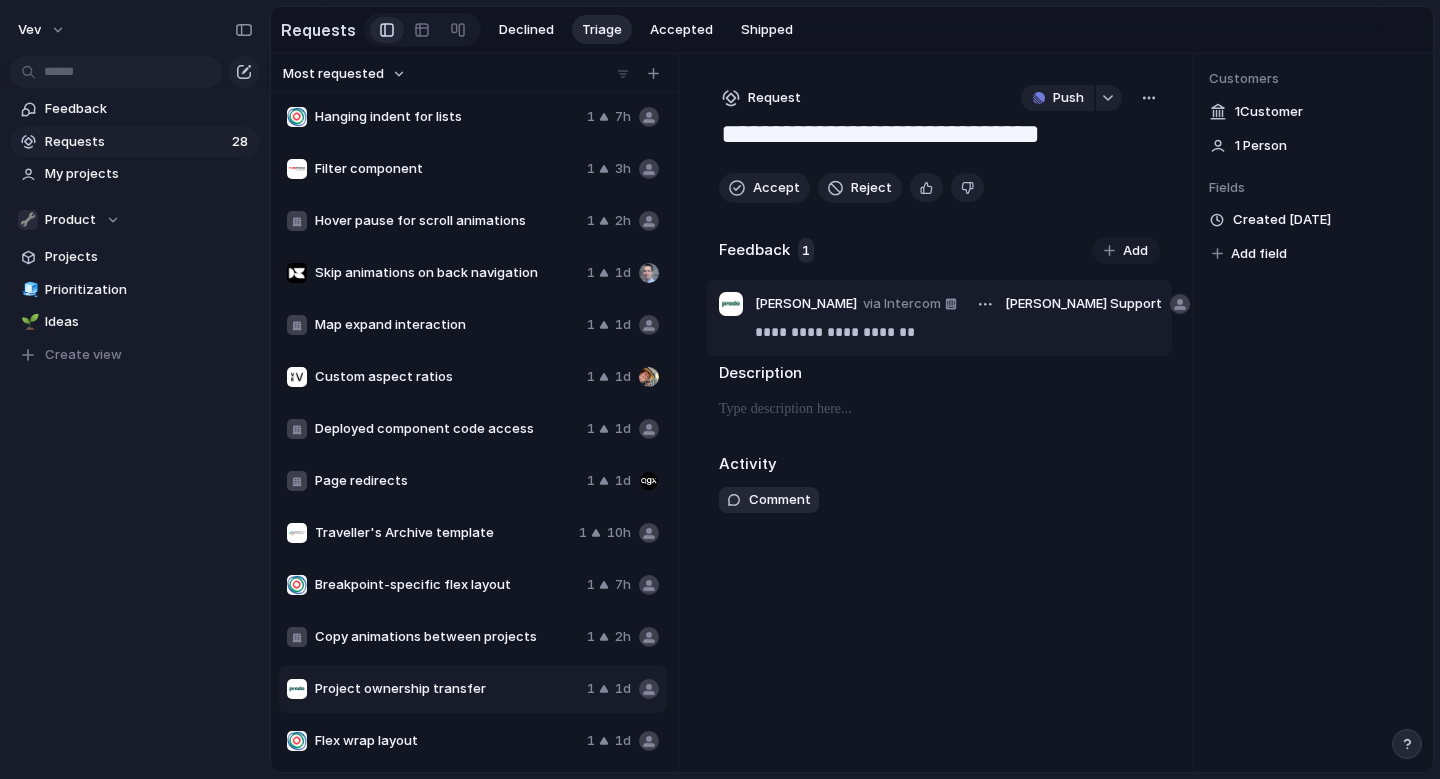 click on "**********" at bounding box center (957, 332) 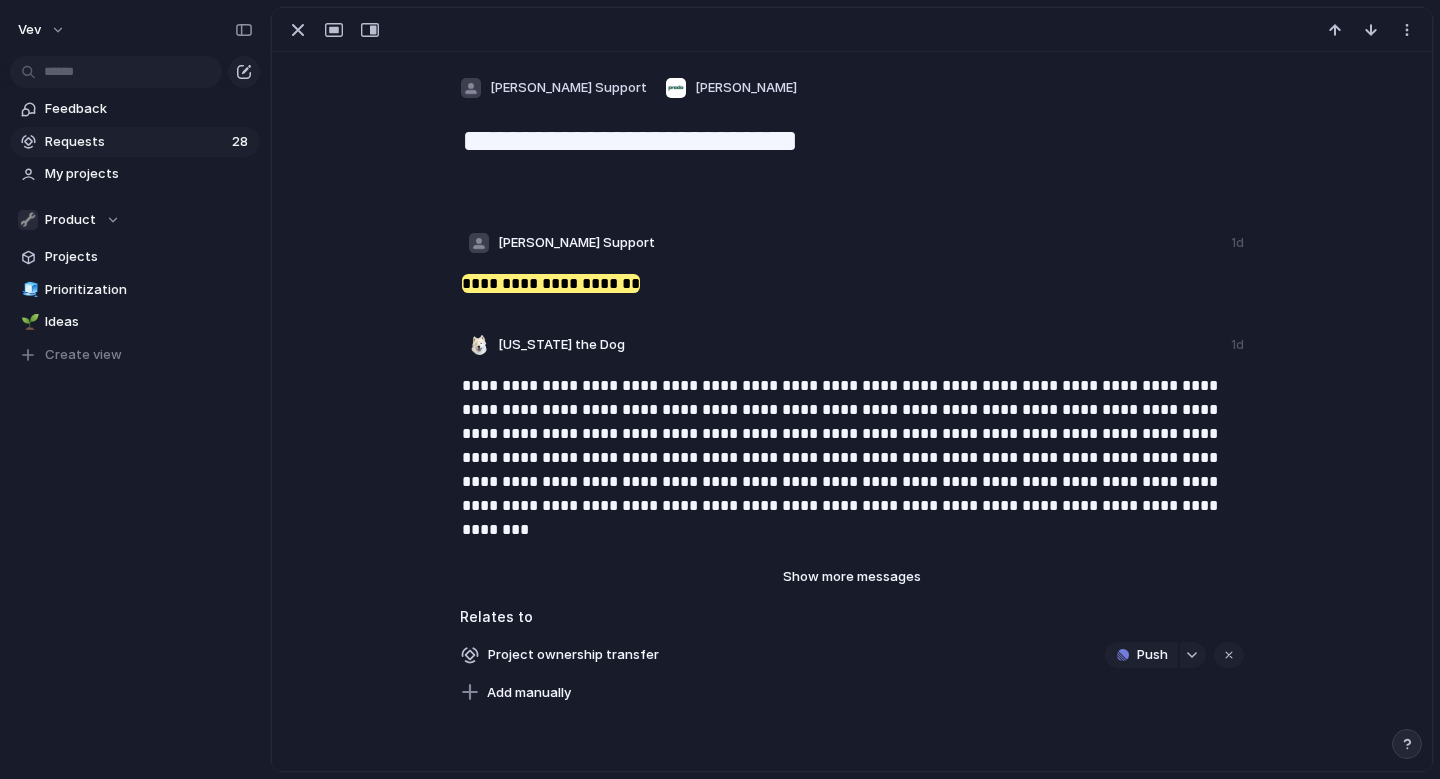click on "Show more messages" at bounding box center [852, 577] 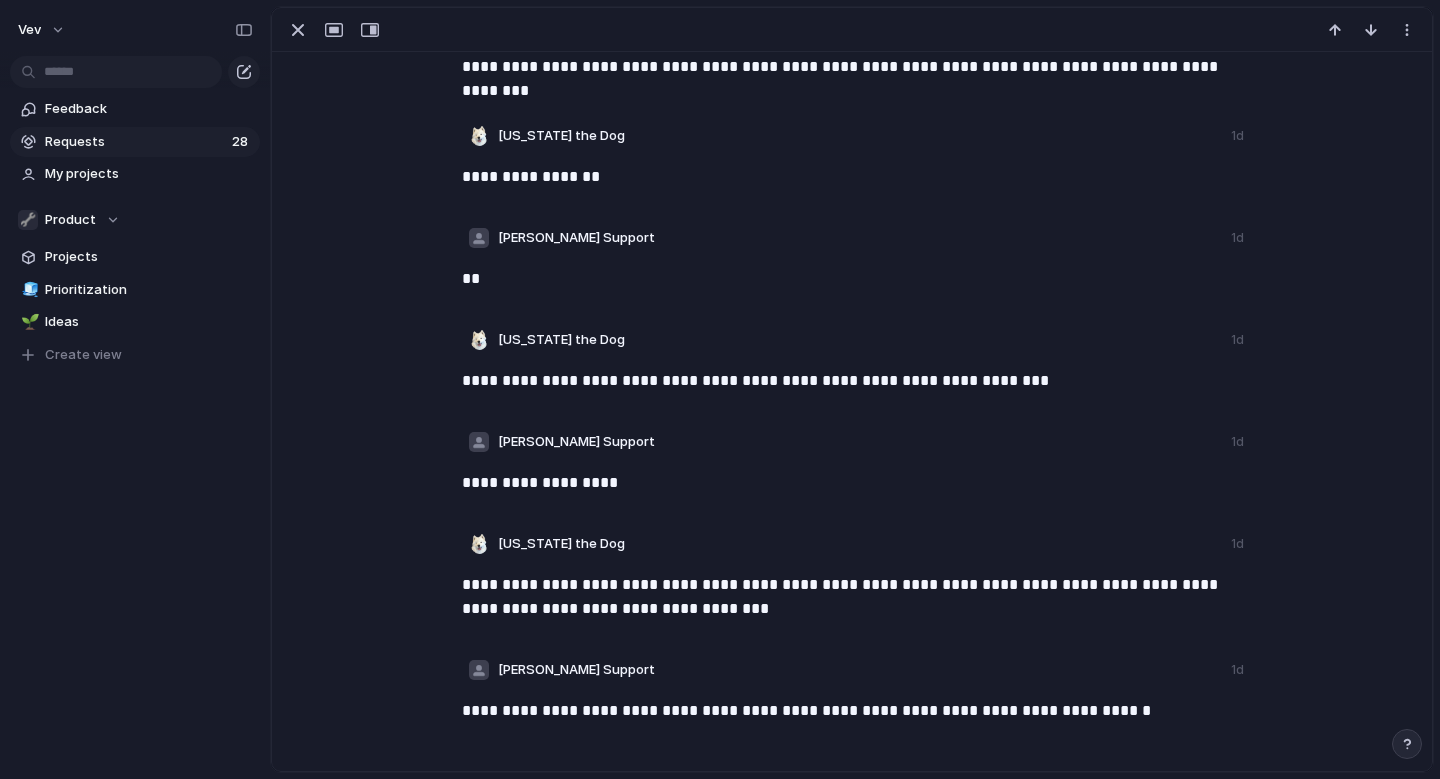scroll, scrollTop: 602, scrollLeft: 0, axis: vertical 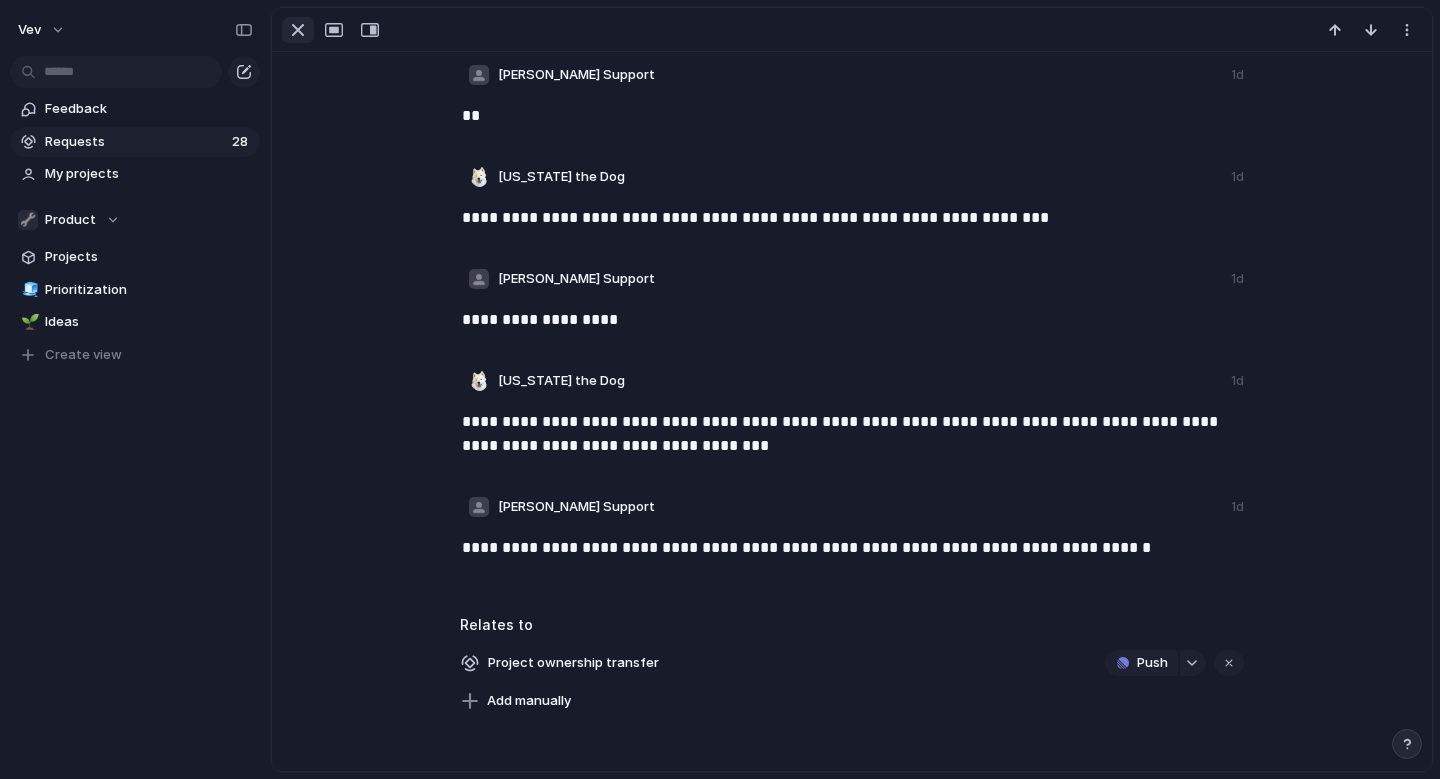 click at bounding box center (298, 30) 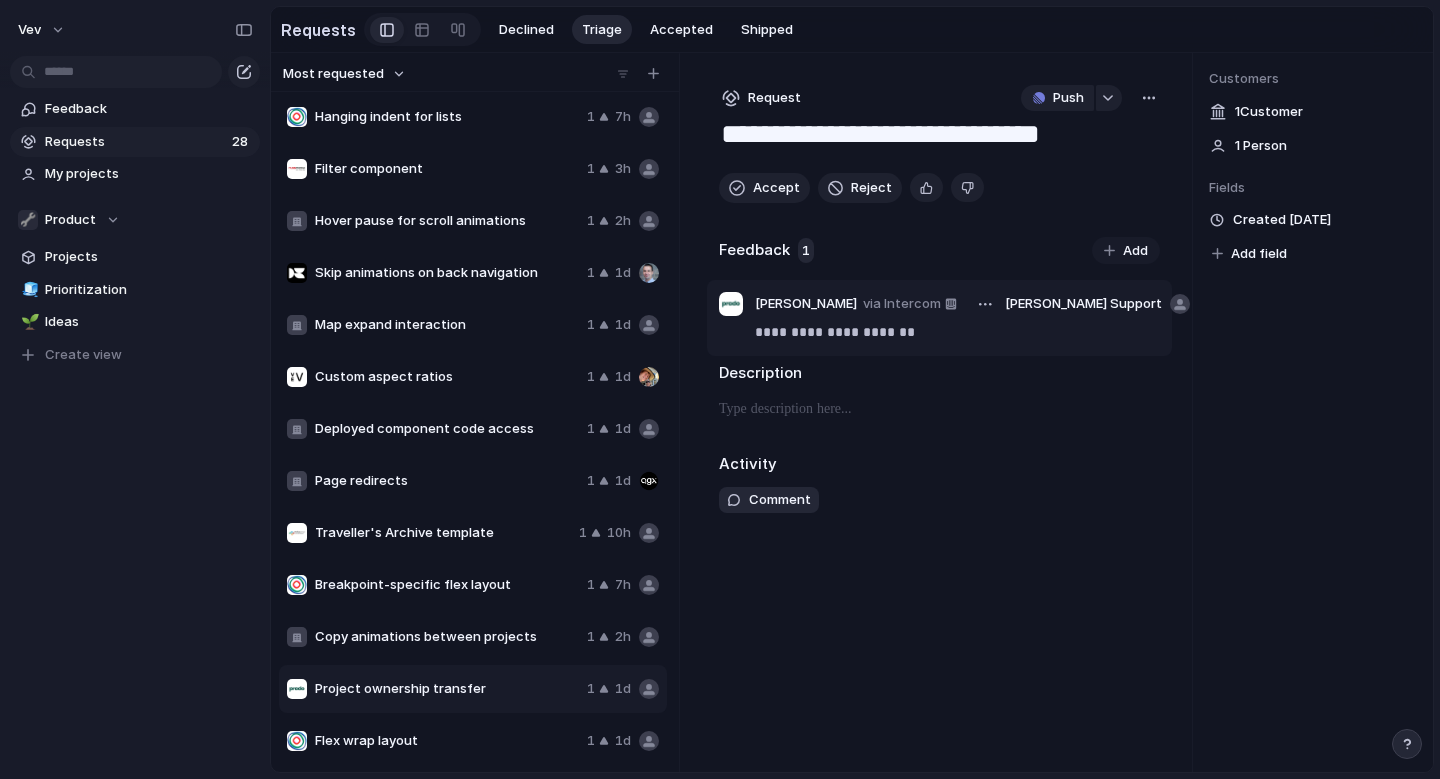 click on "**********" at bounding box center [957, 332] 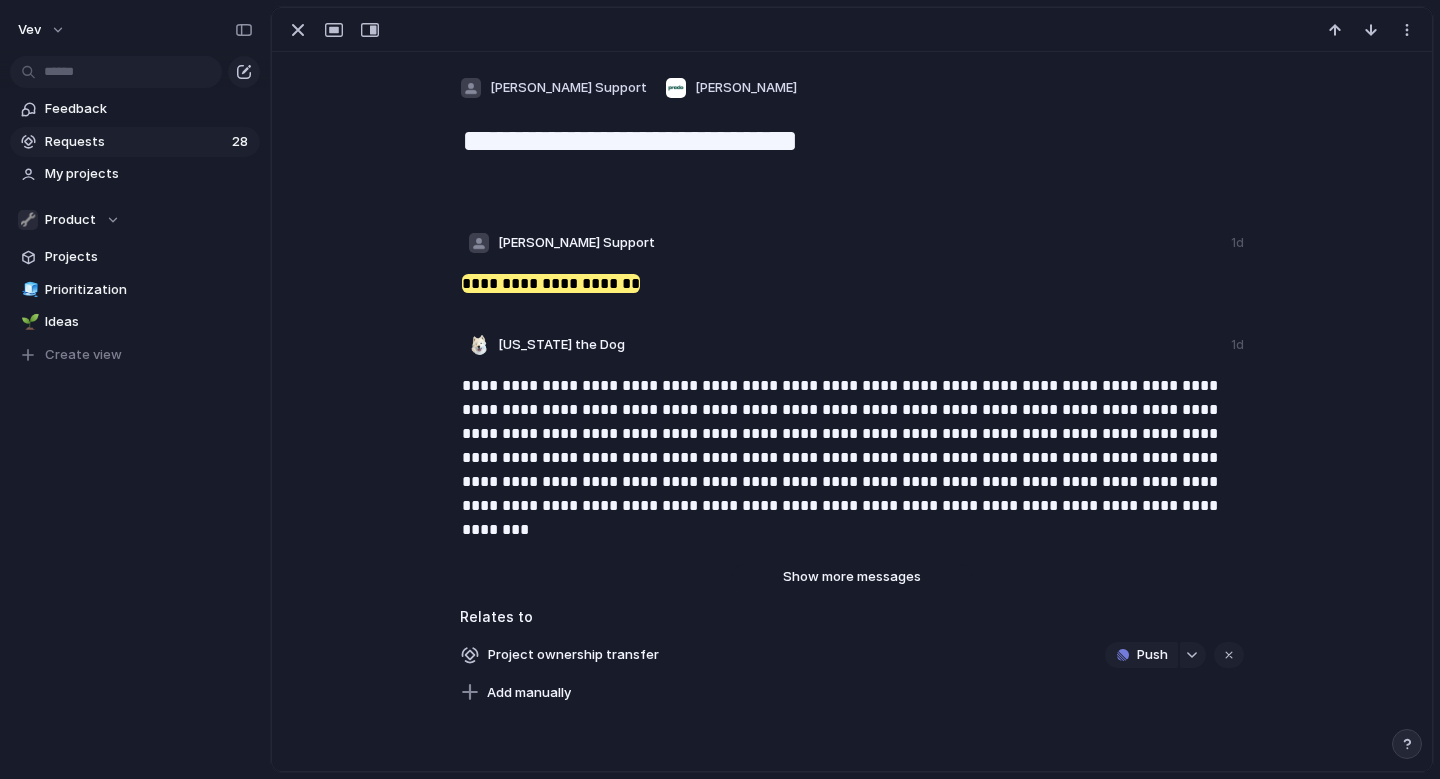 click on "Show more messages" at bounding box center (852, 577) 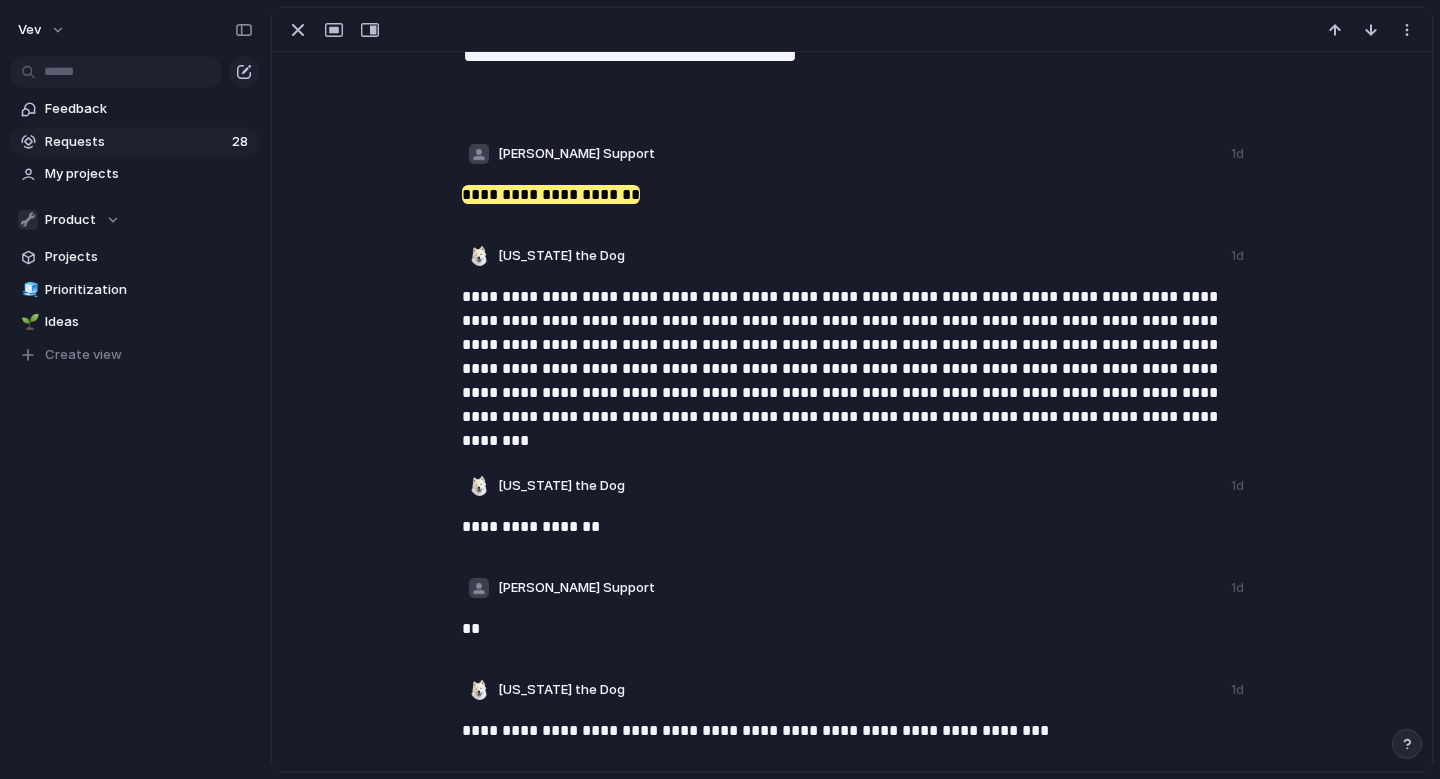 scroll, scrollTop: 0, scrollLeft: 0, axis: both 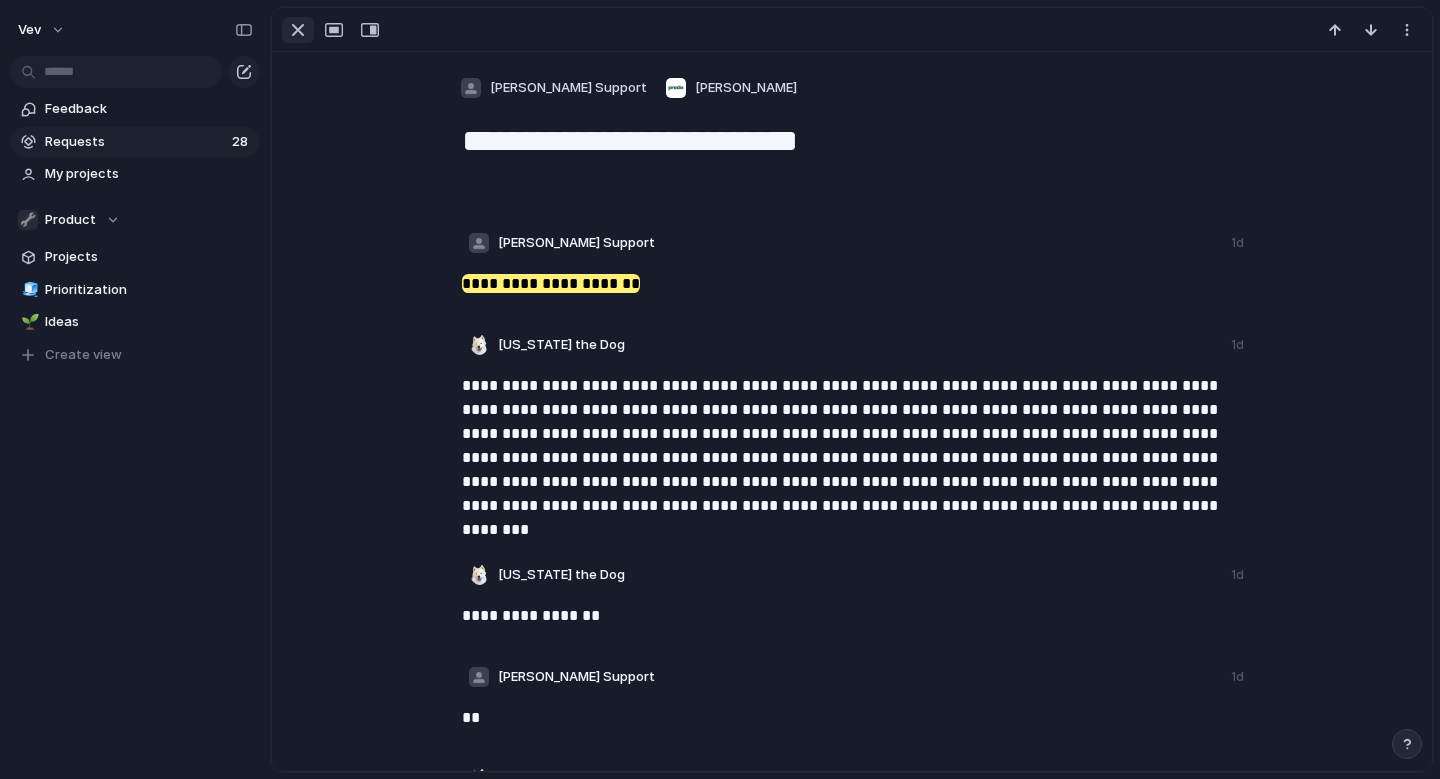 click at bounding box center (298, 30) 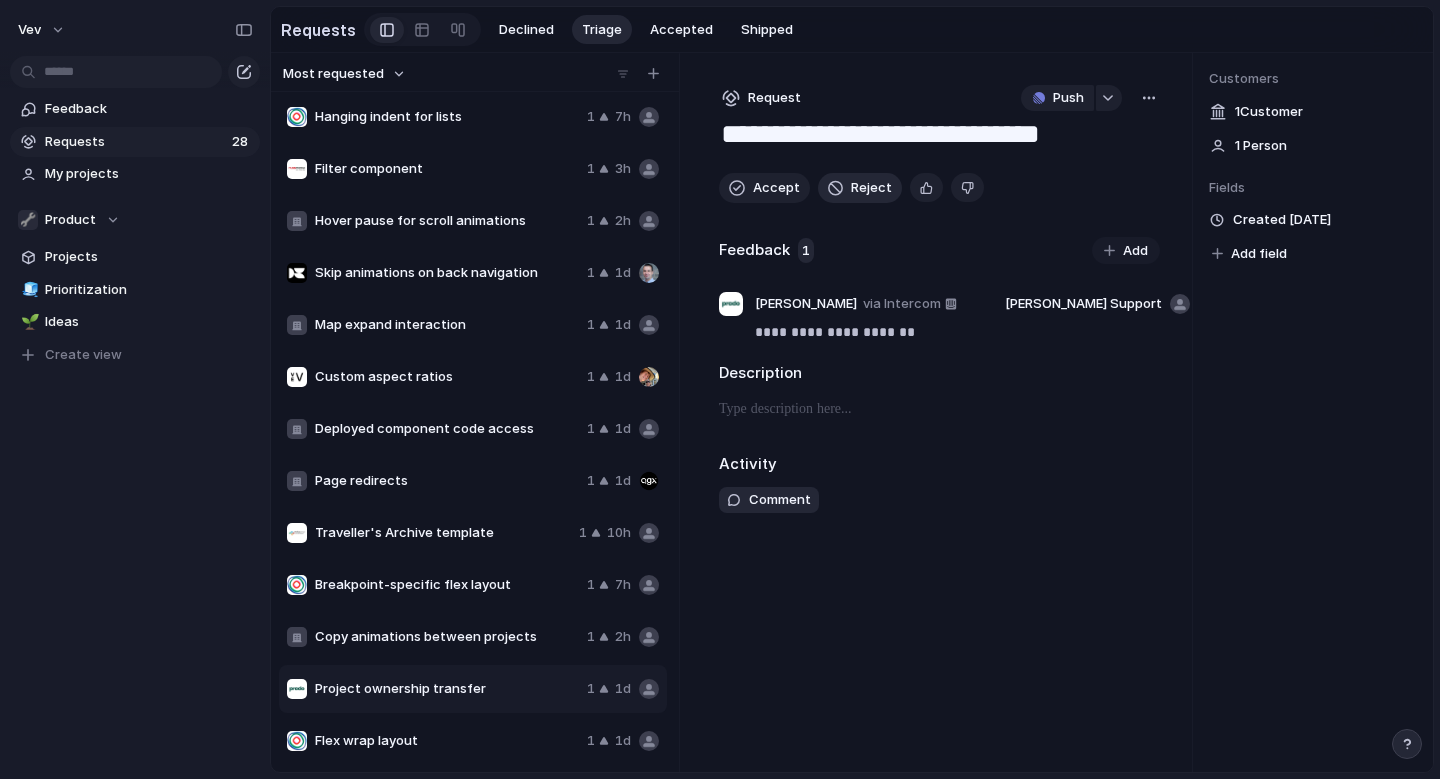 click on "Reject" at bounding box center [871, 188] 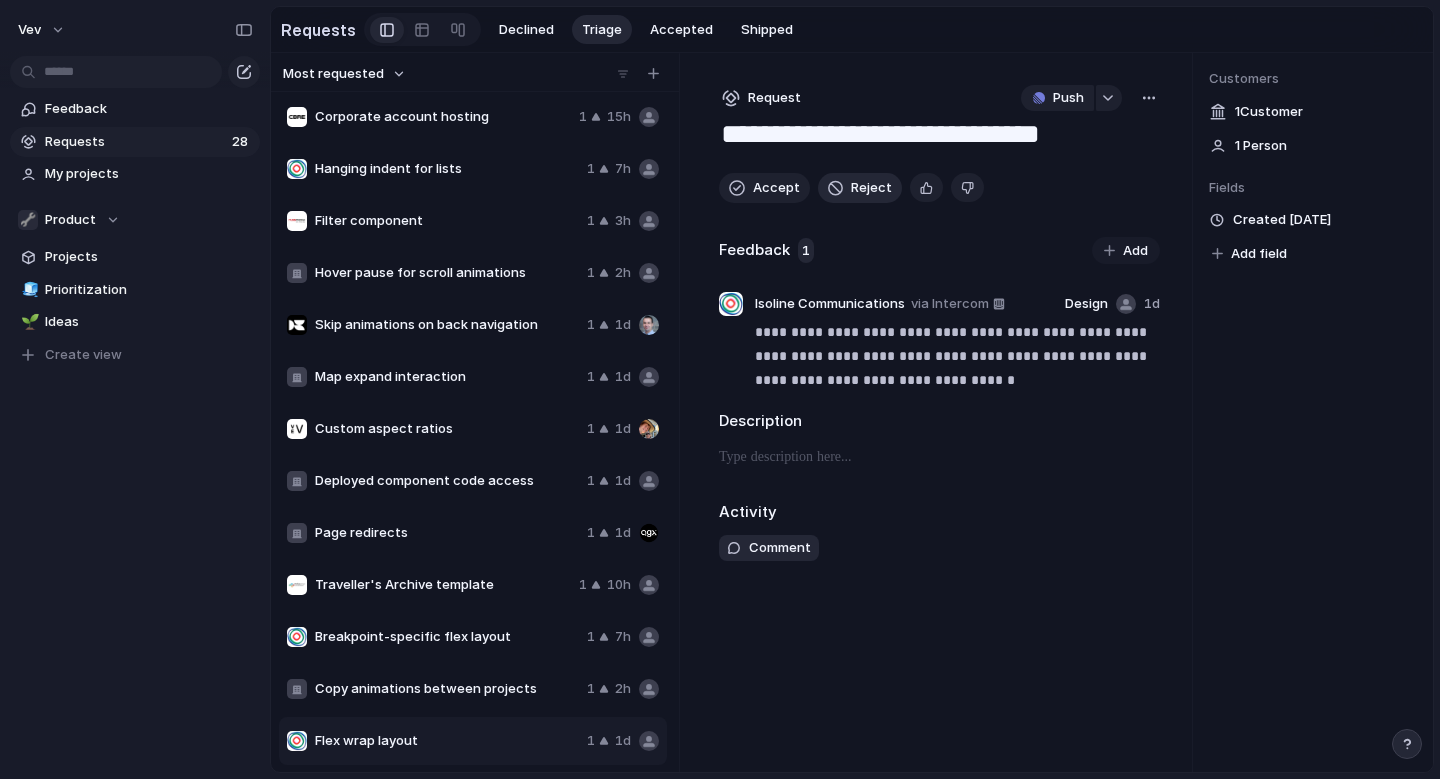 scroll, scrollTop: 732, scrollLeft: 0, axis: vertical 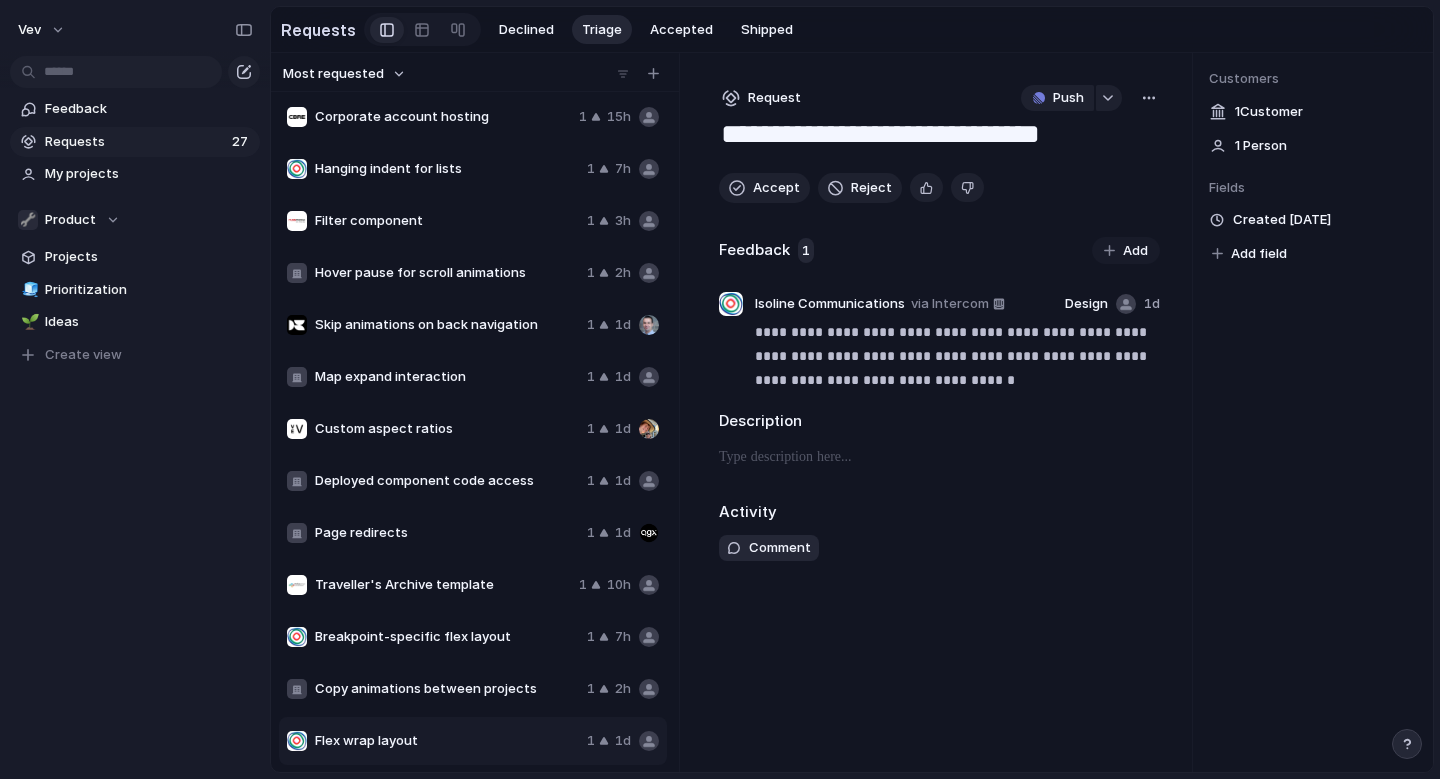 click on "Copy animations between projects" at bounding box center [447, 689] 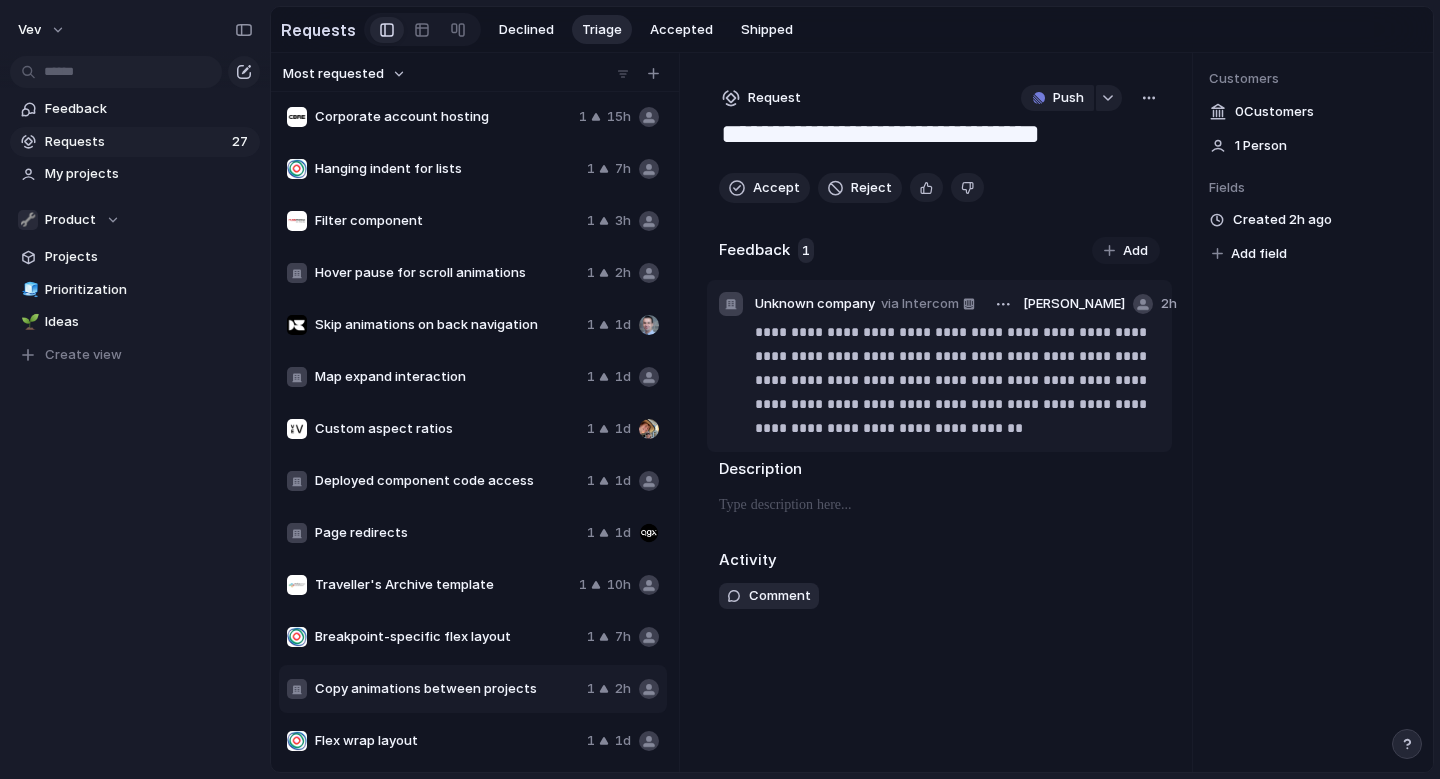 click on "**********" at bounding box center (957, 380) 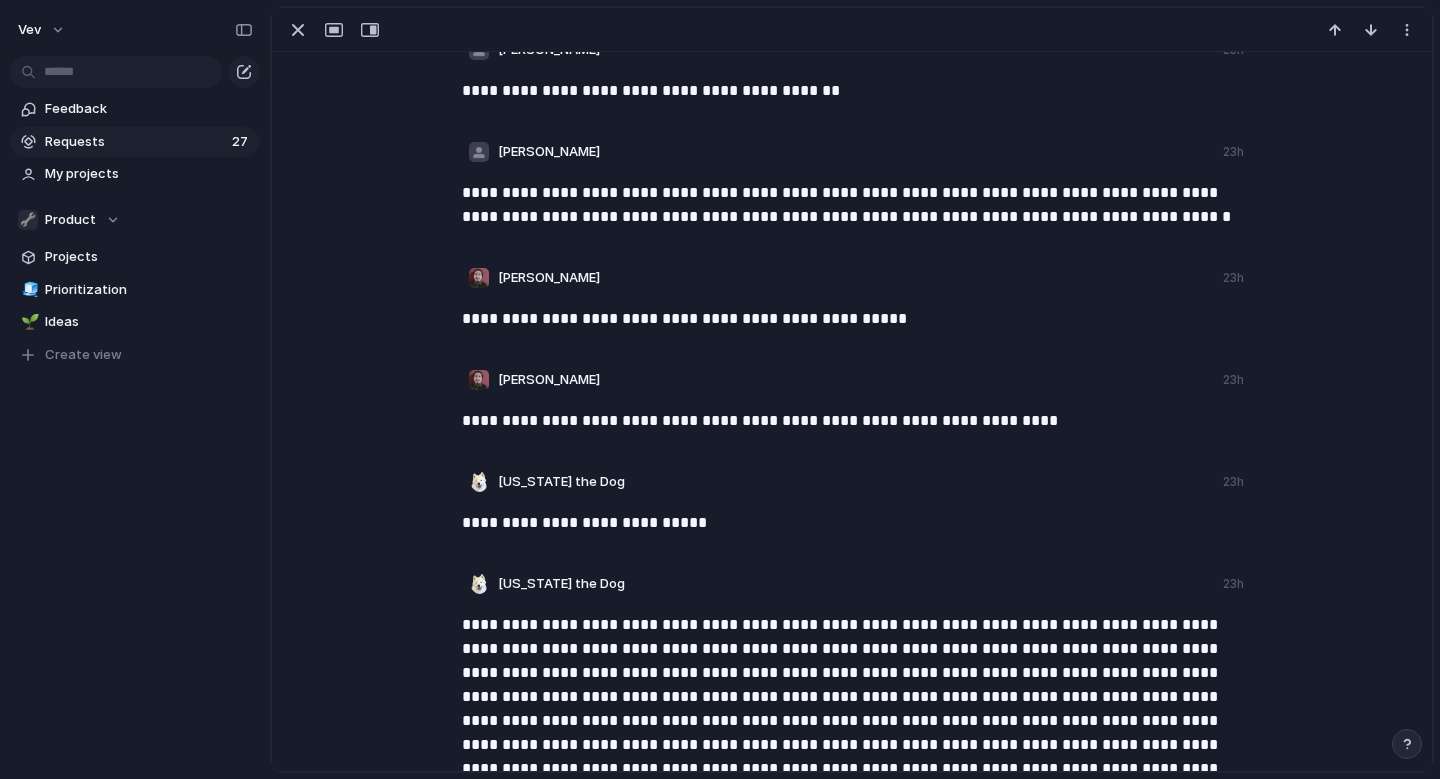 scroll, scrollTop: 192, scrollLeft: 0, axis: vertical 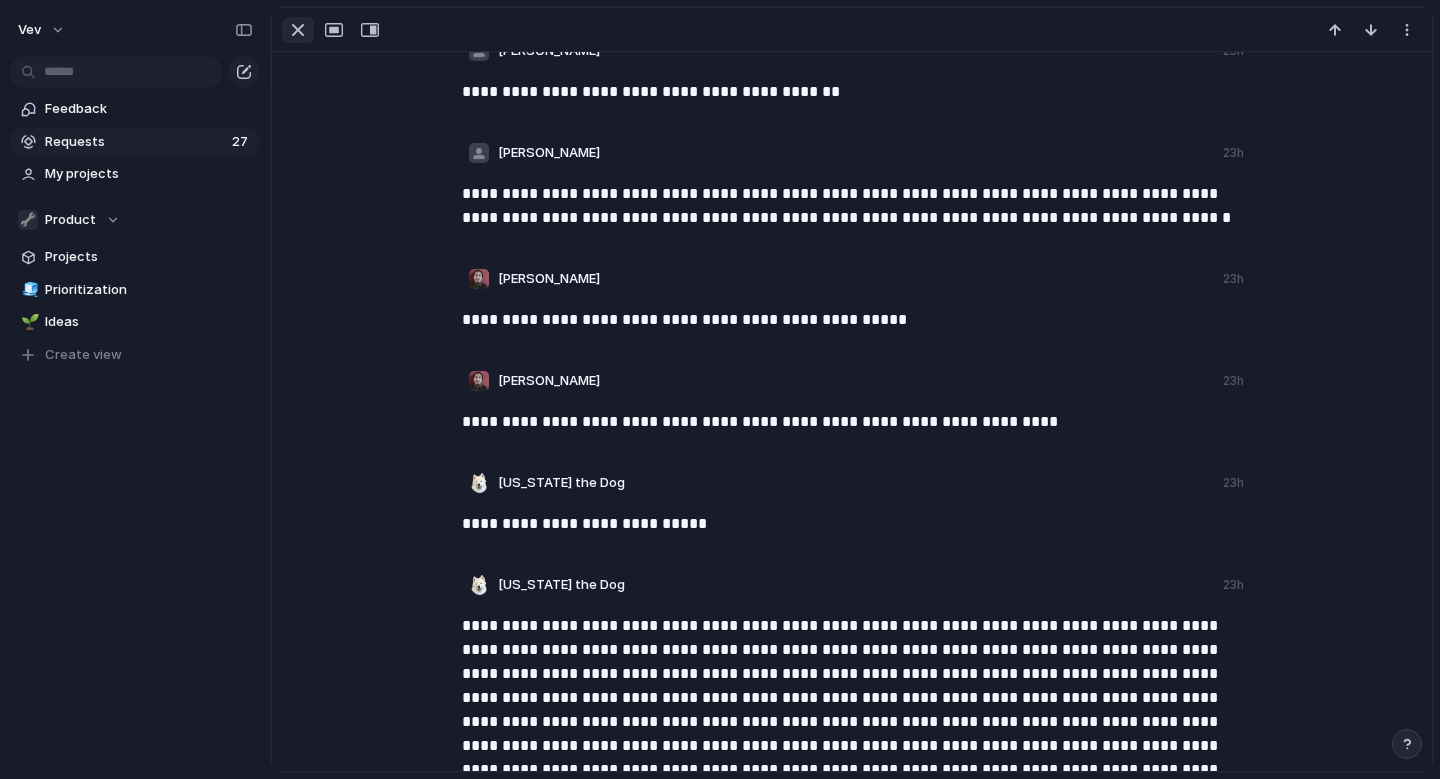 click at bounding box center [298, 30] 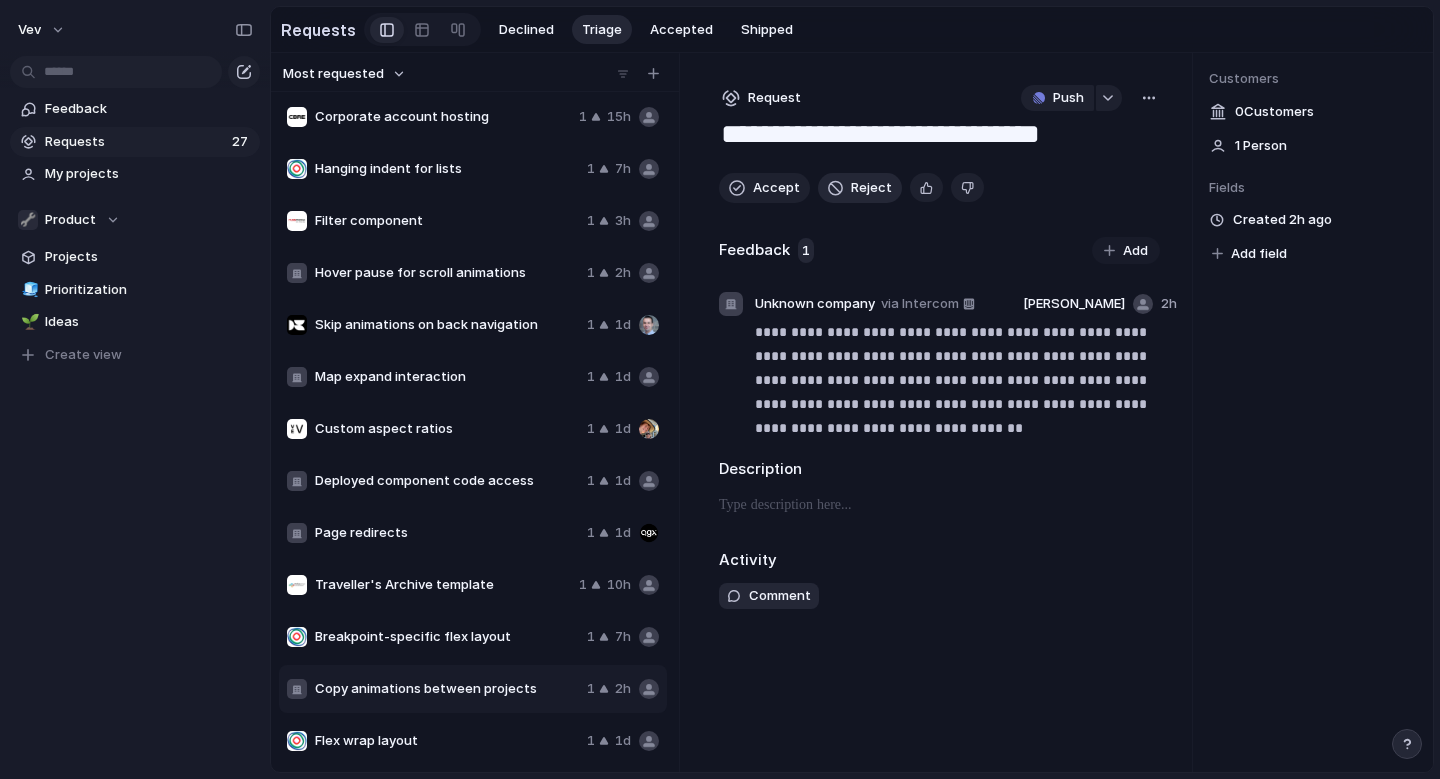 click on "Reject" at bounding box center [871, 188] 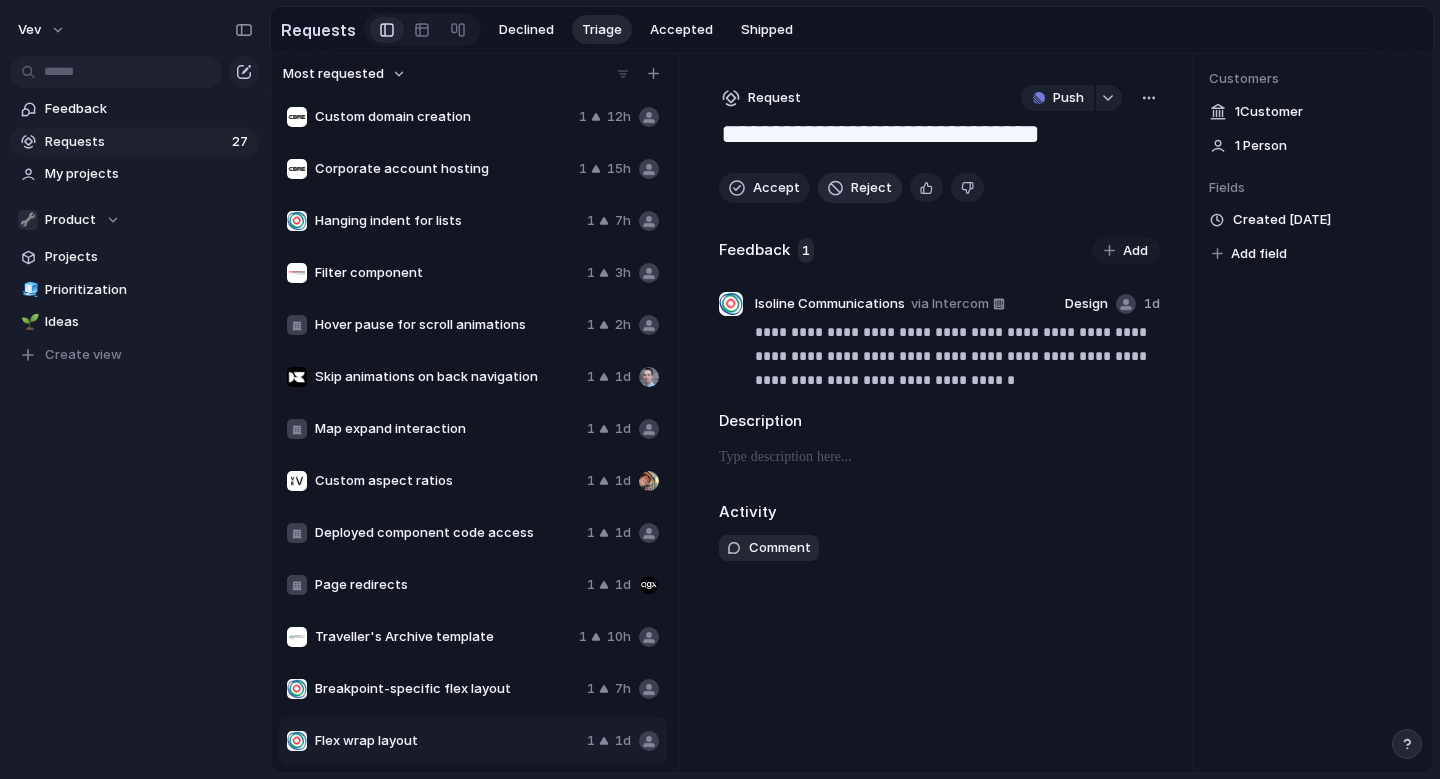 scroll, scrollTop: 680, scrollLeft: 0, axis: vertical 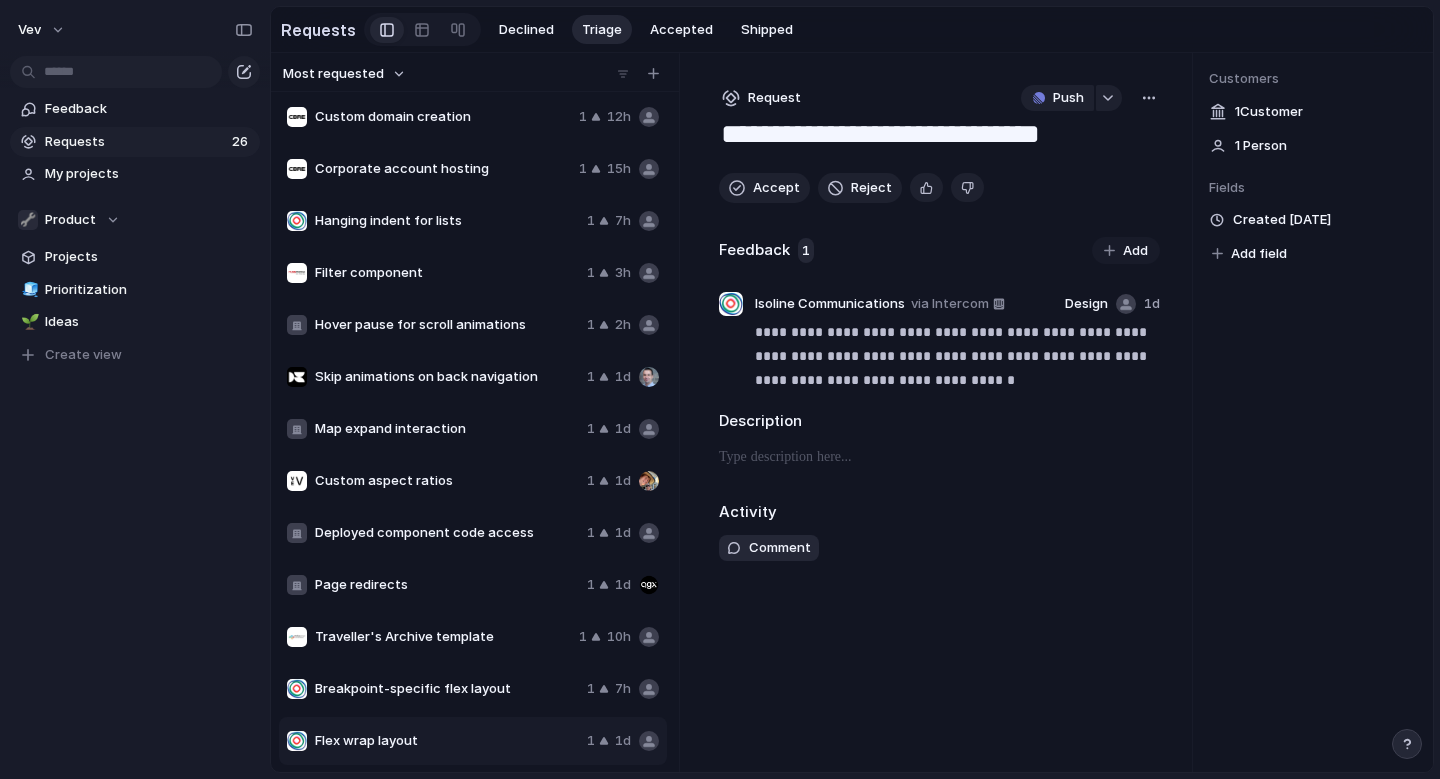 click on "Breakpoint-specific flex layout 1 7h" at bounding box center (473, 689) 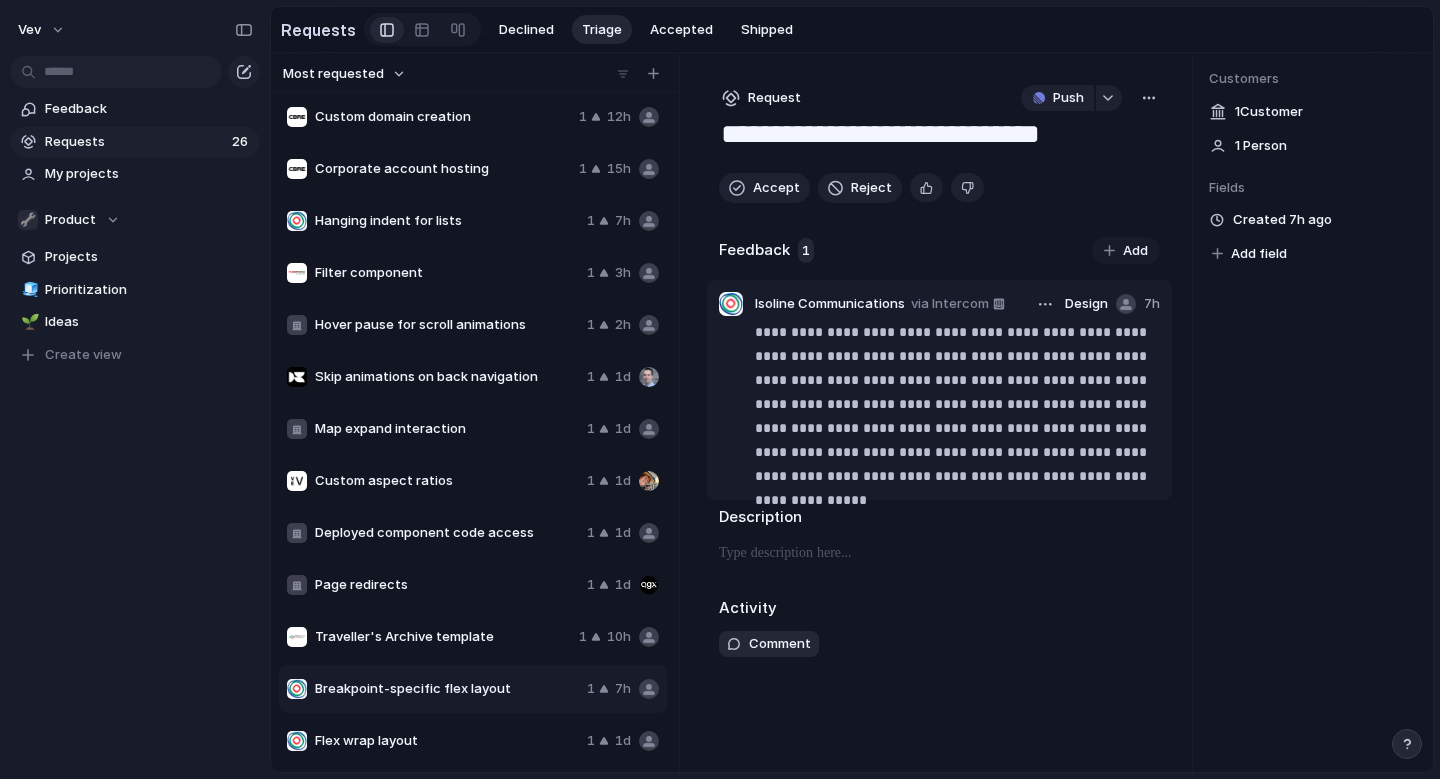 click on "**********" at bounding box center [957, 404] 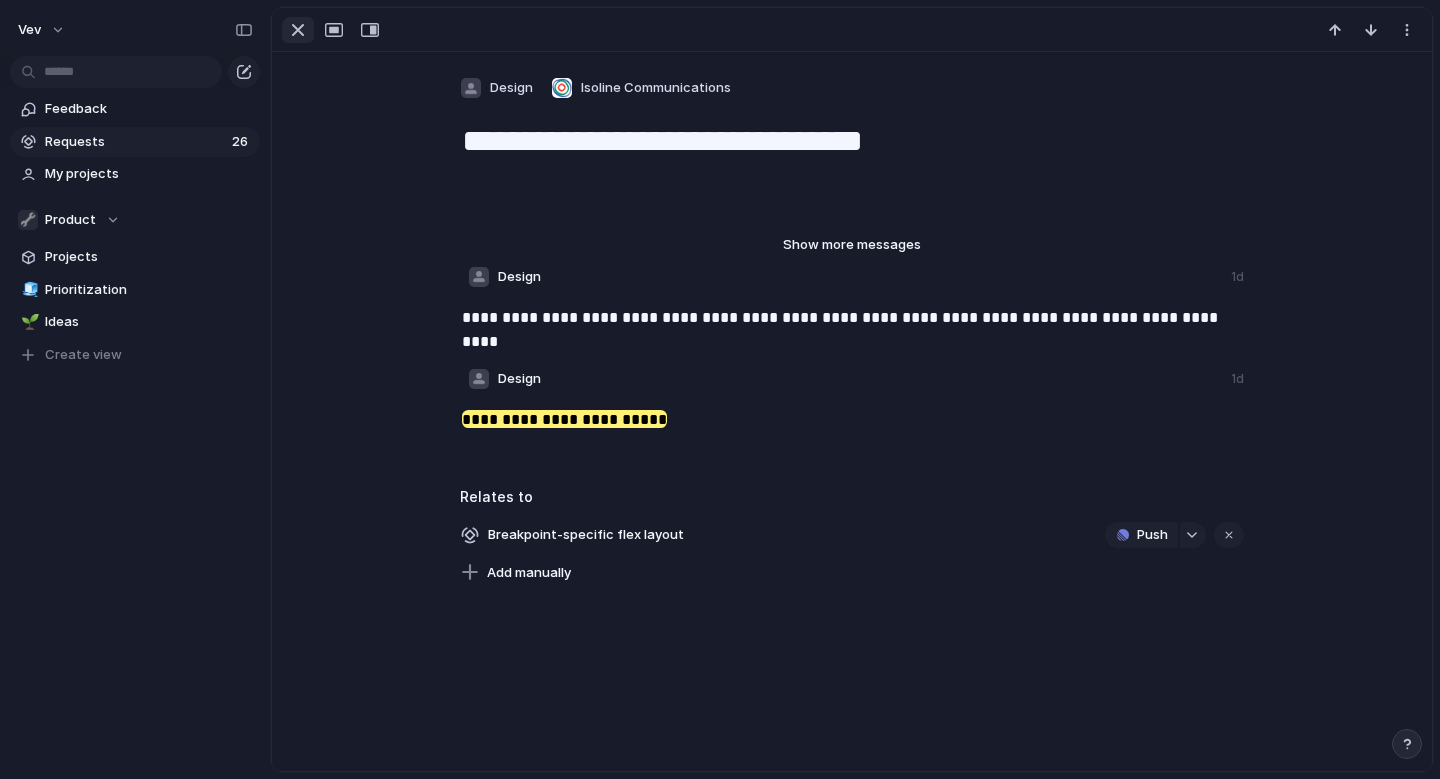 click at bounding box center (298, 30) 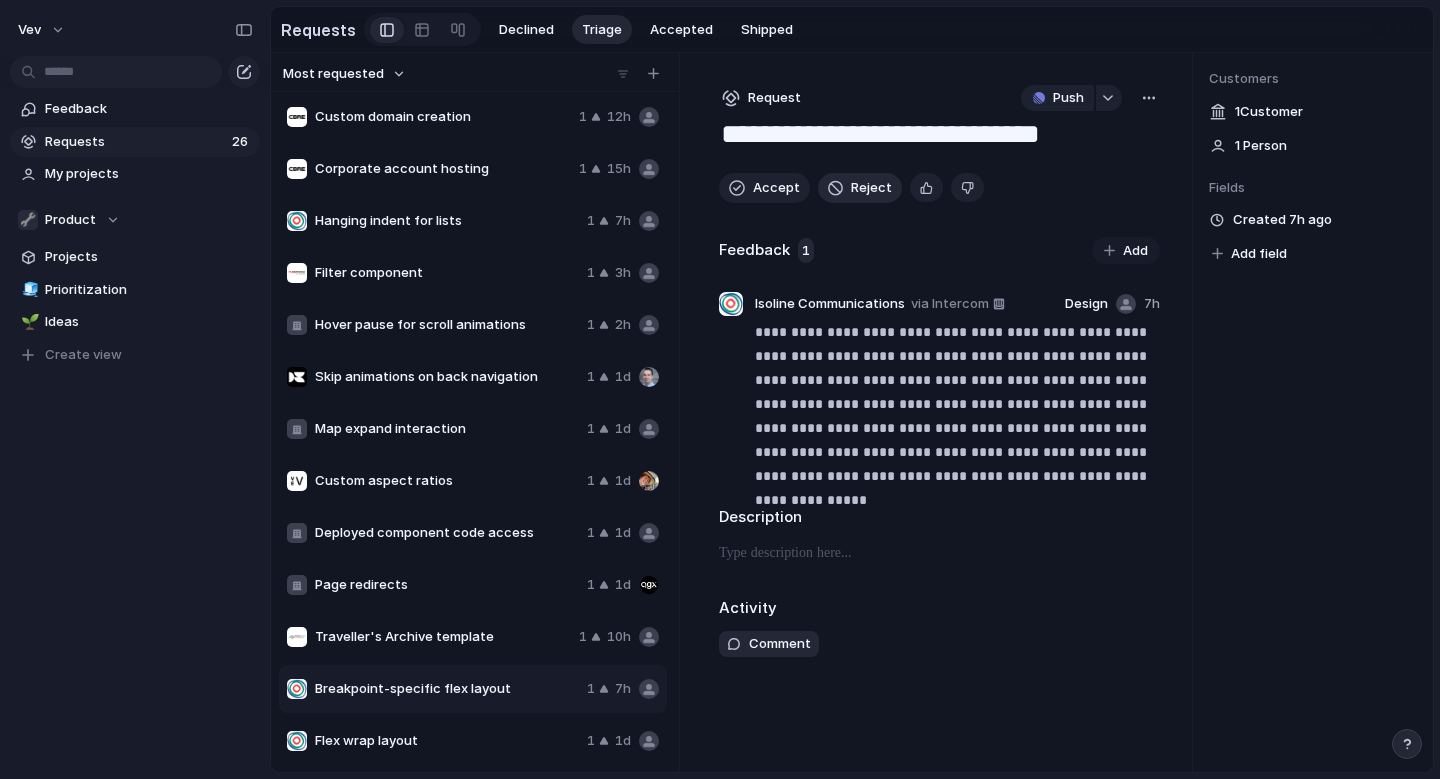 click on "Reject" at bounding box center (871, 188) 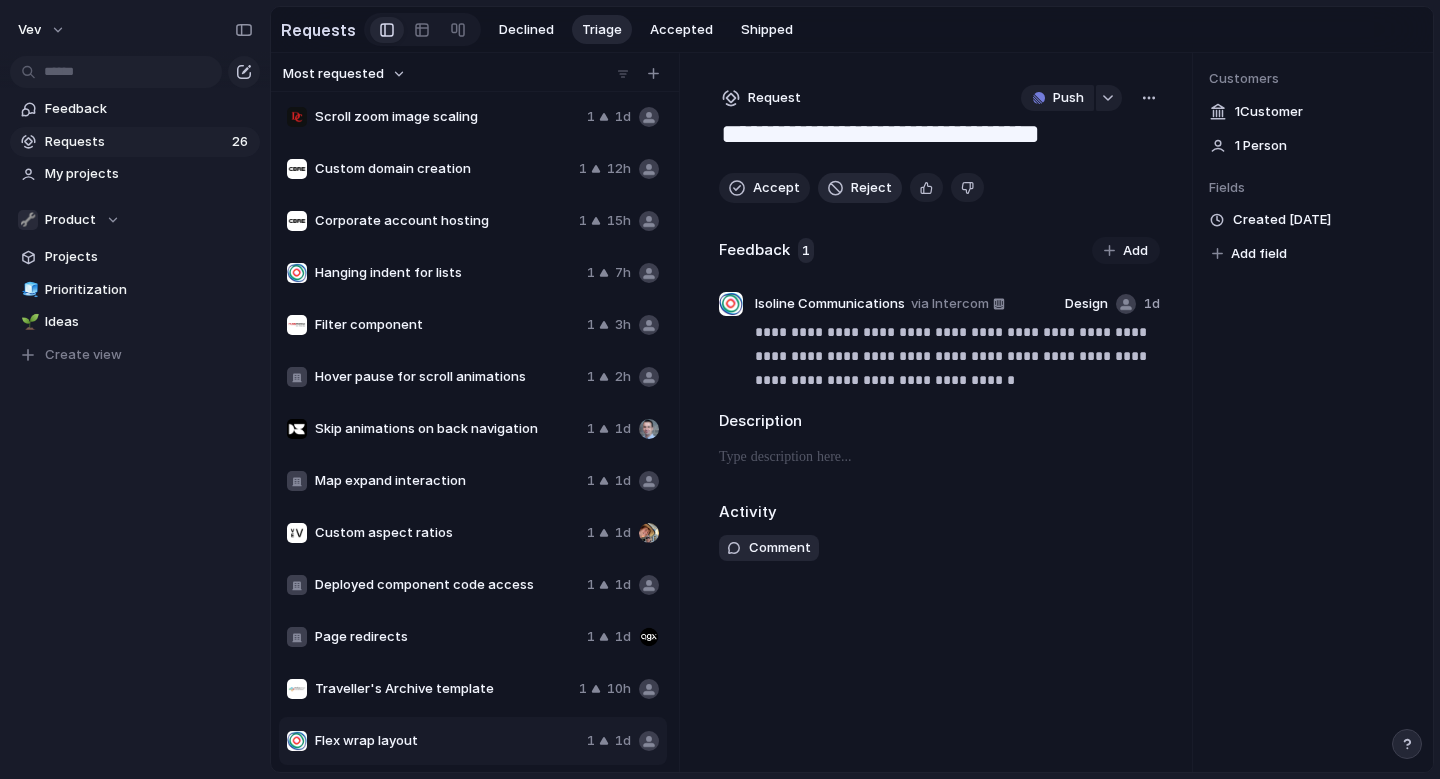 scroll, scrollTop: 628, scrollLeft: 0, axis: vertical 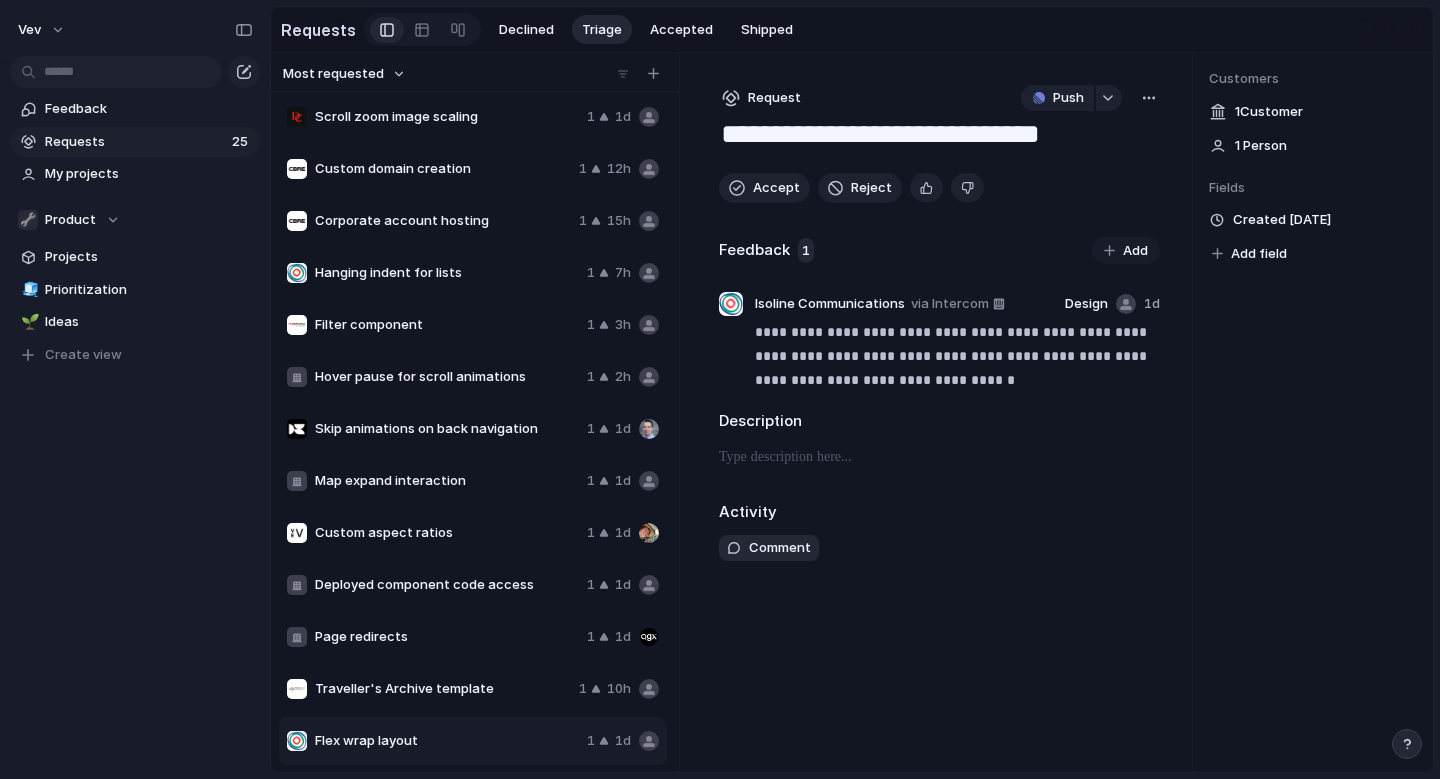 click on "Traveller's Archive template" at bounding box center (443, 689) 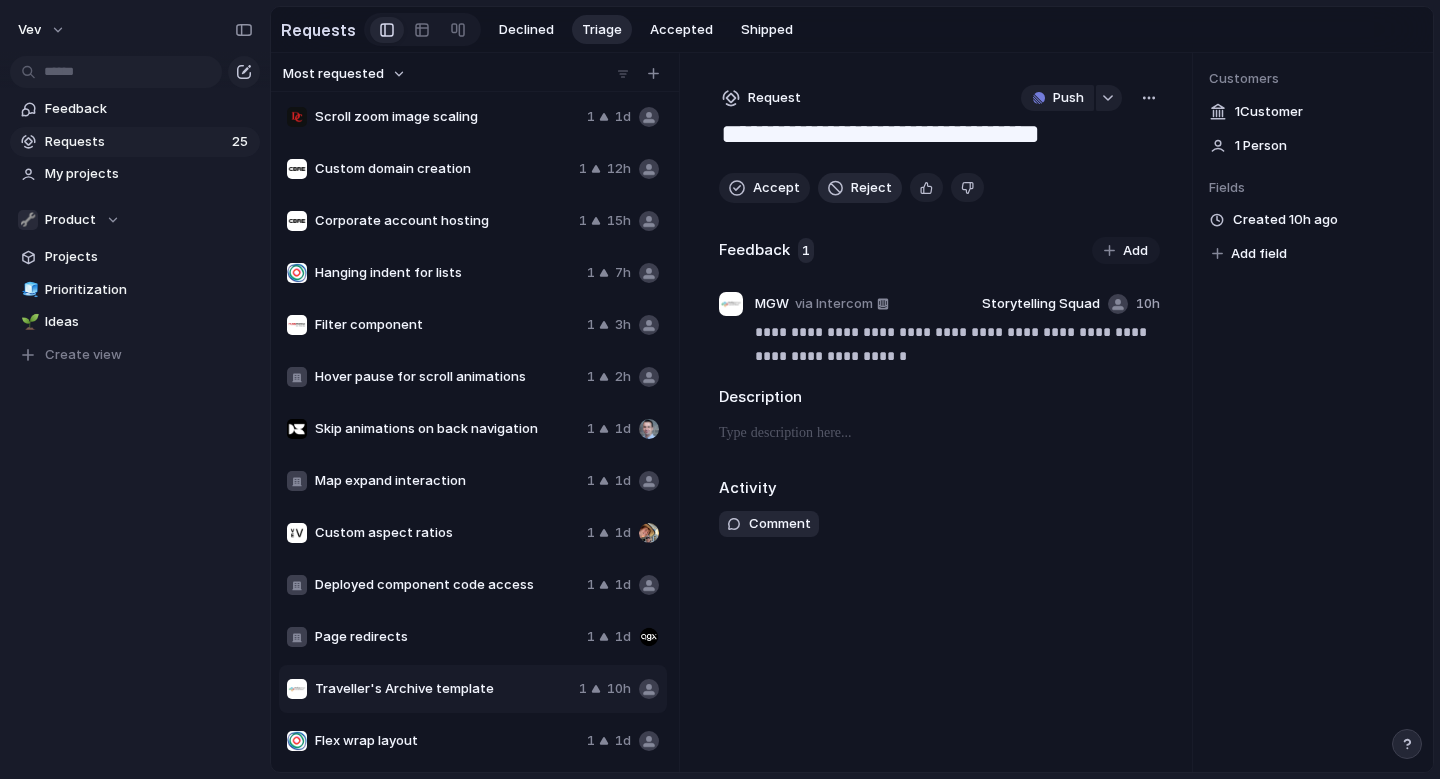click on "Reject" at bounding box center (871, 188) 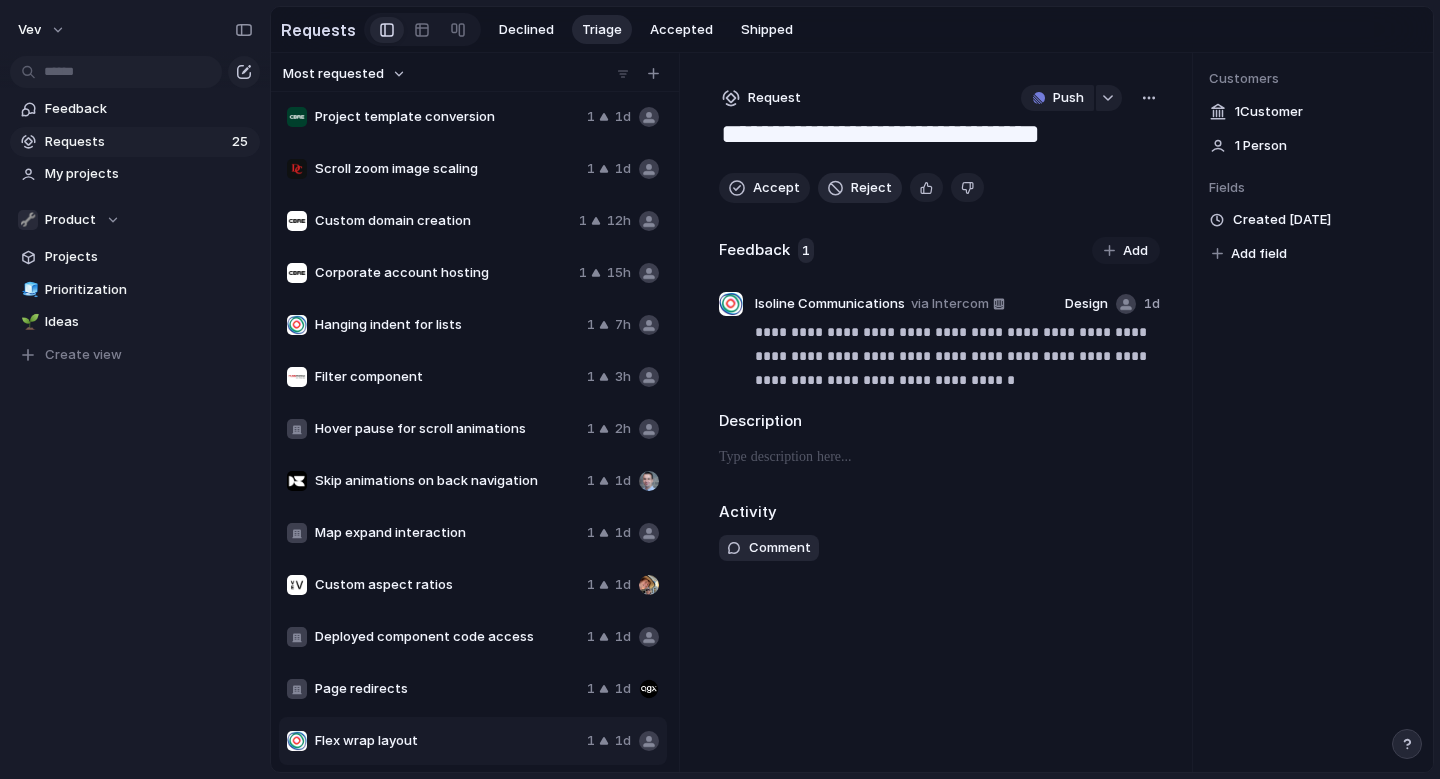 scroll, scrollTop: 576, scrollLeft: 0, axis: vertical 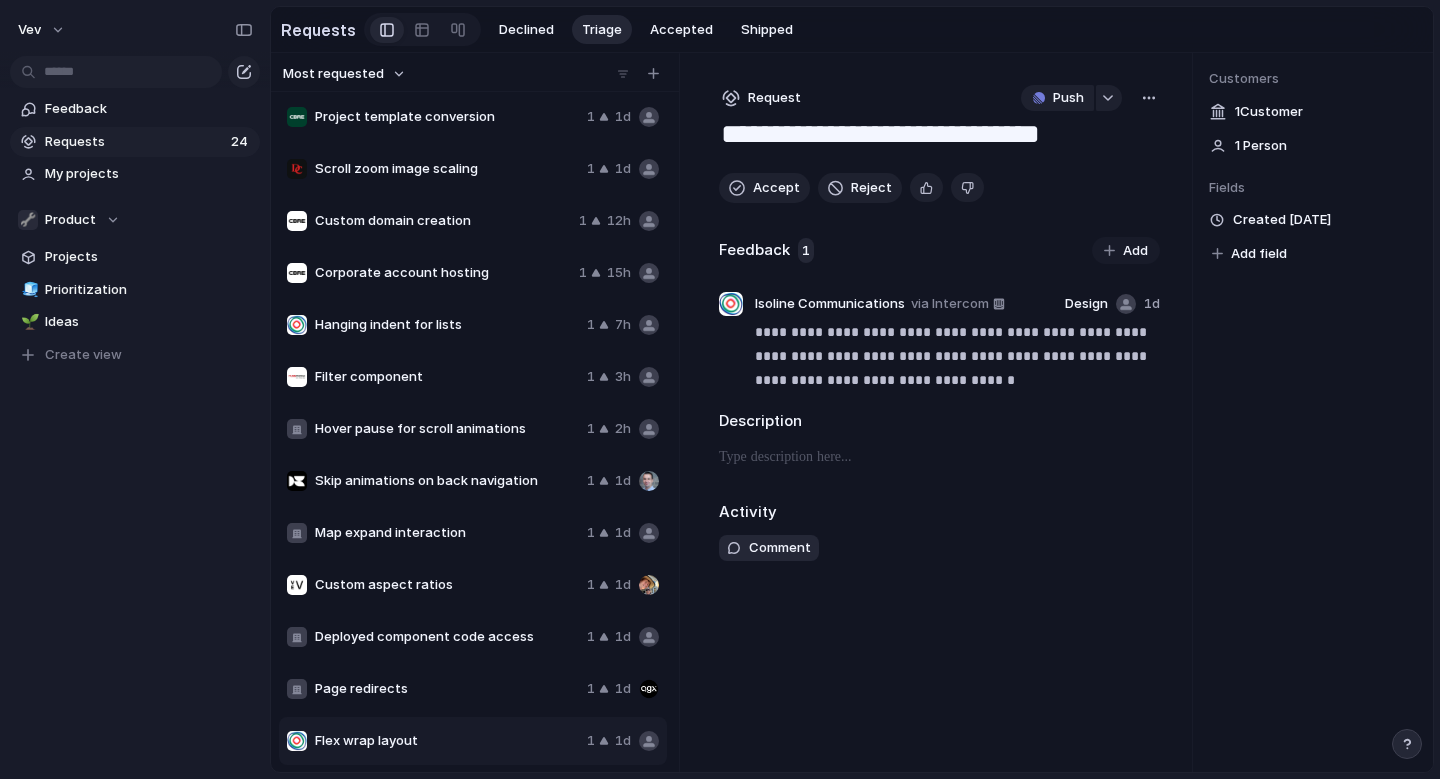 click on "Page redirects" at bounding box center (447, 689) 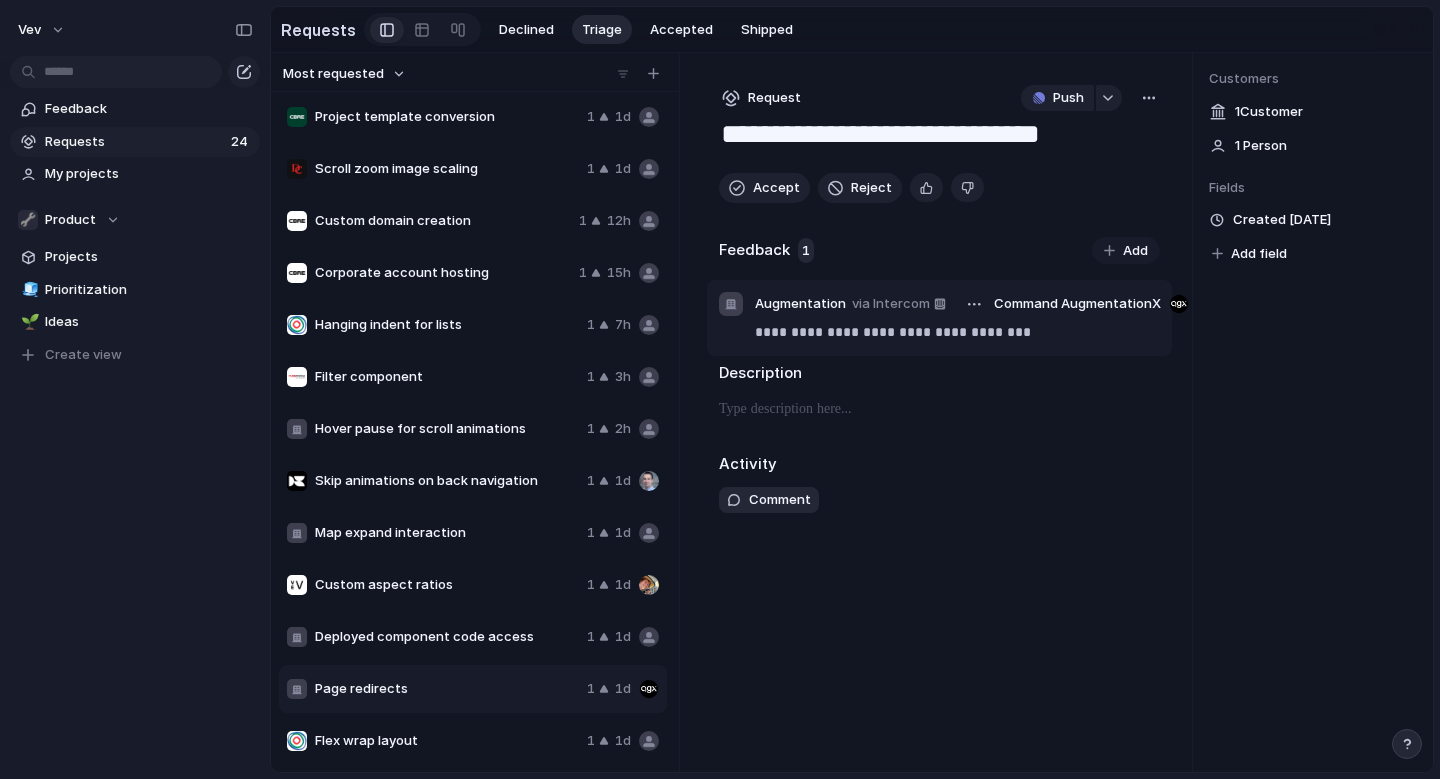 click on "**********" at bounding box center (957, 332) 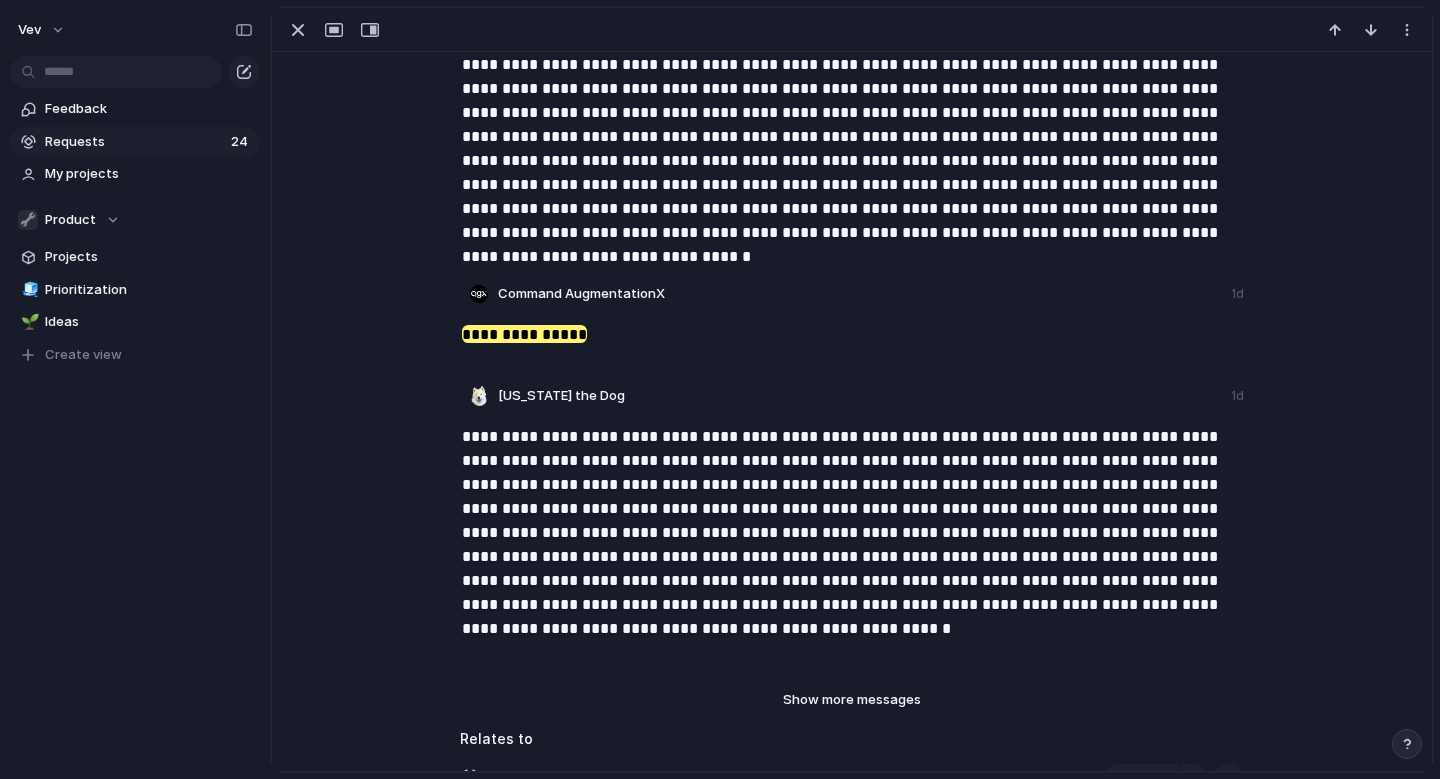 scroll, scrollTop: 259, scrollLeft: 0, axis: vertical 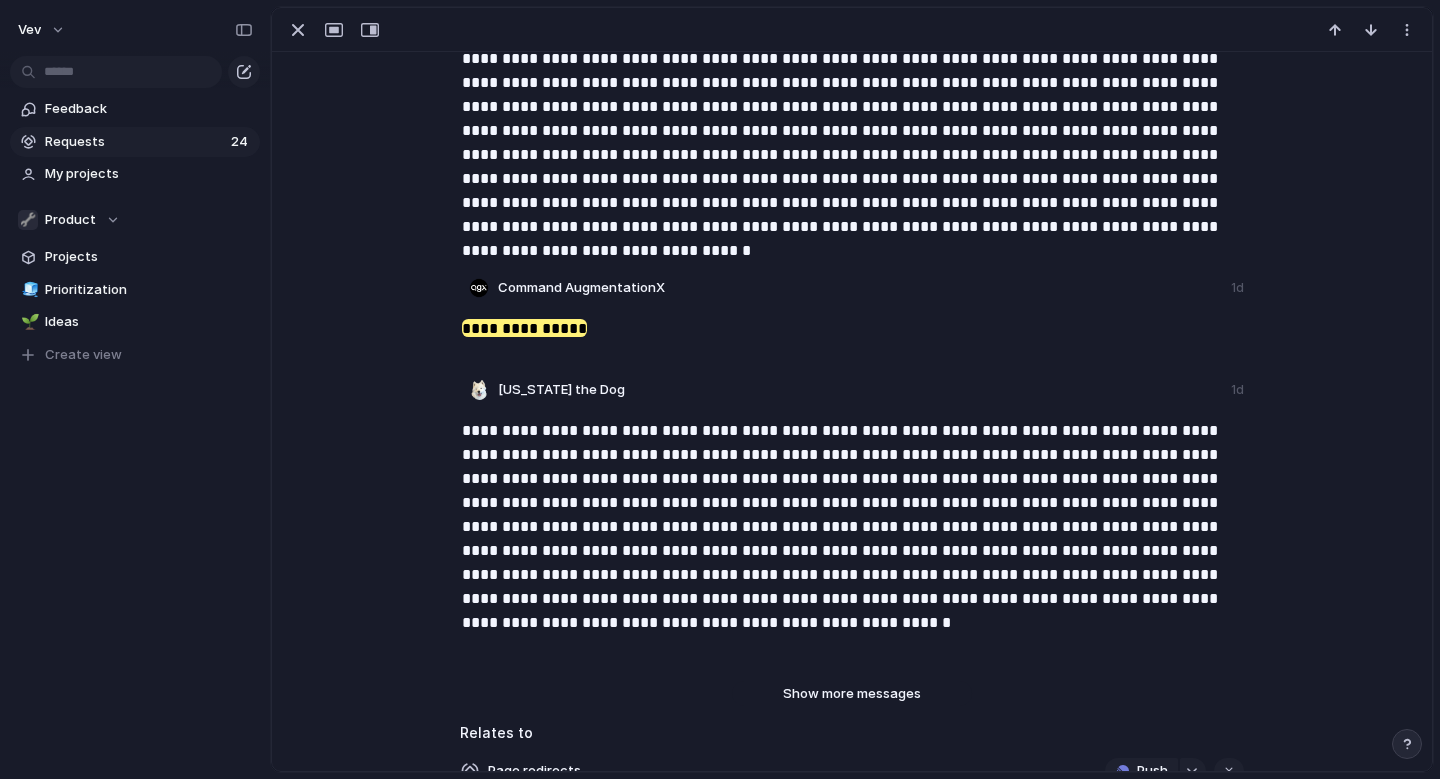 click on "Show more messages" at bounding box center (852, 694) 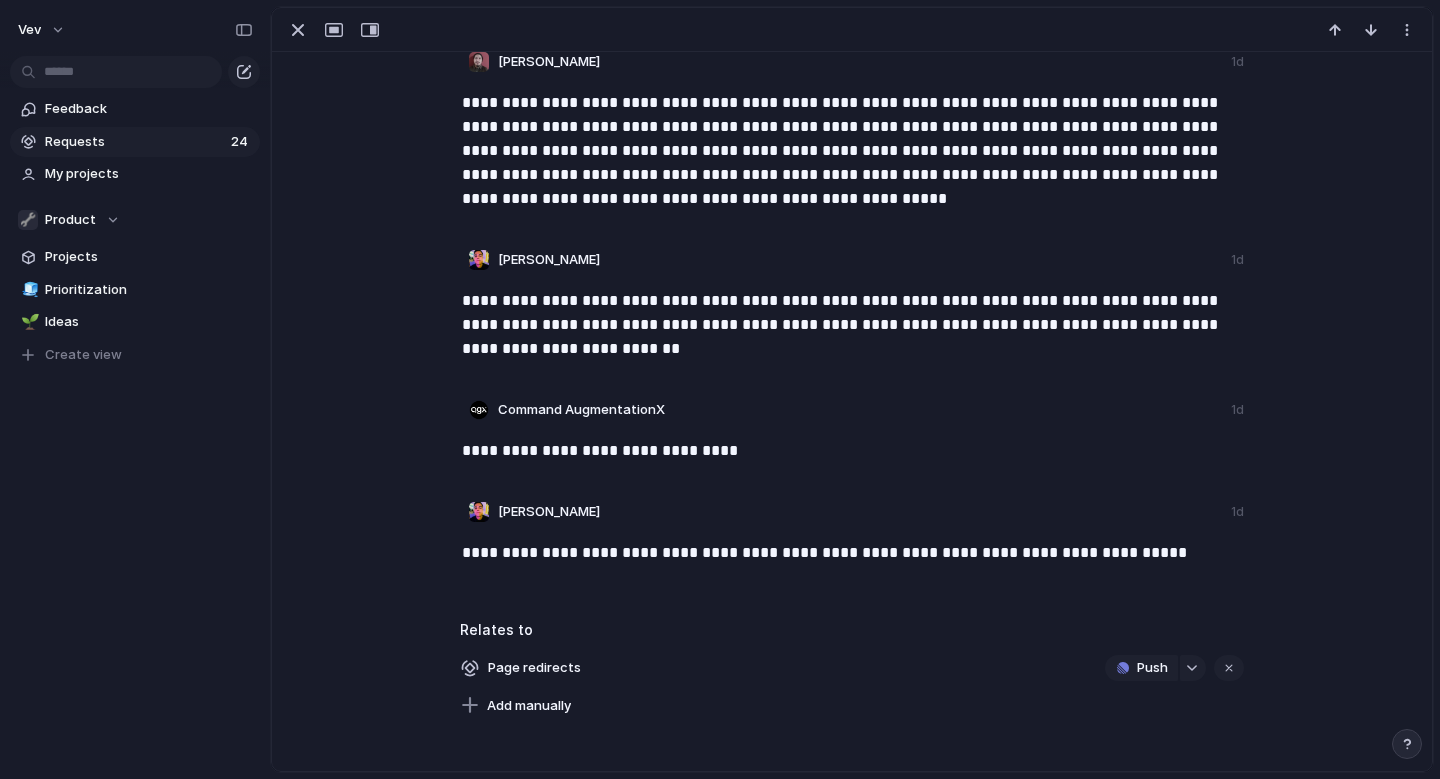 scroll, scrollTop: 1644, scrollLeft: 0, axis: vertical 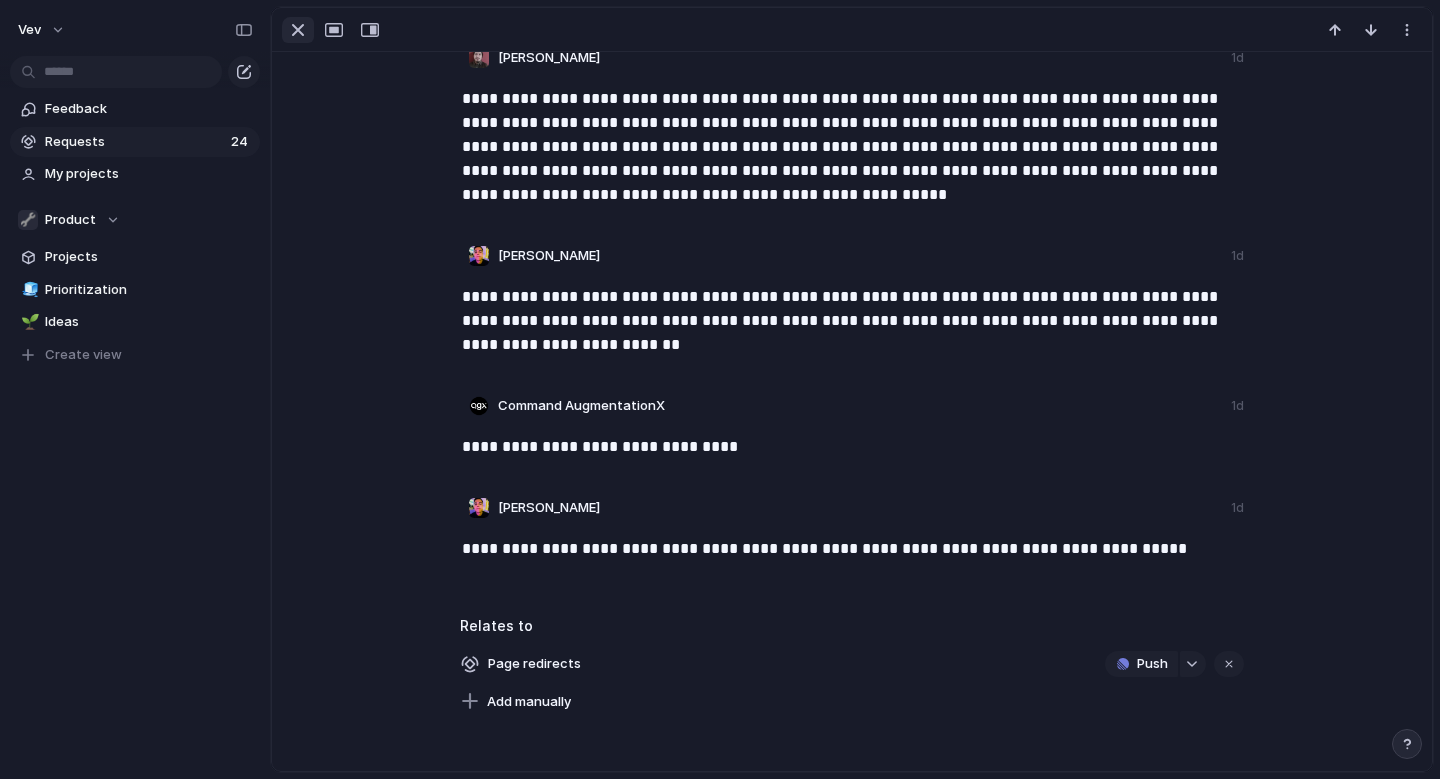 click at bounding box center [298, 30] 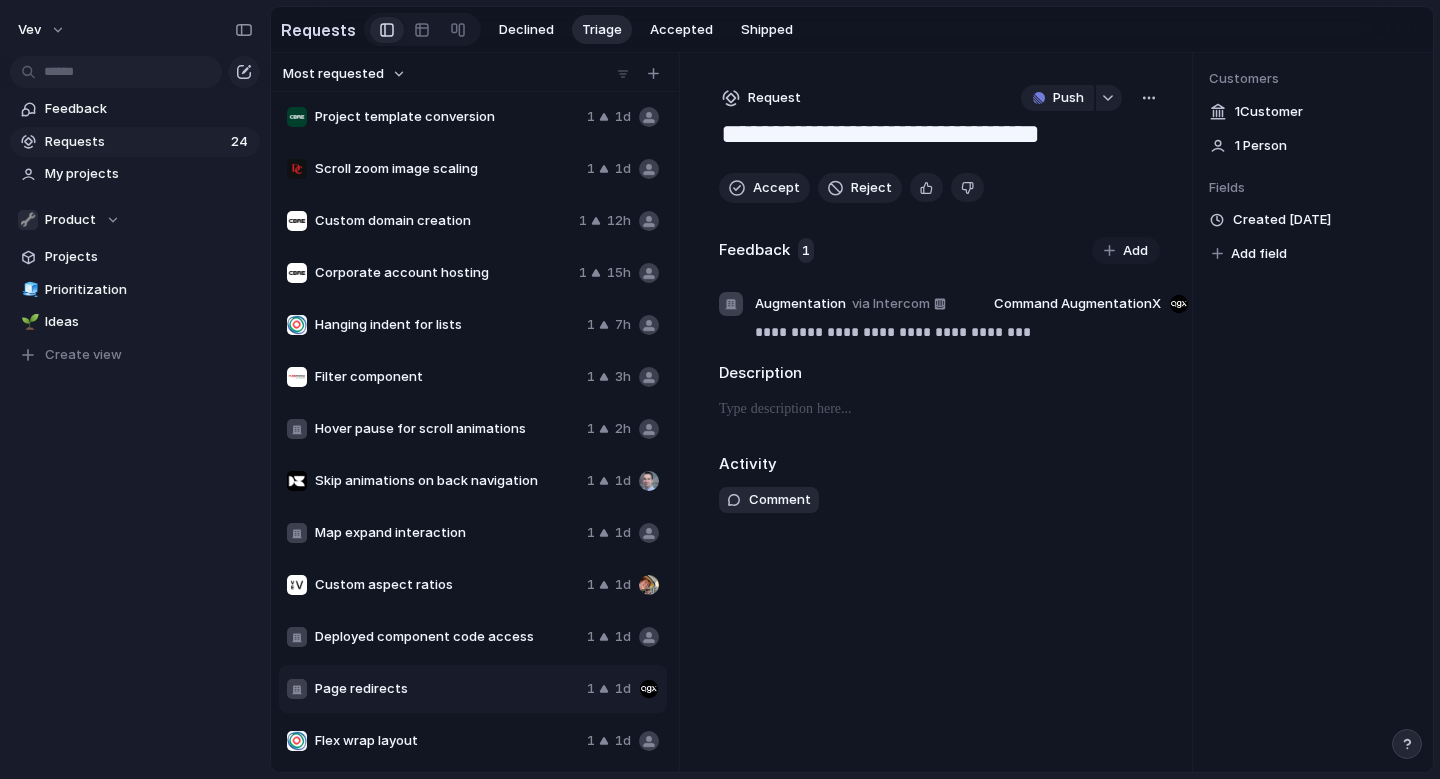 click on "**********" at bounding box center (939, 412) 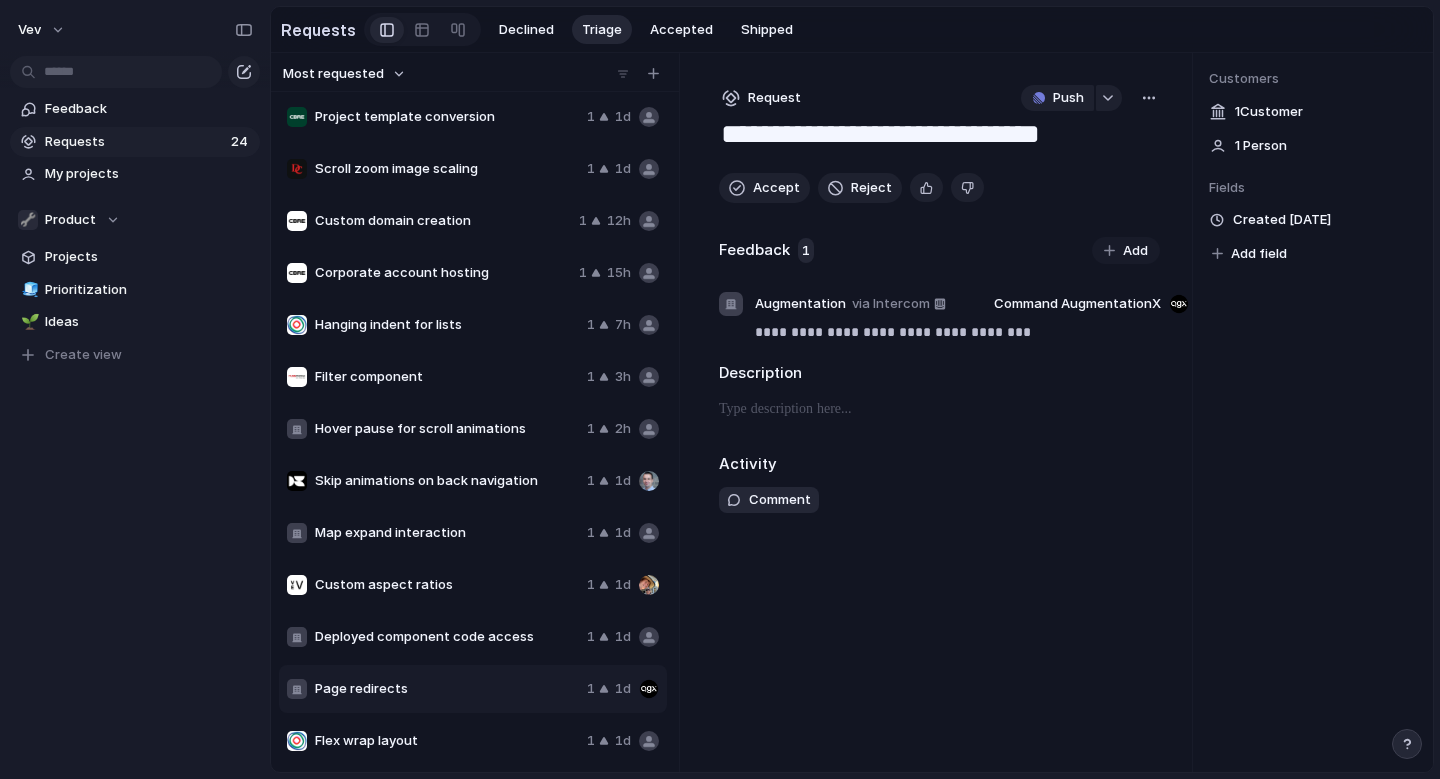 click on "**********" at bounding box center [939, 136] 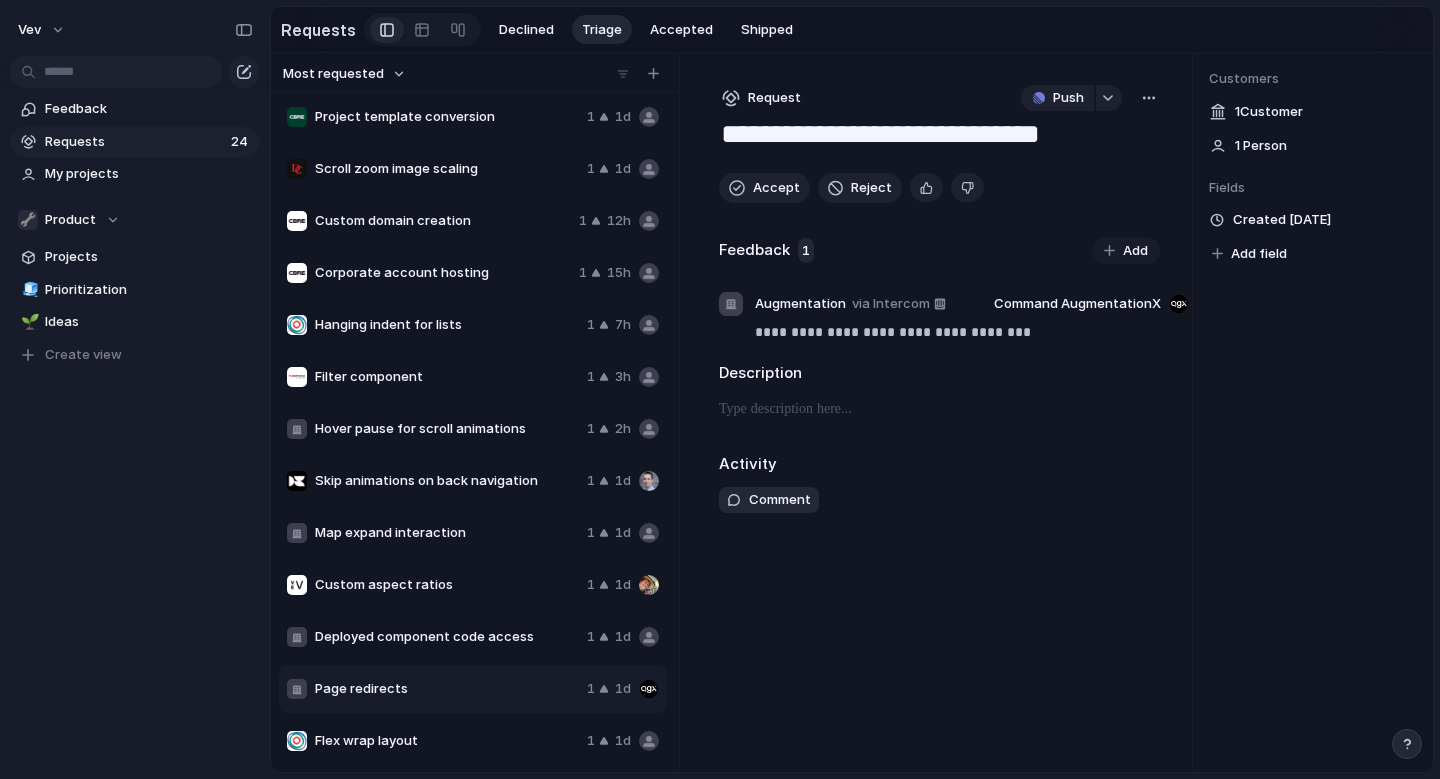 click on "**********" at bounding box center [939, 412] 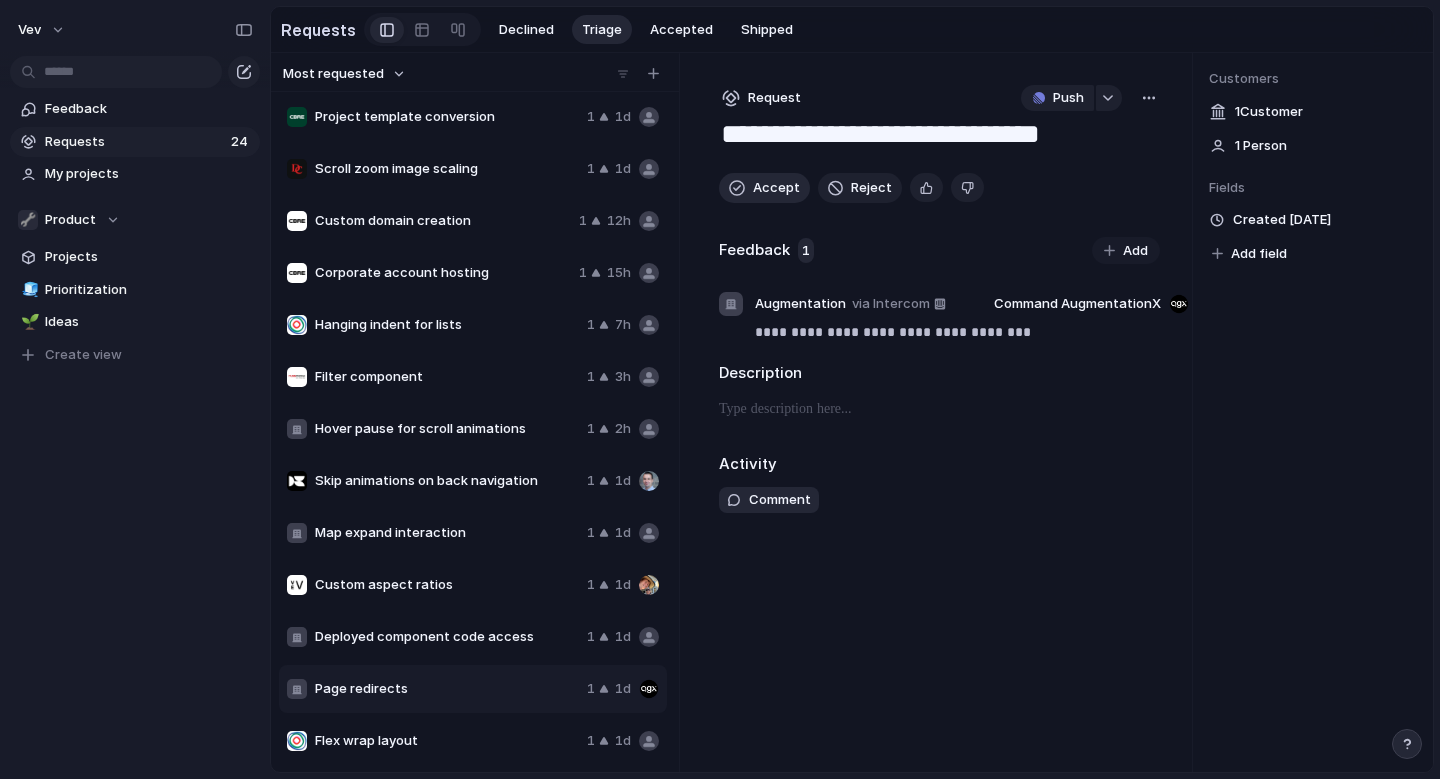 click on "Accept" at bounding box center [776, 188] 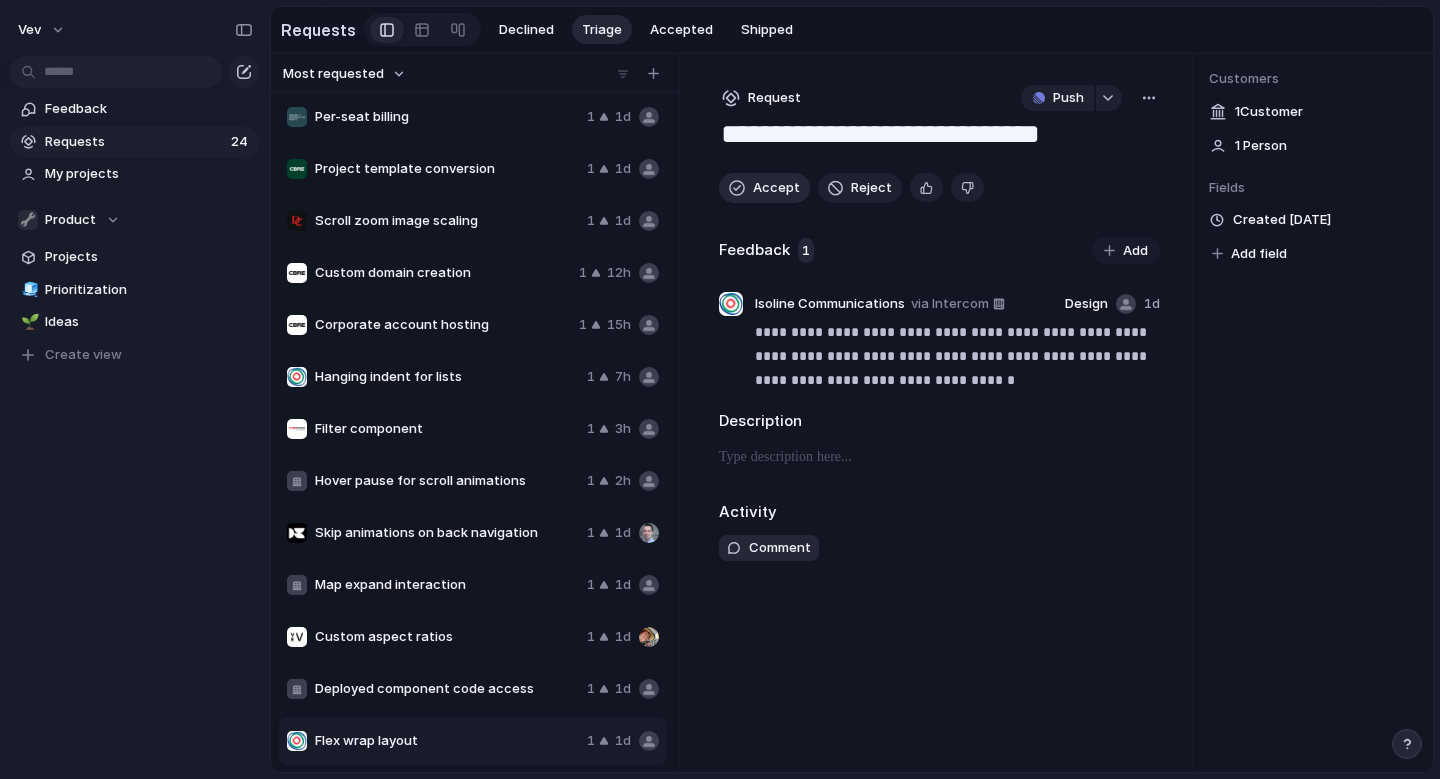scroll, scrollTop: 524, scrollLeft: 0, axis: vertical 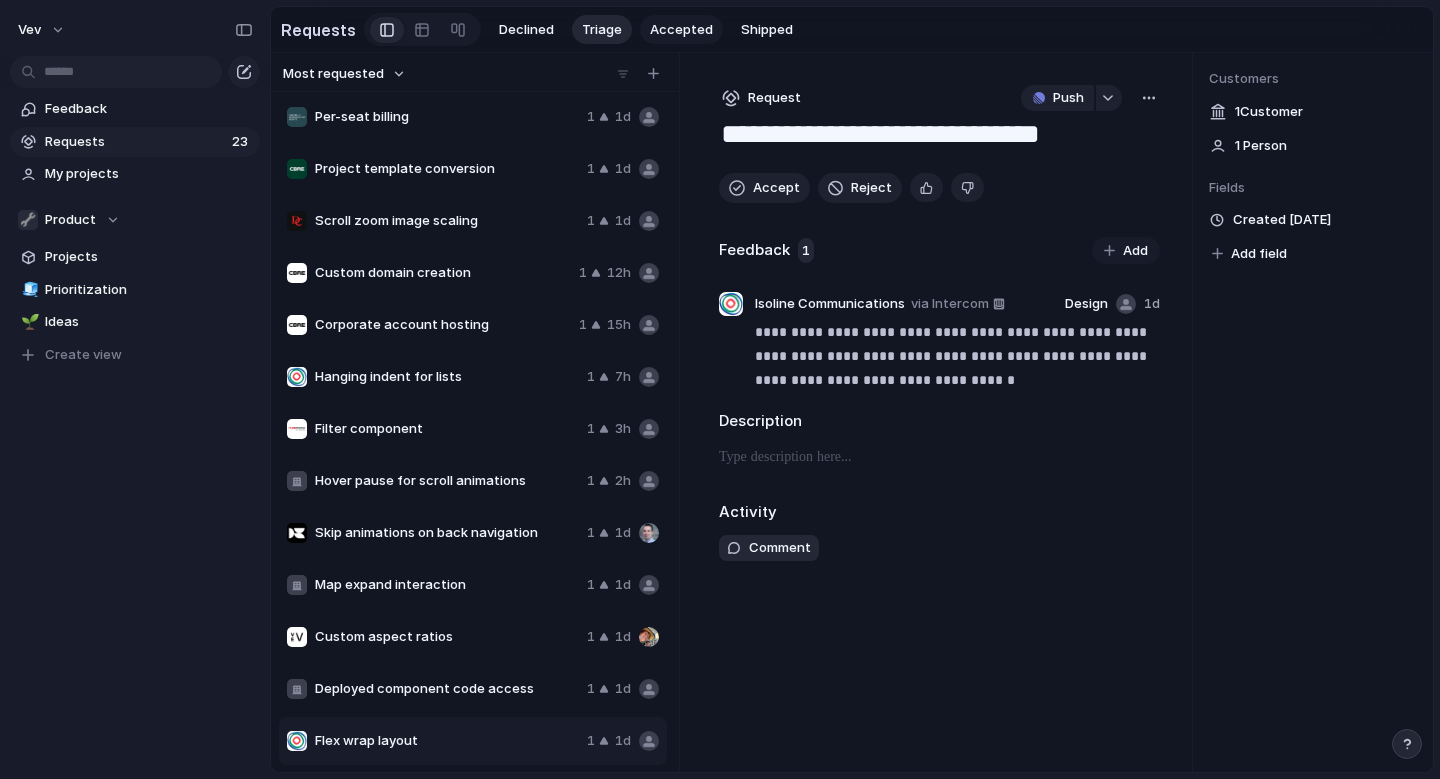 click on "Accepted" at bounding box center (681, 30) 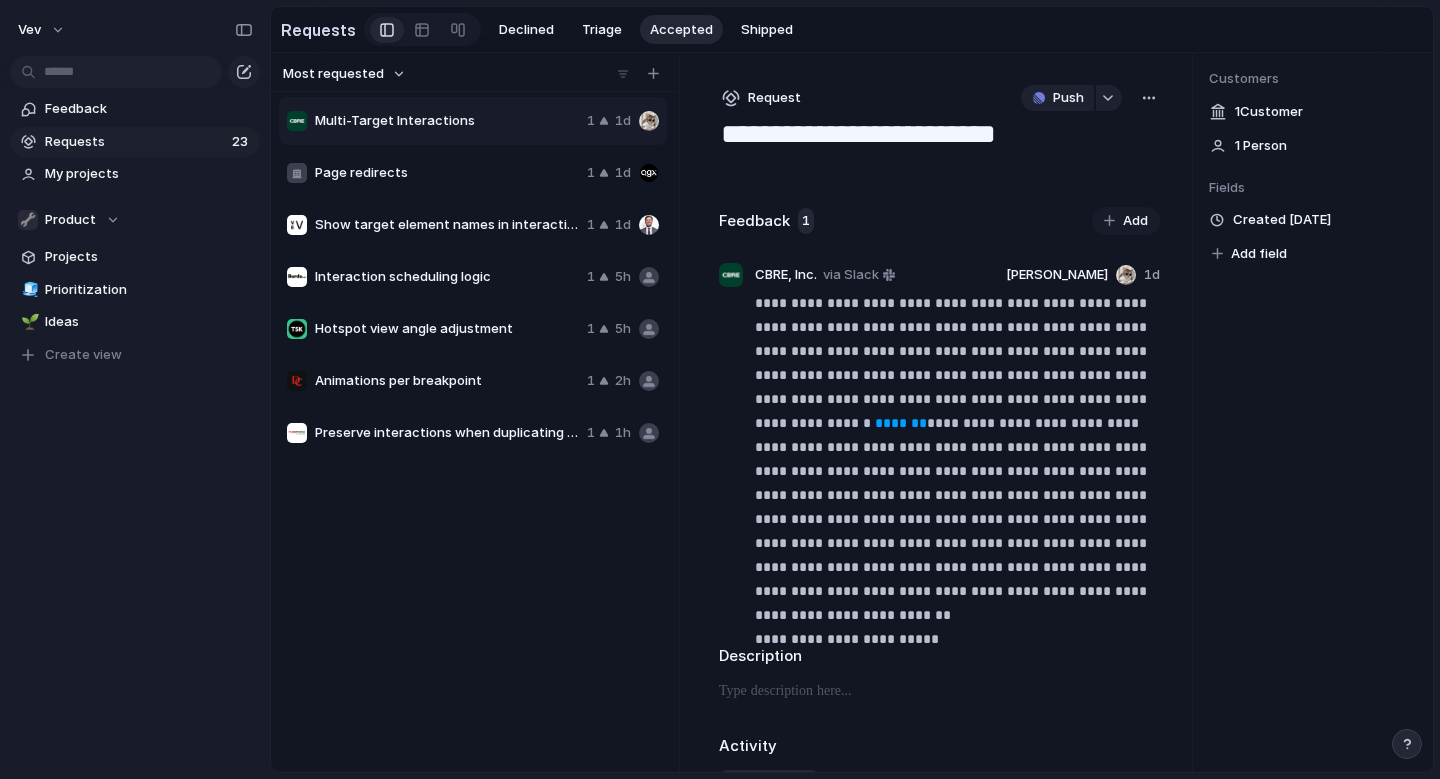 scroll, scrollTop: 0, scrollLeft: 0, axis: both 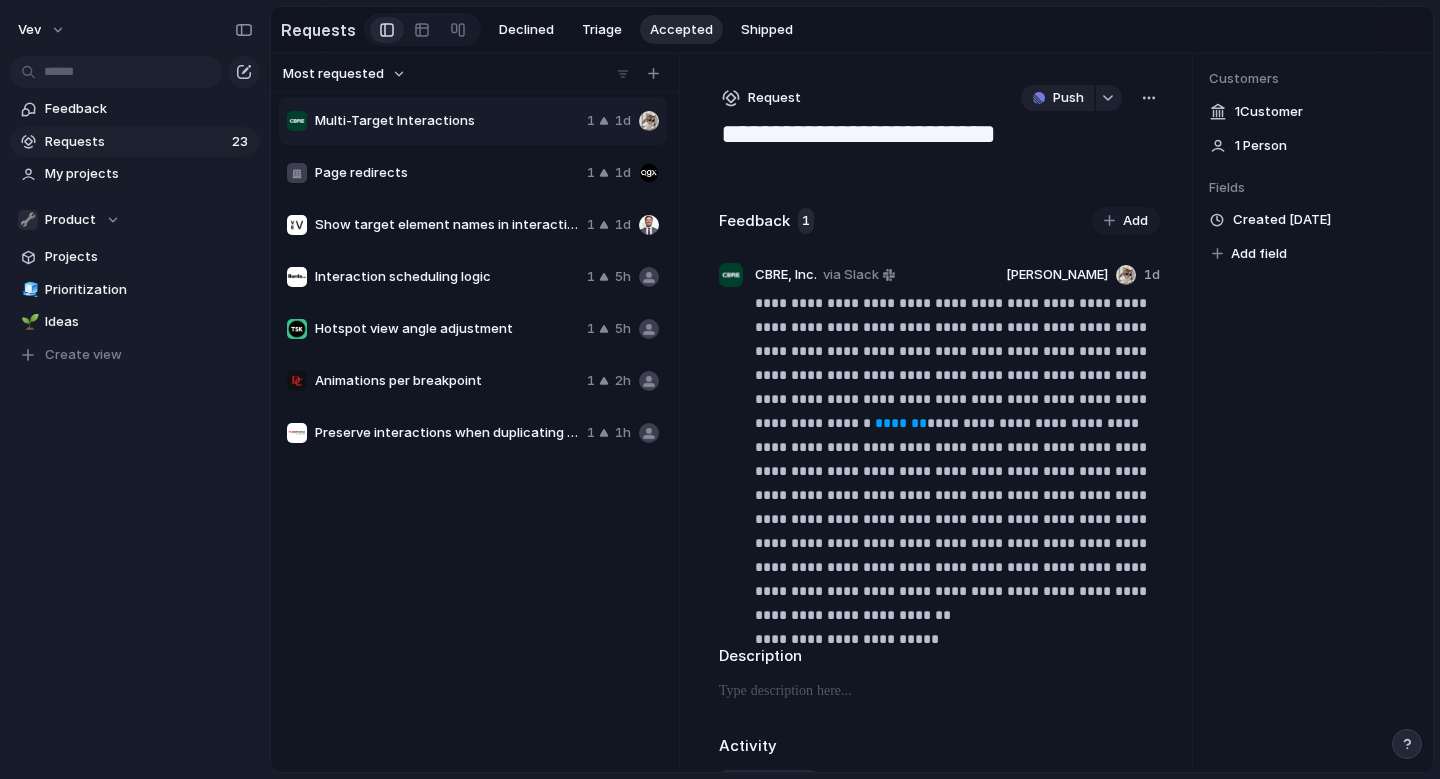 click on "Multi-Target Interactions 1 1d Page redirects 1 1d Show target element names in interactions list 1 1d Interaction scheduling logic 1 5h Hotspot view angle adjustment 1 5h Animations per breakpoint 1 2h Preserve interactions when duplicating pages 1 1h" at bounding box center [475, 431] 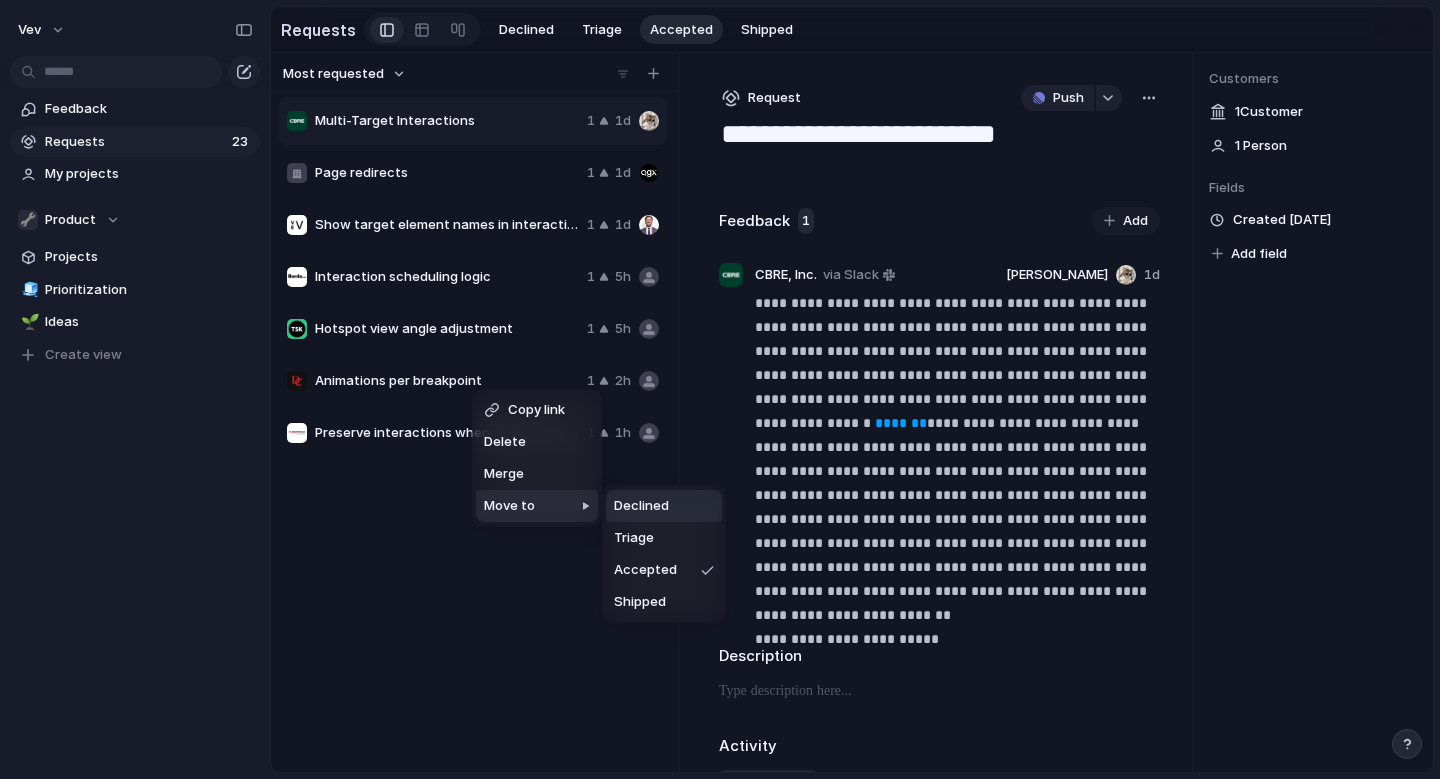 click at bounding box center (493, 554) 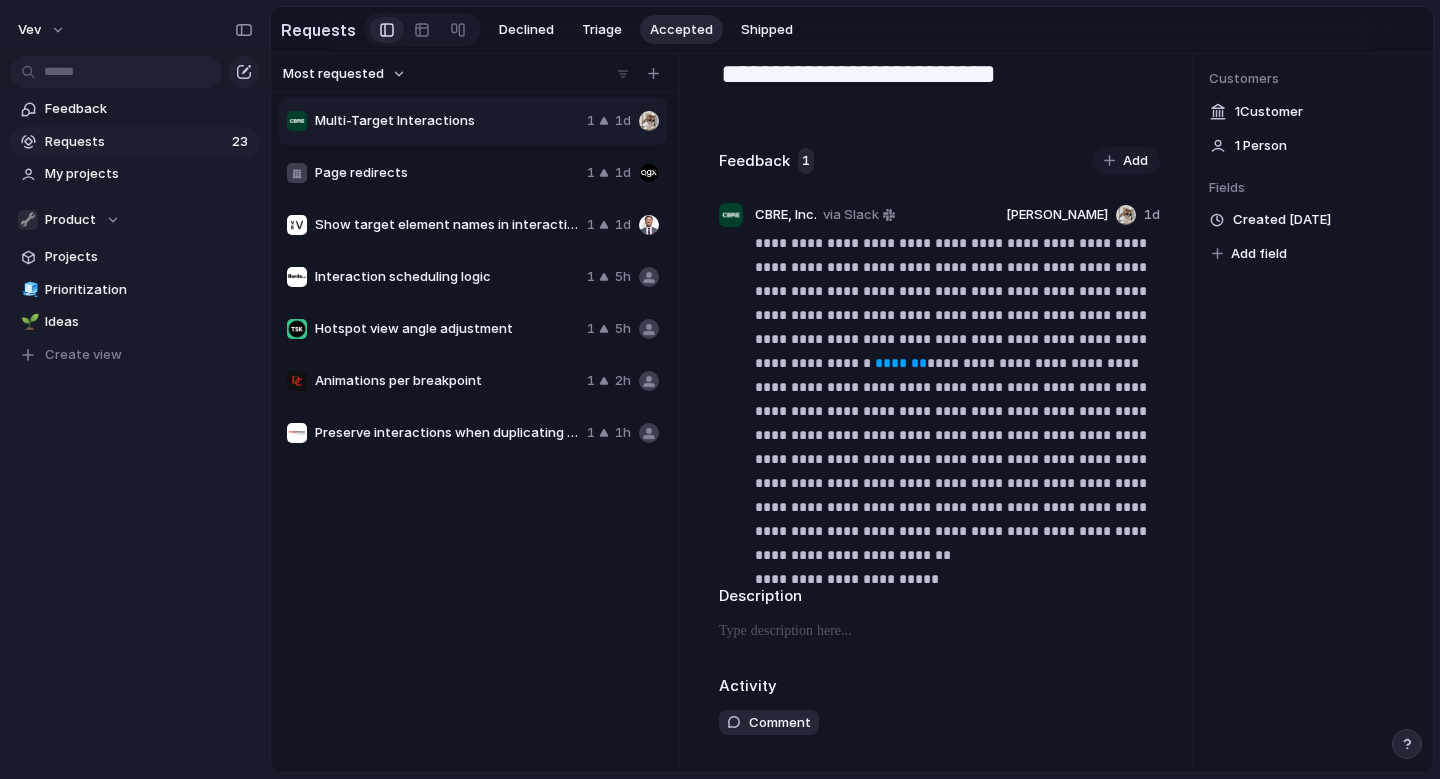 scroll, scrollTop: 0, scrollLeft: 0, axis: both 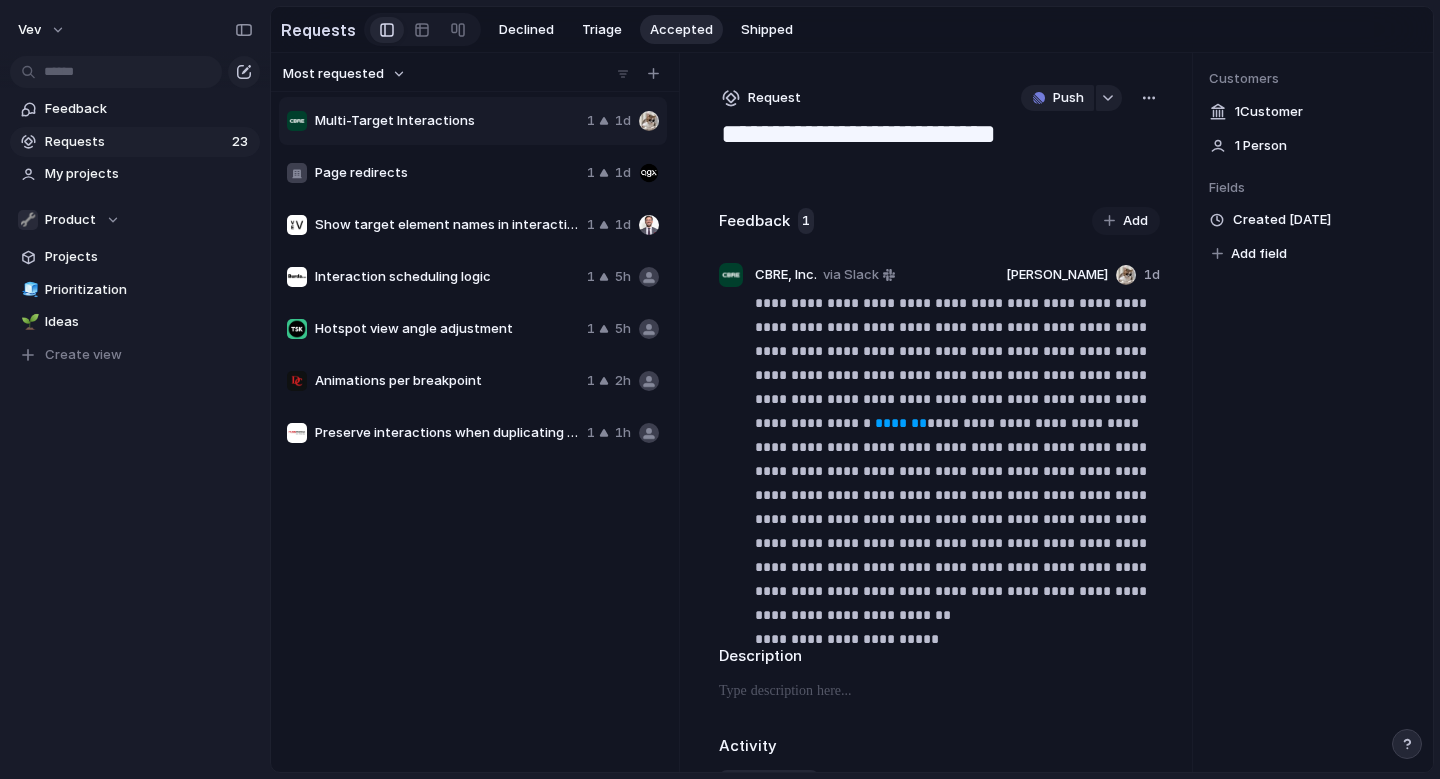 click at bounding box center (1149, 98) 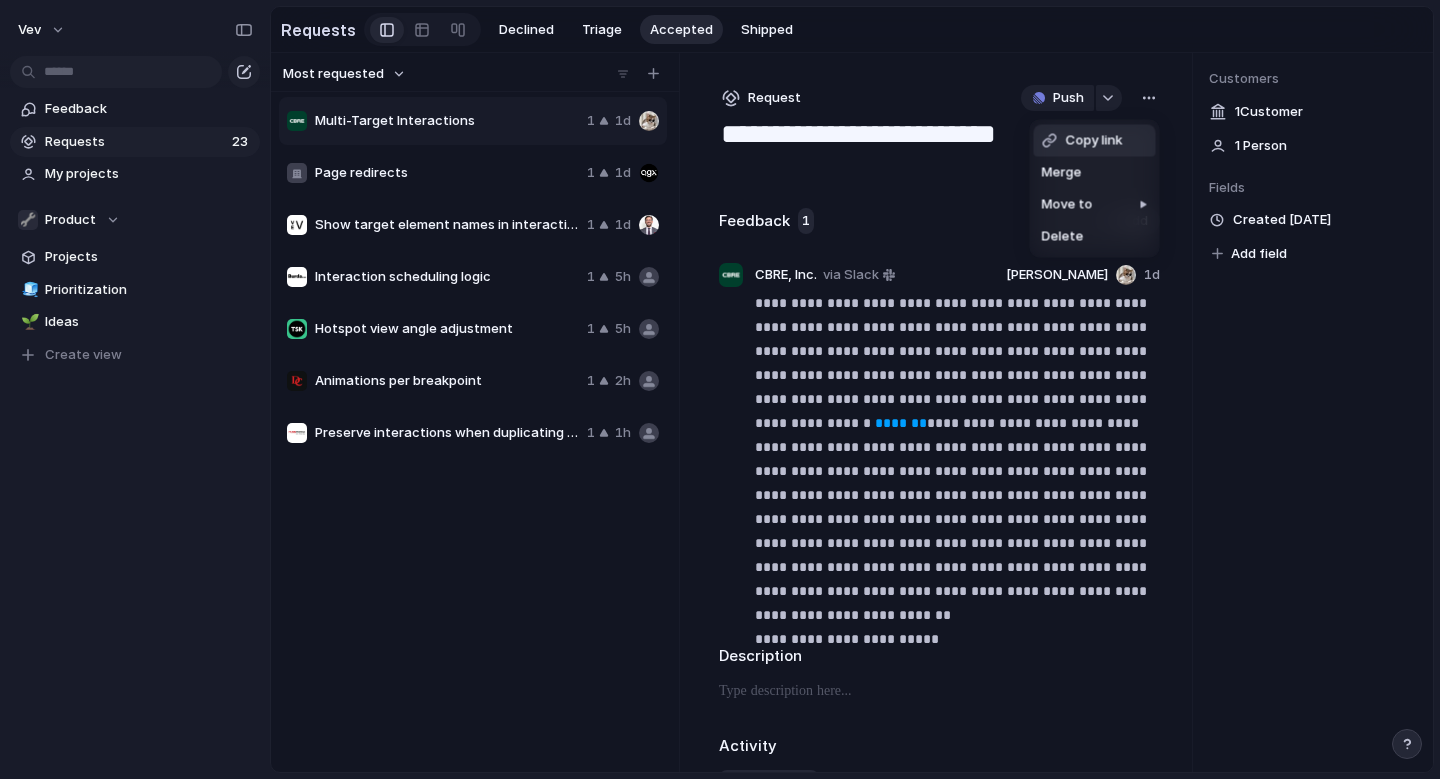 click on "Copy link   Merge   Move to   [GEOGRAPHIC_DATA]" at bounding box center [720, 389] 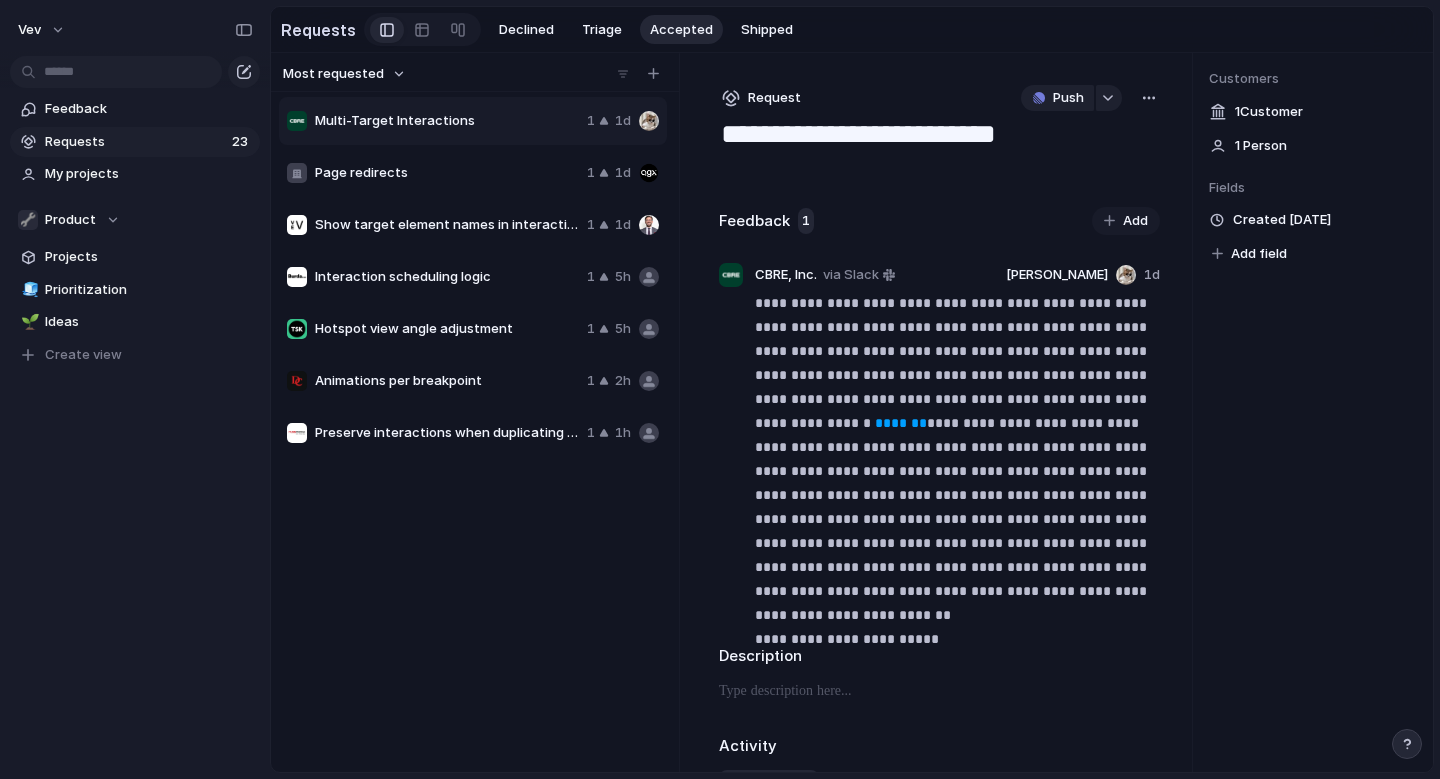 click on "Multi-Target Interactions 1 1d Page redirects 1 1d Show target element names in interactions list 1 1d Interaction scheduling logic 1 5h Hotspot view angle adjustment 1 5h Animations per breakpoint 1 2h Preserve interactions when duplicating pages 1 1h" at bounding box center (475, 431) 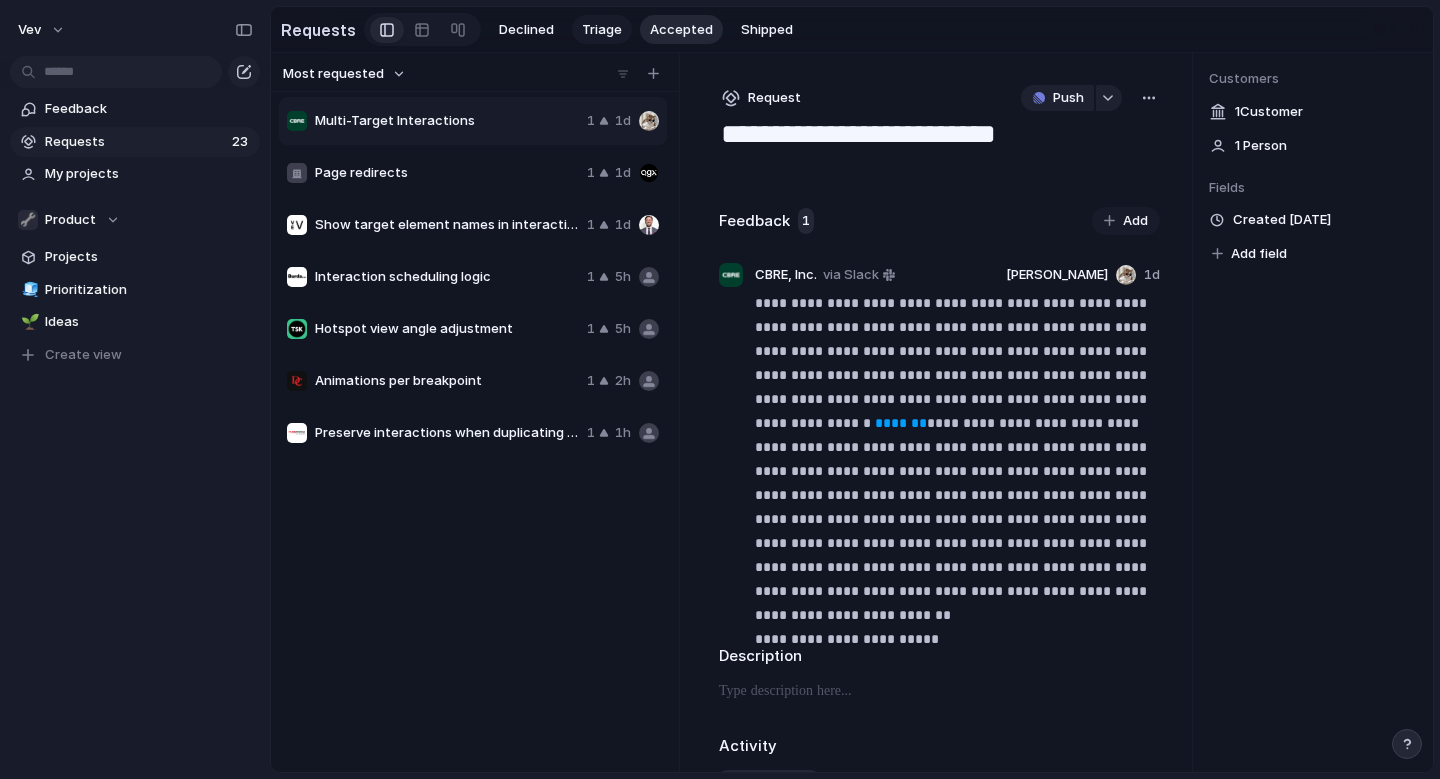 click on "Triage" at bounding box center [602, 30] 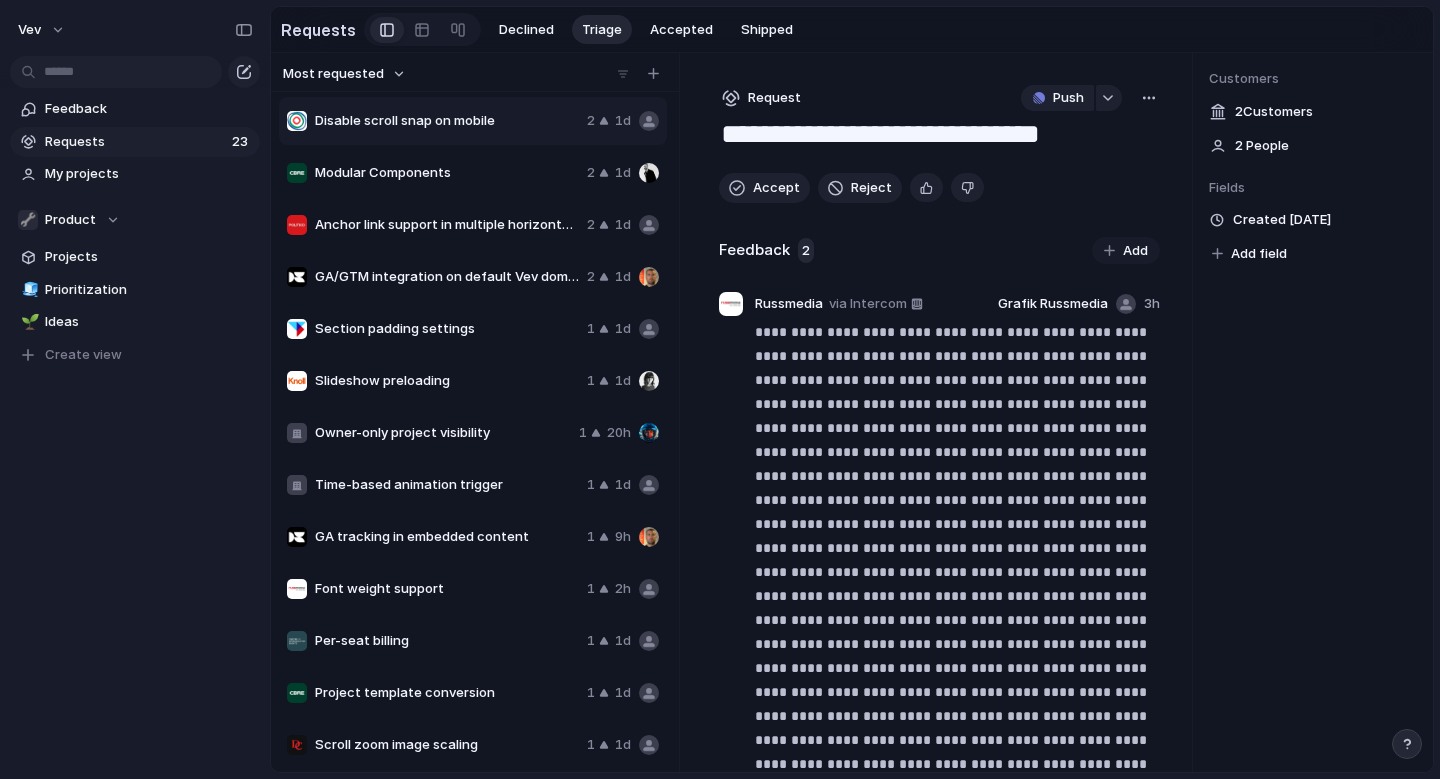 scroll, scrollTop: 524, scrollLeft: 0, axis: vertical 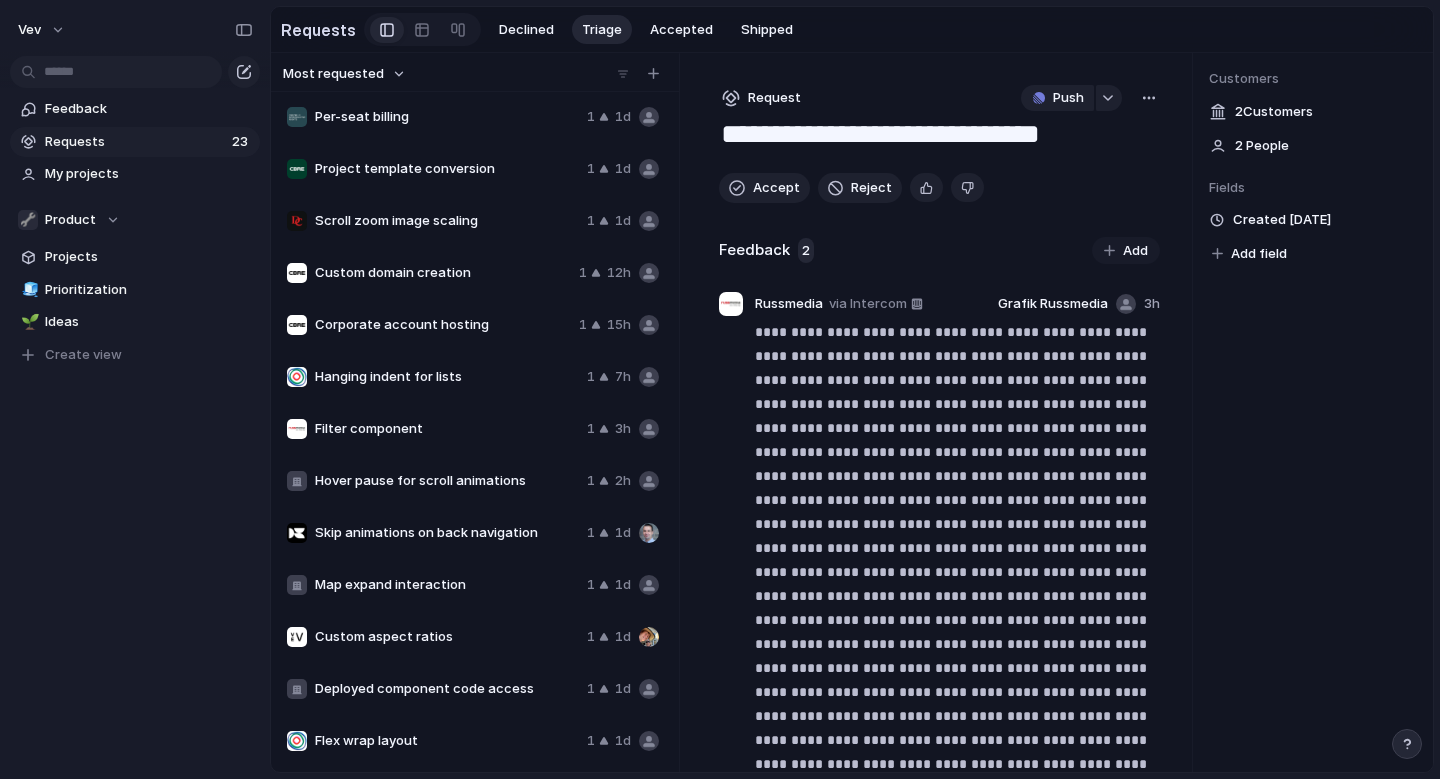 click on "Deployed component code access" at bounding box center [447, 689] 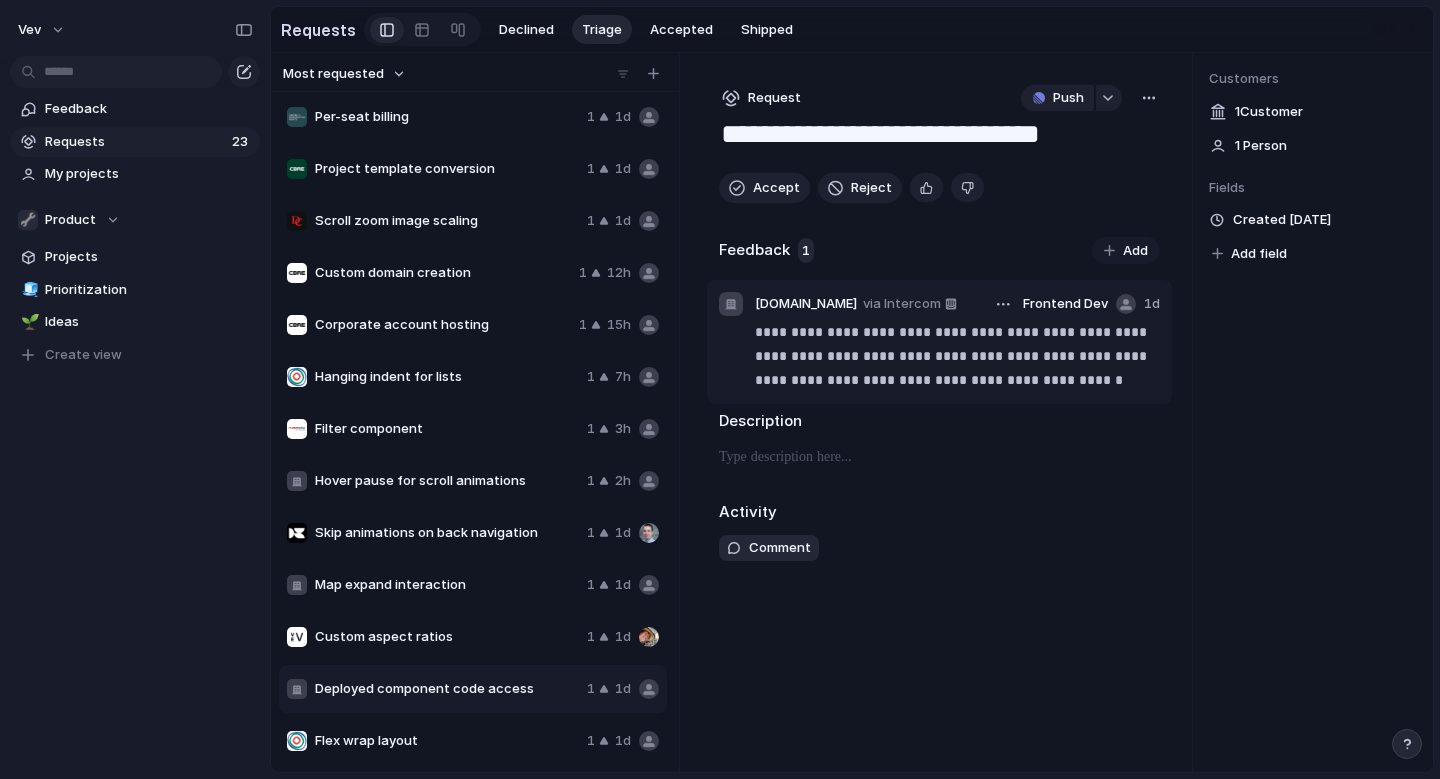 click on "**********" at bounding box center (957, 356) 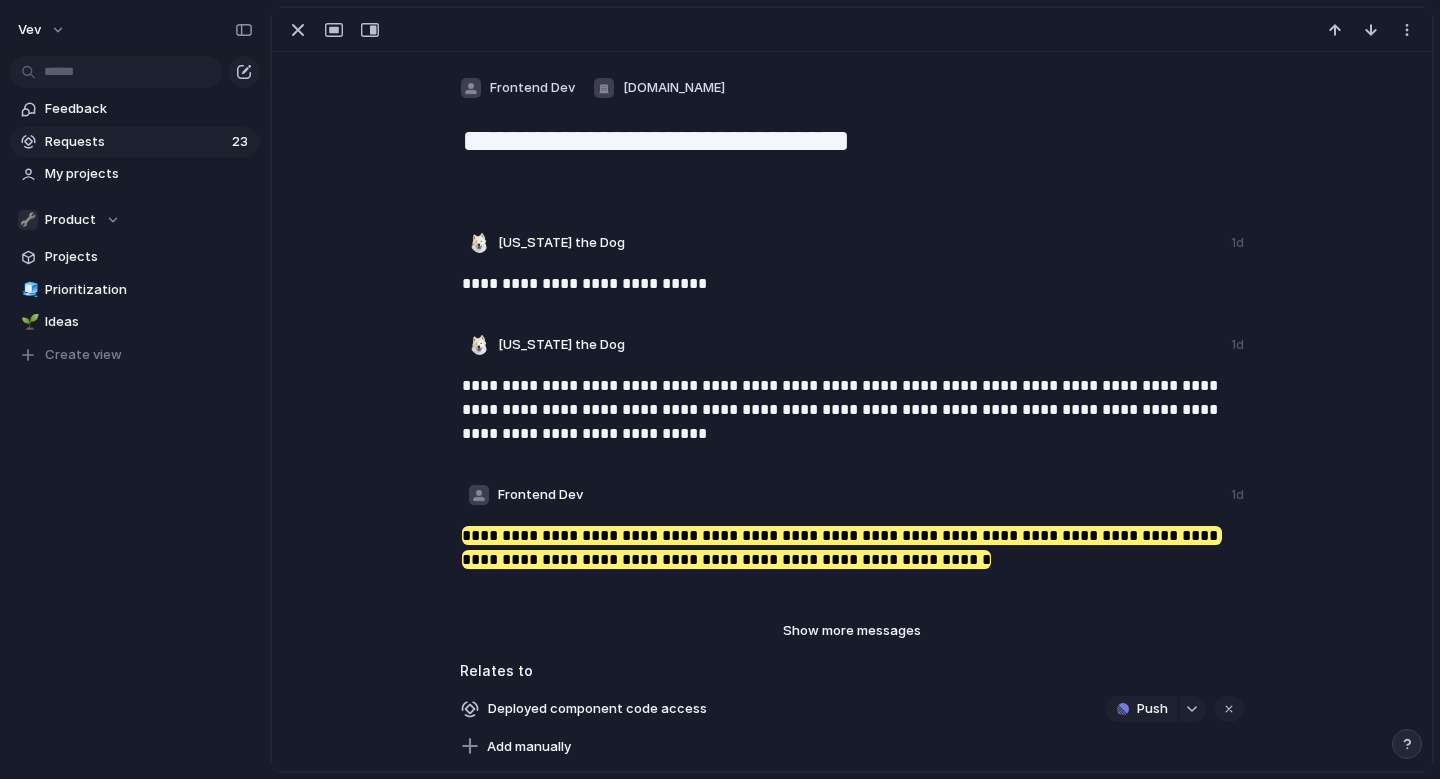 click on "Show more messages" at bounding box center [852, 631] 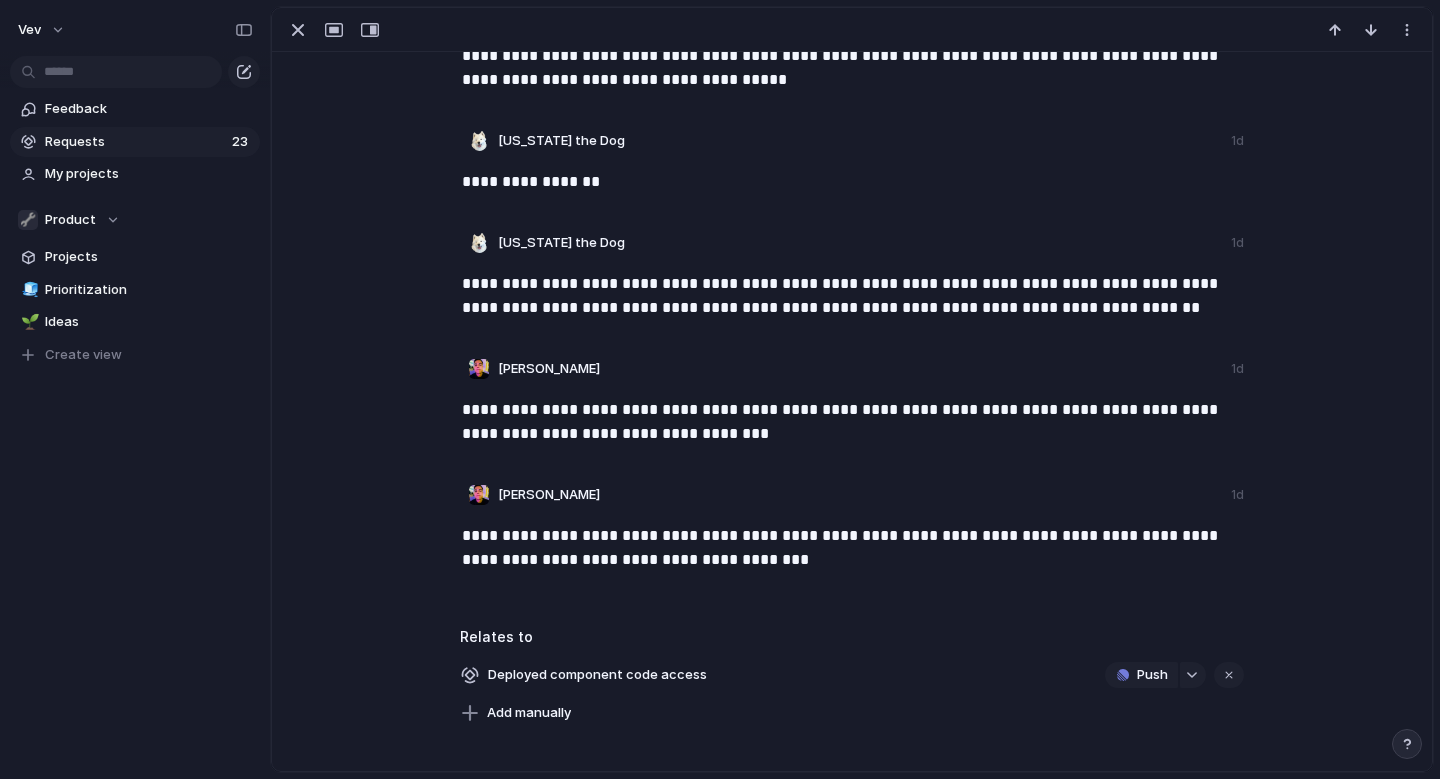 scroll, scrollTop: 1838, scrollLeft: 0, axis: vertical 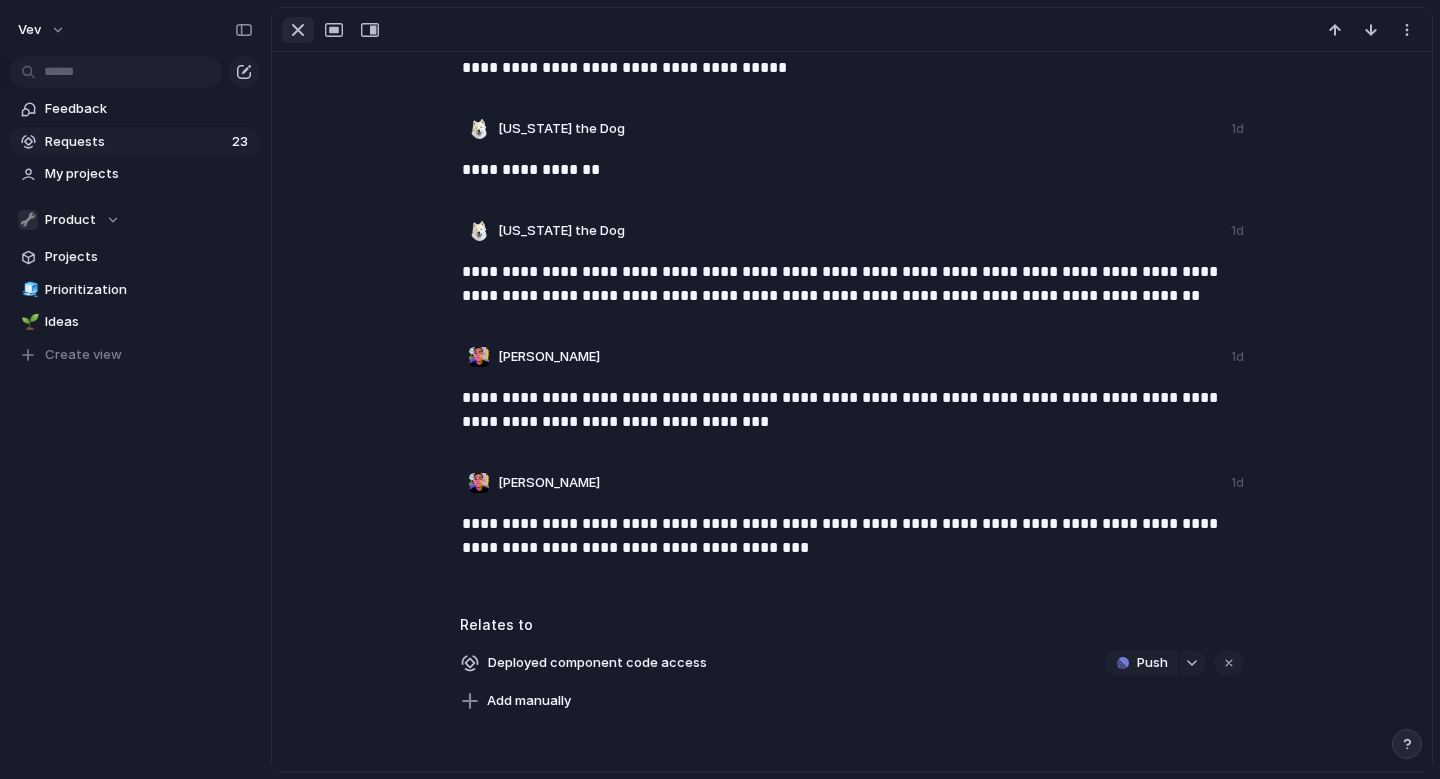 click at bounding box center [298, 30] 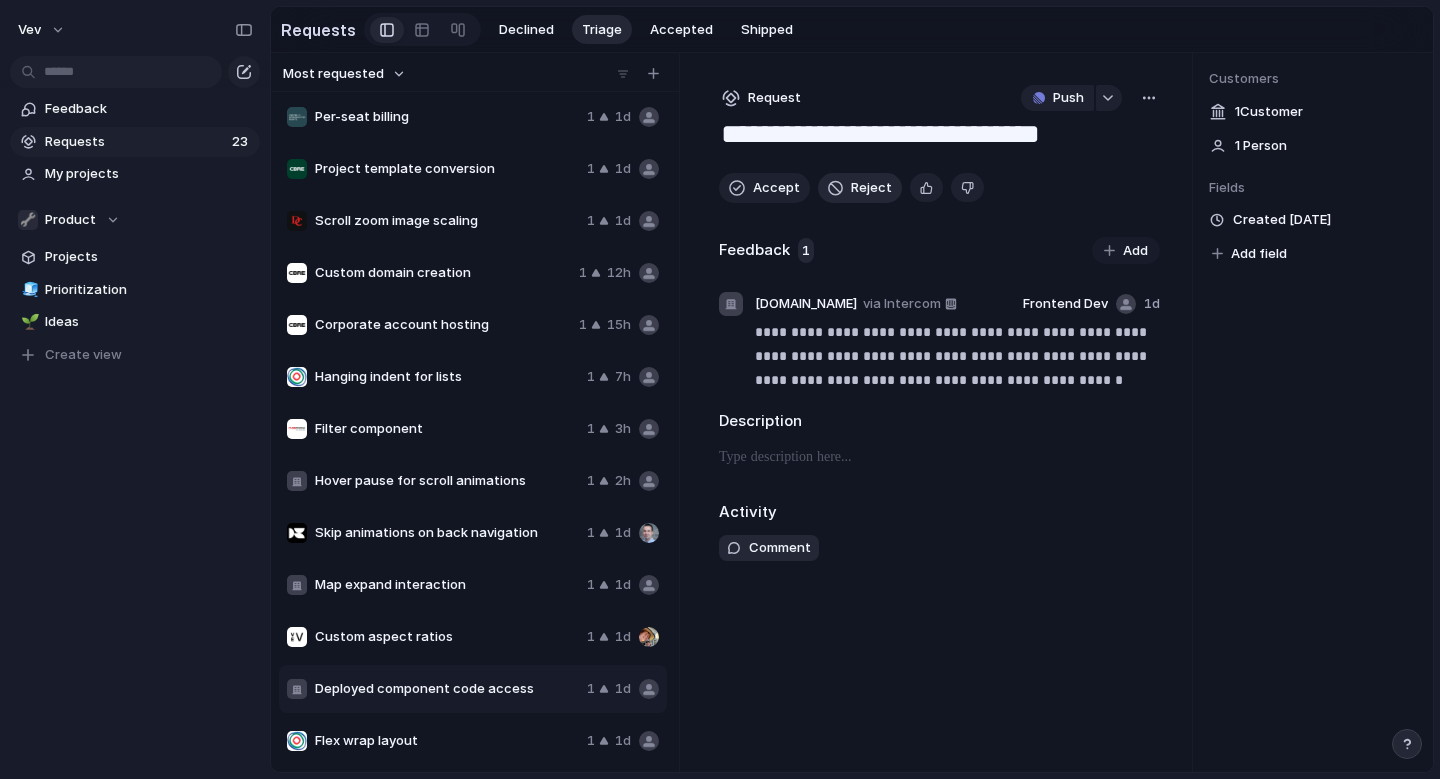 click on "Reject" at bounding box center (871, 188) 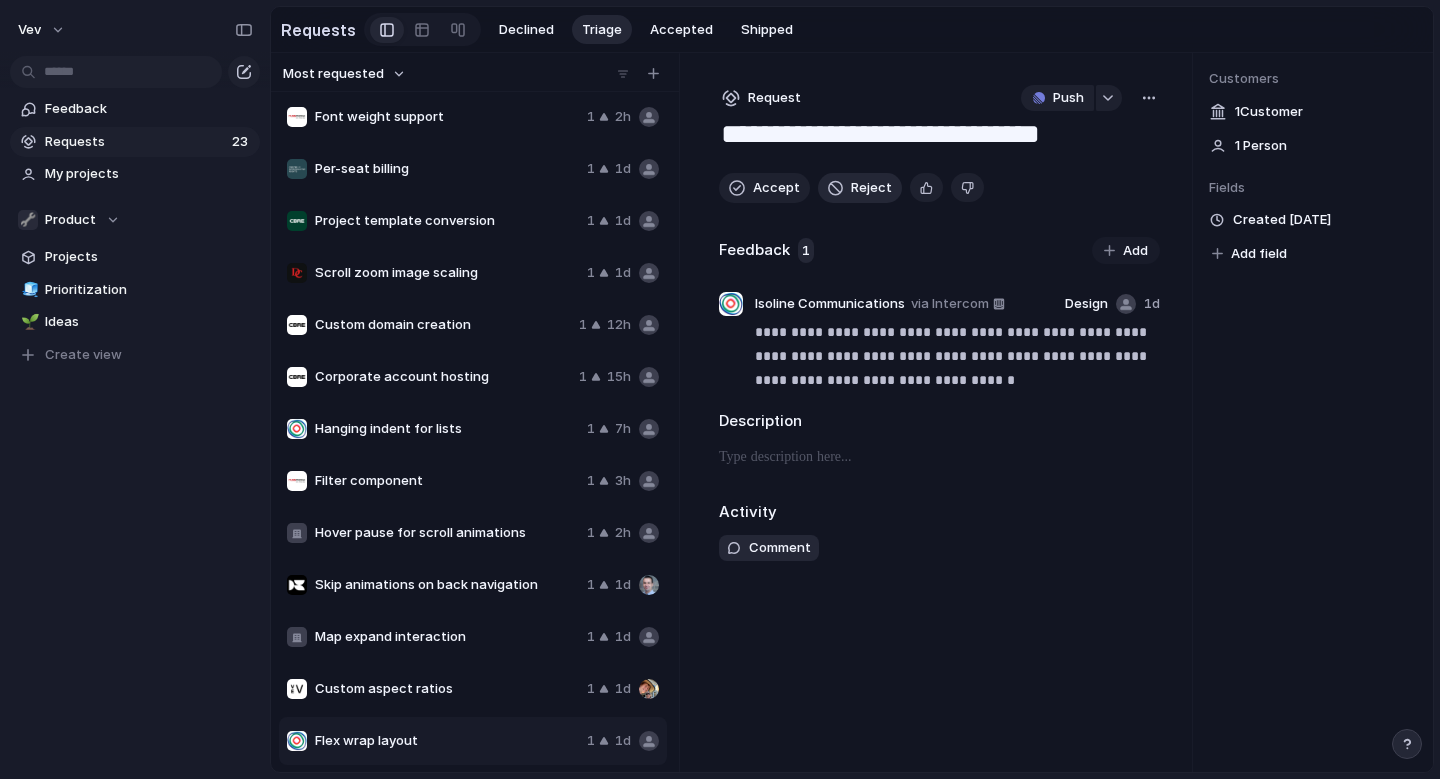 scroll, scrollTop: 472, scrollLeft: 0, axis: vertical 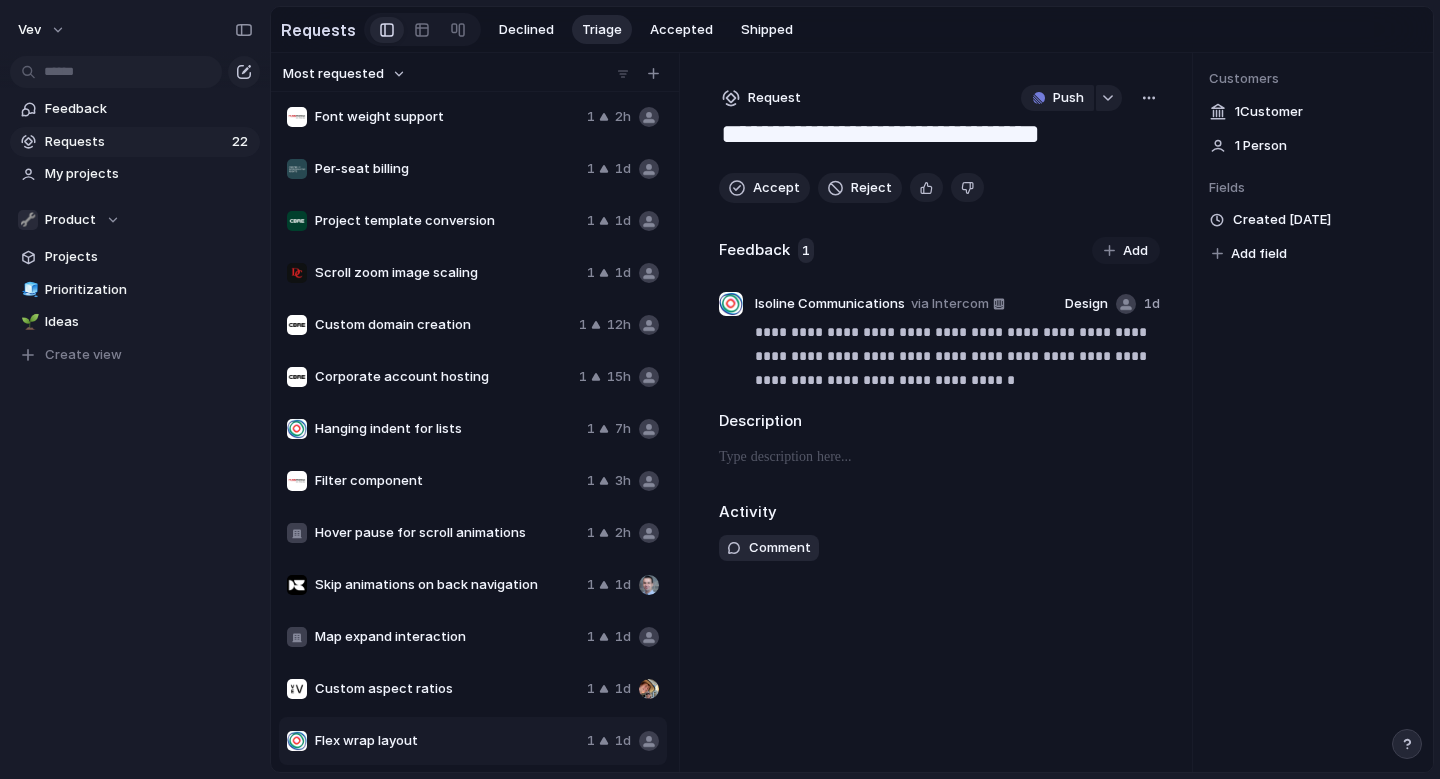 click on "Custom aspect ratios" at bounding box center (447, 689) 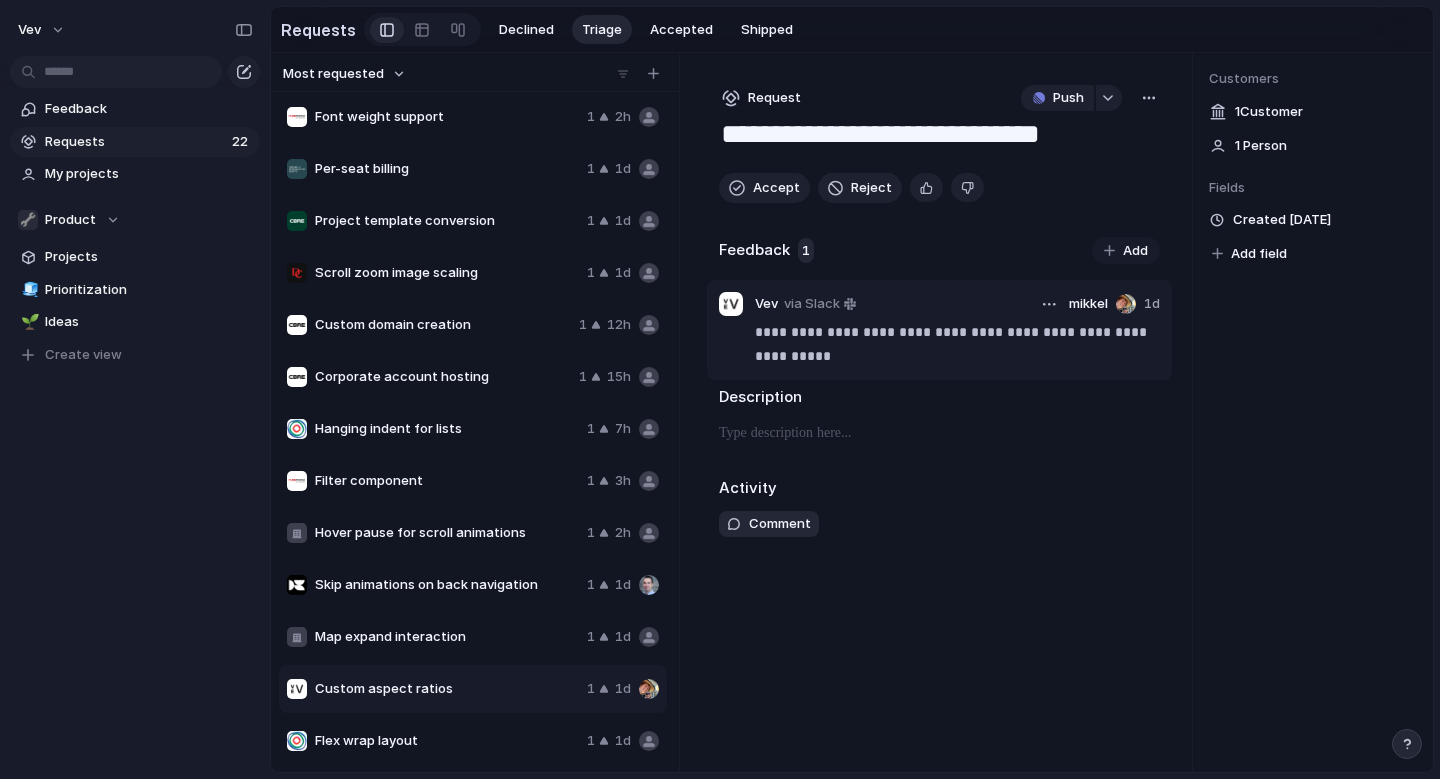 click on "**********" at bounding box center [957, 344] 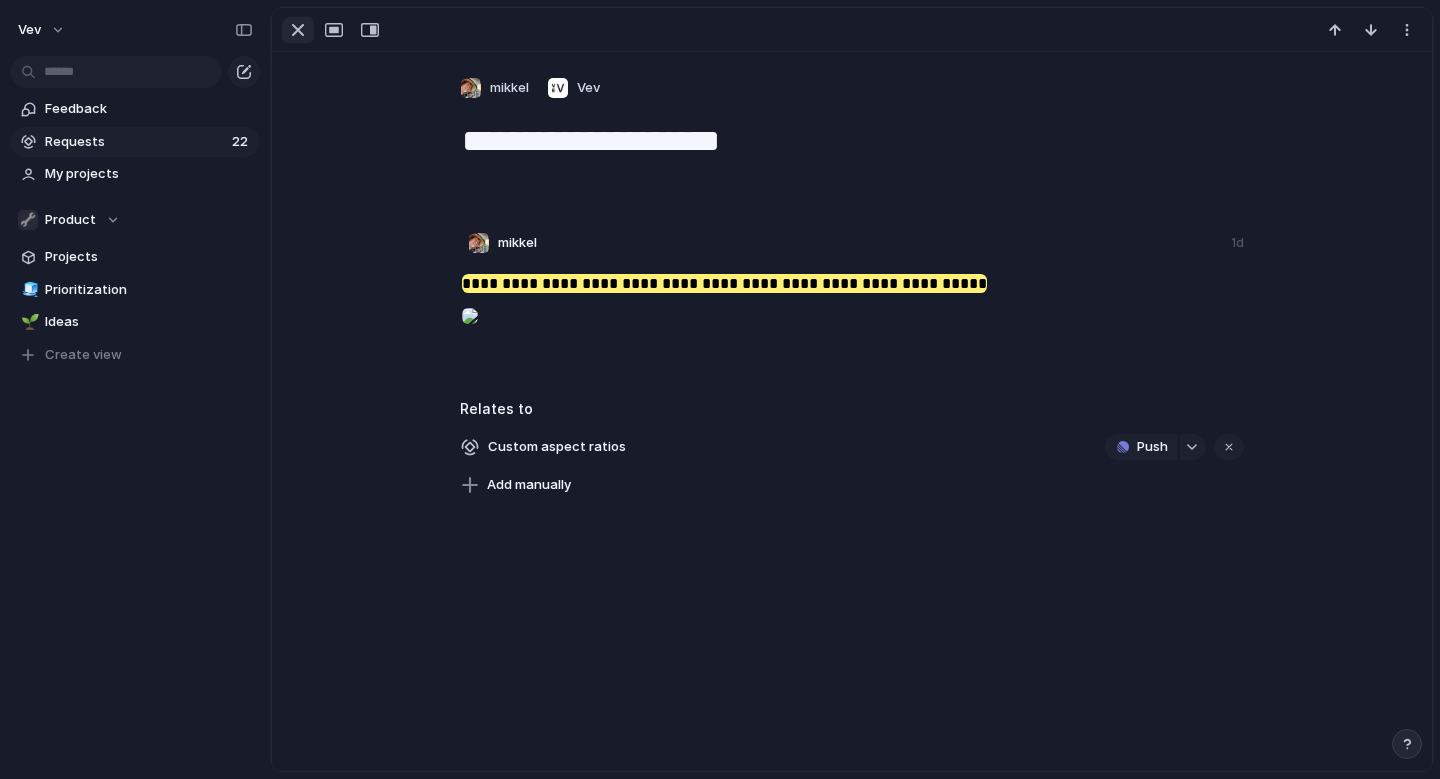 click at bounding box center [298, 30] 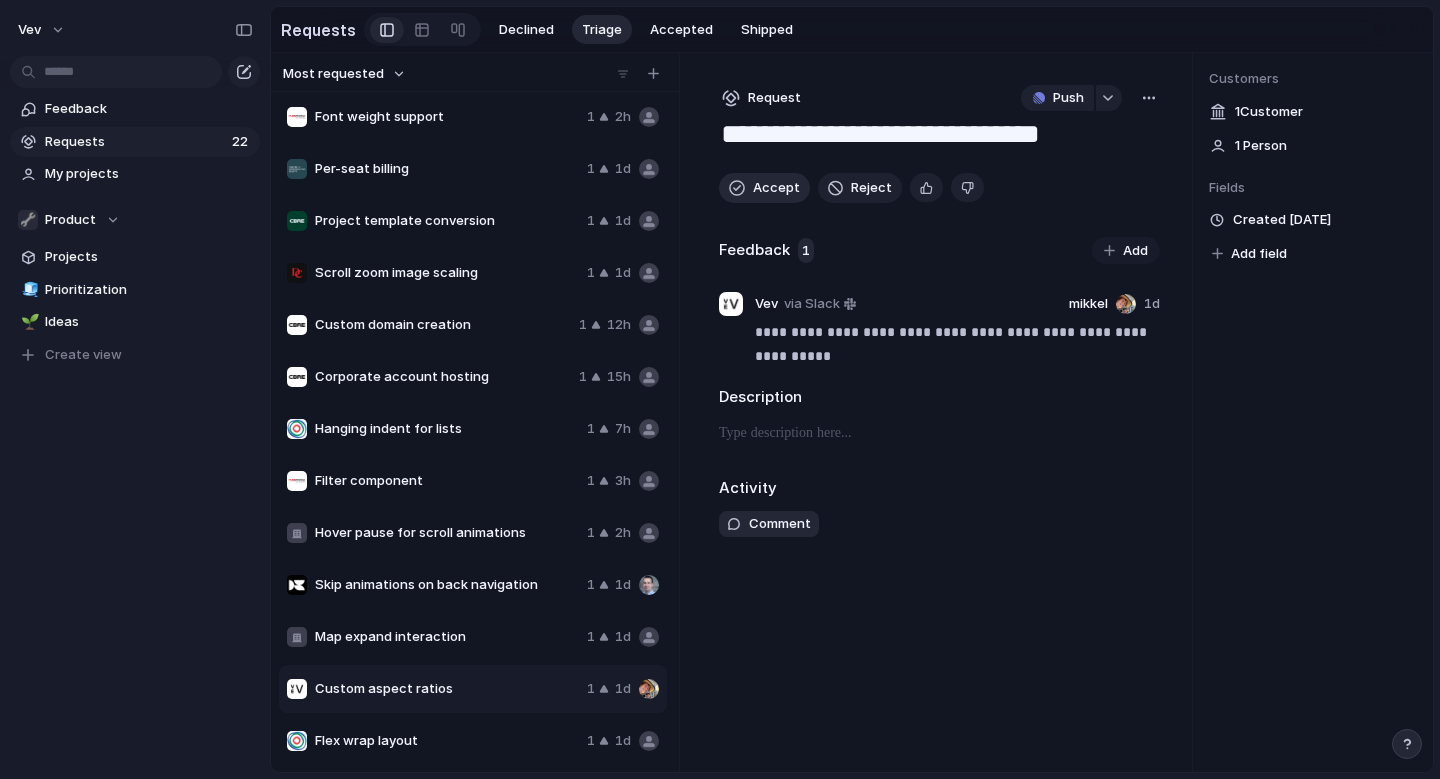 click on "Accept" at bounding box center (776, 188) 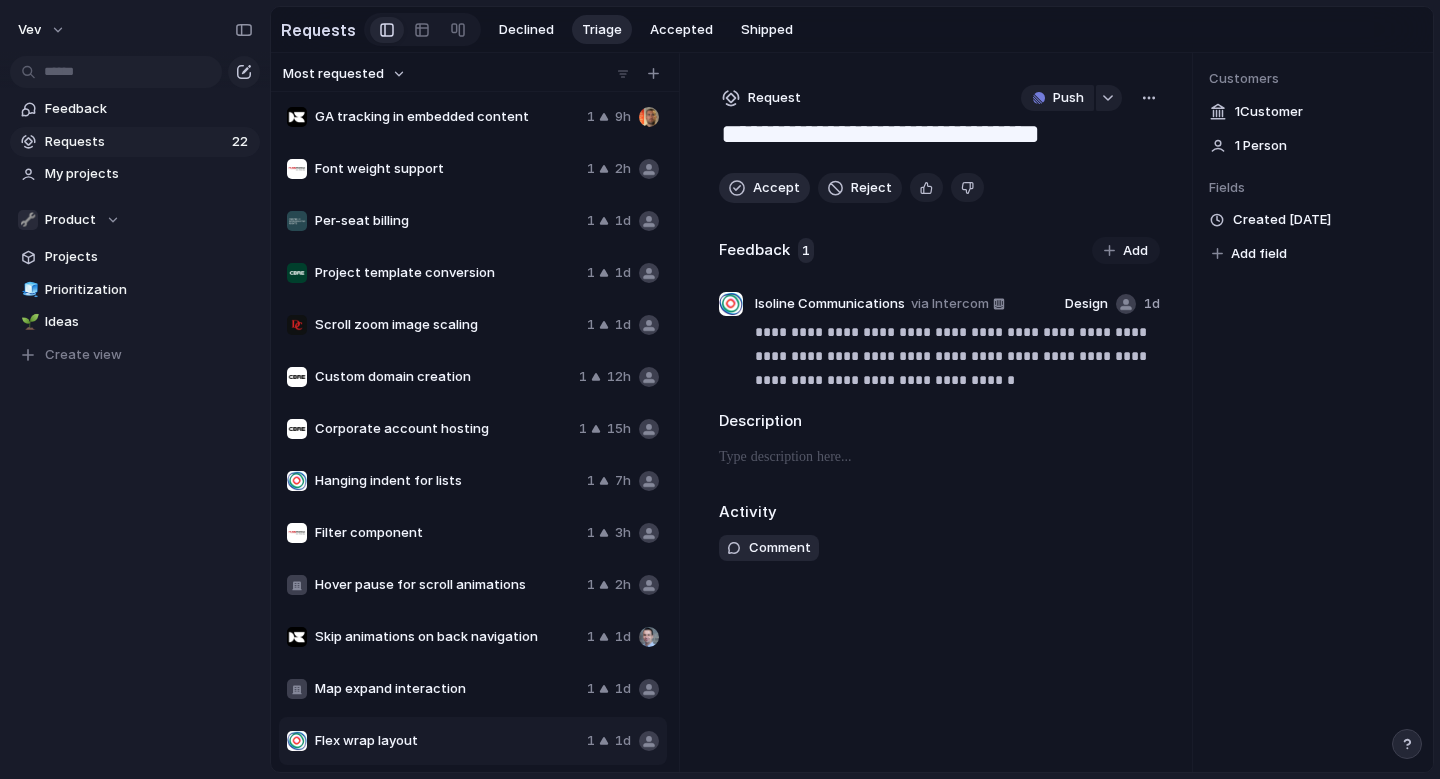 scroll, scrollTop: 420, scrollLeft: 0, axis: vertical 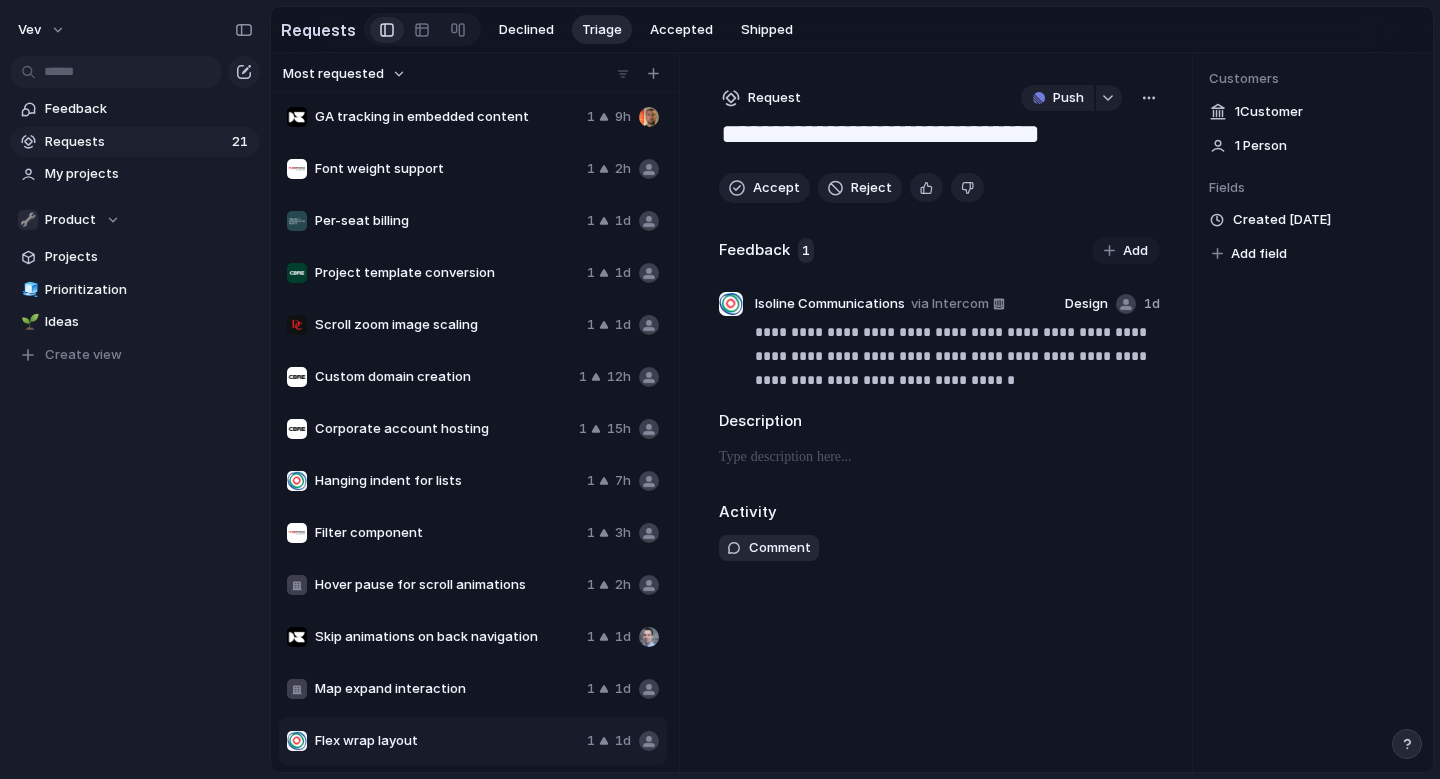 click on "Map expand interaction" at bounding box center (447, 689) 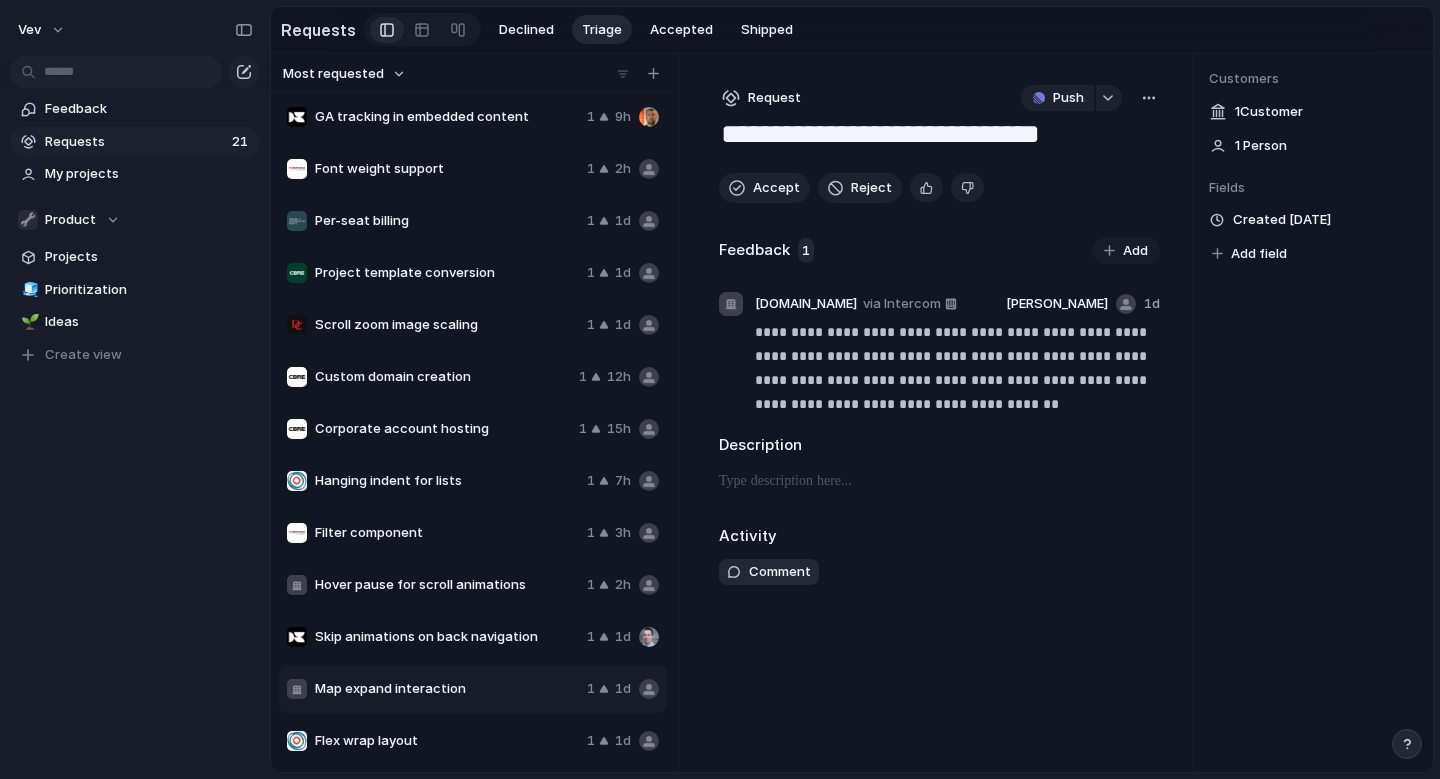 click on "**********" at bounding box center [939, 412] 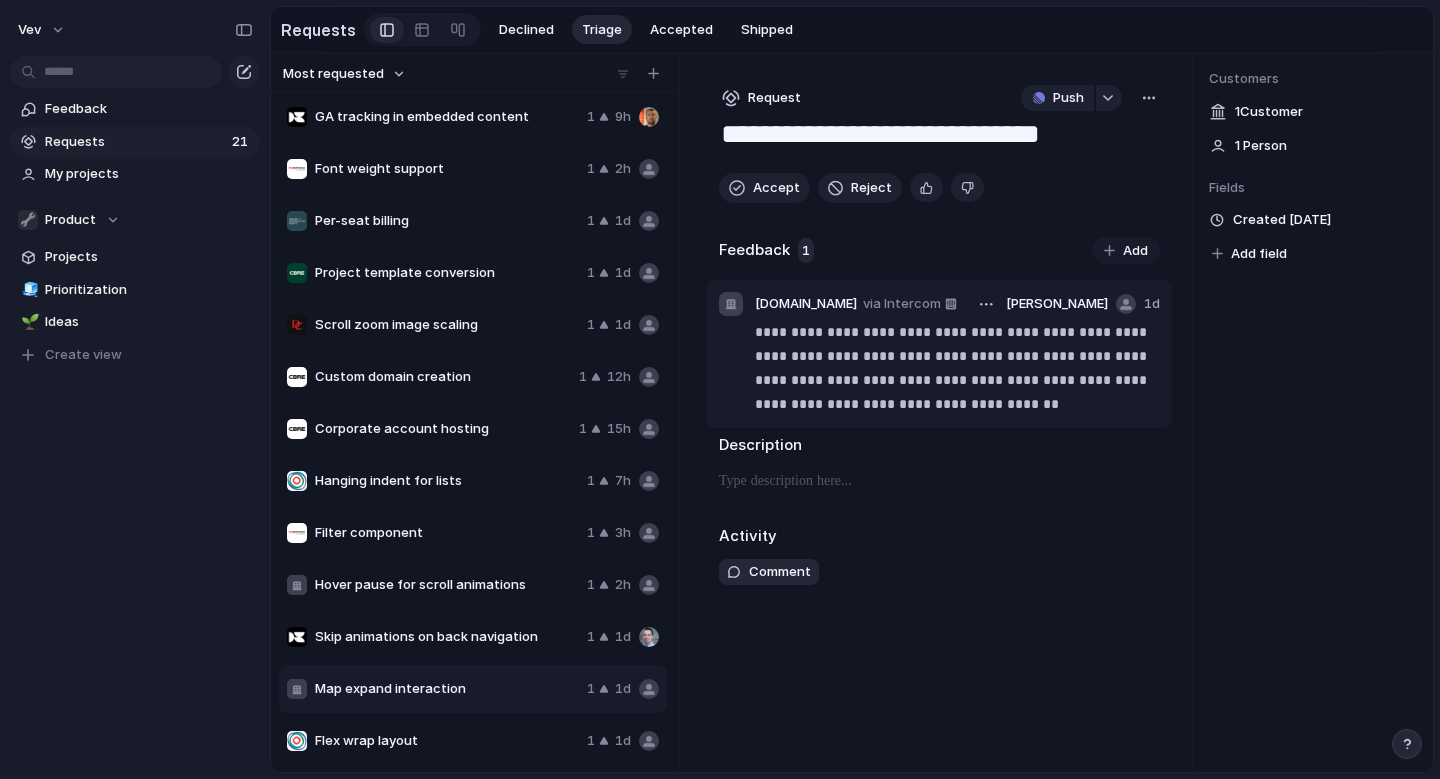 click on "**********" at bounding box center (957, 368) 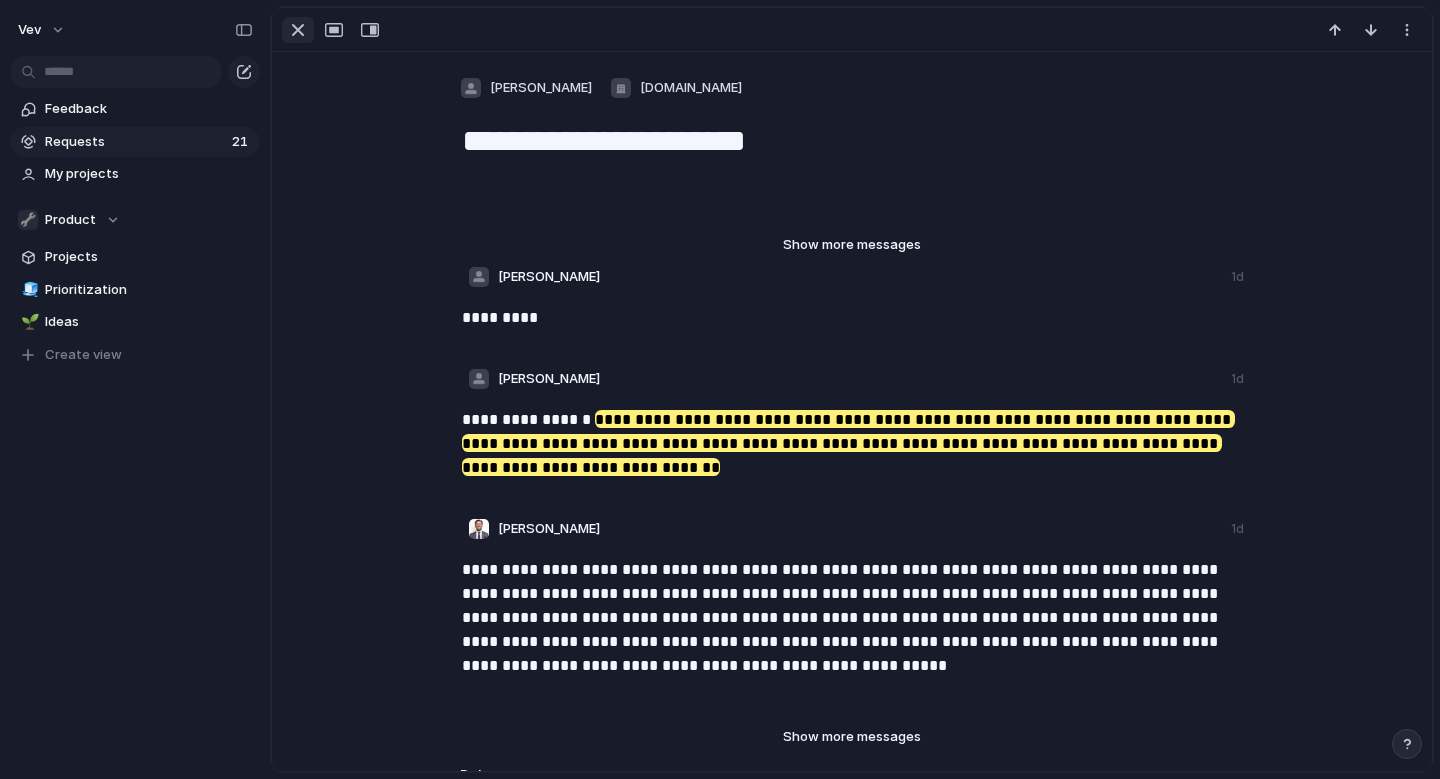 click at bounding box center (298, 30) 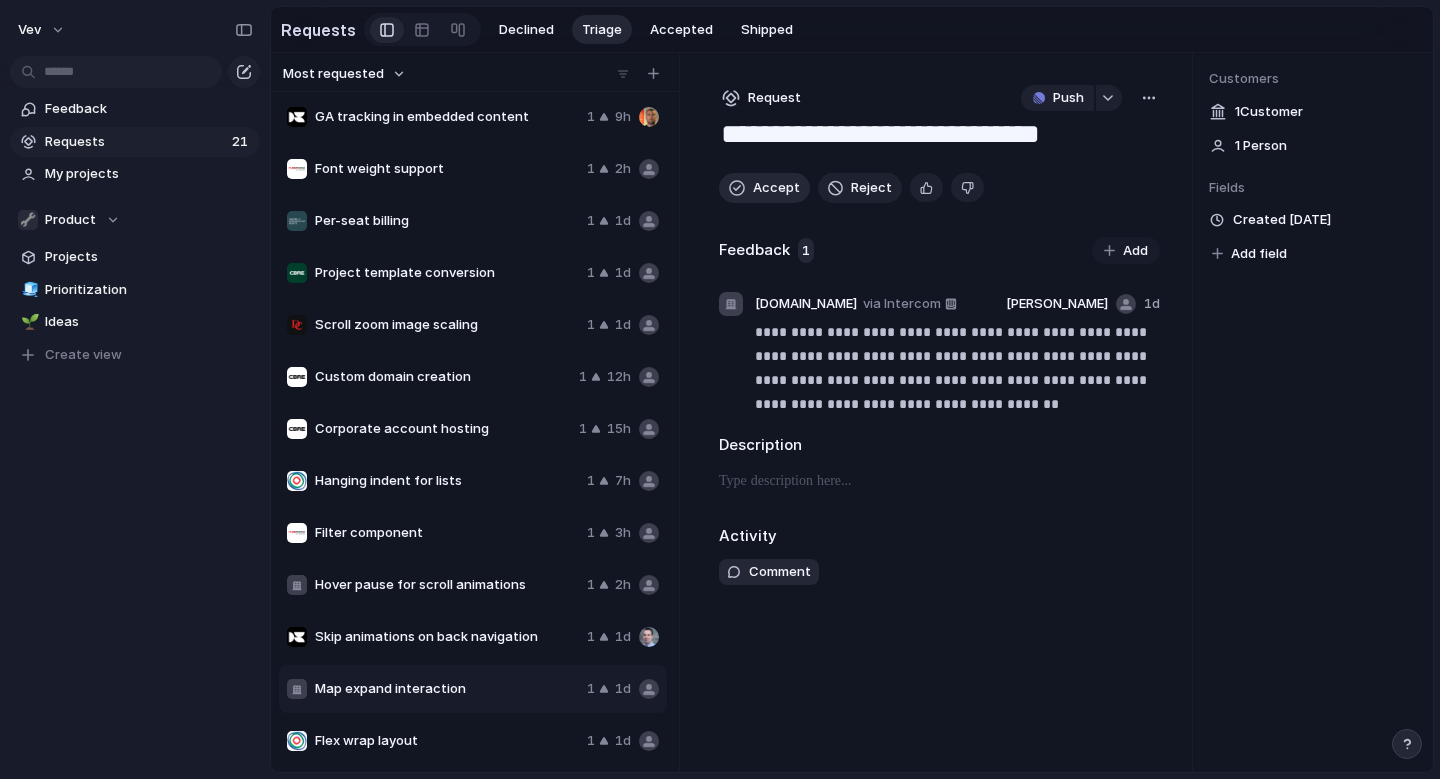 click on "Accept" at bounding box center [776, 188] 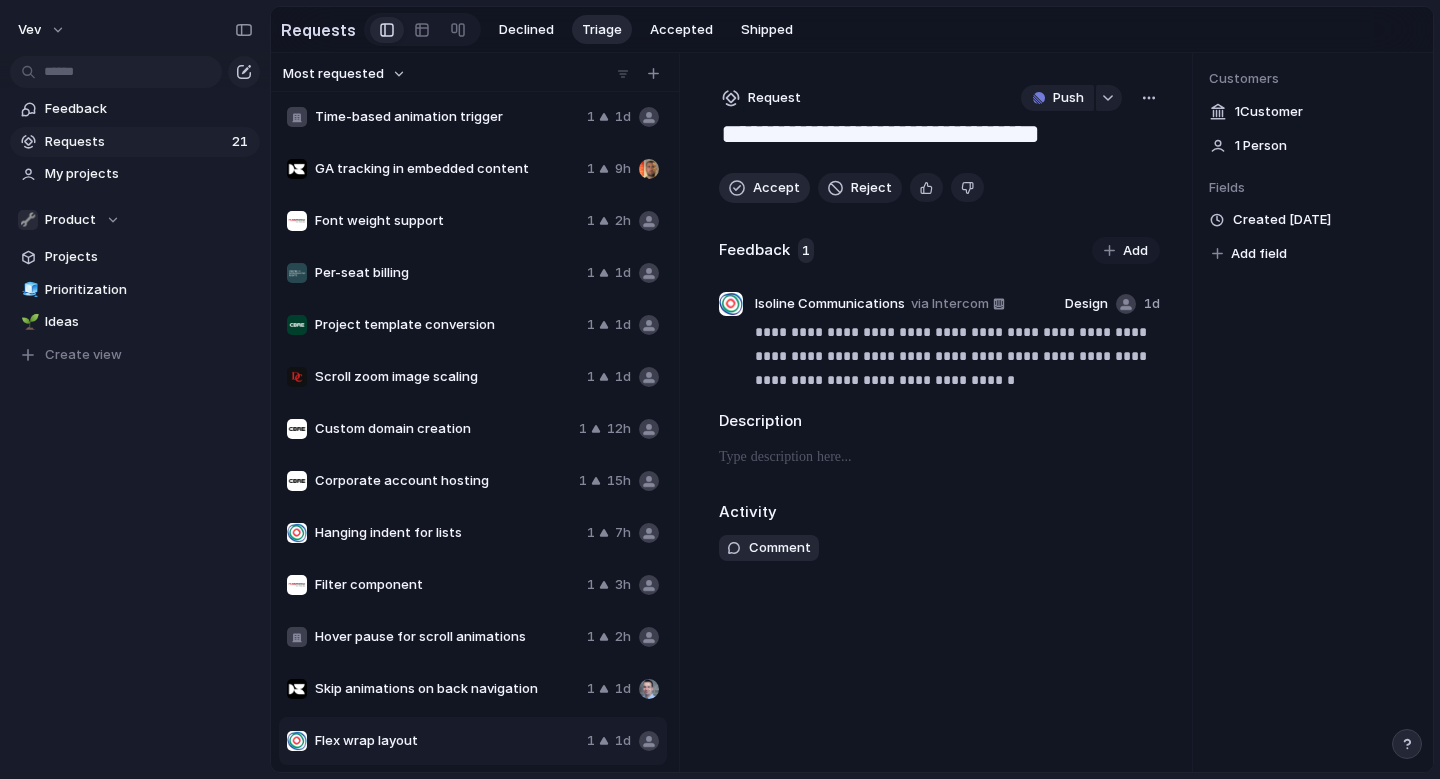scroll, scrollTop: 368, scrollLeft: 0, axis: vertical 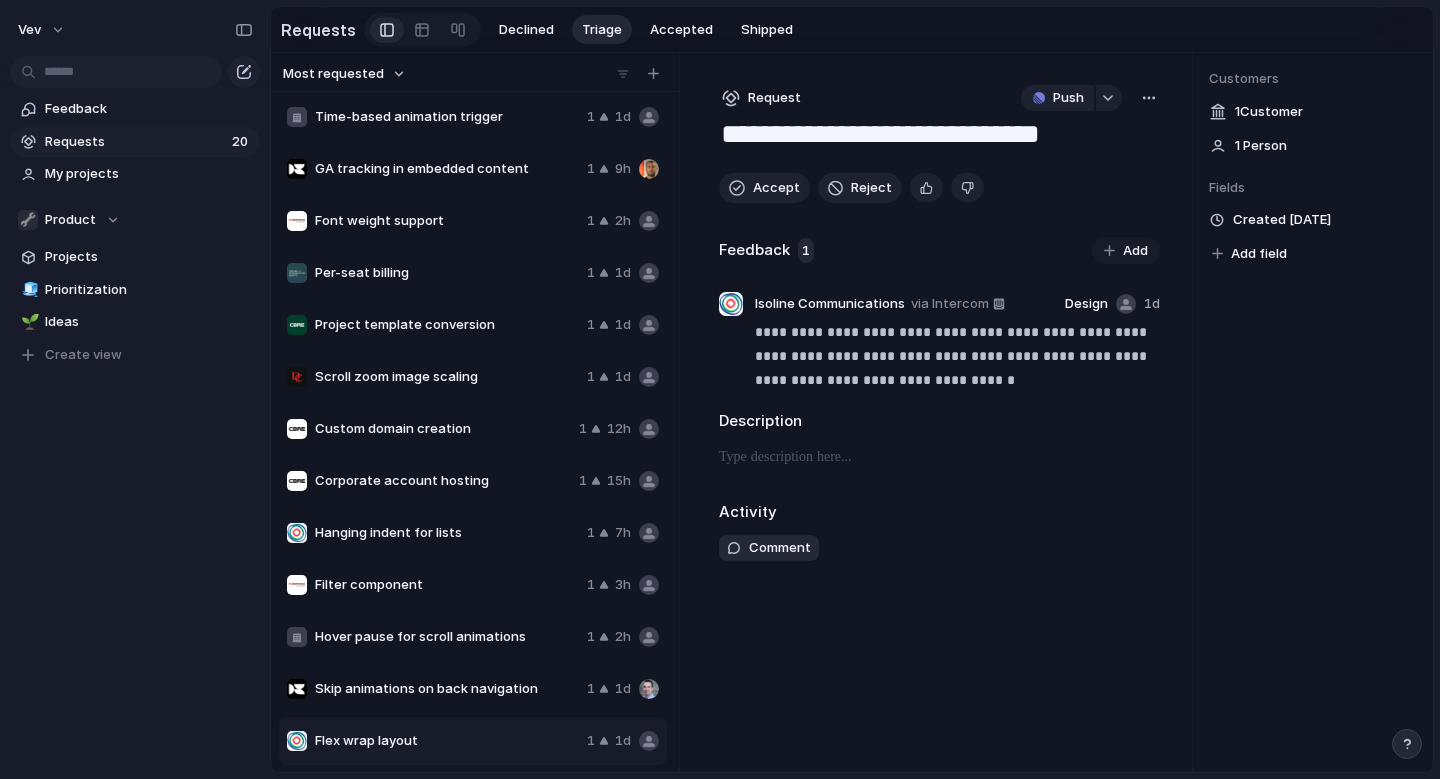 click on "Skip animations on back navigation" at bounding box center (447, 689) 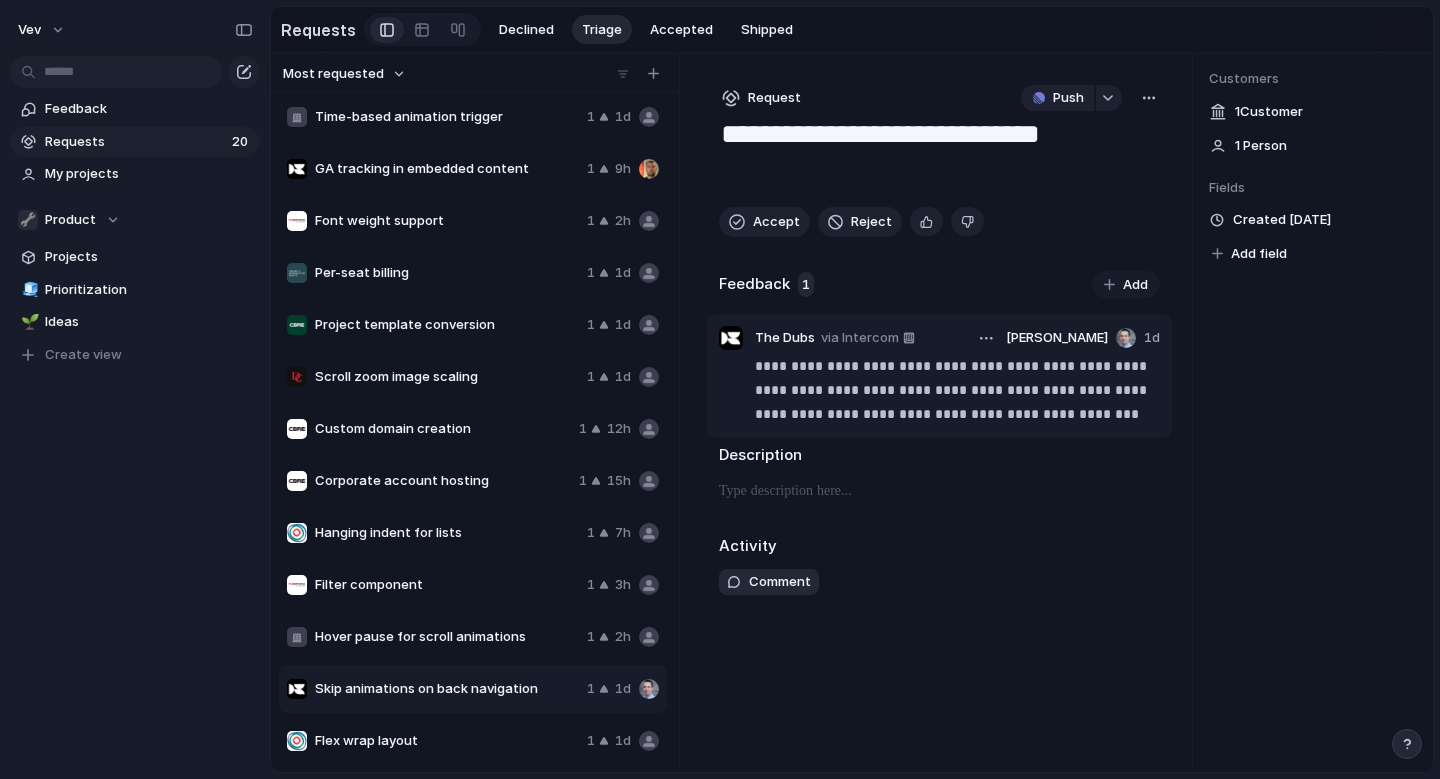 click on "**********" at bounding box center (957, 390) 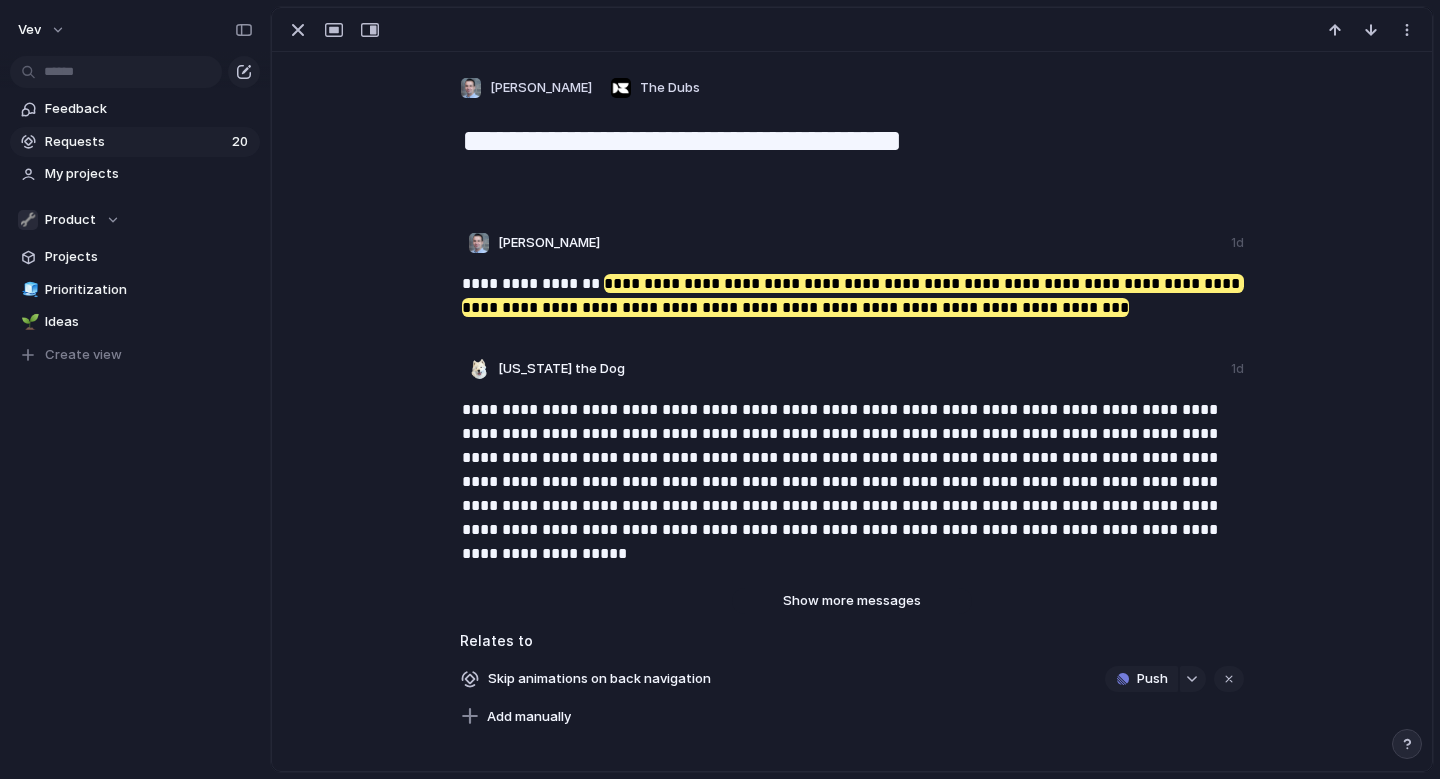 click on "Show more messages" at bounding box center [852, 601] 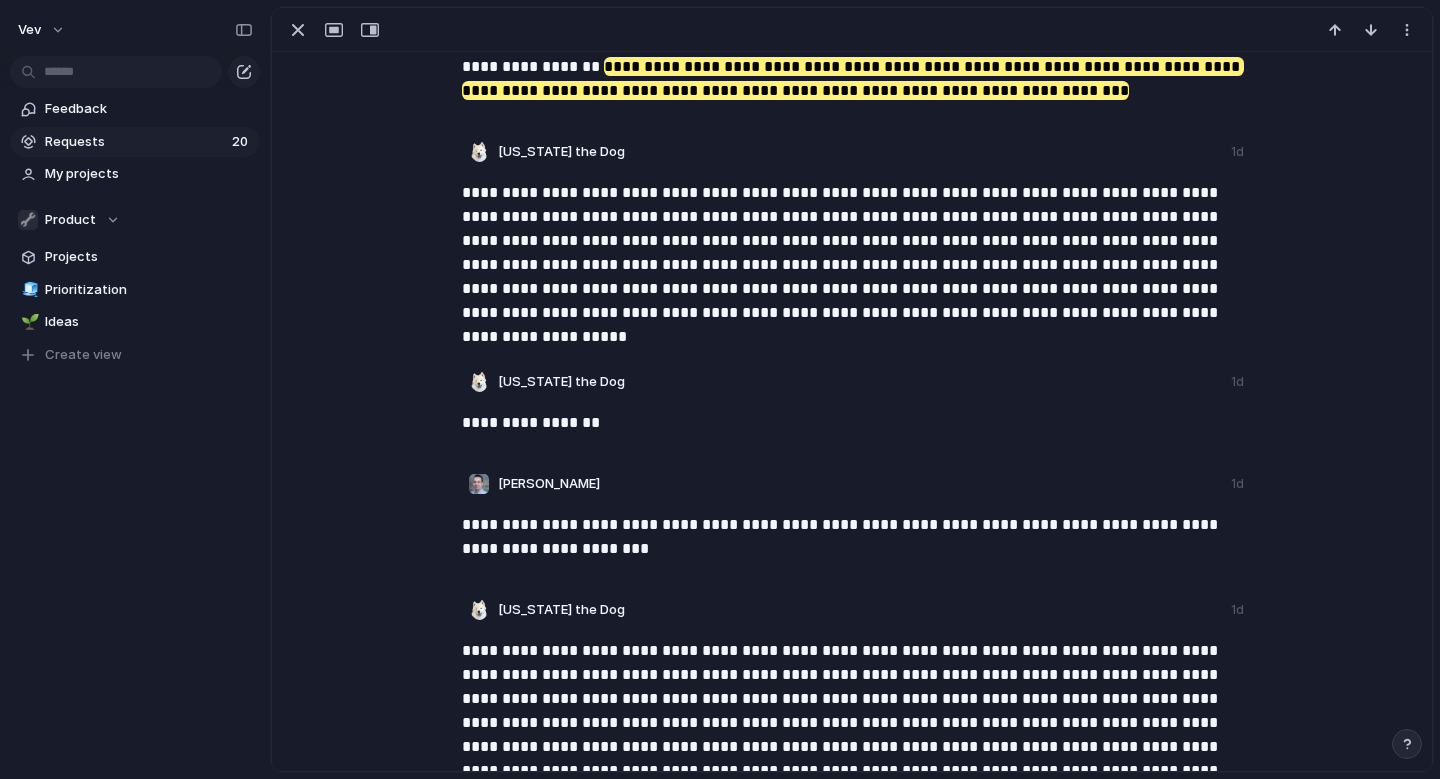 scroll, scrollTop: 155, scrollLeft: 0, axis: vertical 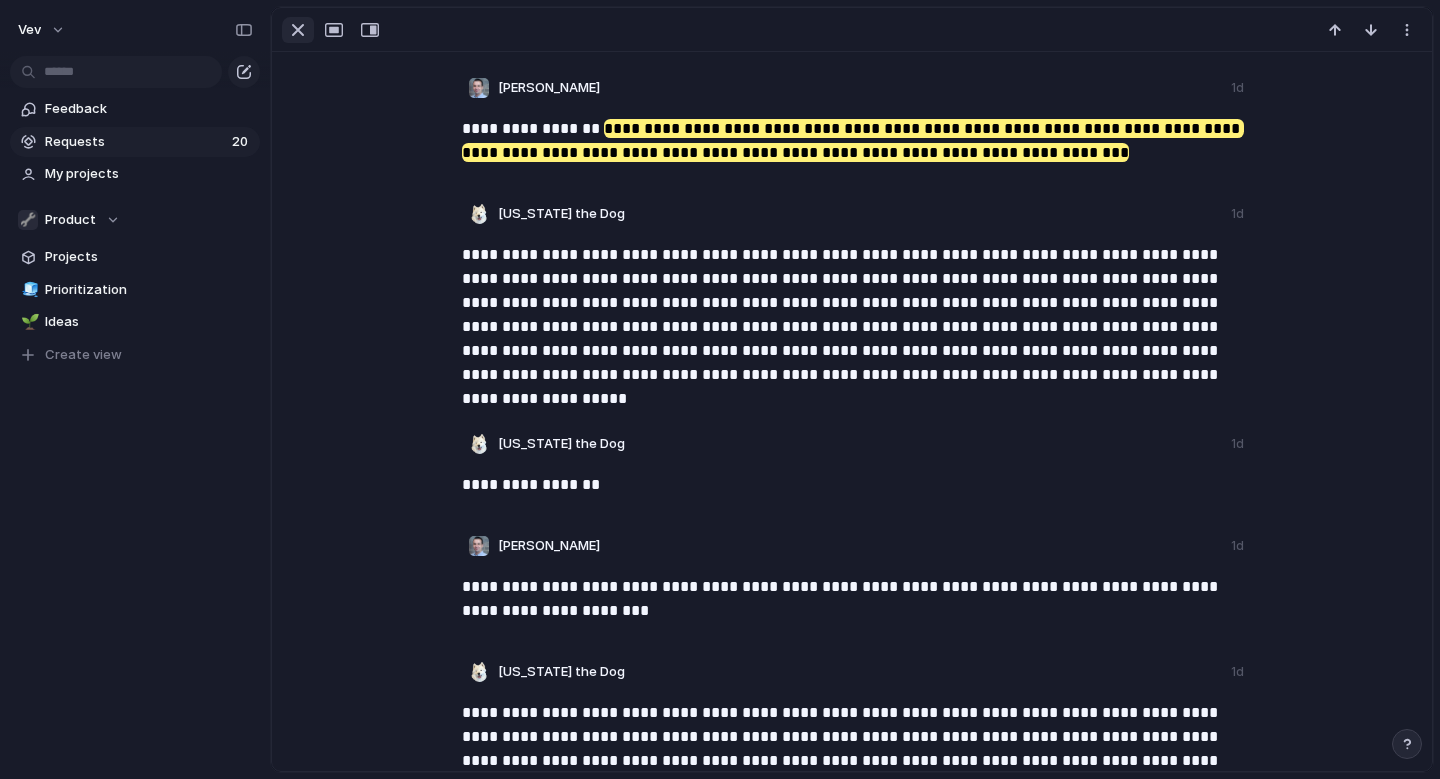 click at bounding box center (298, 30) 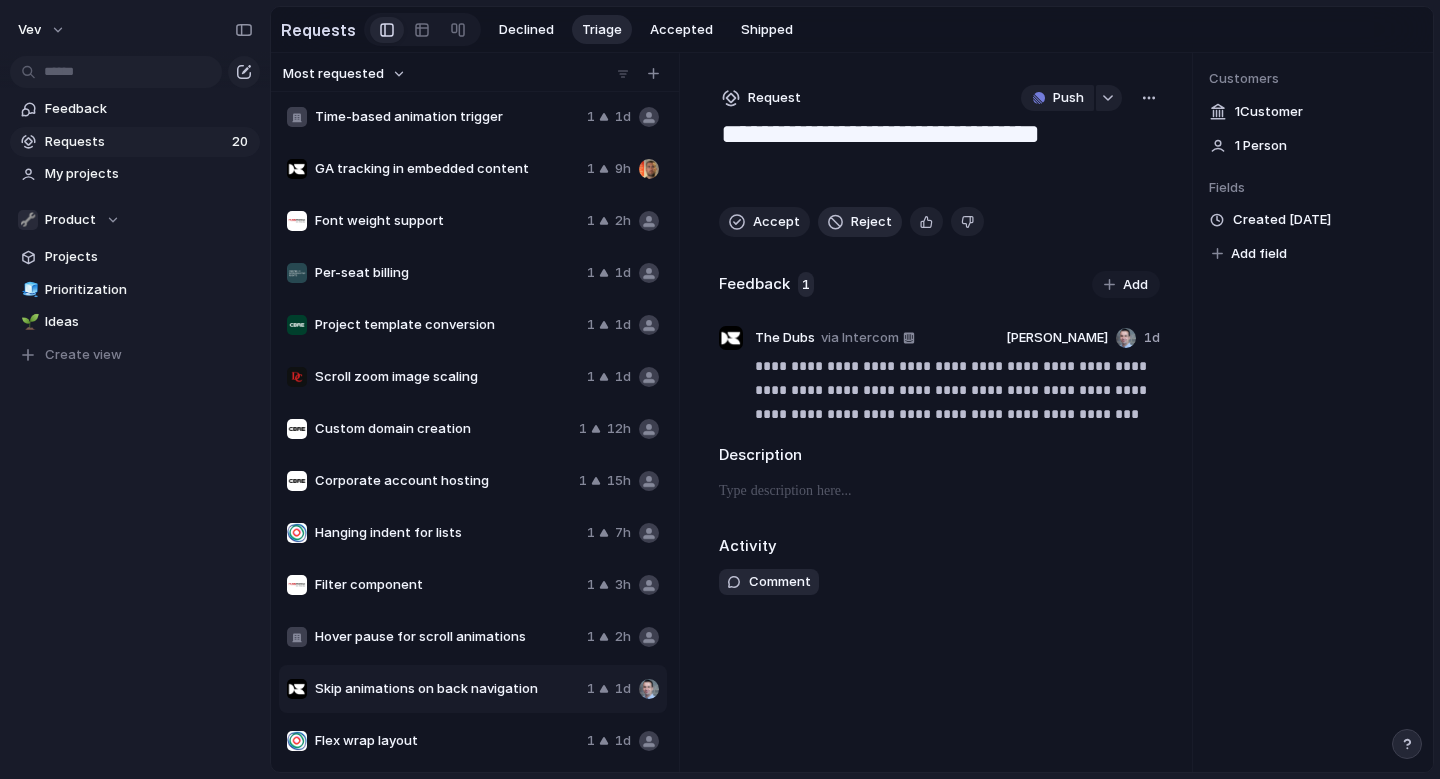 click on "Reject" at bounding box center (871, 222) 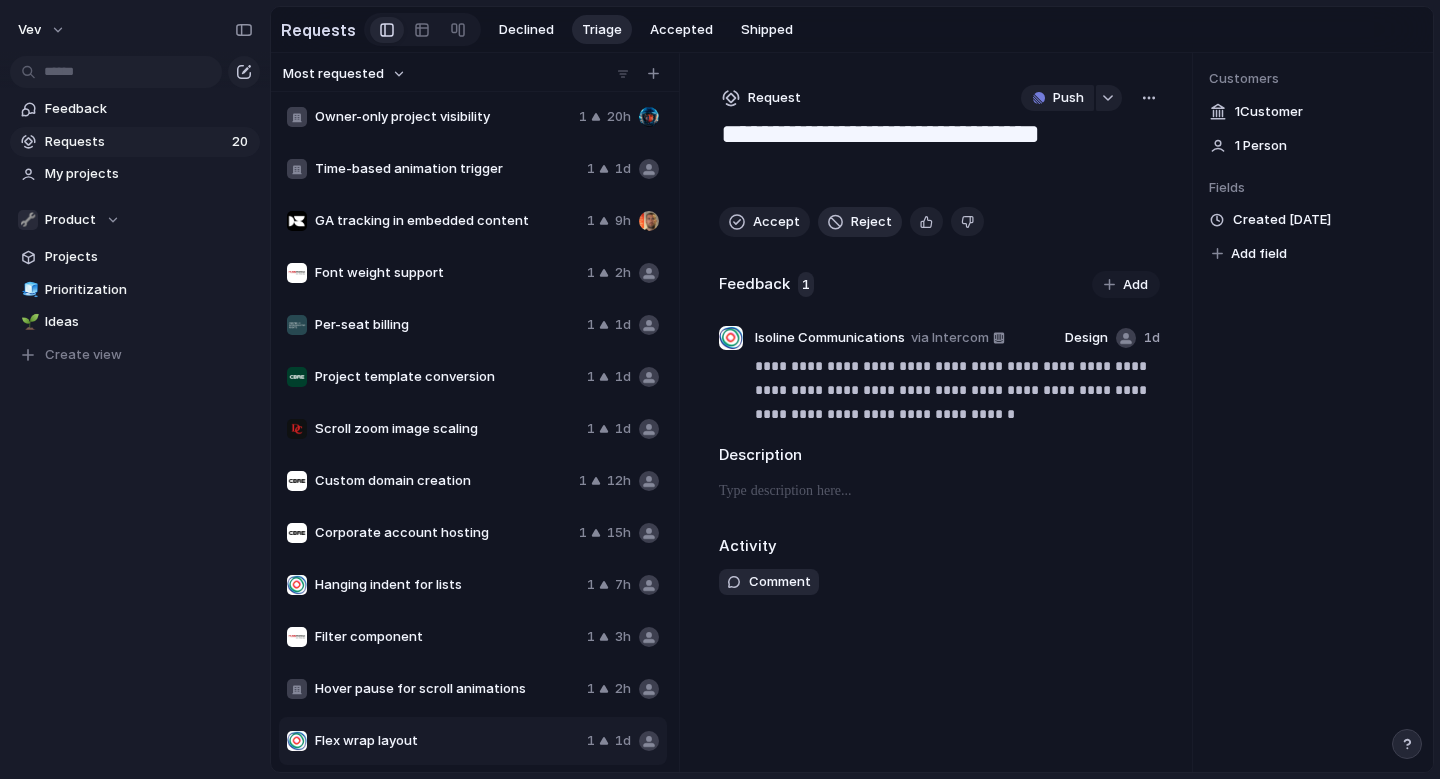scroll, scrollTop: 316, scrollLeft: 0, axis: vertical 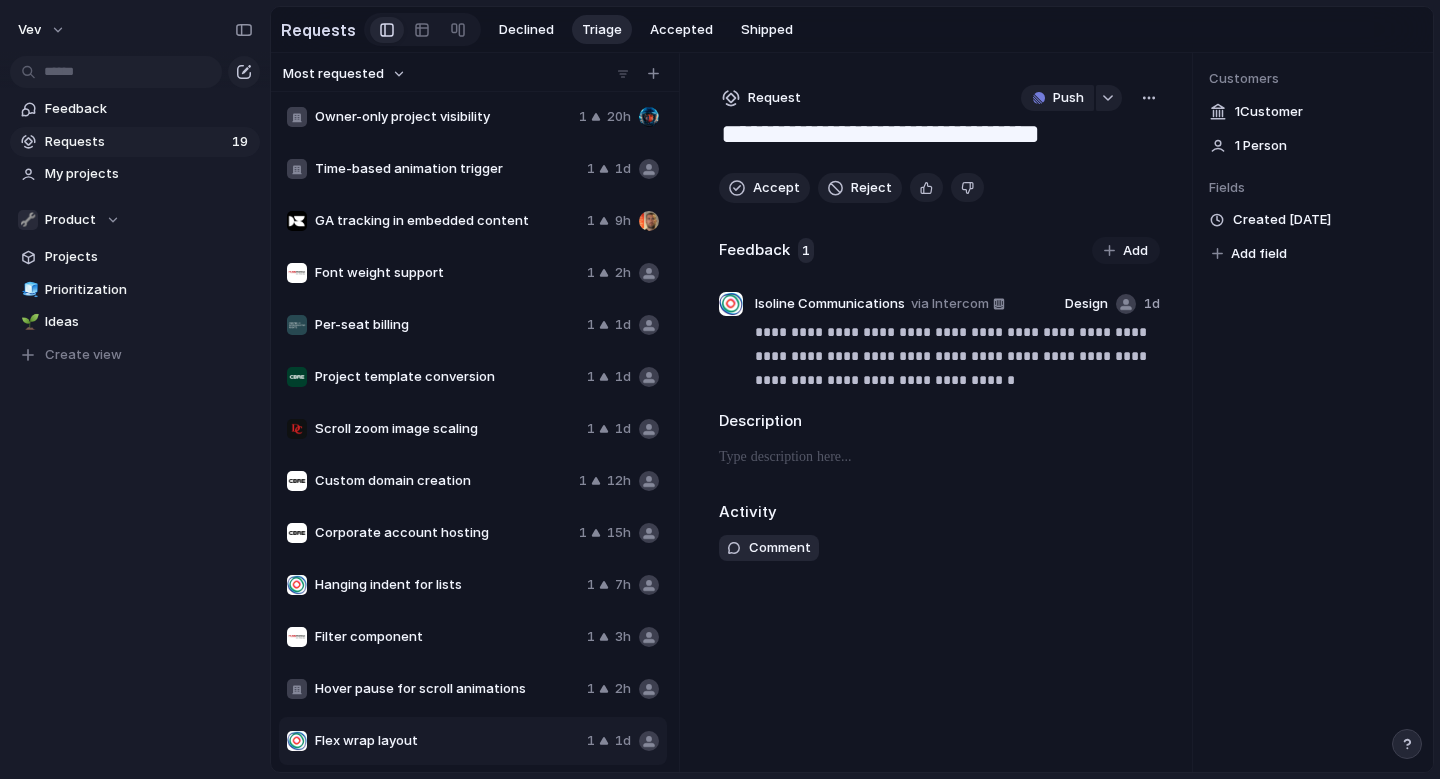 click on "Hover pause for scroll animations" at bounding box center (447, 689) 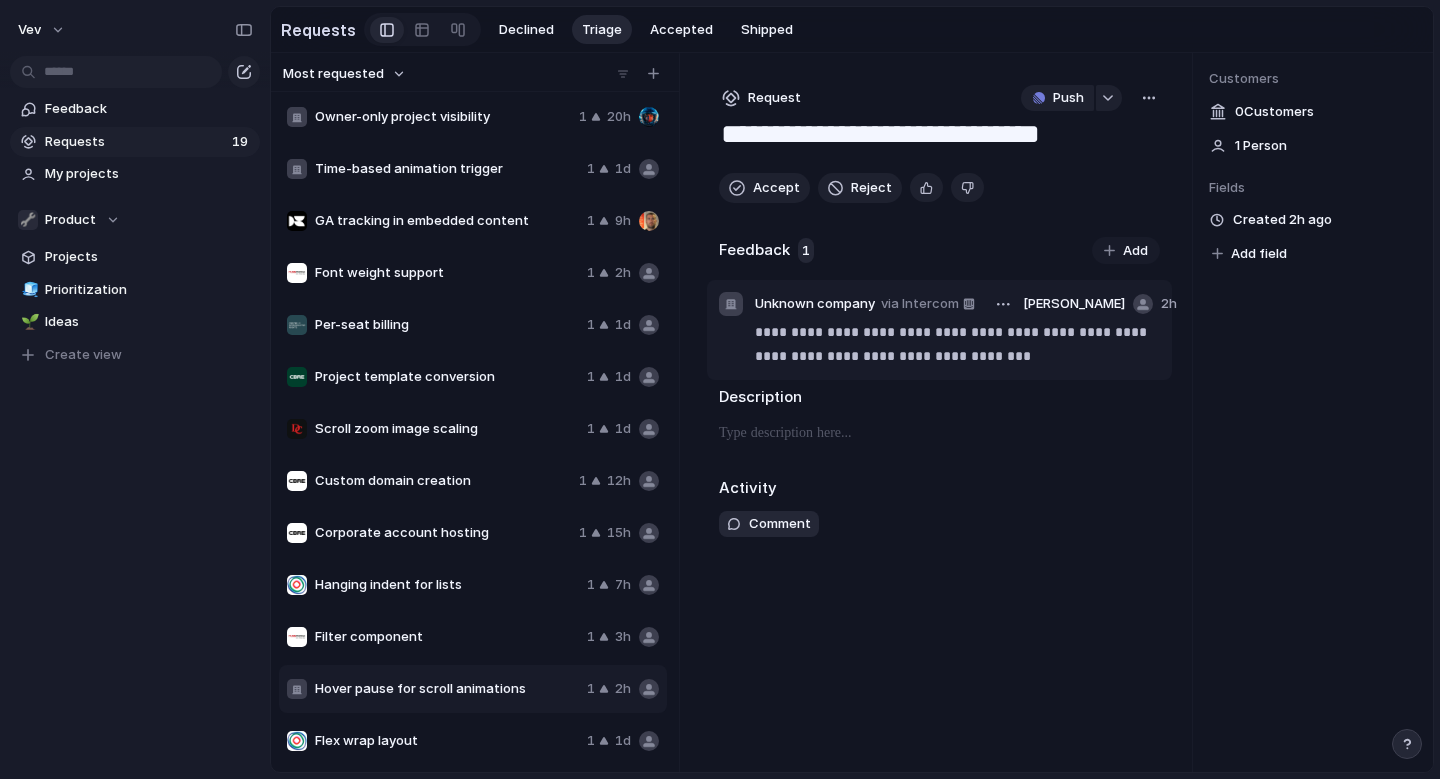 click on "**********" at bounding box center (957, 344) 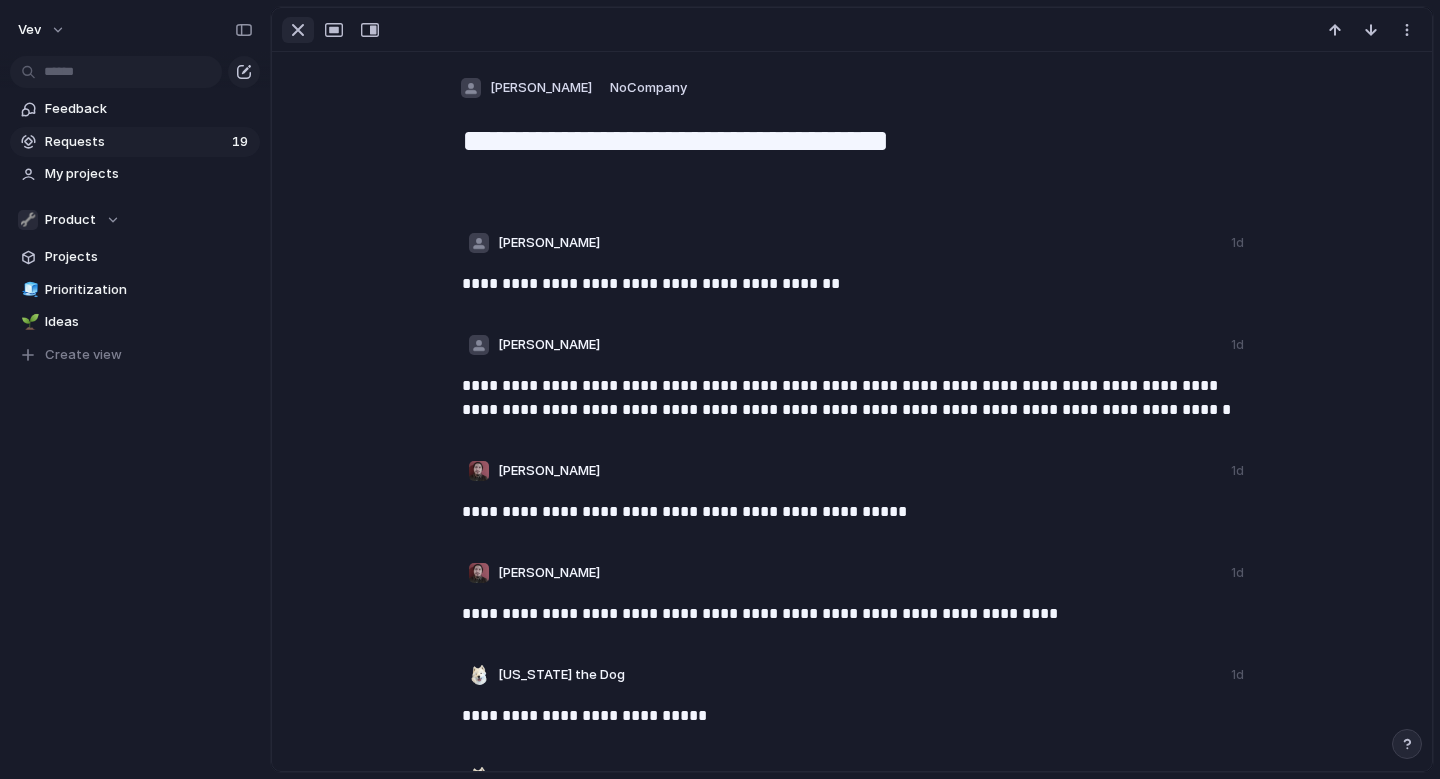 click at bounding box center [298, 30] 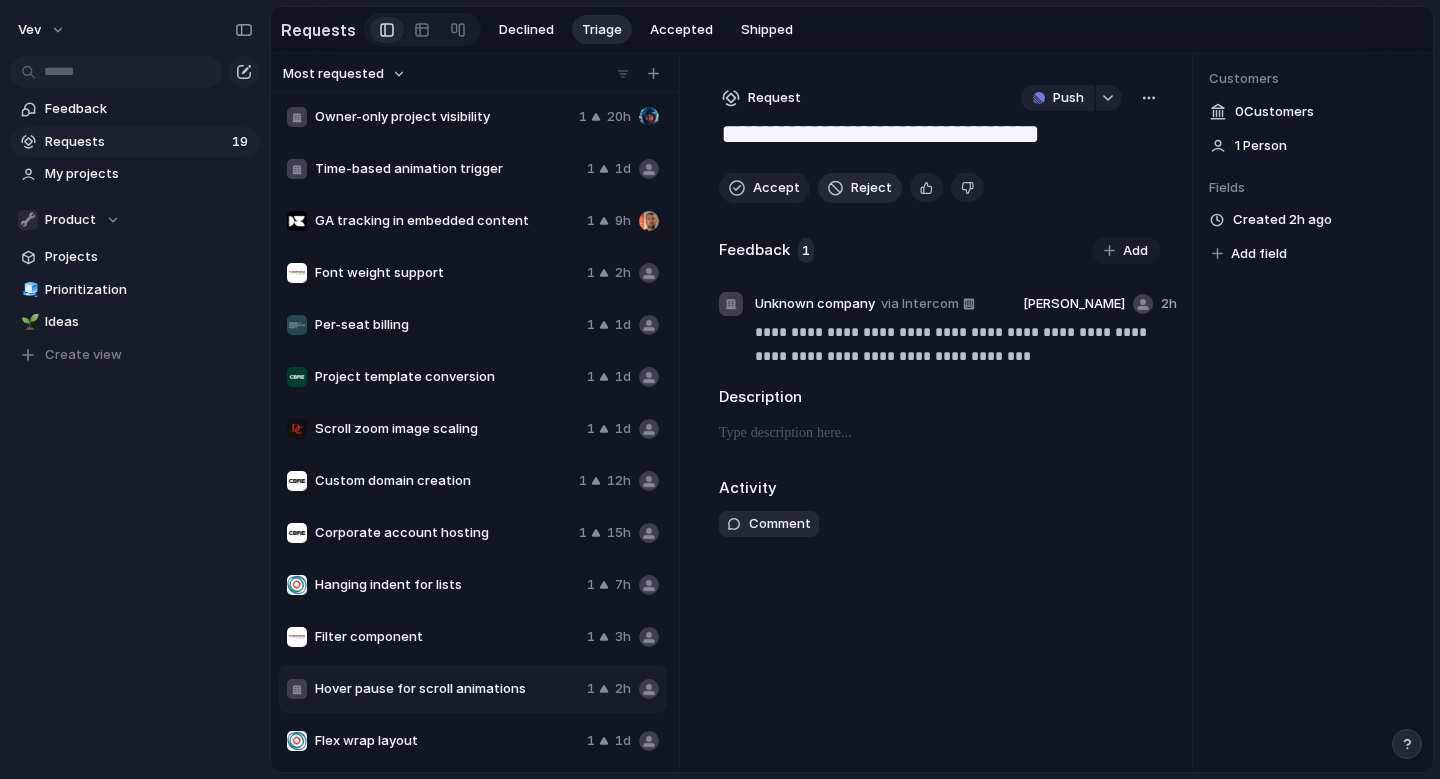 click on "Reject" at bounding box center [871, 188] 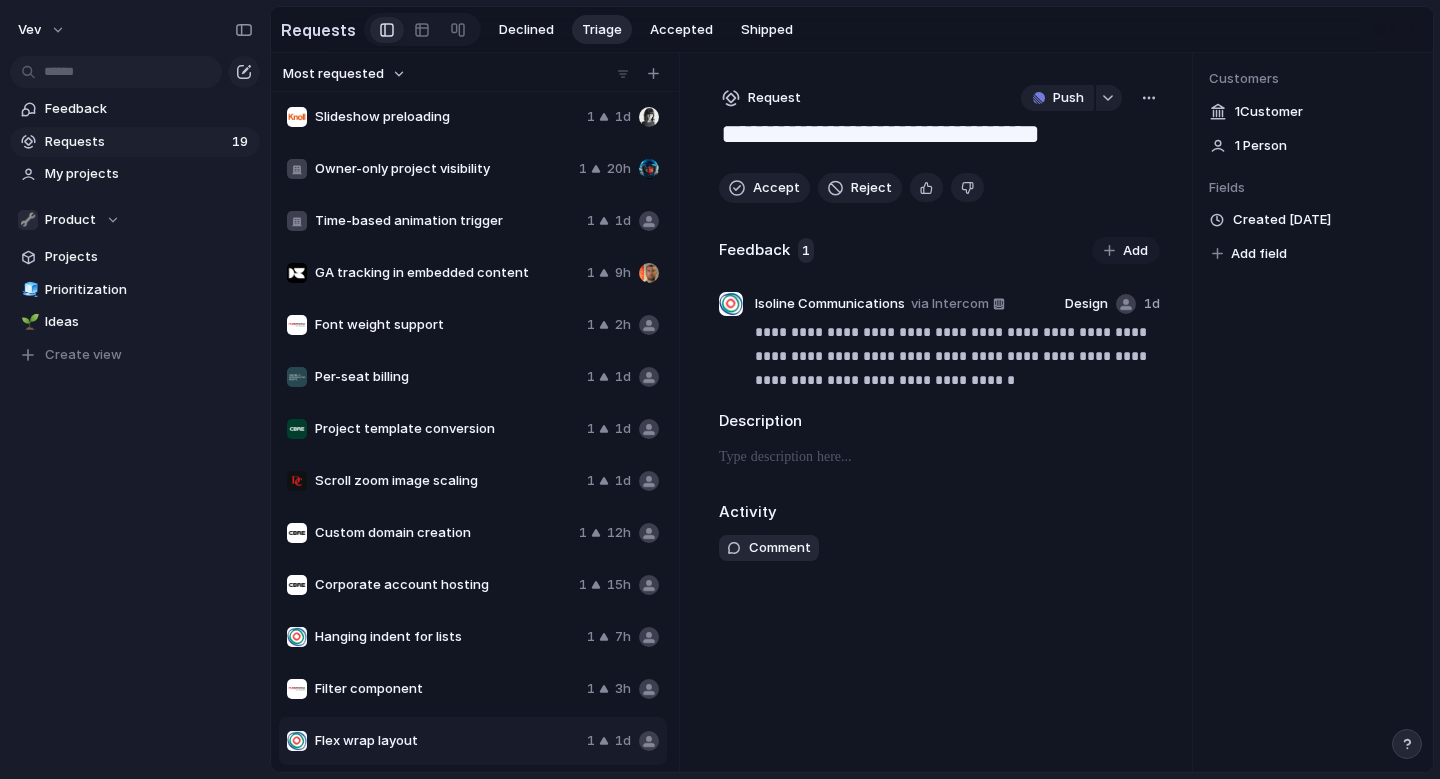scroll, scrollTop: 264, scrollLeft: 0, axis: vertical 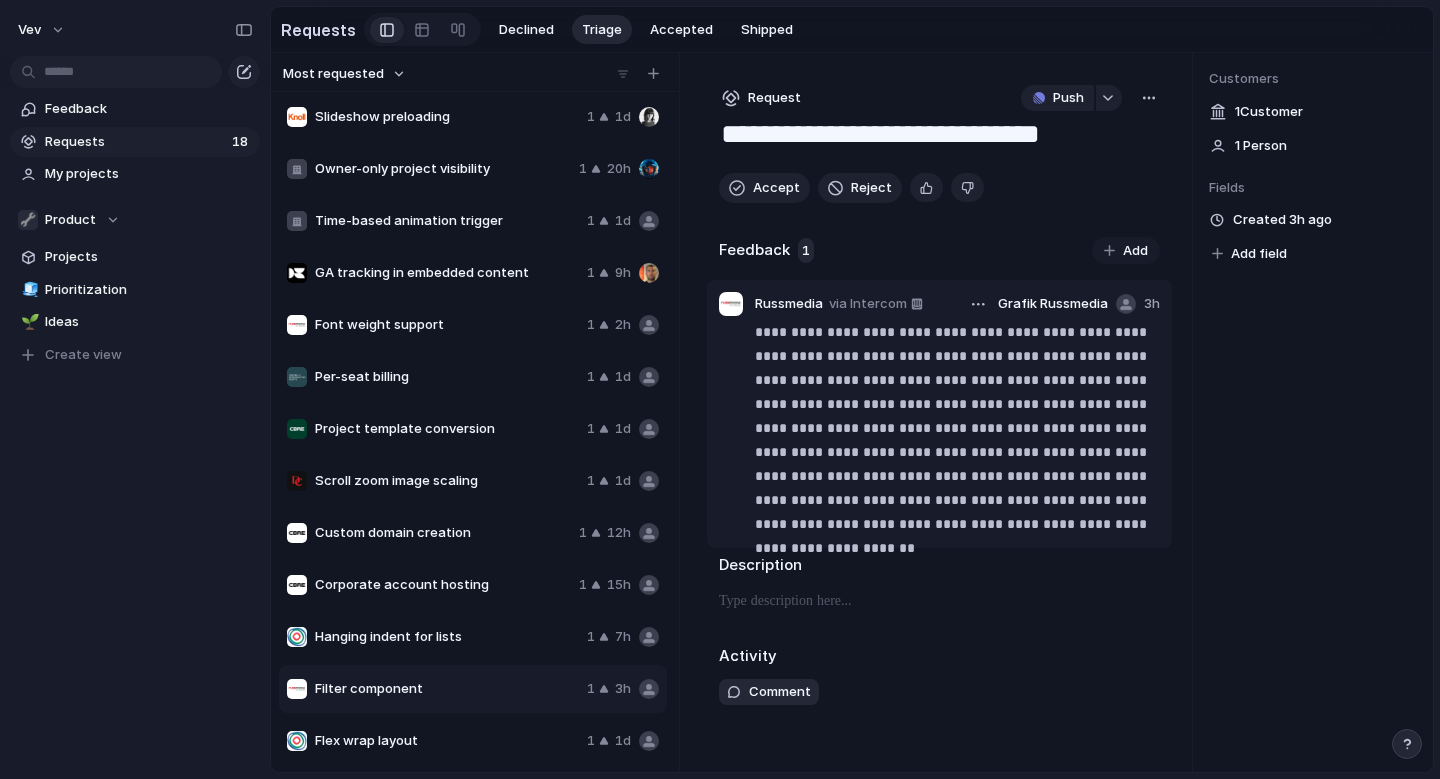 click on "**********" at bounding box center (957, 428) 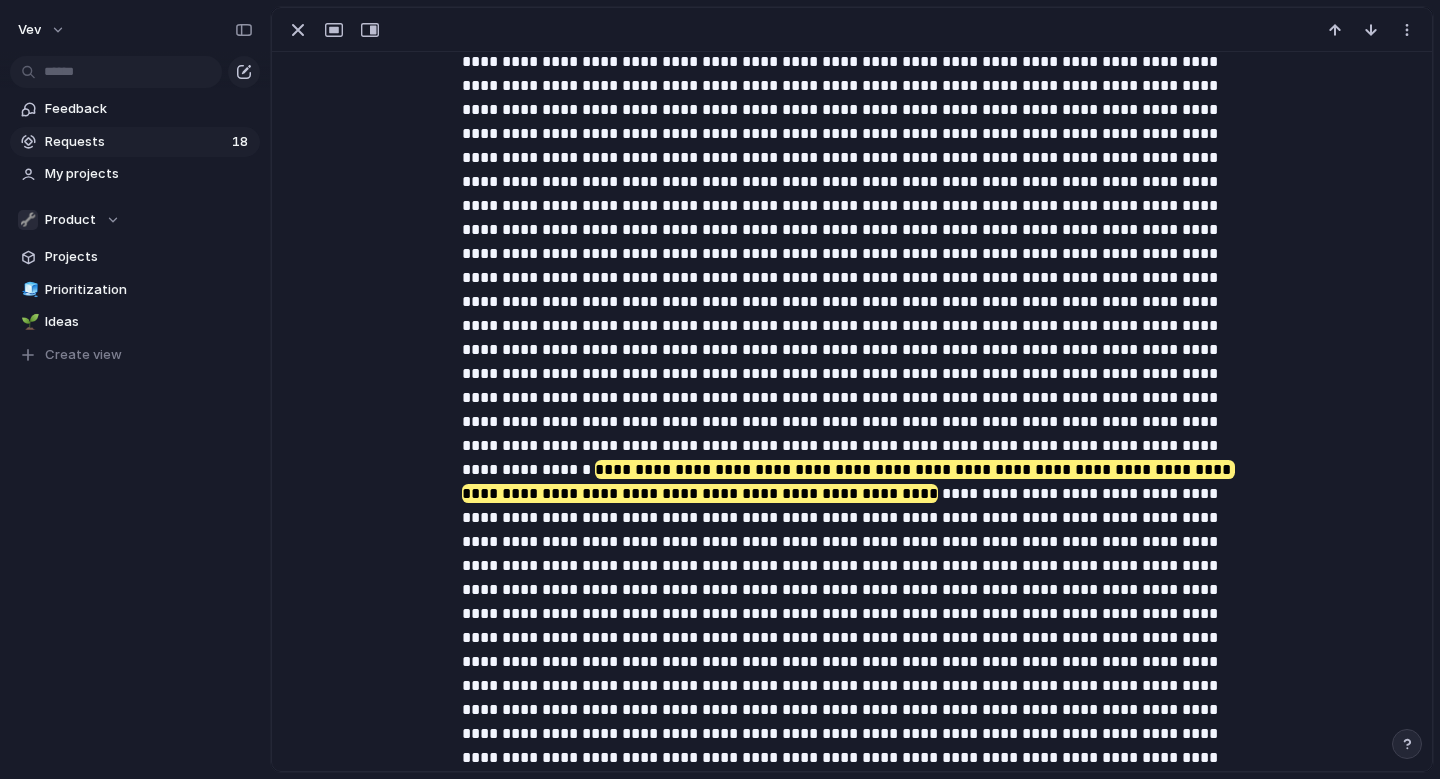 scroll, scrollTop: 2032, scrollLeft: 0, axis: vertical 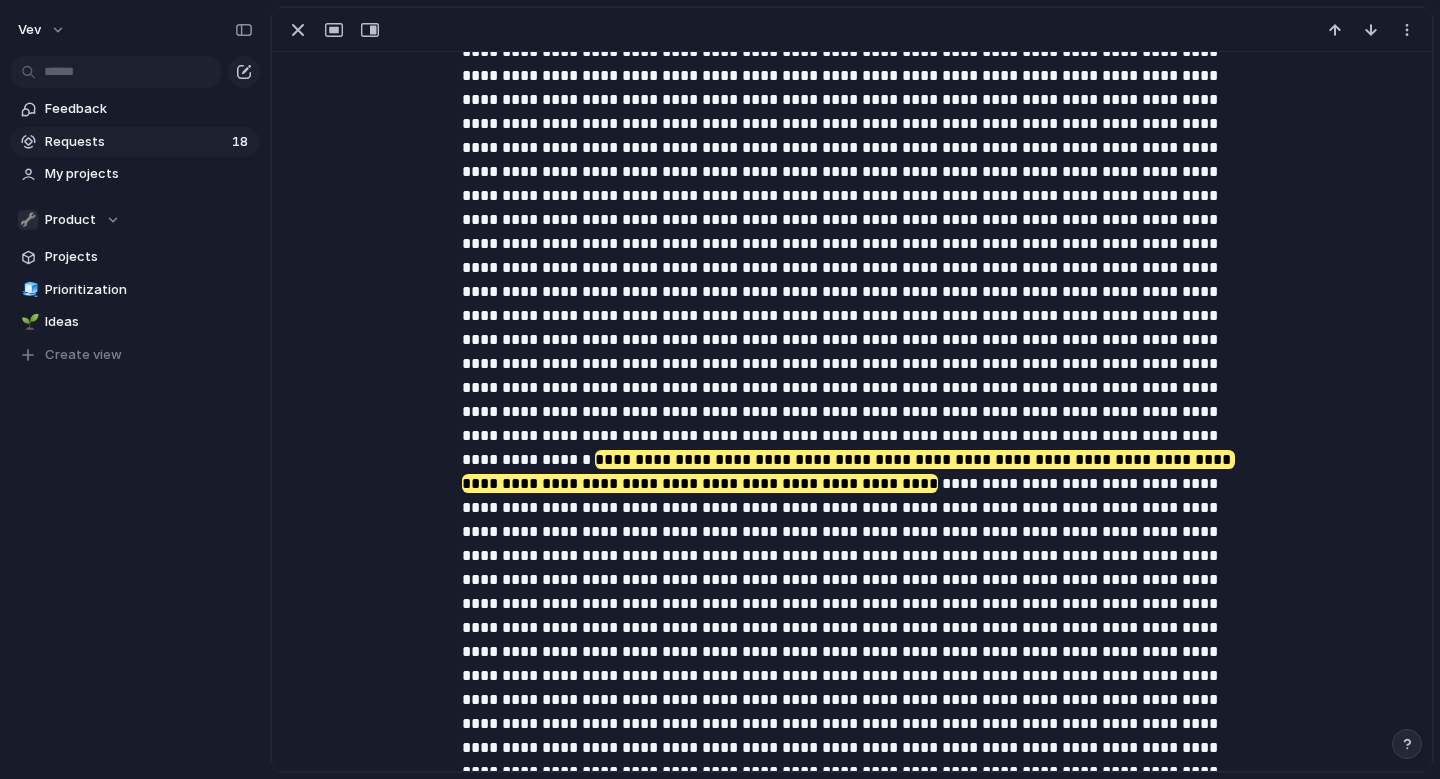 click on "**********" at bounding box center [848, 471] 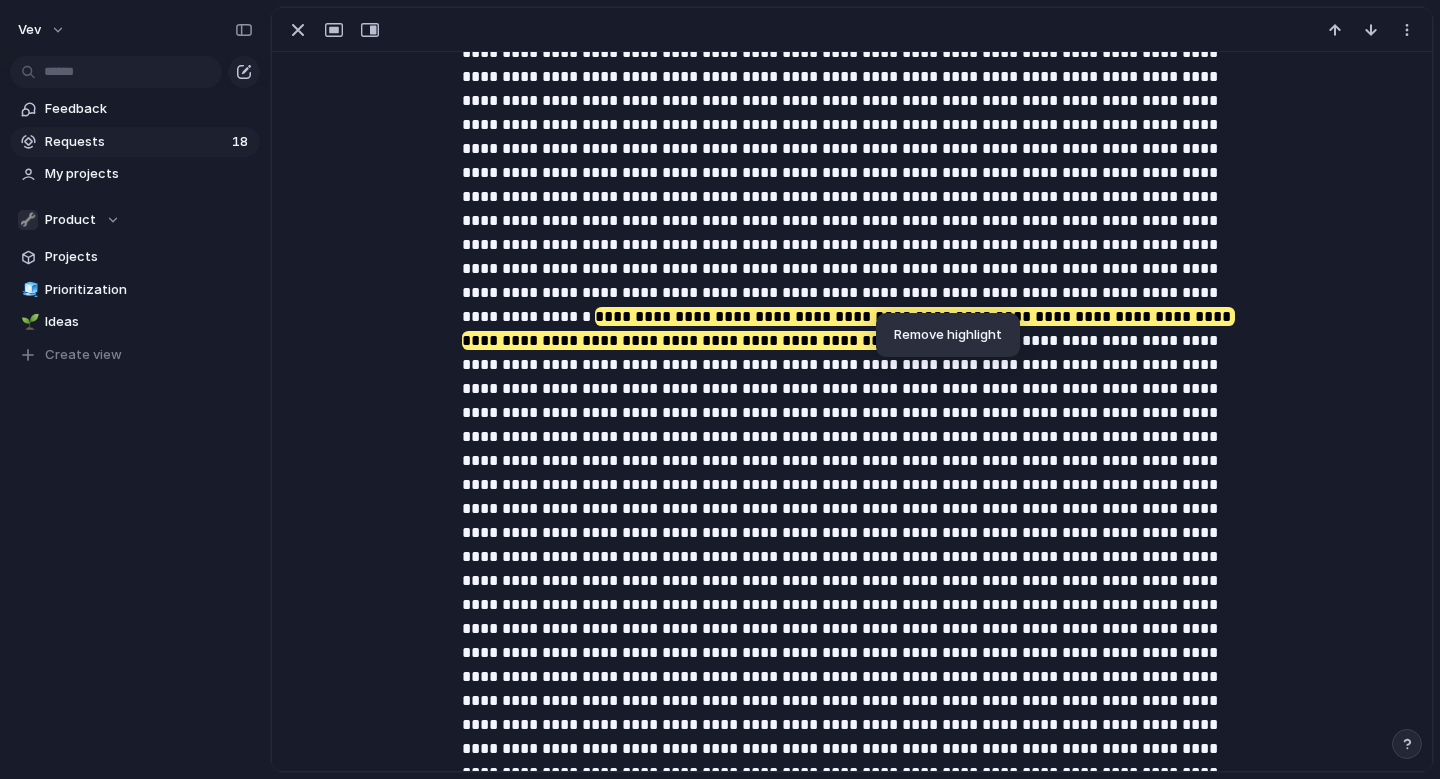 scroll, scrollTop: 2176, scrollLeft: 0, axis: vertical 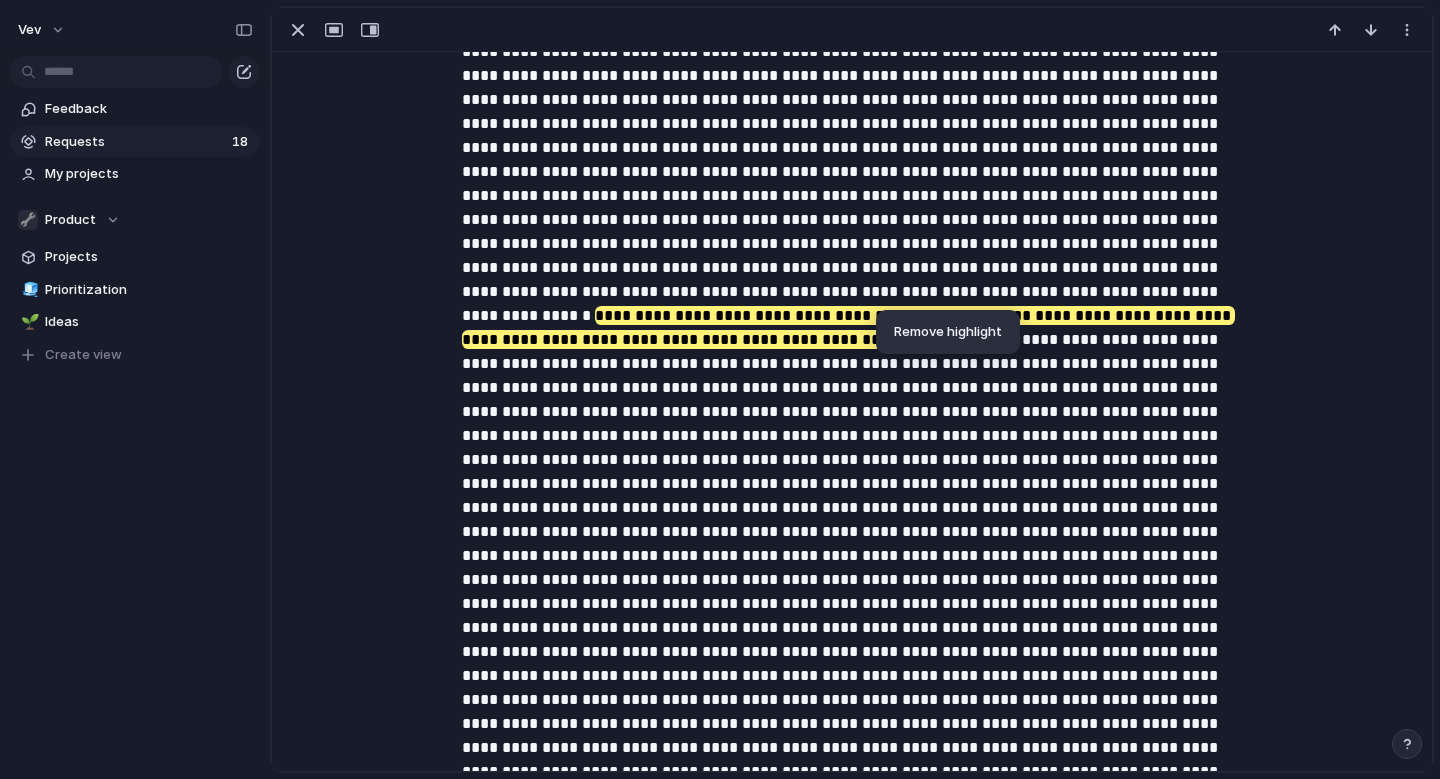 click on "**********" at bounding box center (854, -336) 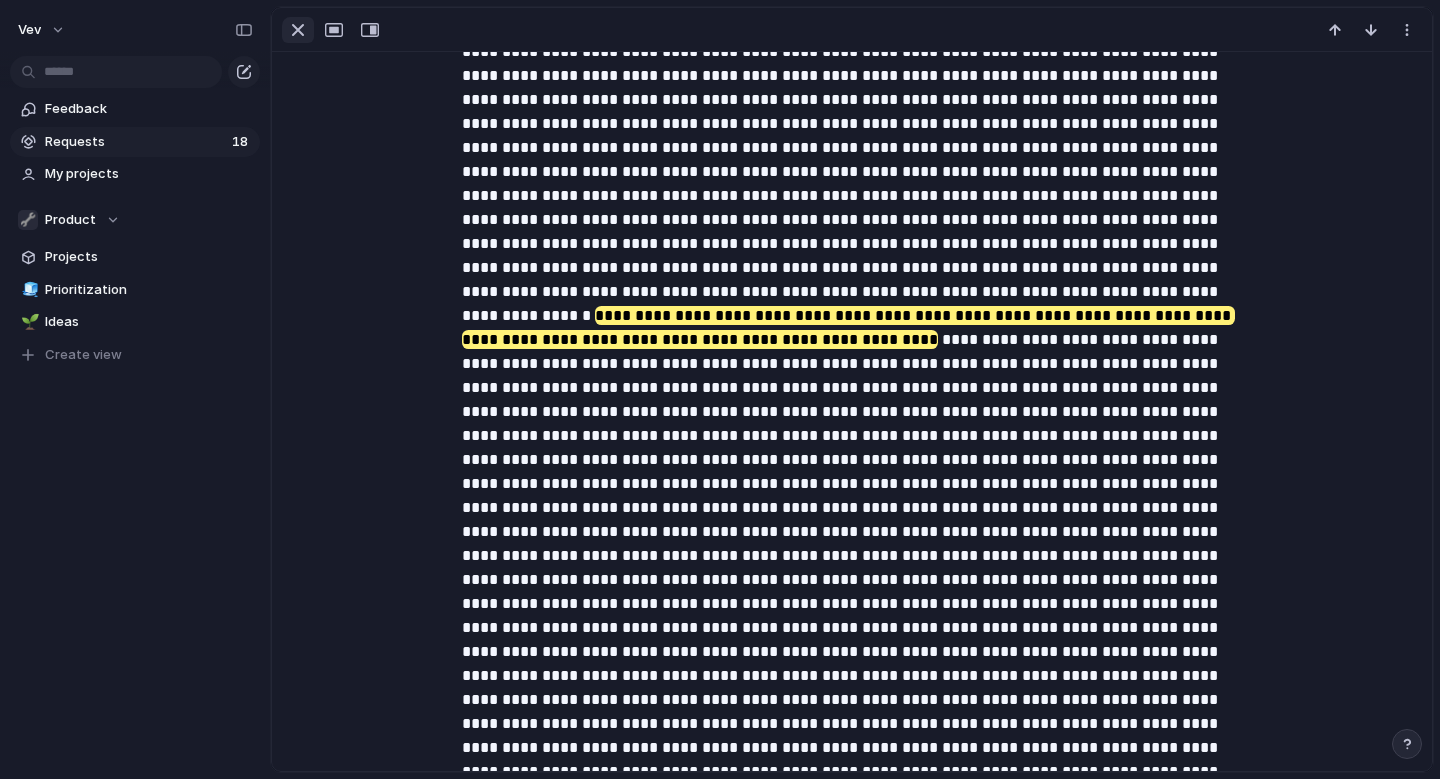click at bounding box center (298, 30) 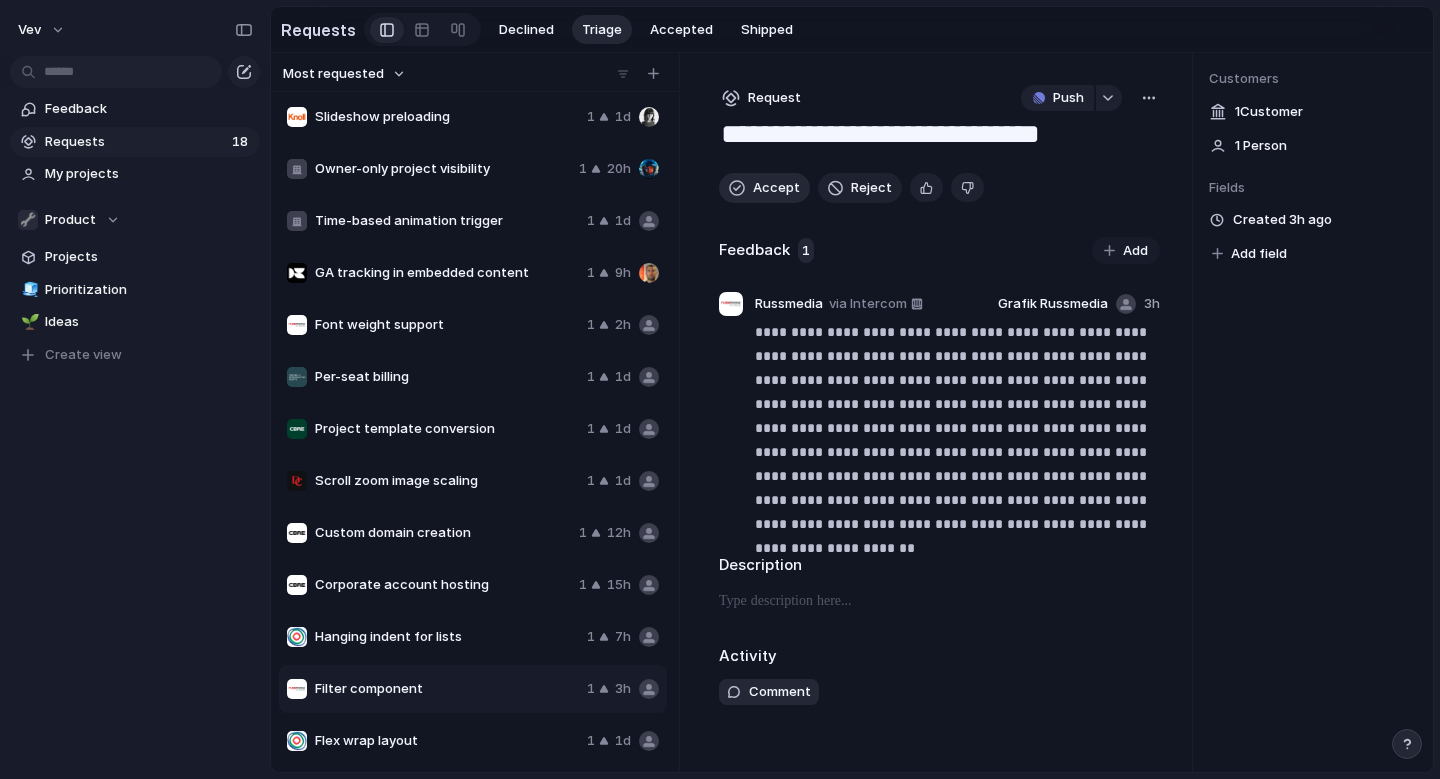 click on "Accept" at bounding box center [776, 188] 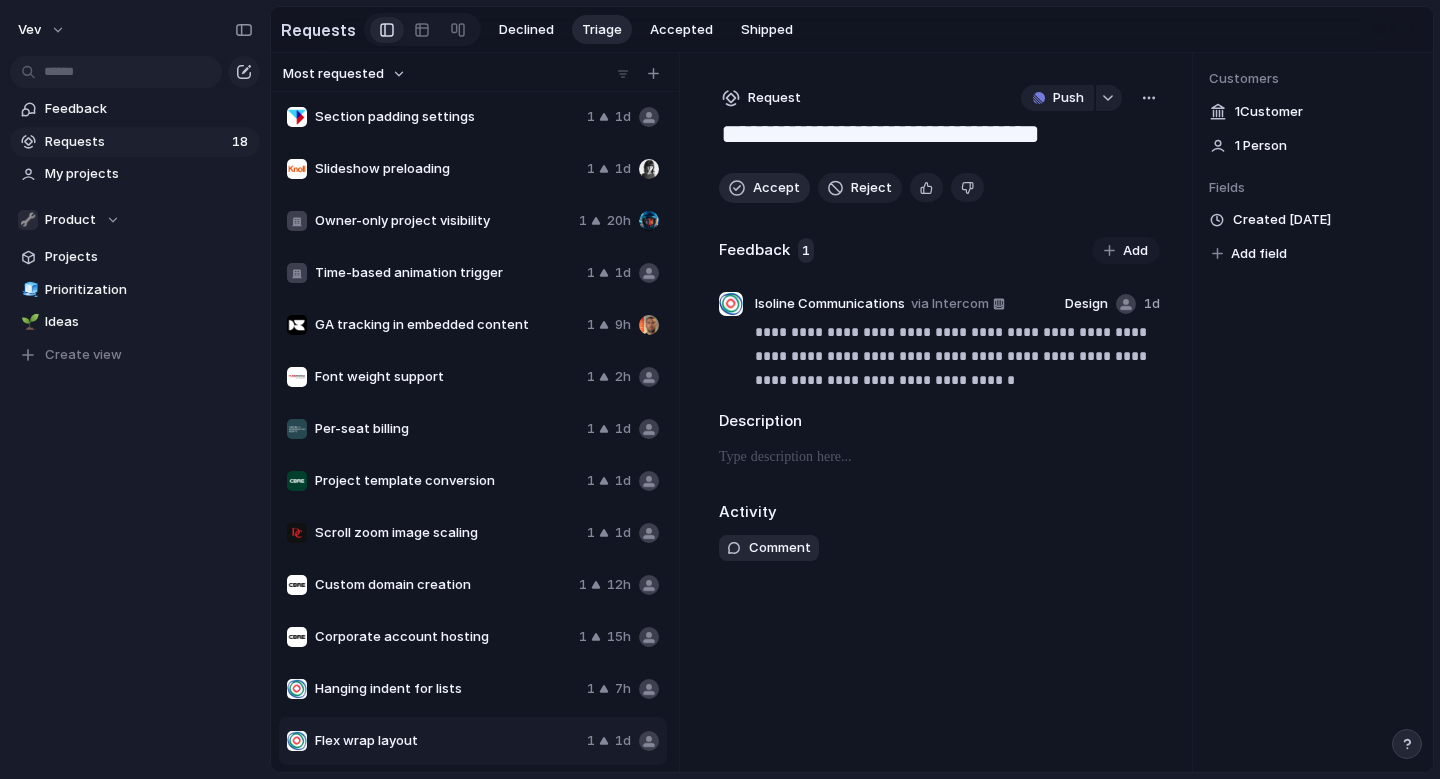 scroll, scrollTop: 212, scrollLeft: 0, axis: vertical 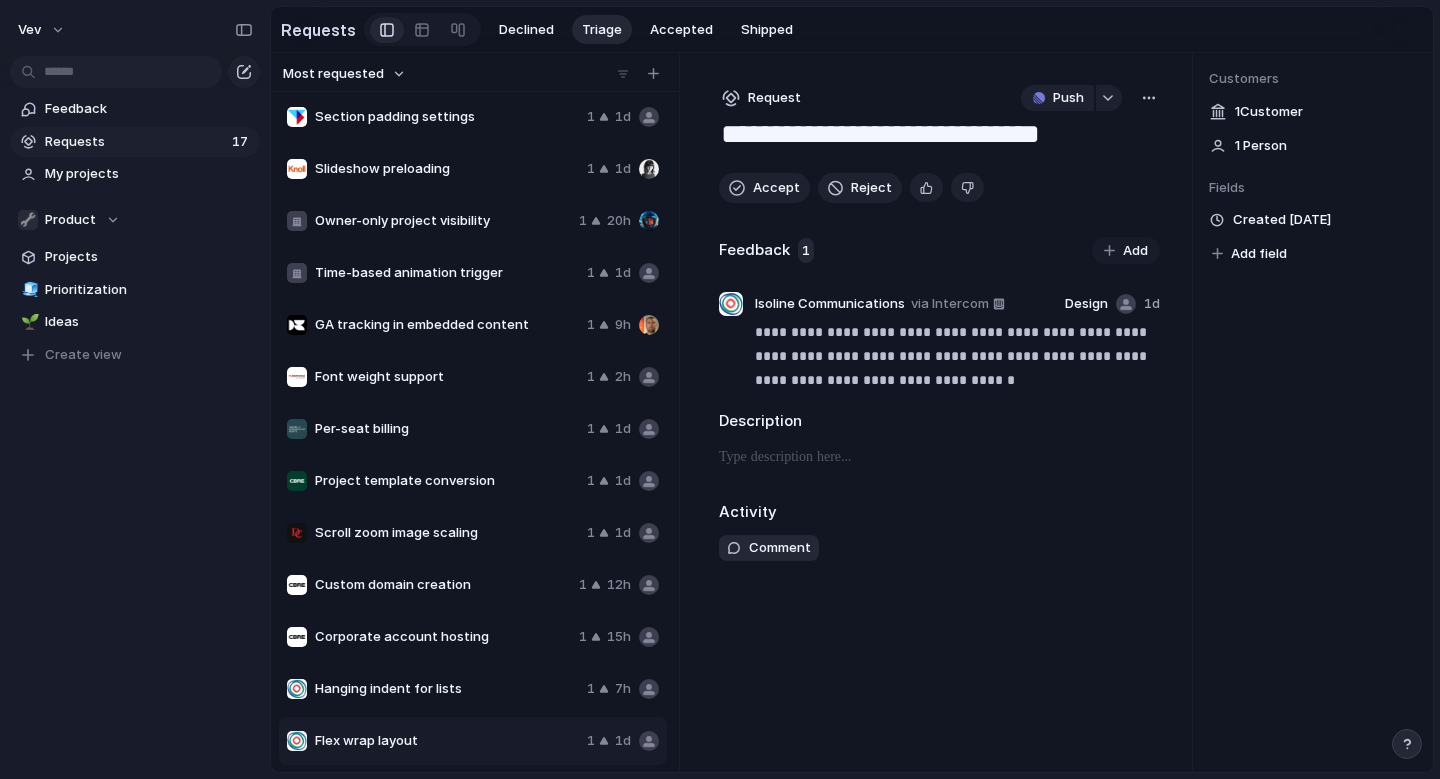 click on "Hanging indent for lists" at bounding box center (433, 689) 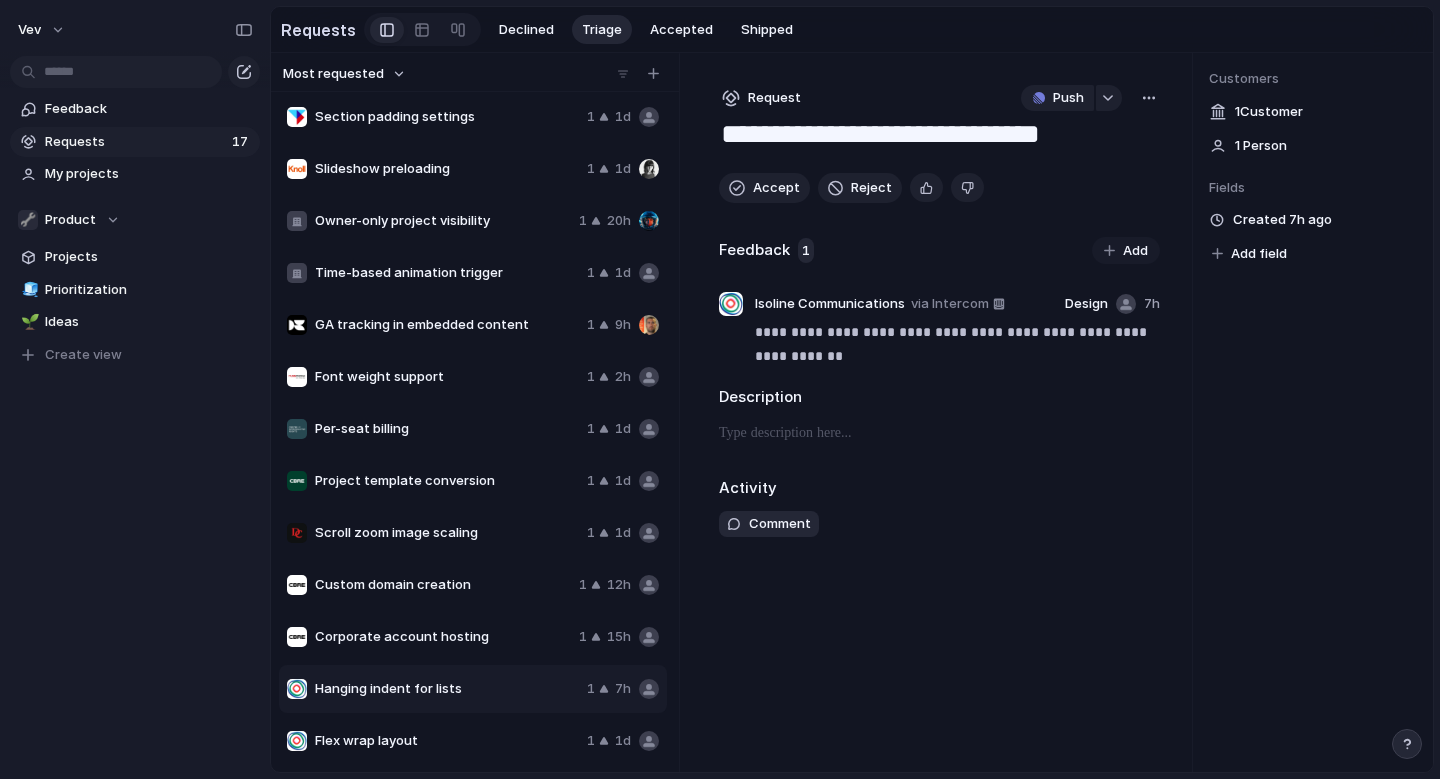 click on "**********" at bounding box center [939, 412] 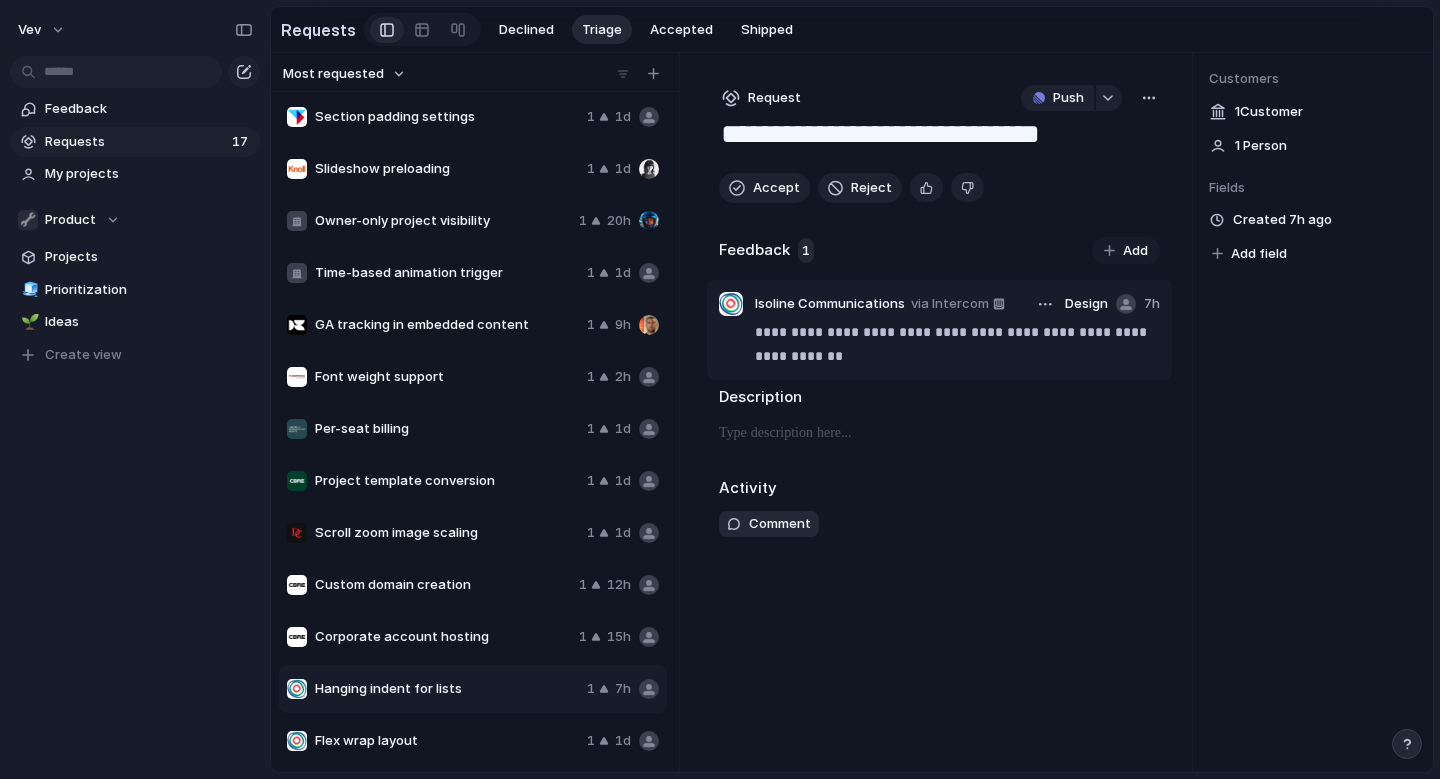 click on "**********" at bounding box center [957, 344] 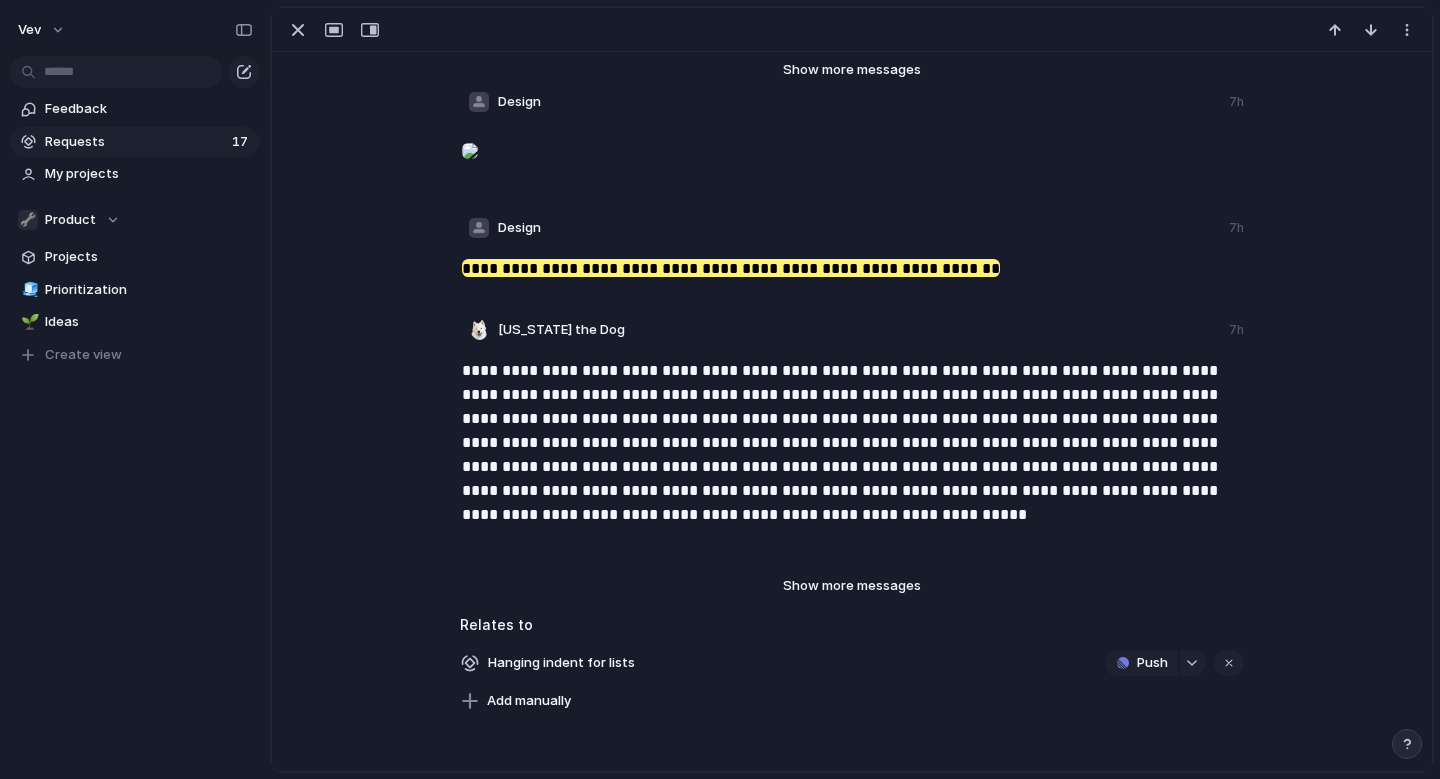 scroll, scrollTop: 278, scrollLeft: 0, axis: vertical 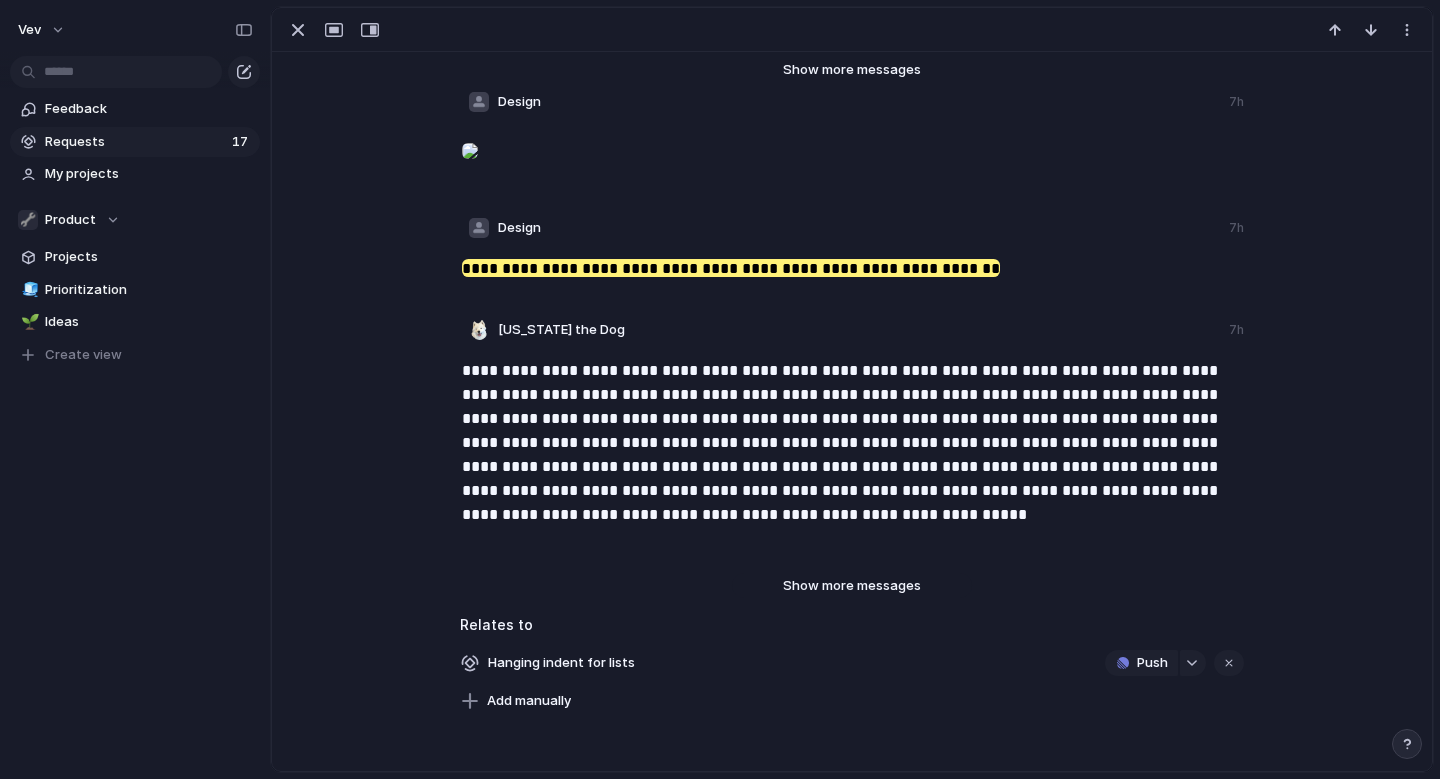click on "Show more messages" at bounding box center [852, 586] 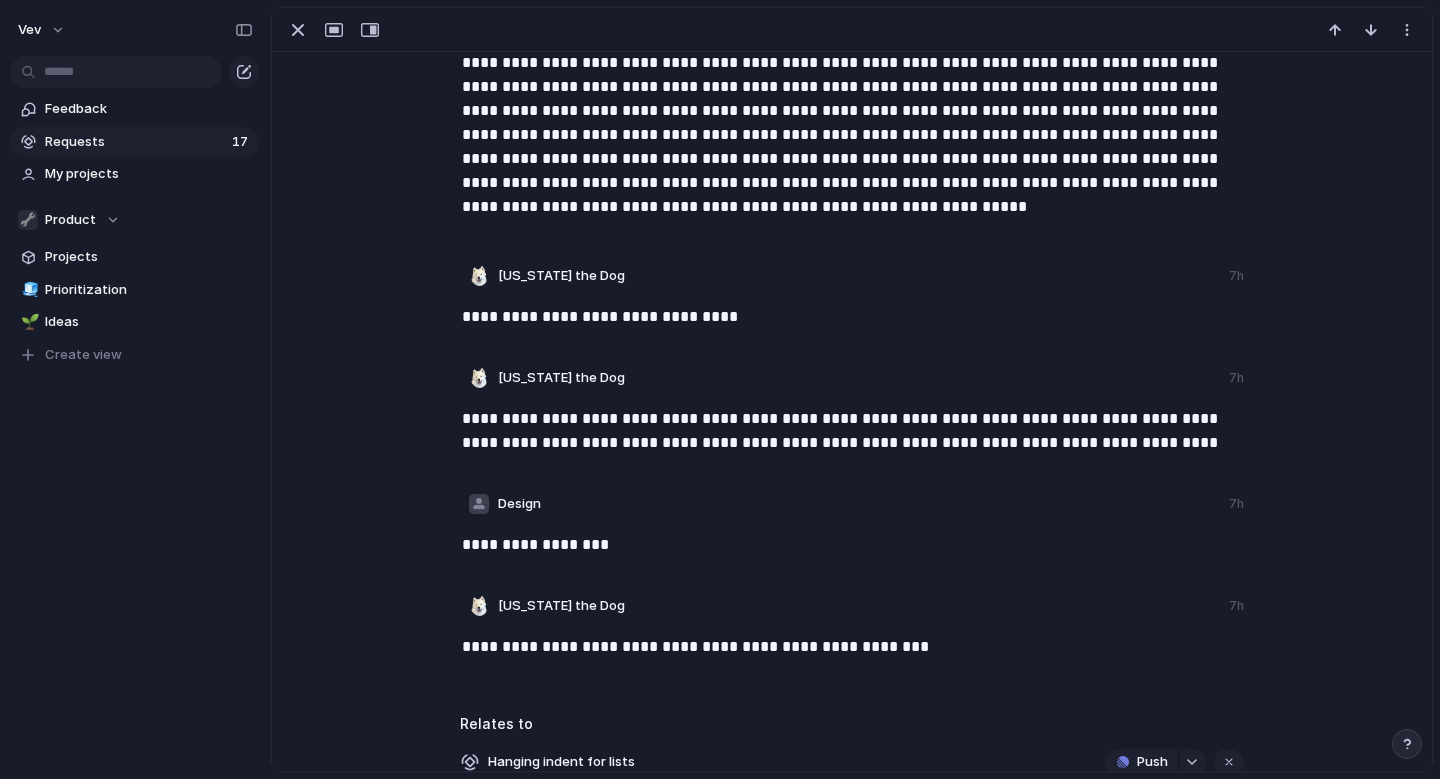 scroll, scrollTop: 0, scrollLeft: 0, axis: both 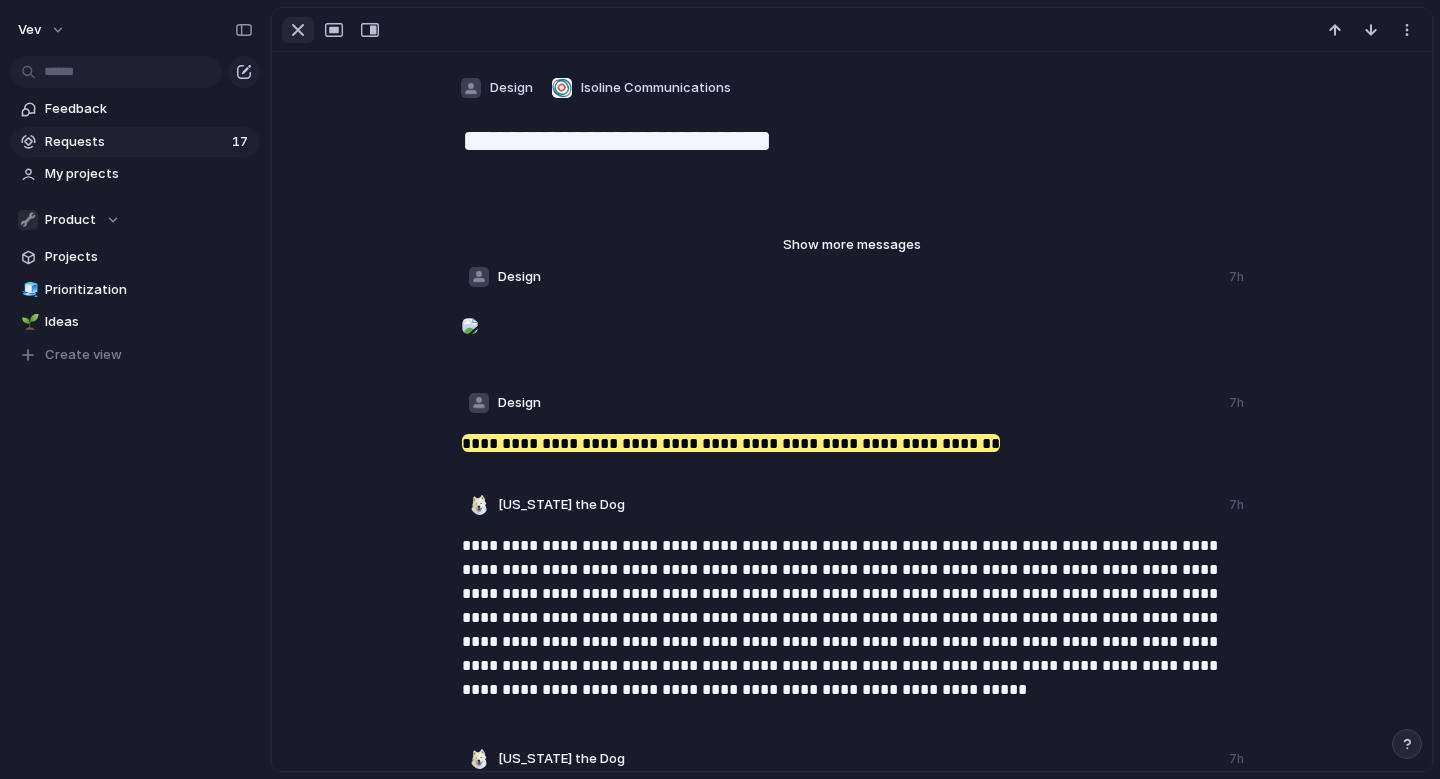 click at bounding box center [298, 30] 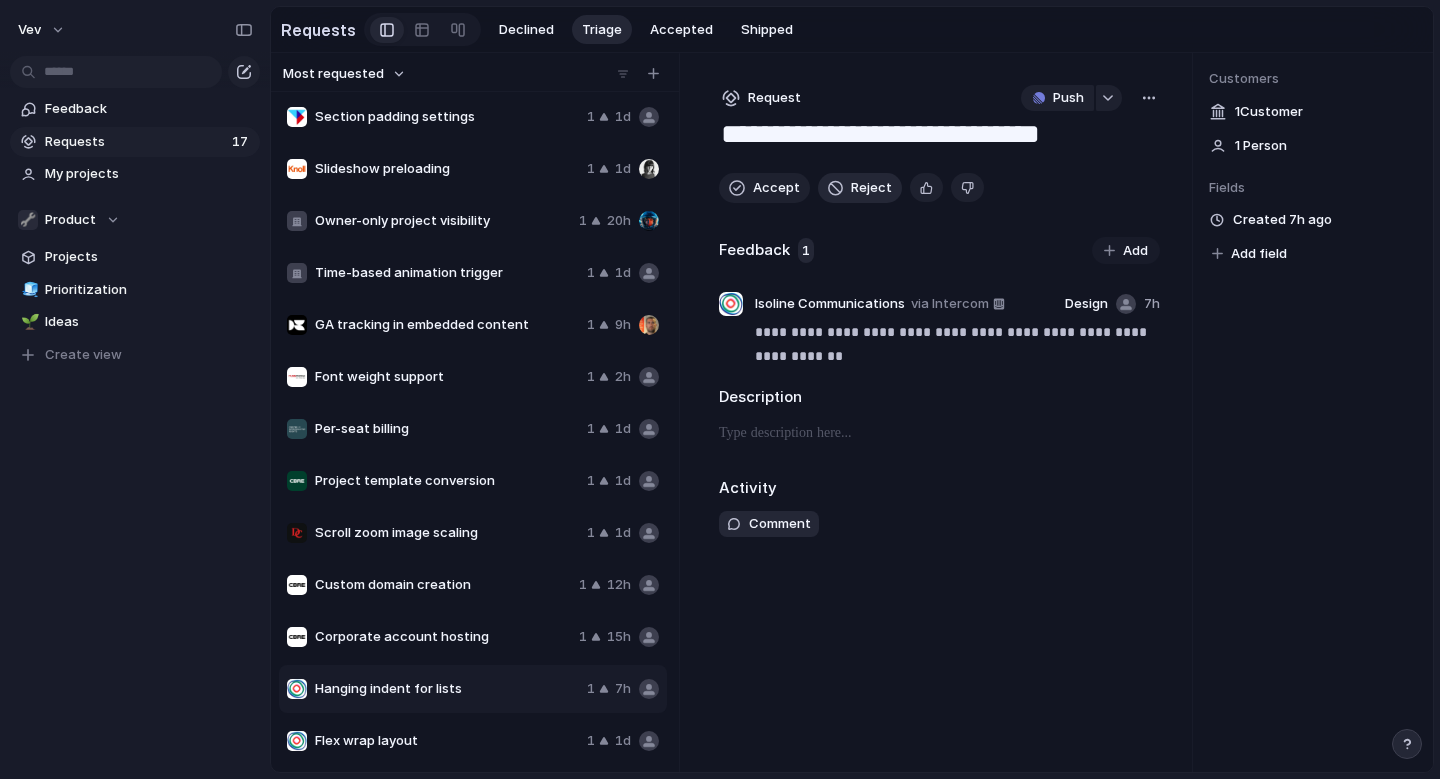 click on "Reject" at bounding box center (871, 188) 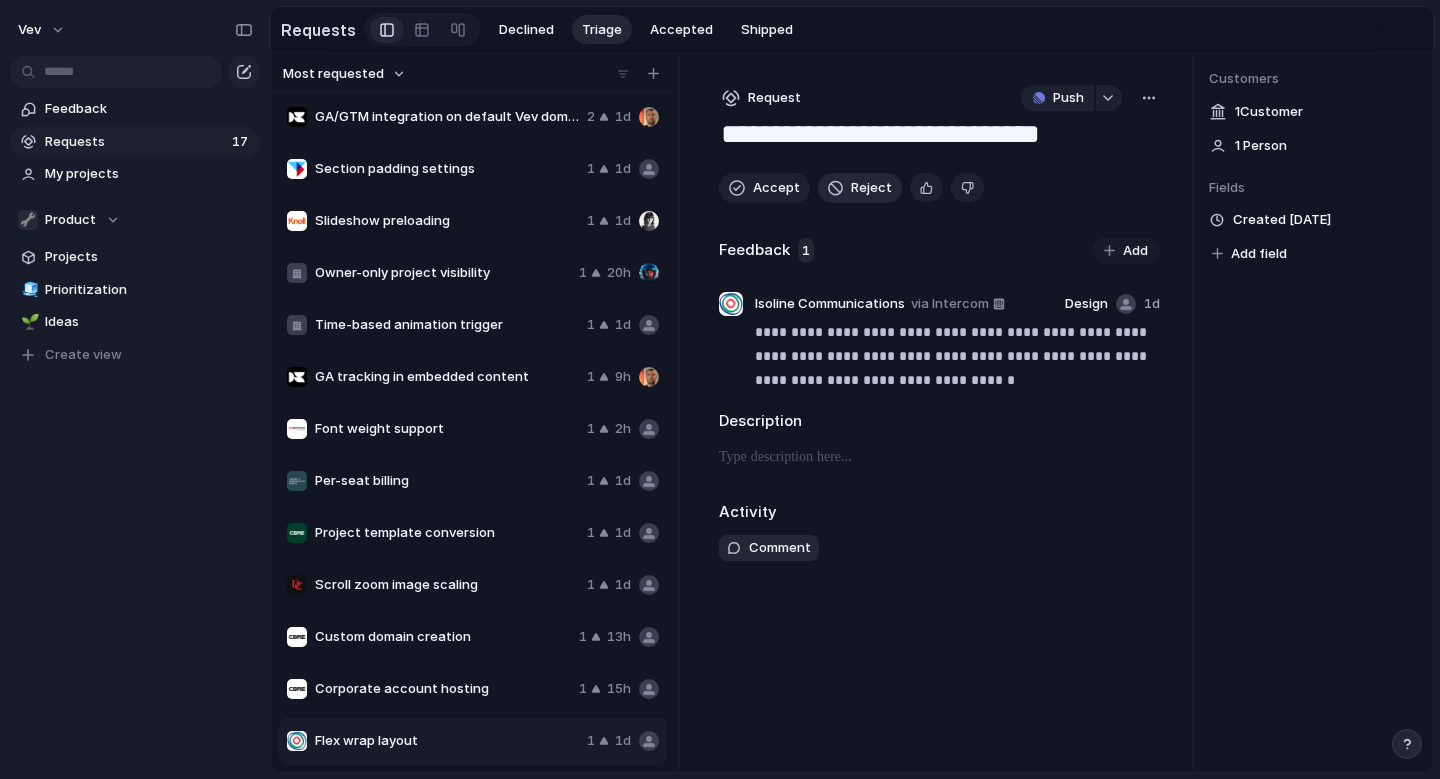 scroll, scrollTop: 160, scrollLeft: 0, axis: vertical 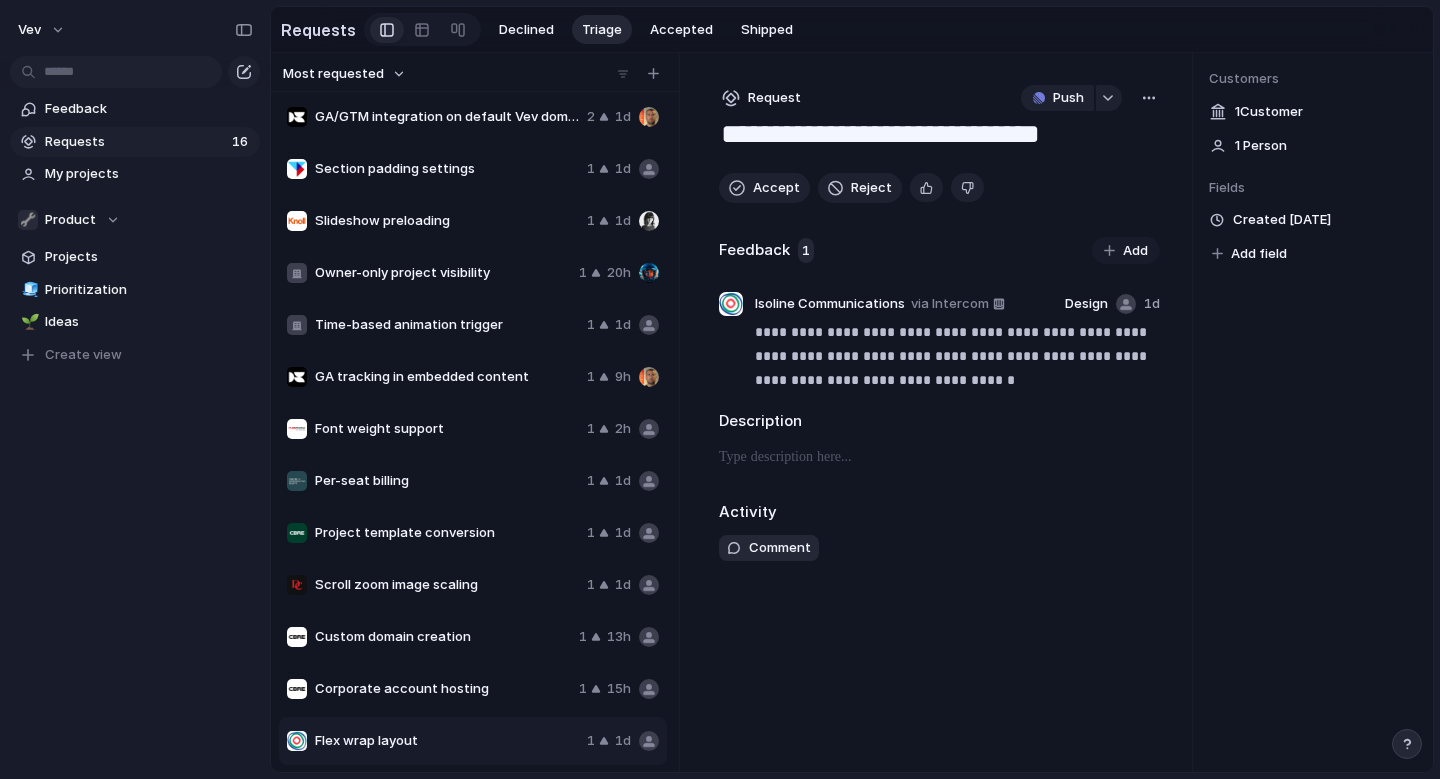 click on "Corporate account hosting" at bounding box center [443, 689] 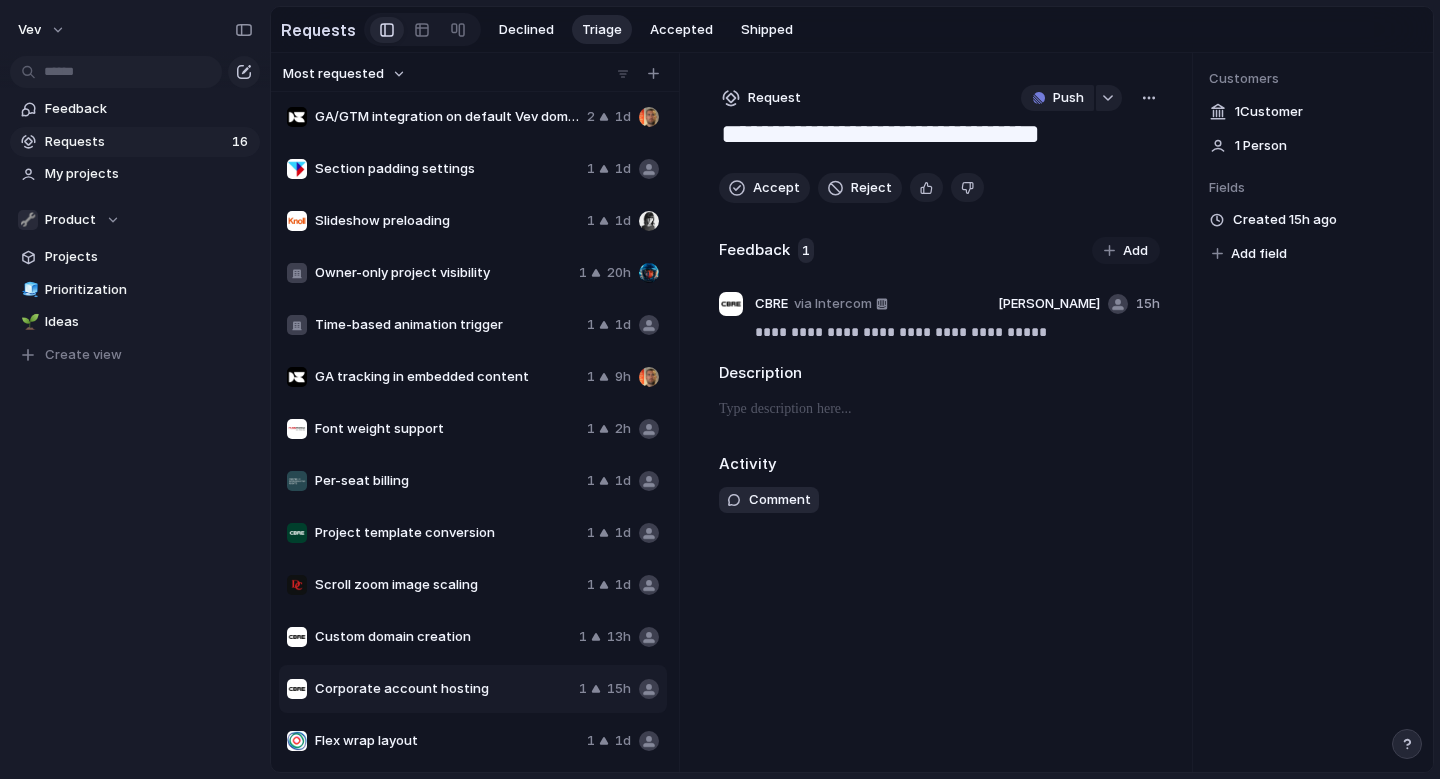 click on "**********" at bounding box center [939, 412] 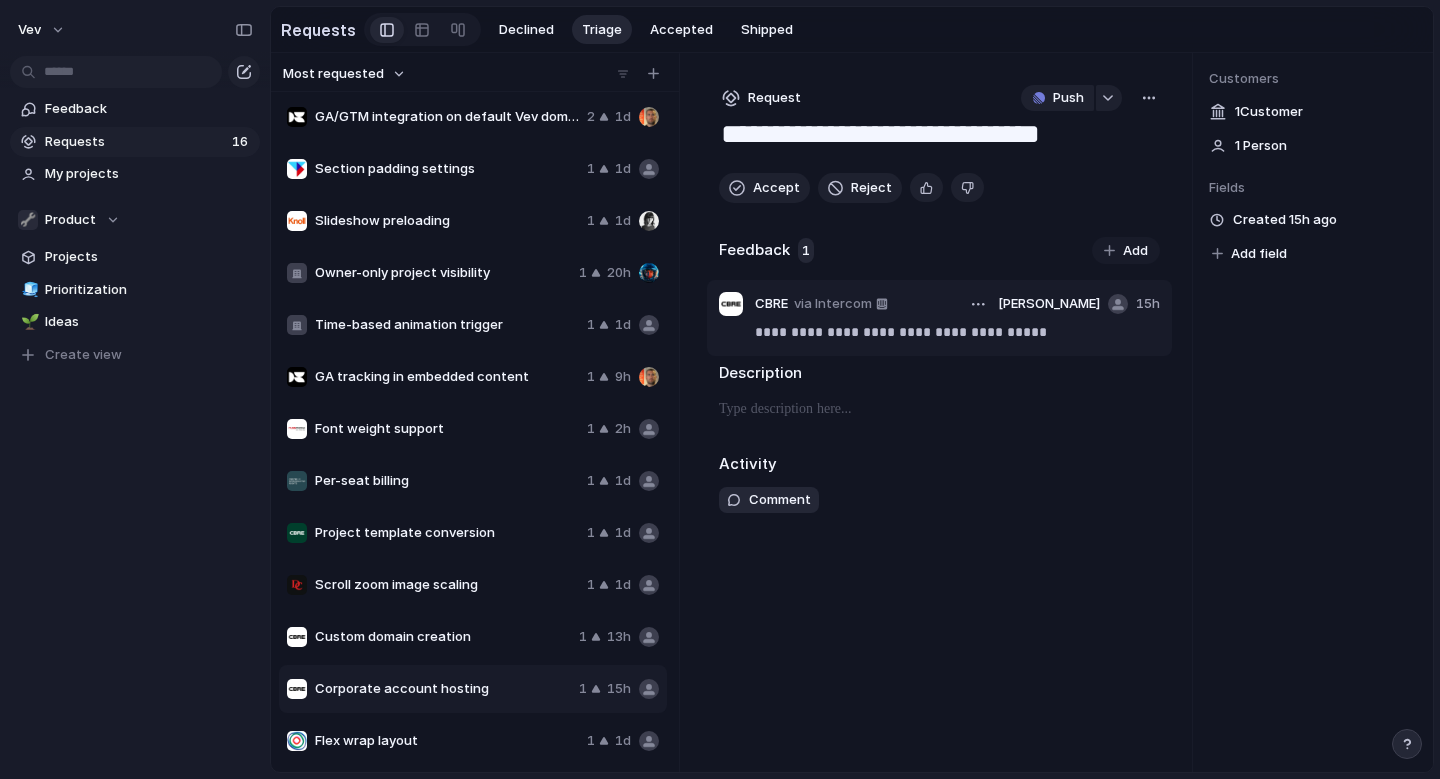 click on "**********" at bounding box center (957, 332) 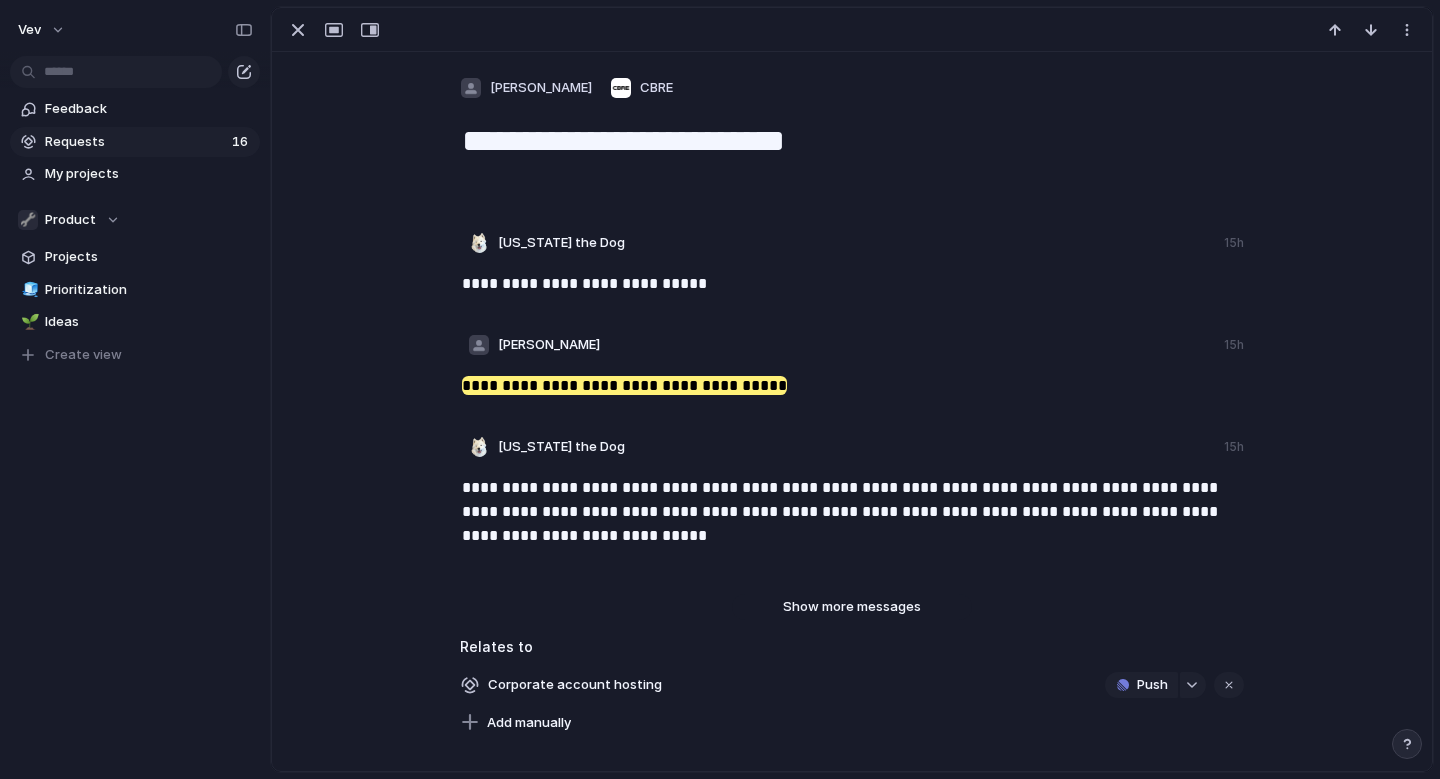 click on "Show more messages" at bounding box center [852, 607] 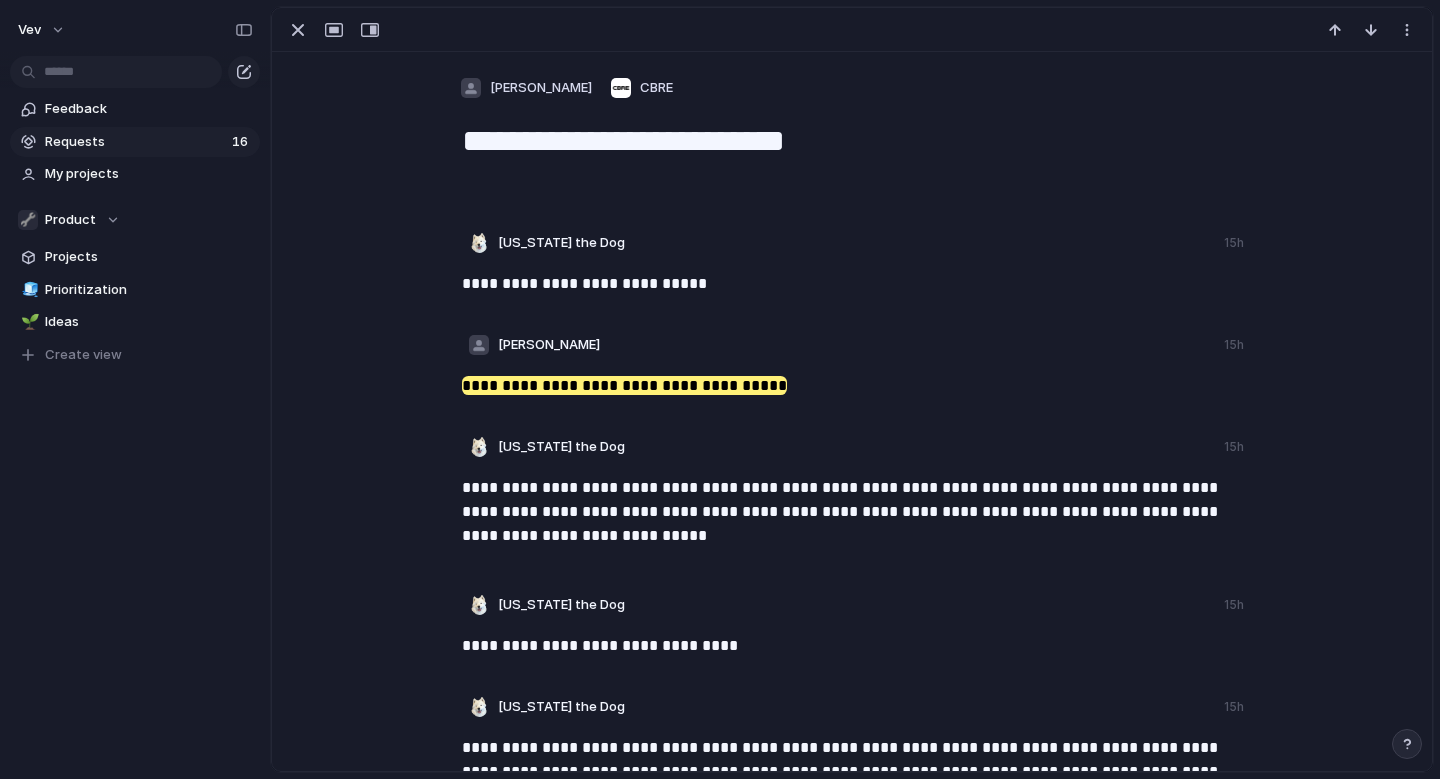 click on "**********" at bounding box center (854, 520) 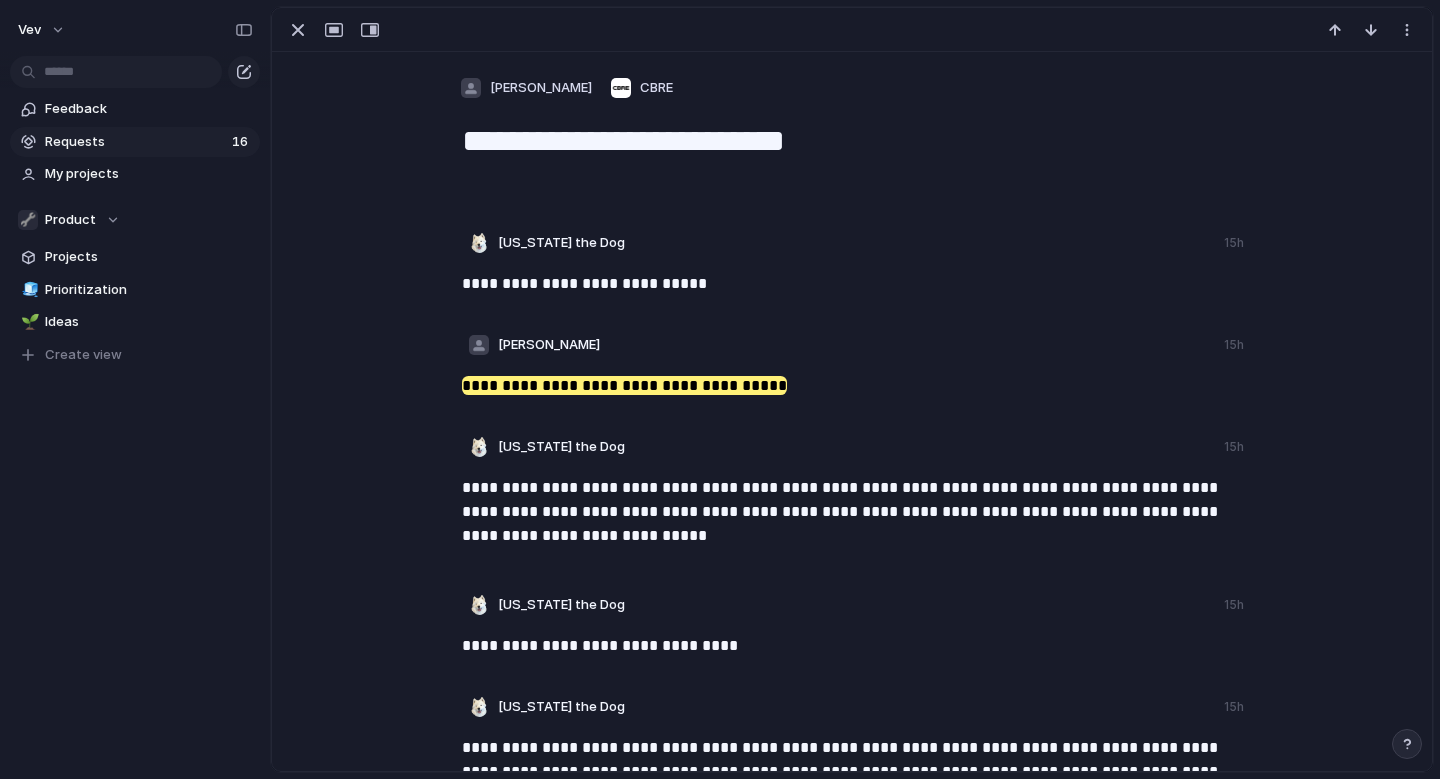click on "**********" at bounding box center [854, 512] 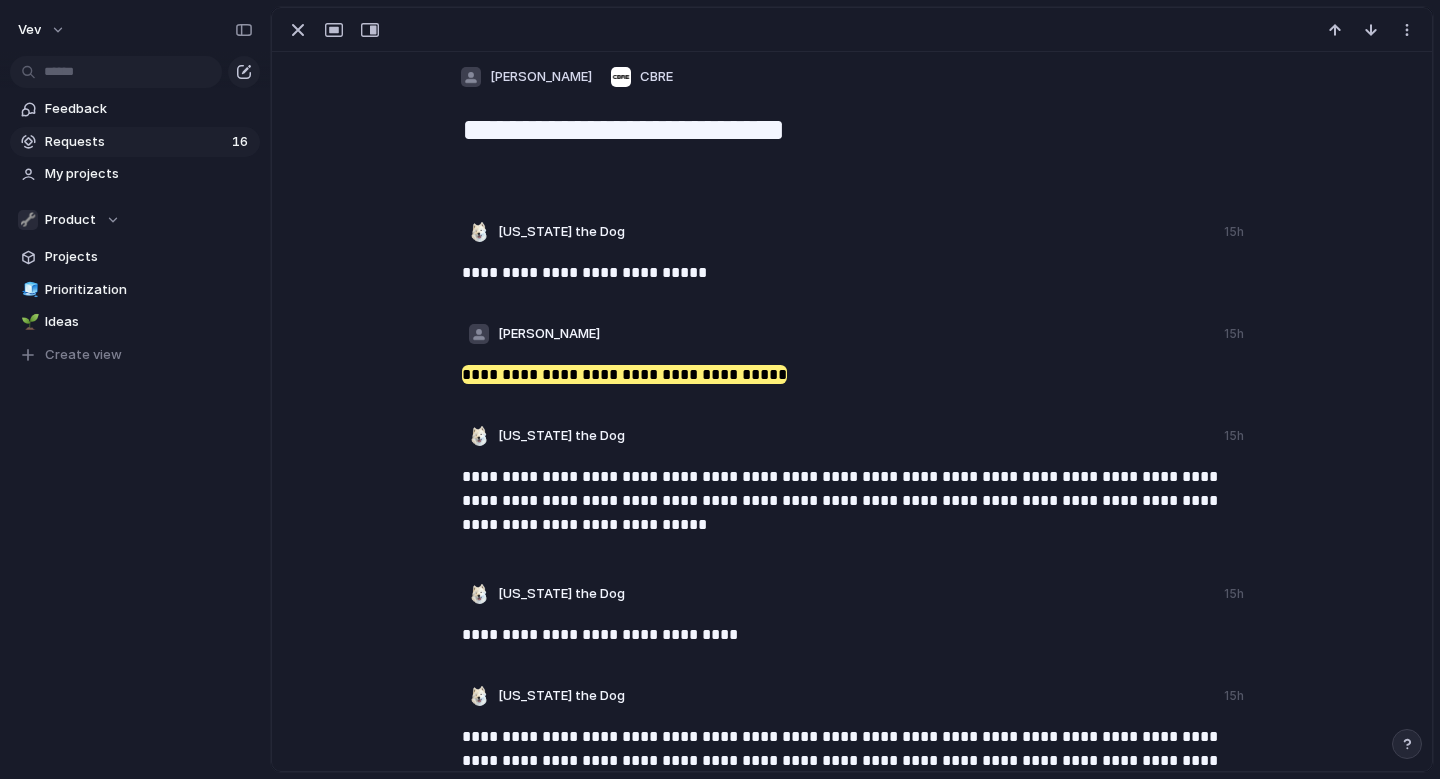 scroll, scrollTop: 0, scrollLeft: 0, axis: both 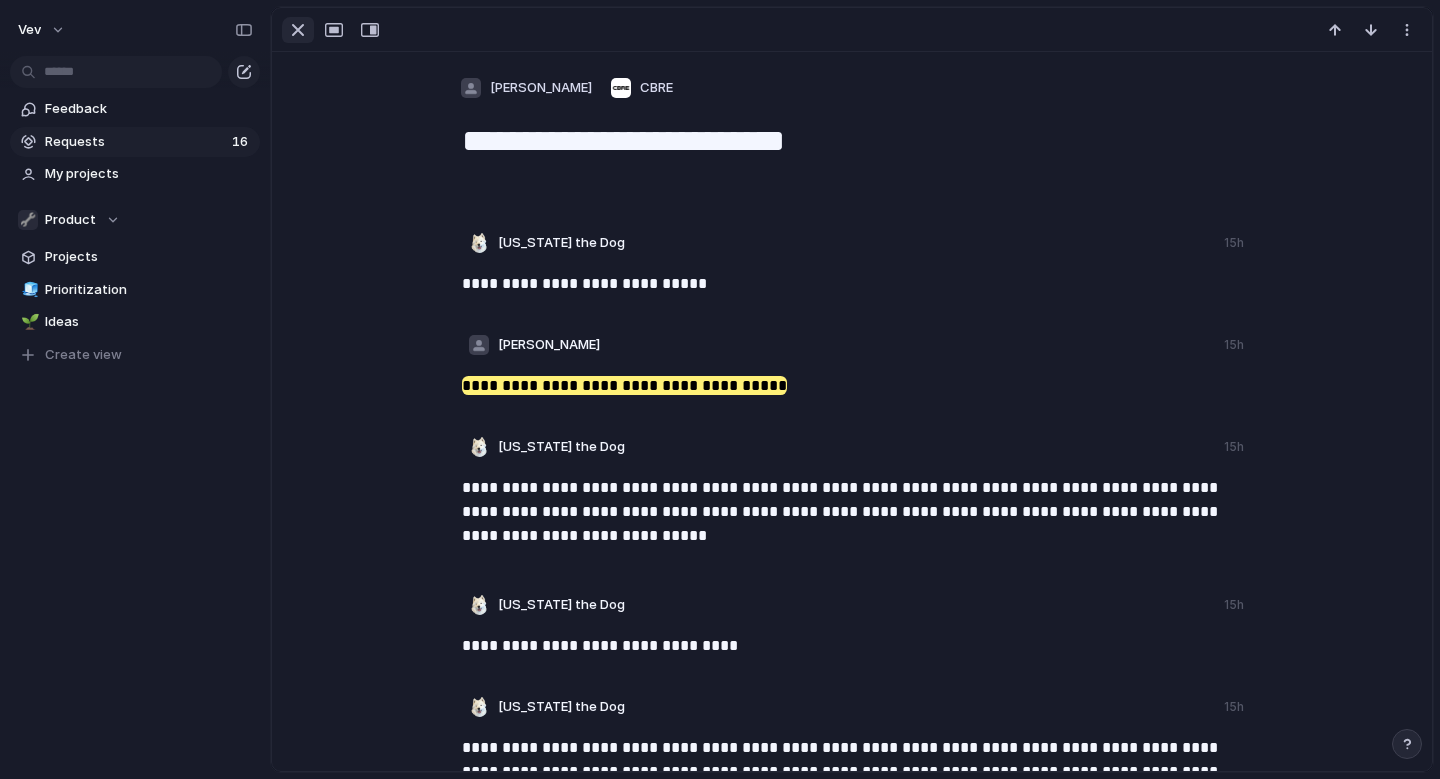 click at bounding box center [298, 30] 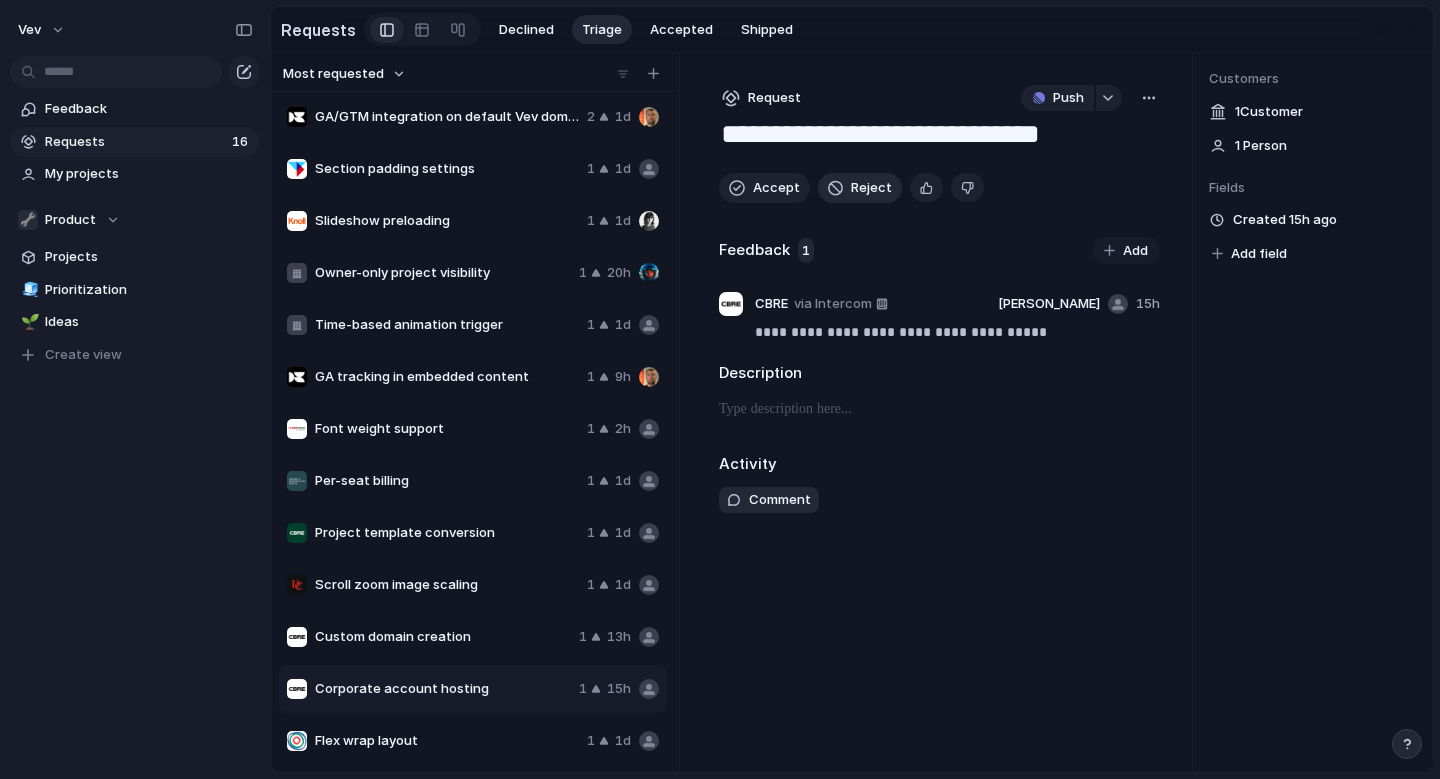 click on "Reject" at bounding box center [871, 188] 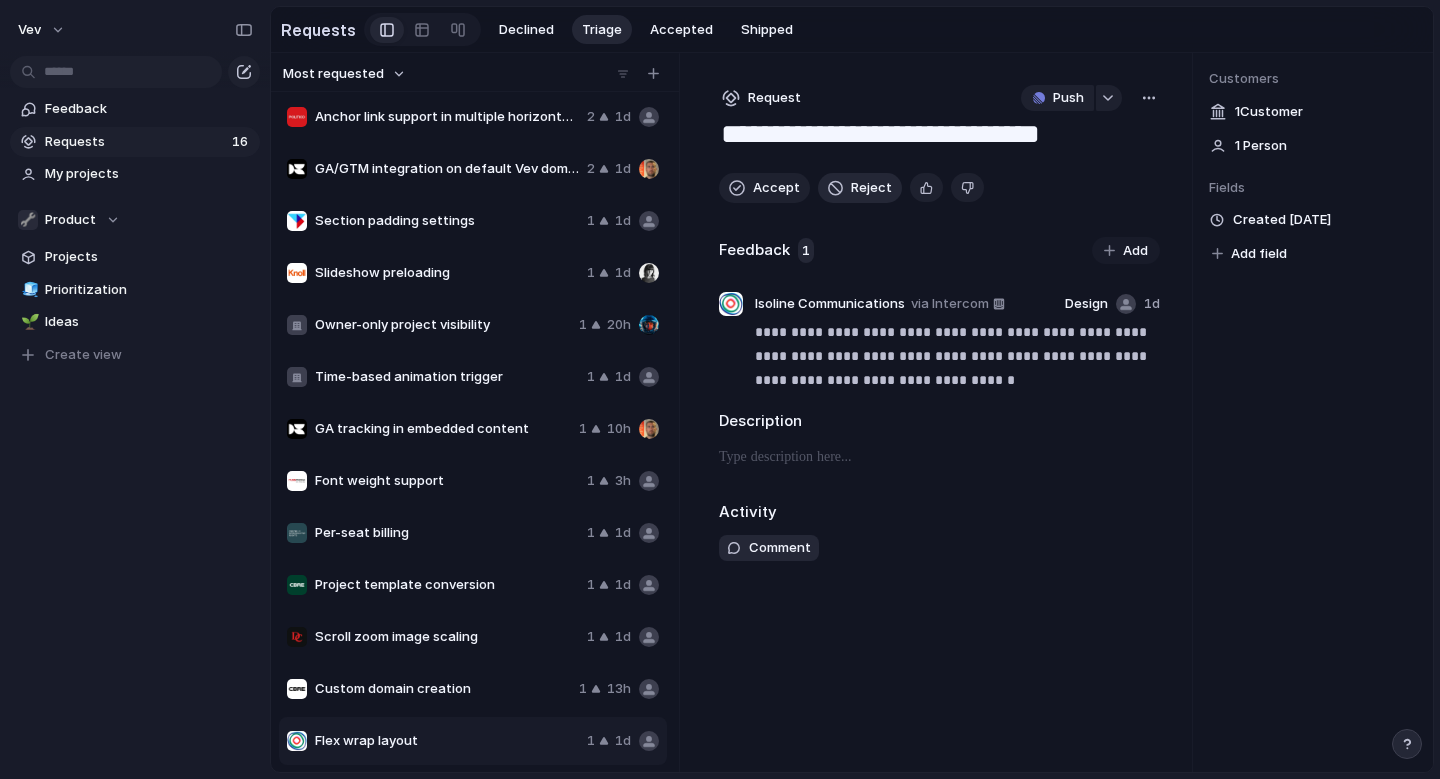 scroll, scrollTop: 108, scrollLeft: 0, axis: vertical 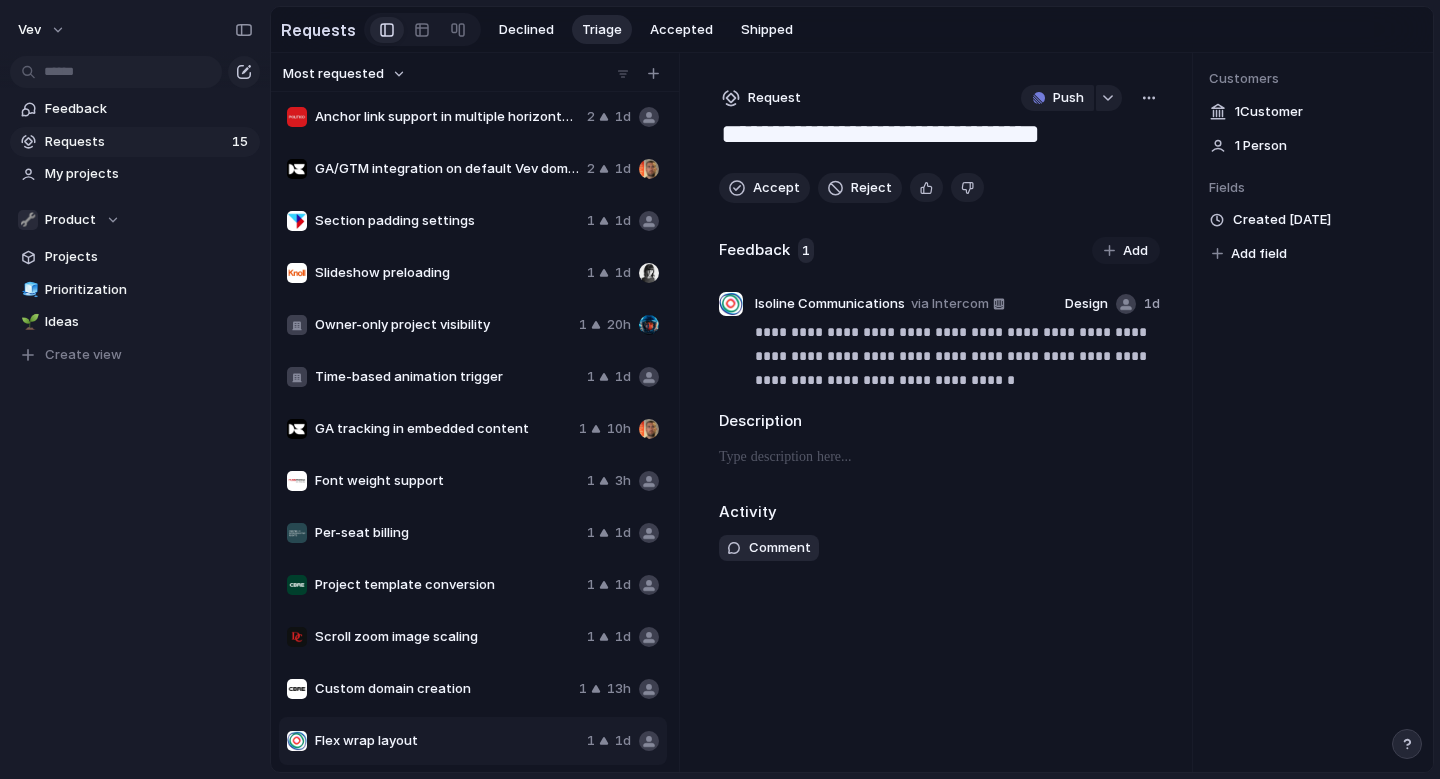 click on "Custom domain creation" at bounding box center [443, 689] 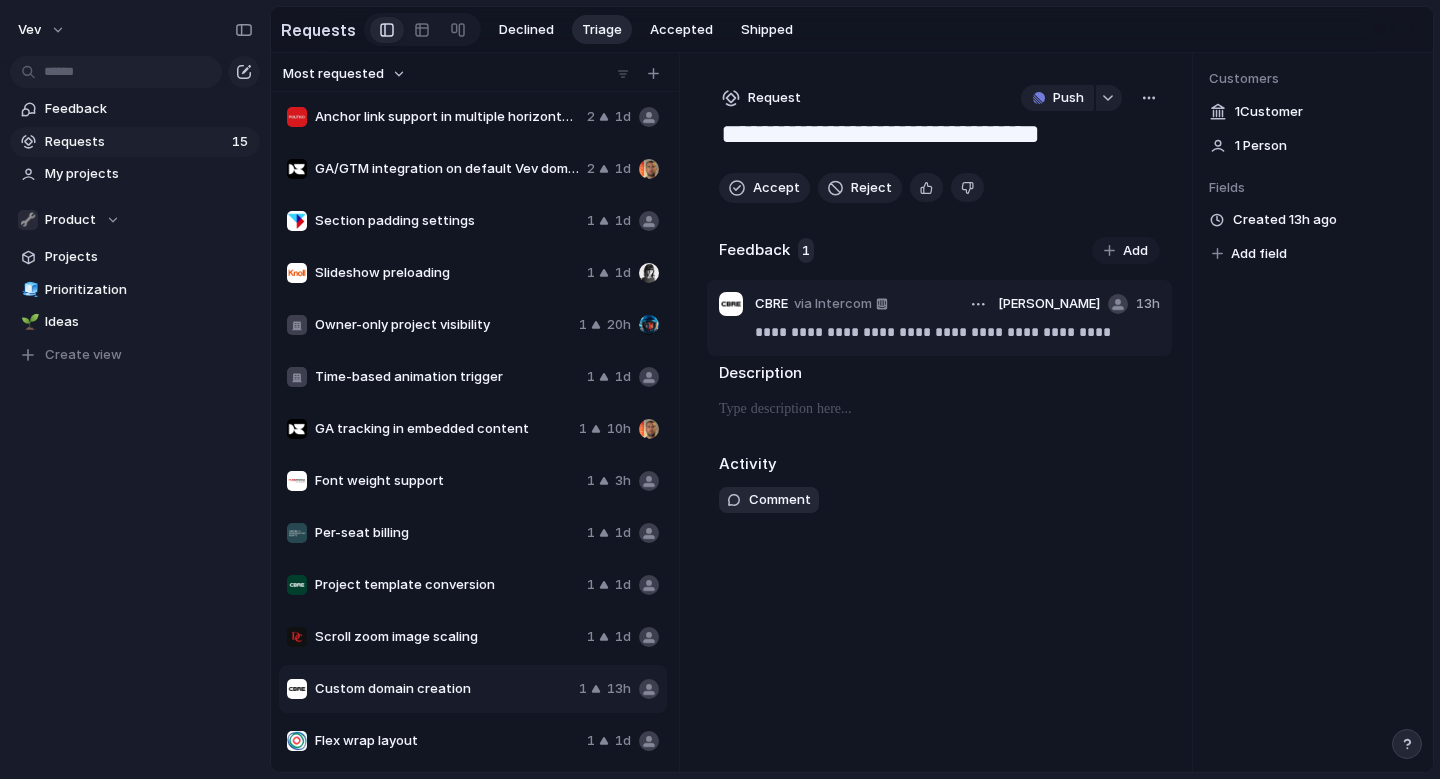 click on "**********" at bounding box center (957, 332) 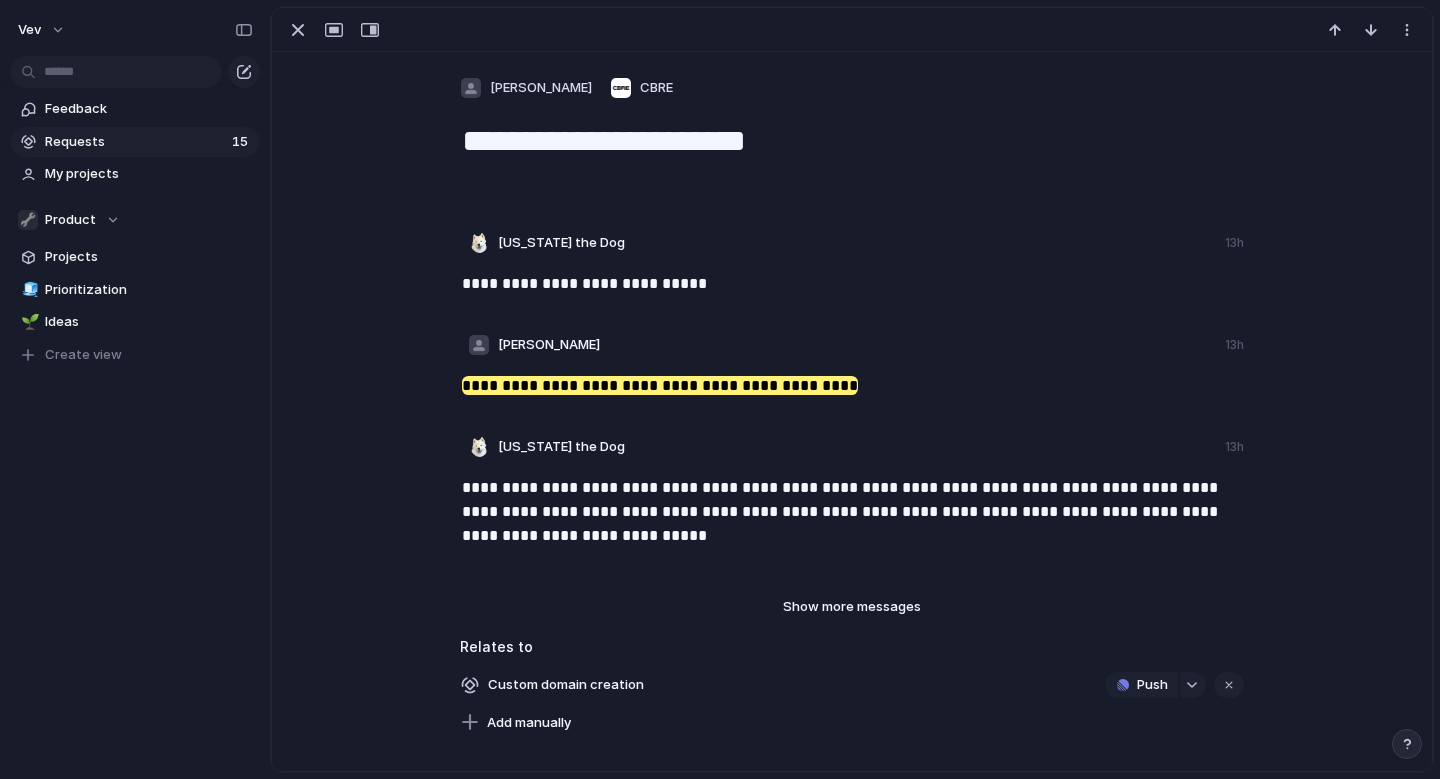 click on "Show more messages" at bounding box center [852, 607] 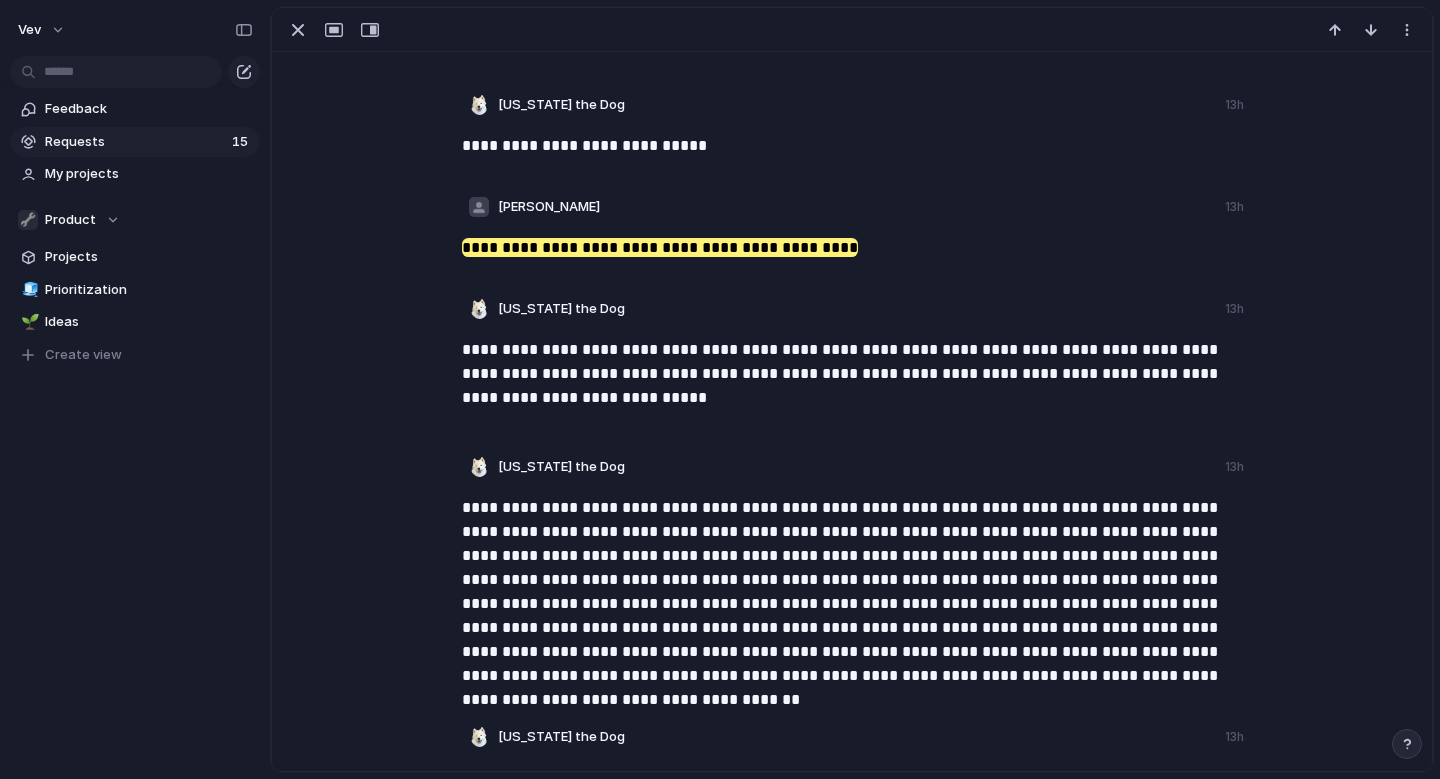 scroll, scrollTop: 0, scrollLeft: 0, axis: both 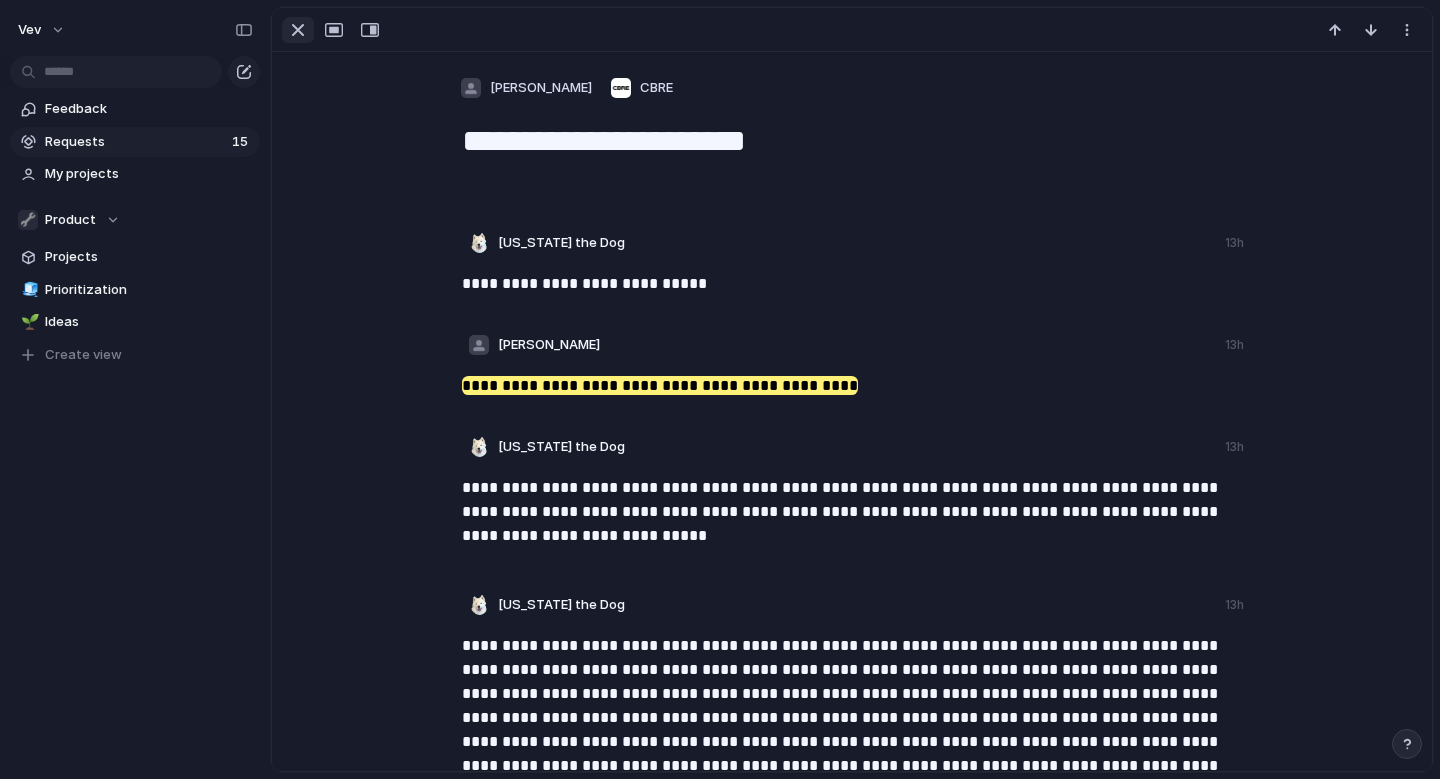 click at bounding box center [298, 30] 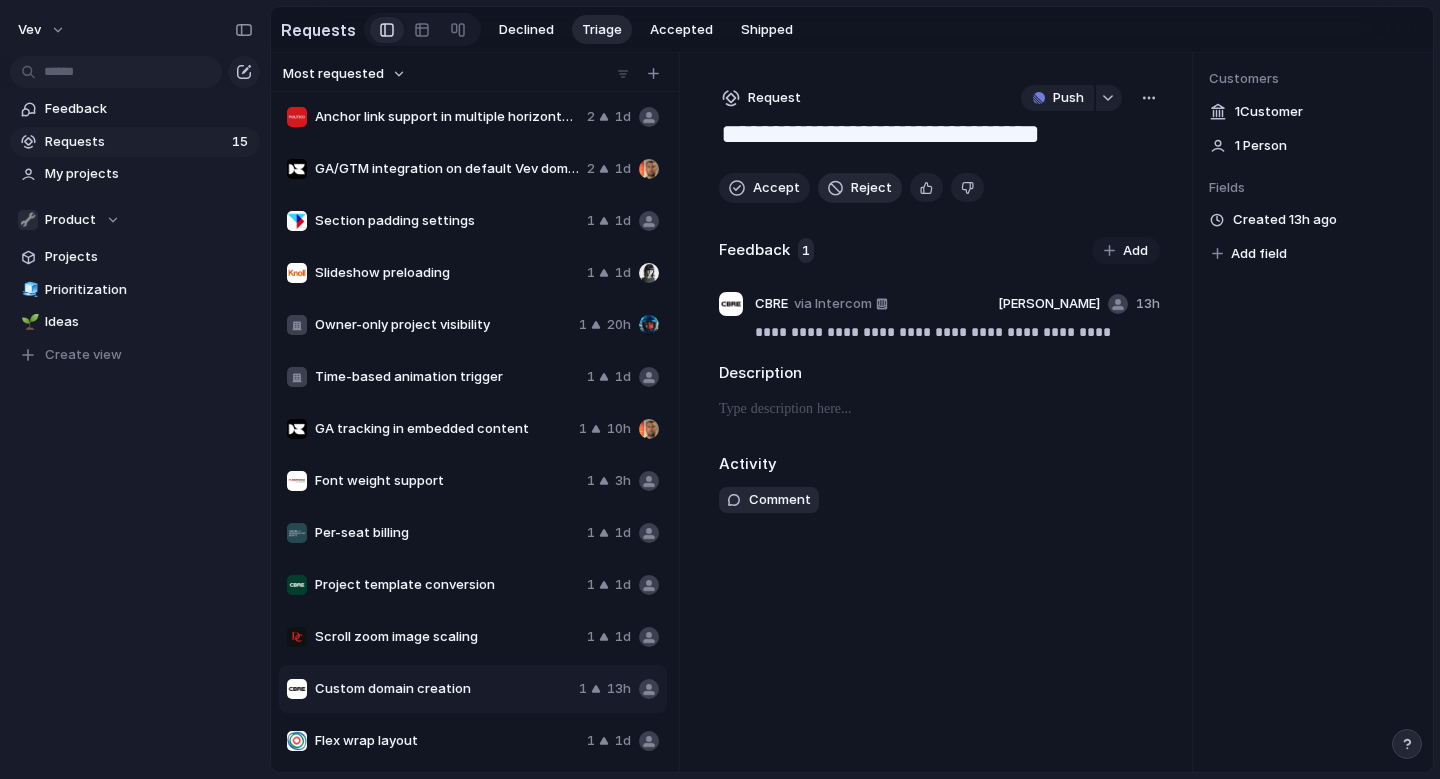 click on "Reject" at bounding box center (871, 188) 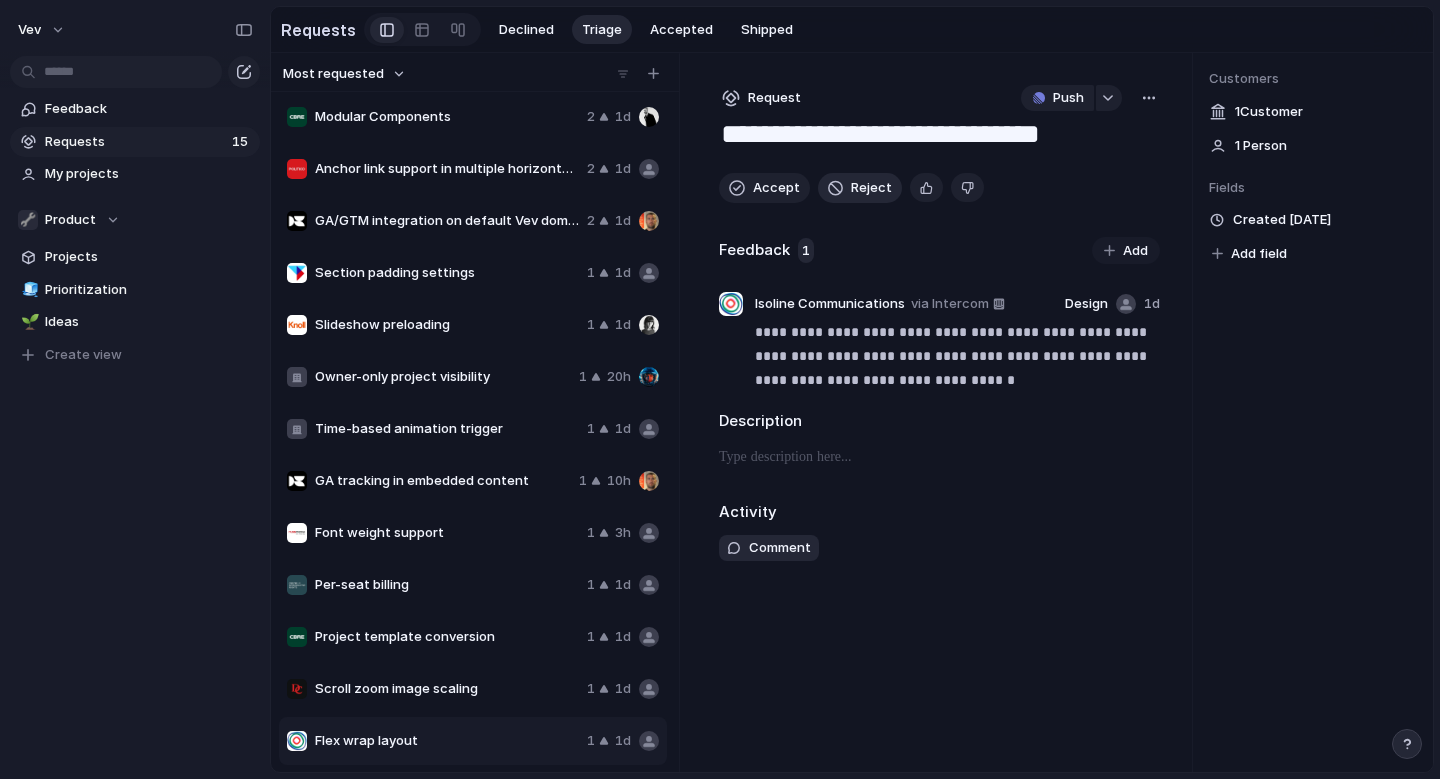 scroll, scrollTop: 56, scrollLeft: 0, axis: vertical 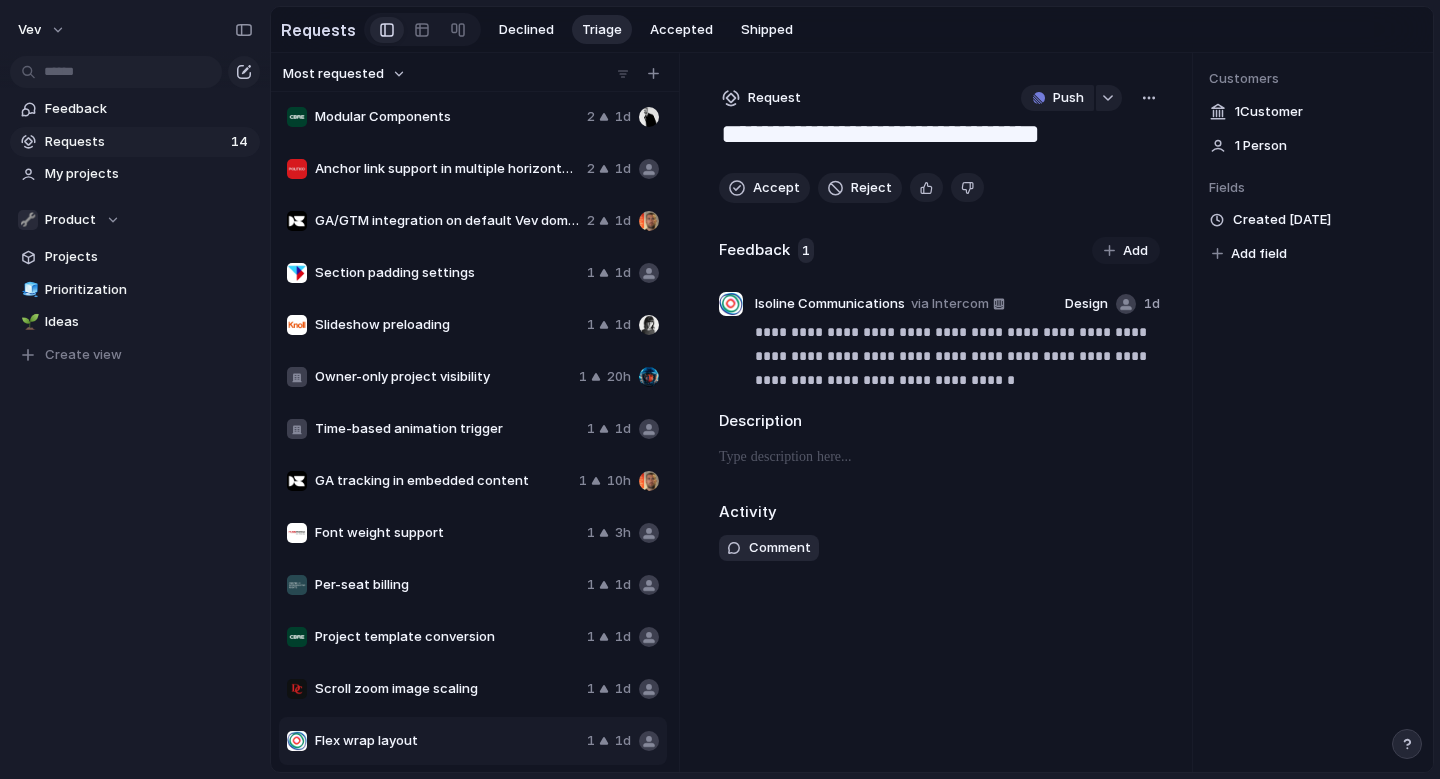 click on "Scroll zoom image scaling" at bounding box center (447, 689) 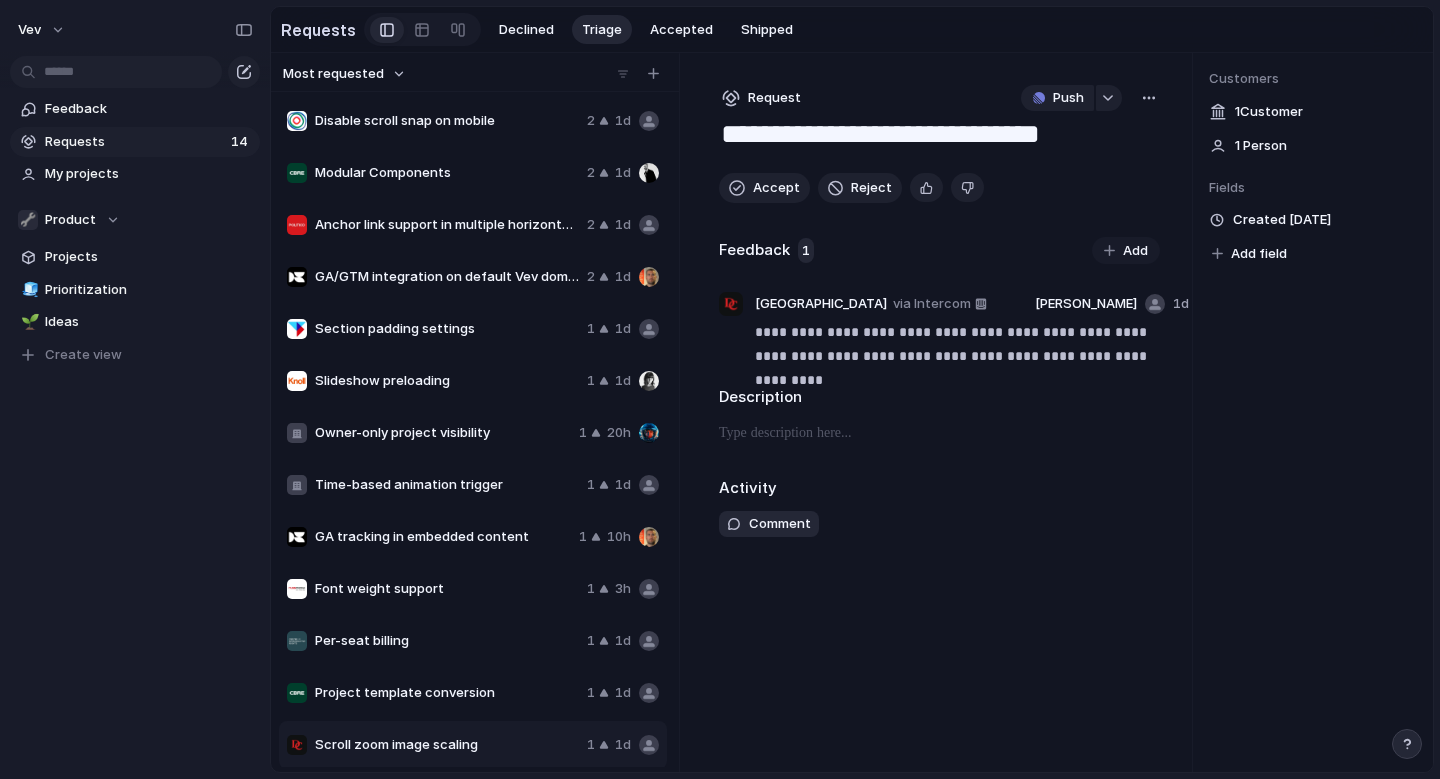 scroll, scrollTop: 56, scrollLeft: 0, axis: vertical 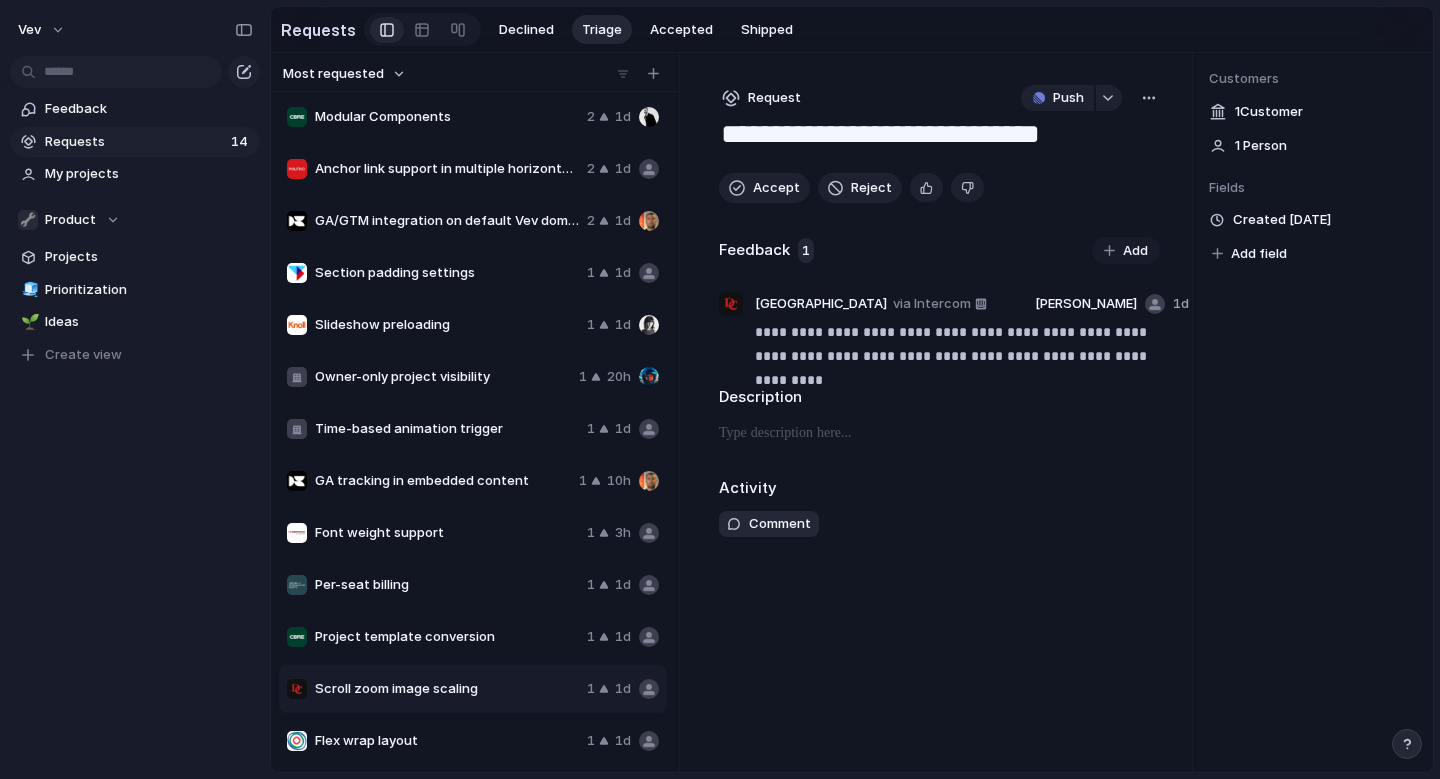 click on "Scroll zoom image scaling" at bounding box center [447, 689] 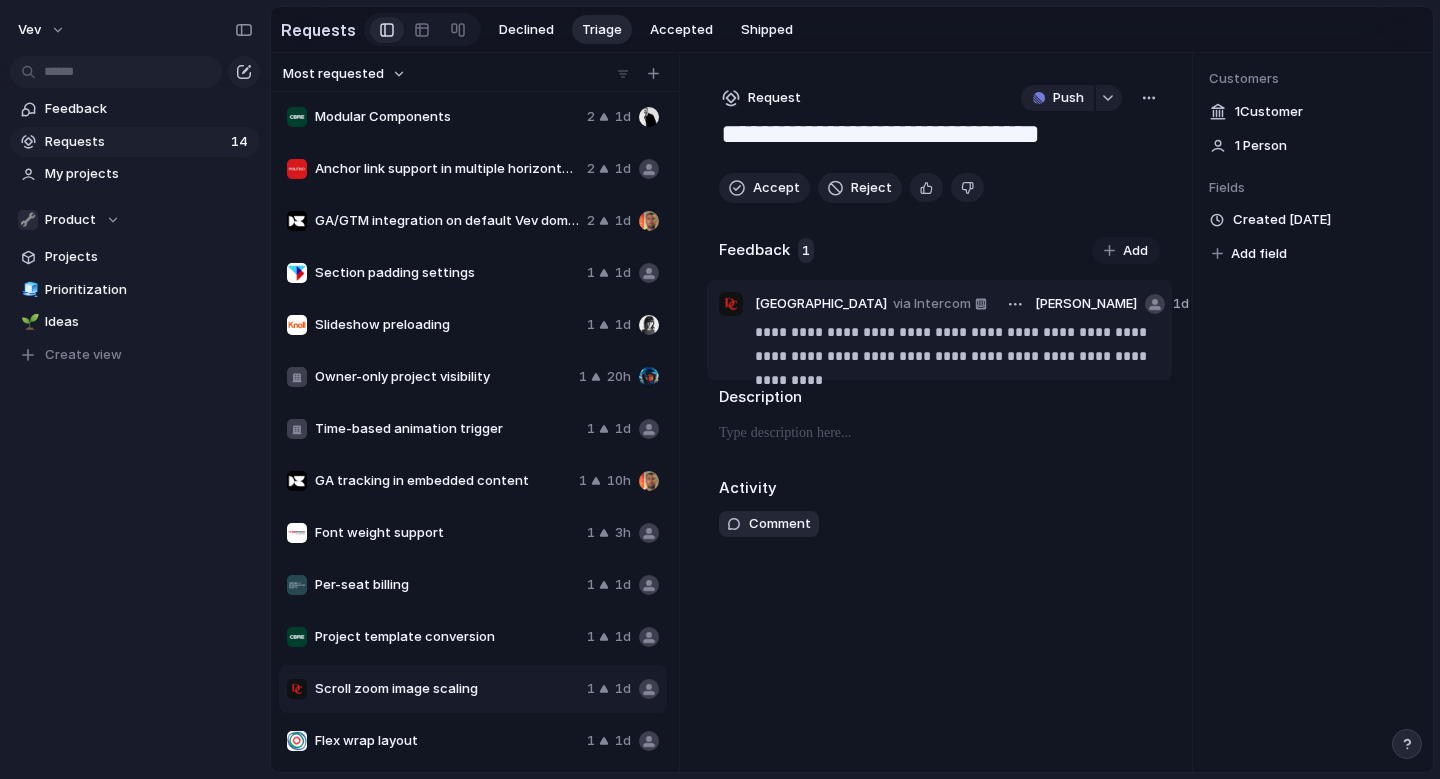 click on "**********" at bounding box center [957, 344] 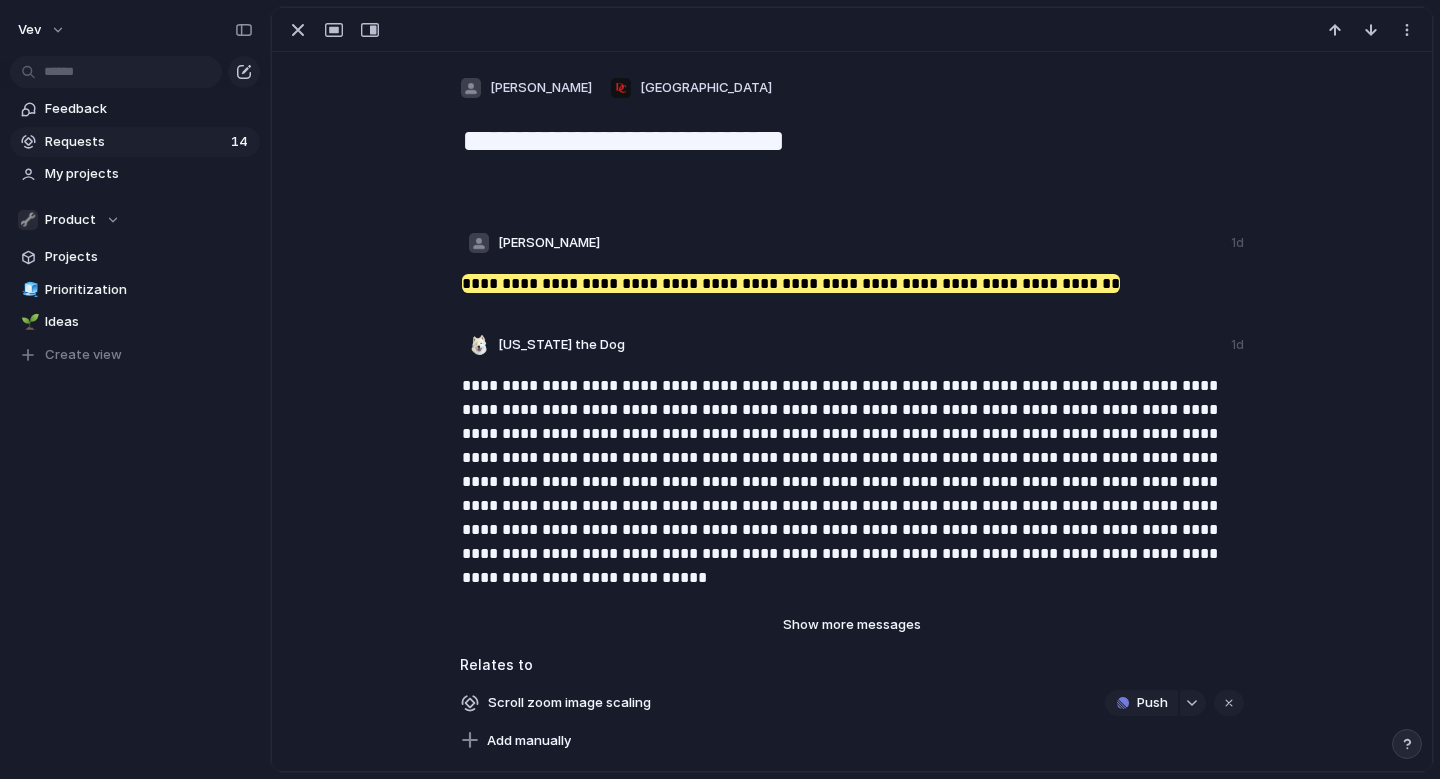 click on "Show more messages" at bounding box center (852, 625) 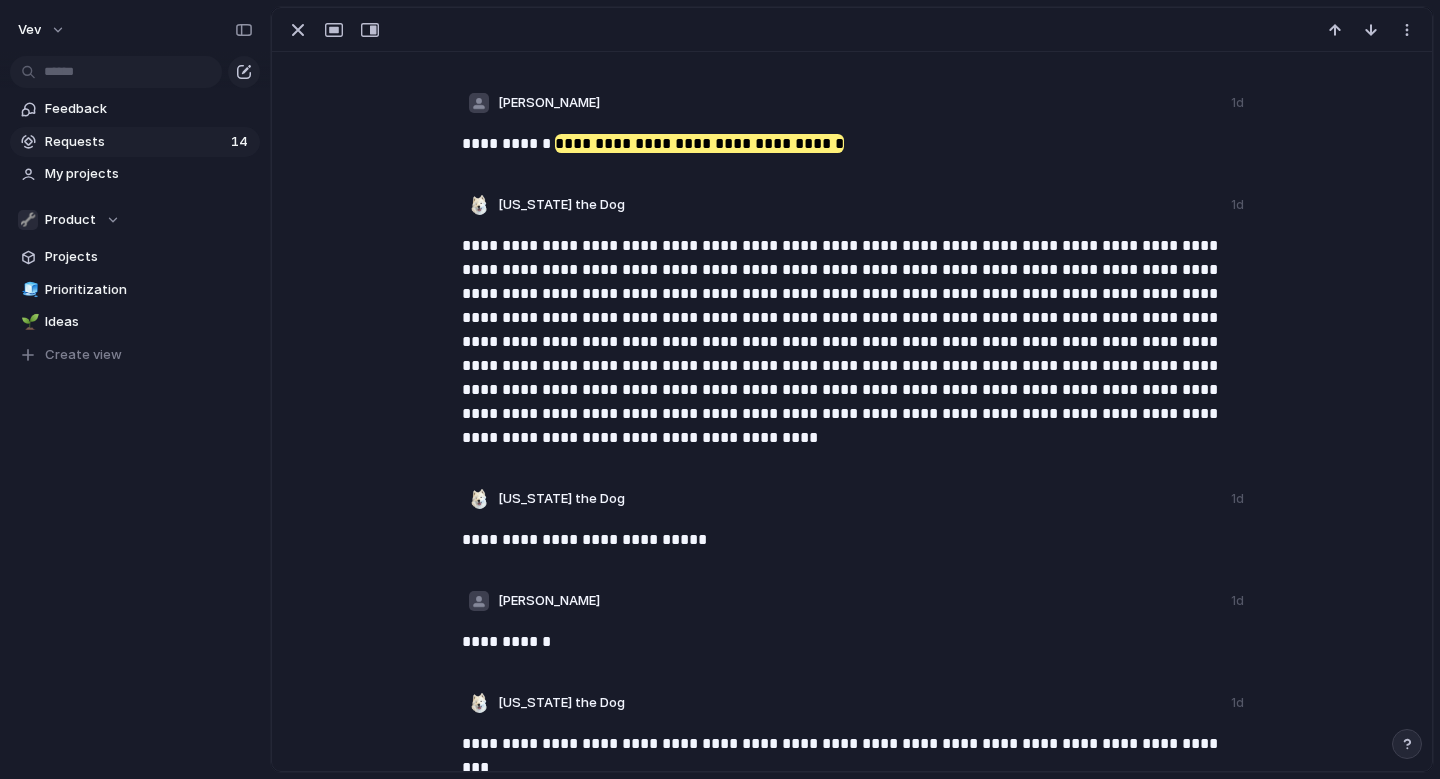 scroll, scrollTop: 818, scrollLeft: 0, axis: vertical 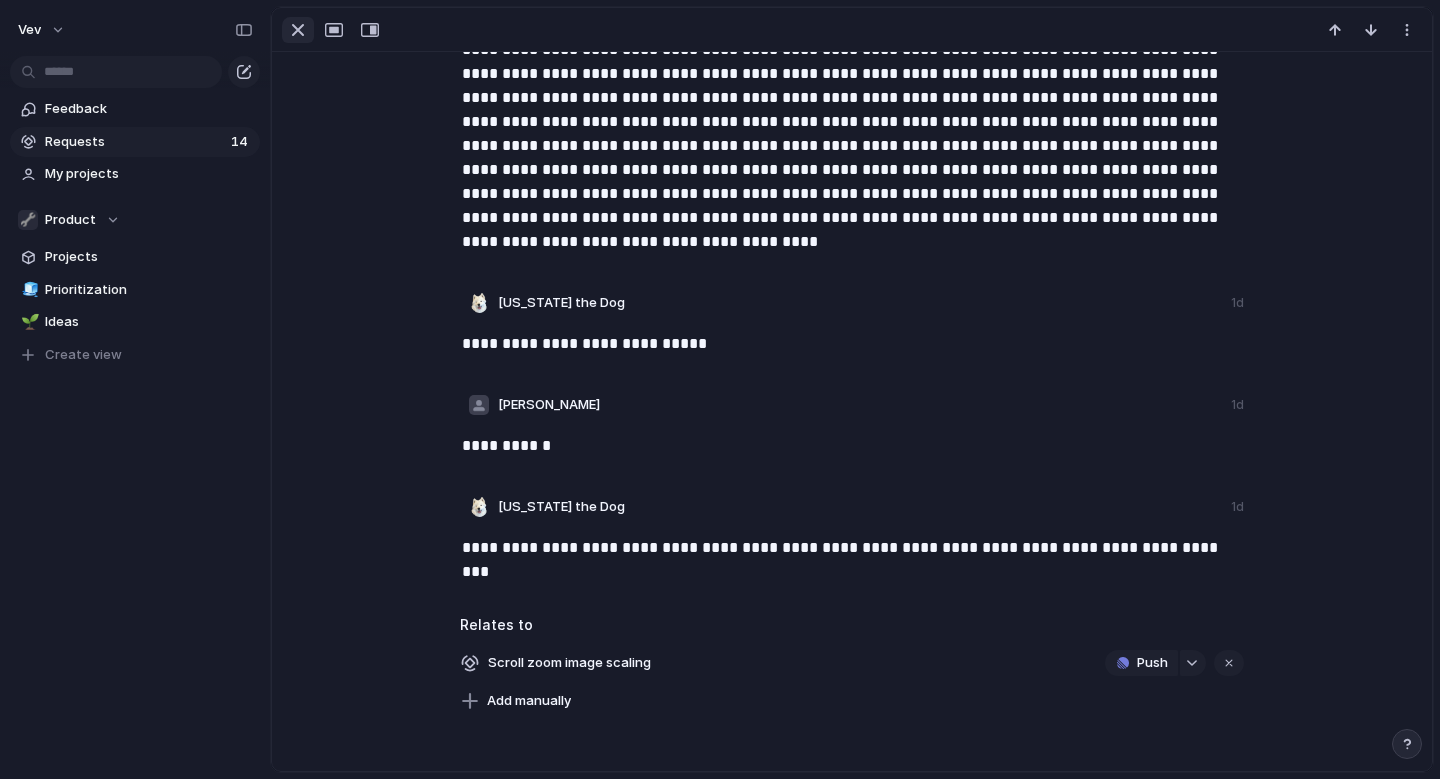 click at bounding box center [298, 30] 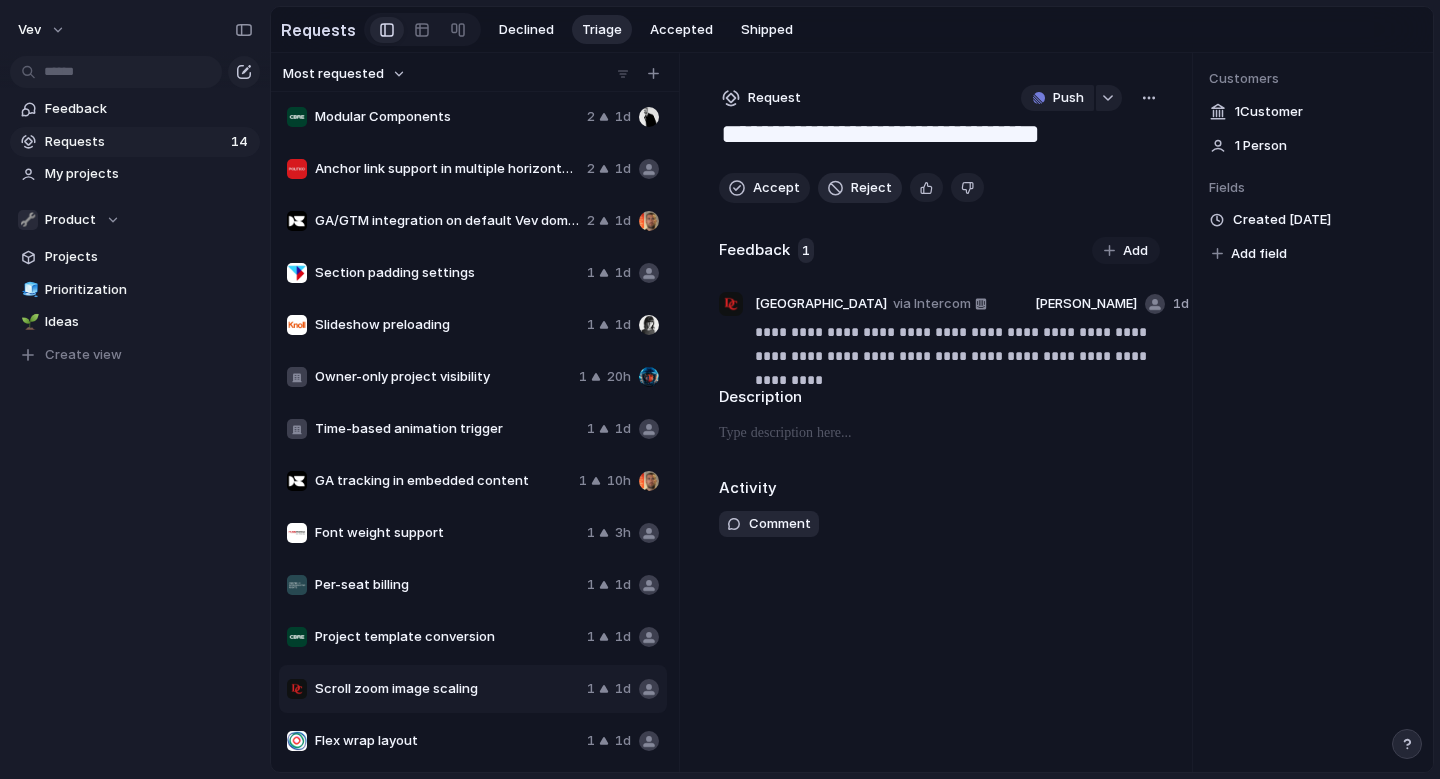 click on "Reject" at bounding box center (871, 188) 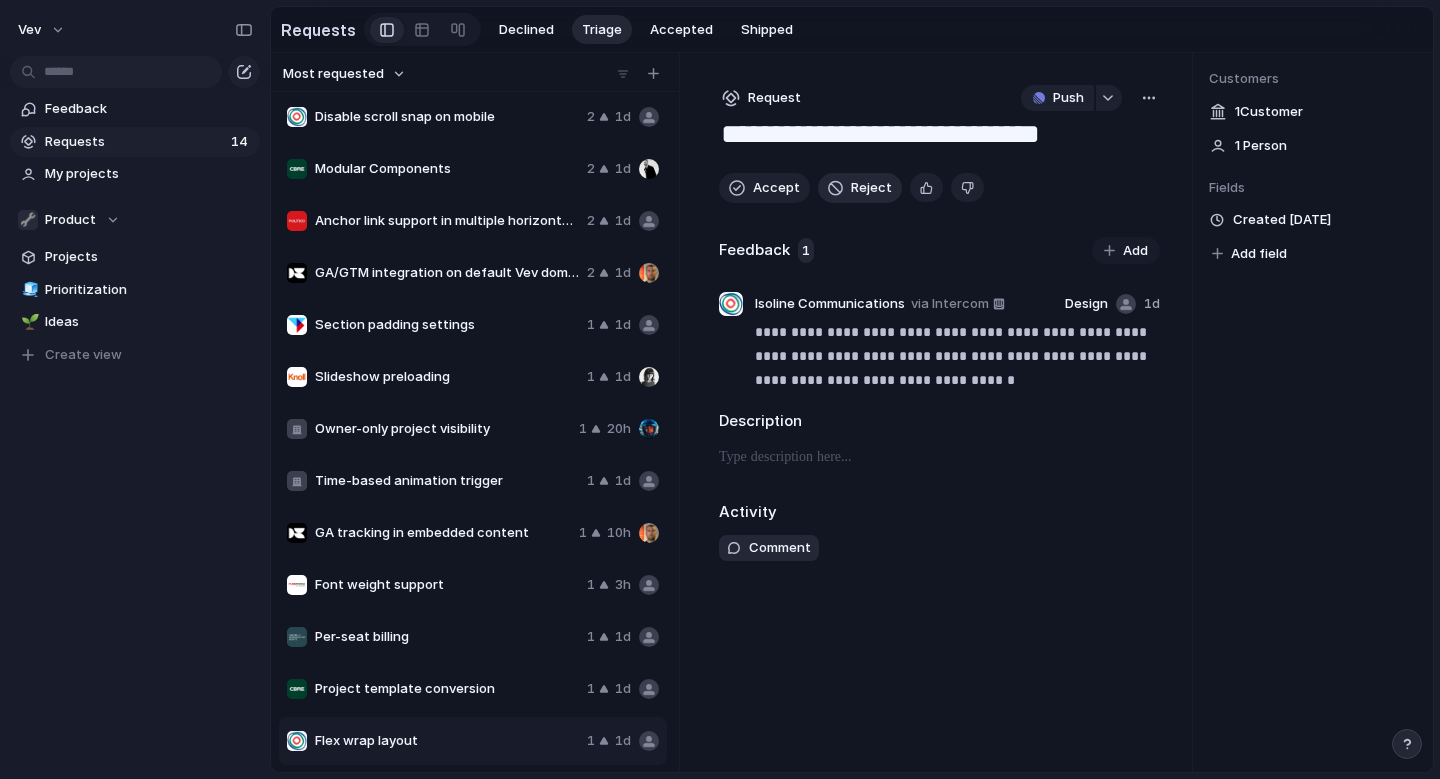 scroll, scrollTop: 4, scrollLeft: 0, axis: vertical 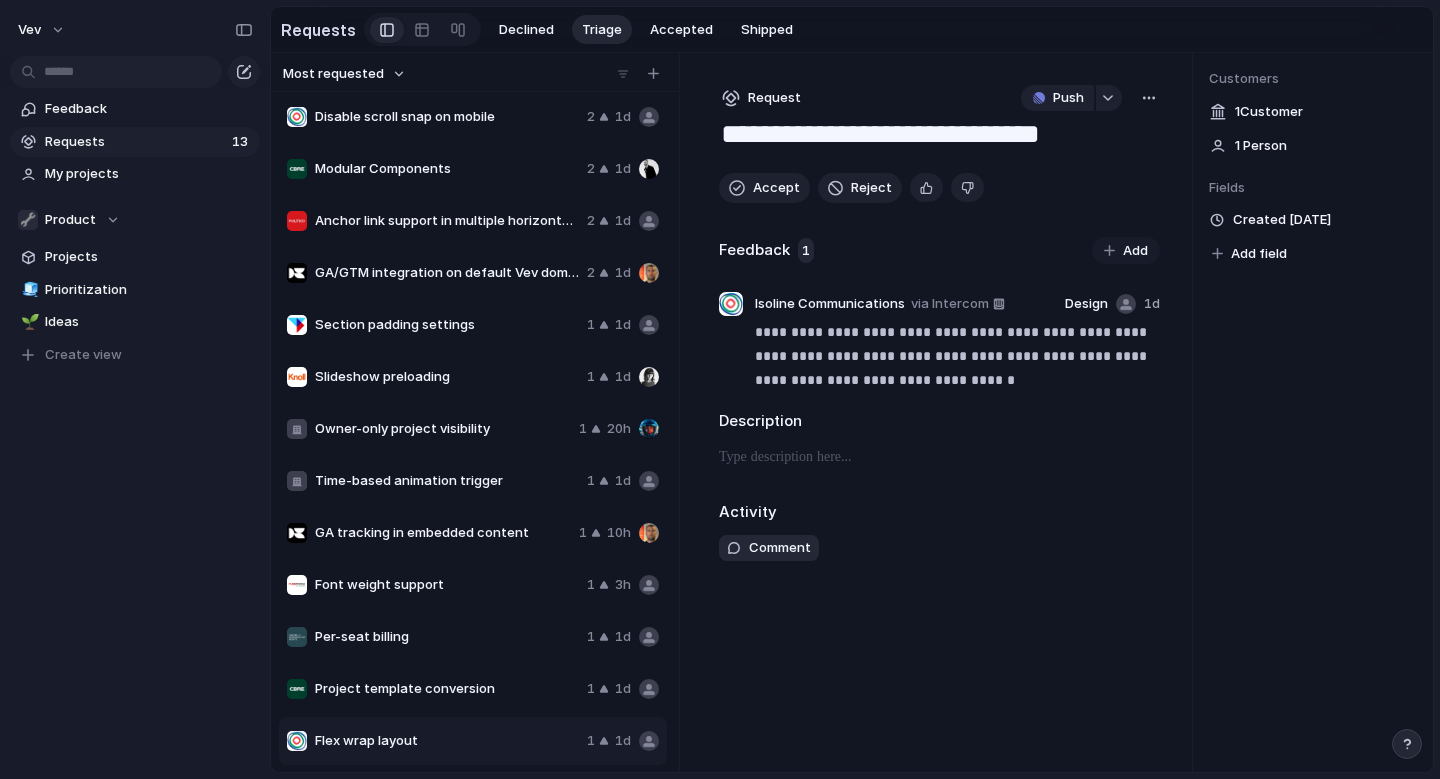 click on "Project template conversion" at bounding box center (447, 689) 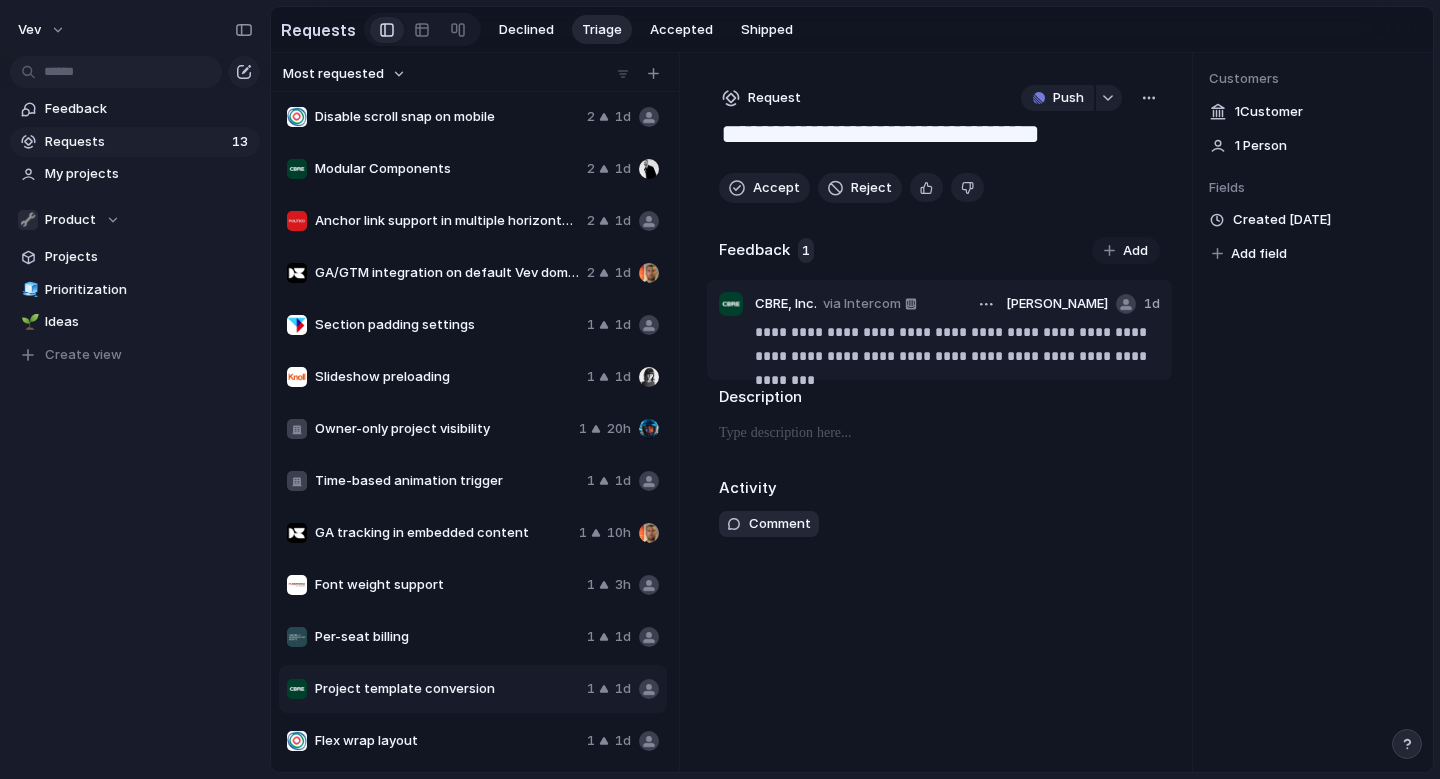 click on "**********" at bounding box center (957, 344) 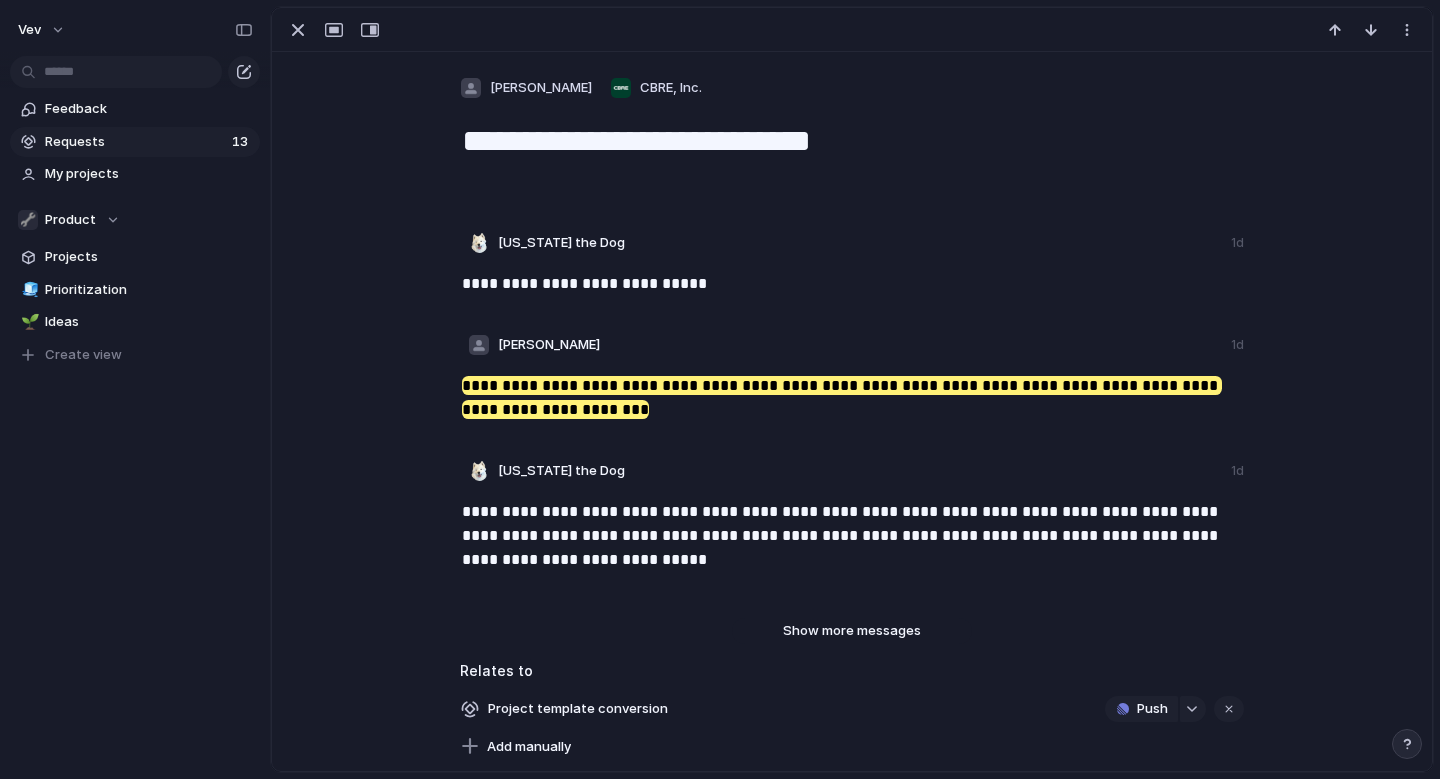 click on "Show more messages" at bounding box center (852, 631) 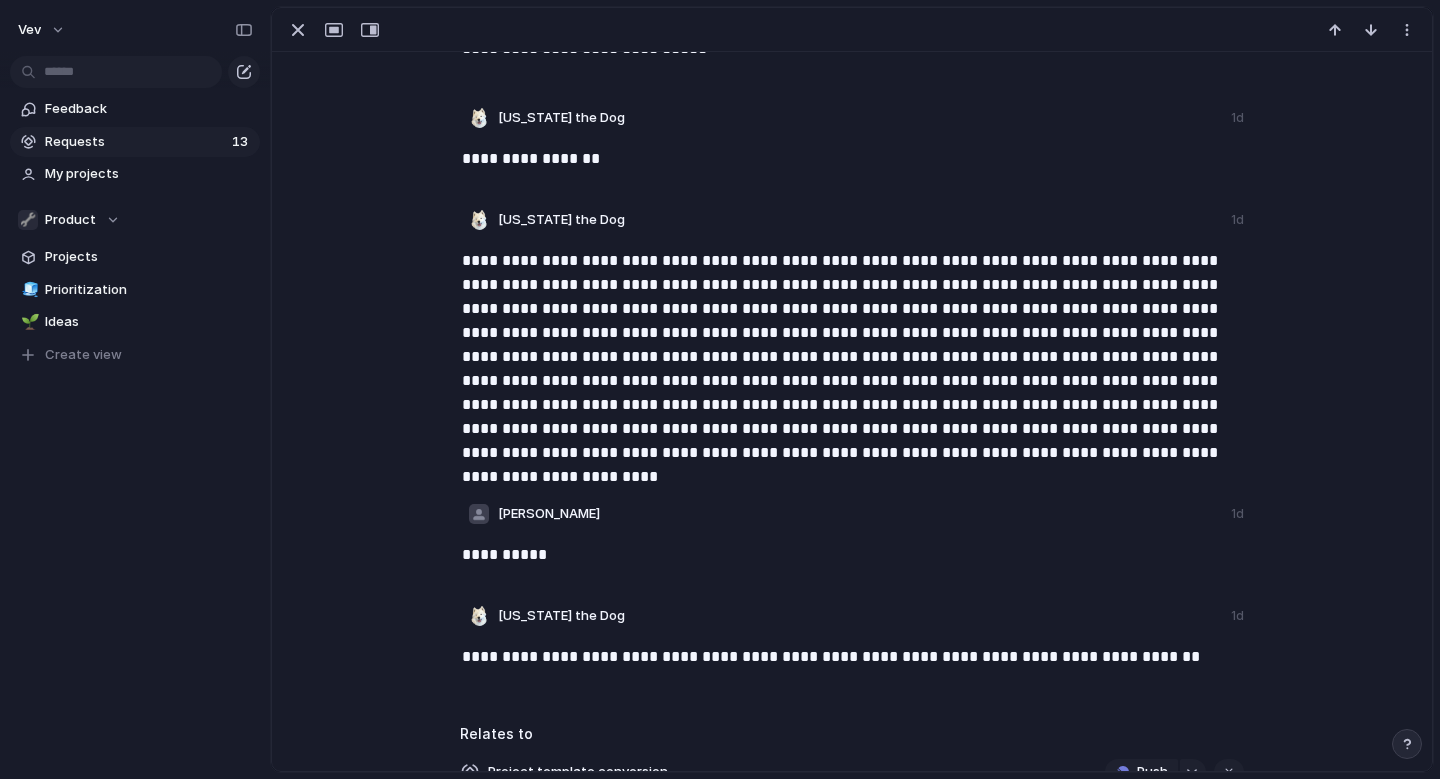 scroll, scrollTop: 620, scrollLeft: 0, axis: vertical 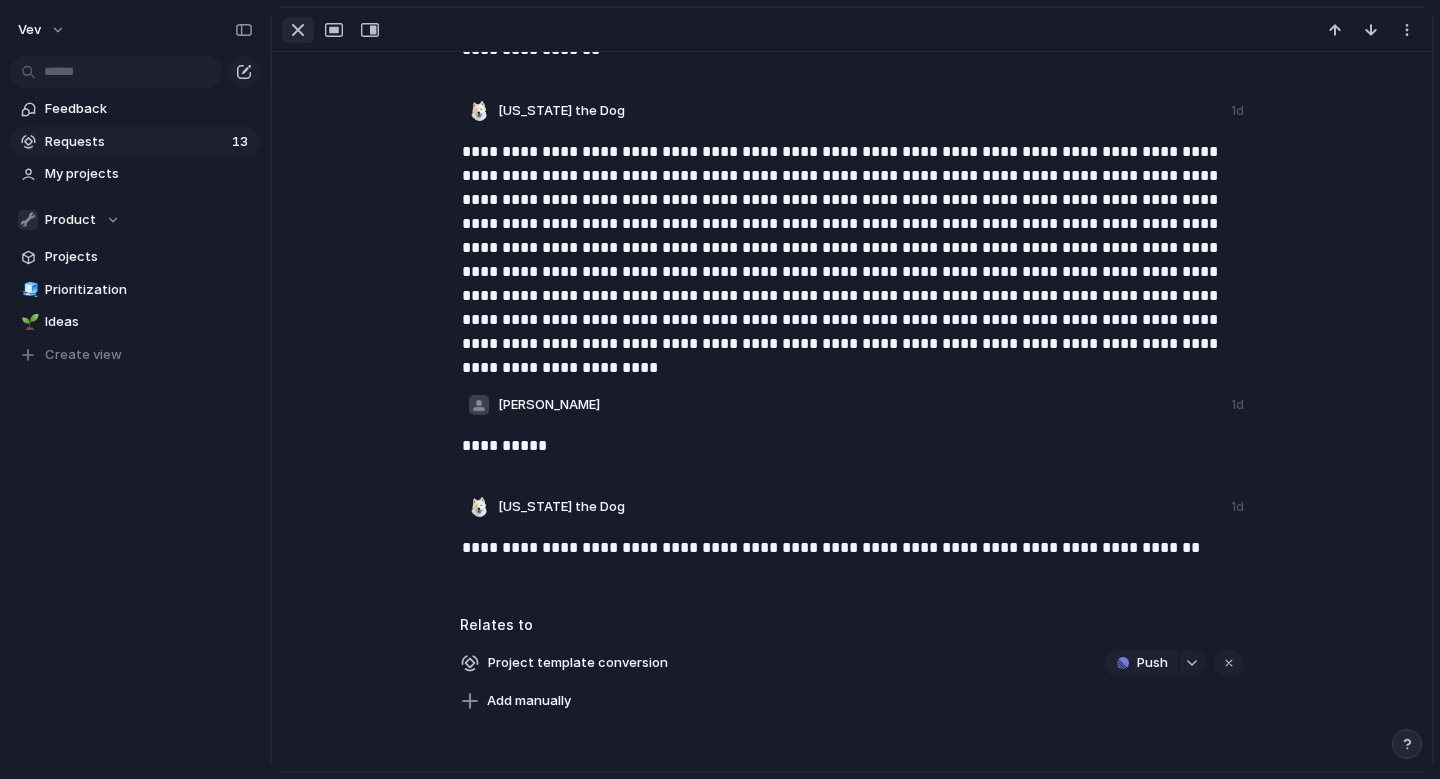 click at bounding box center [298, 30] 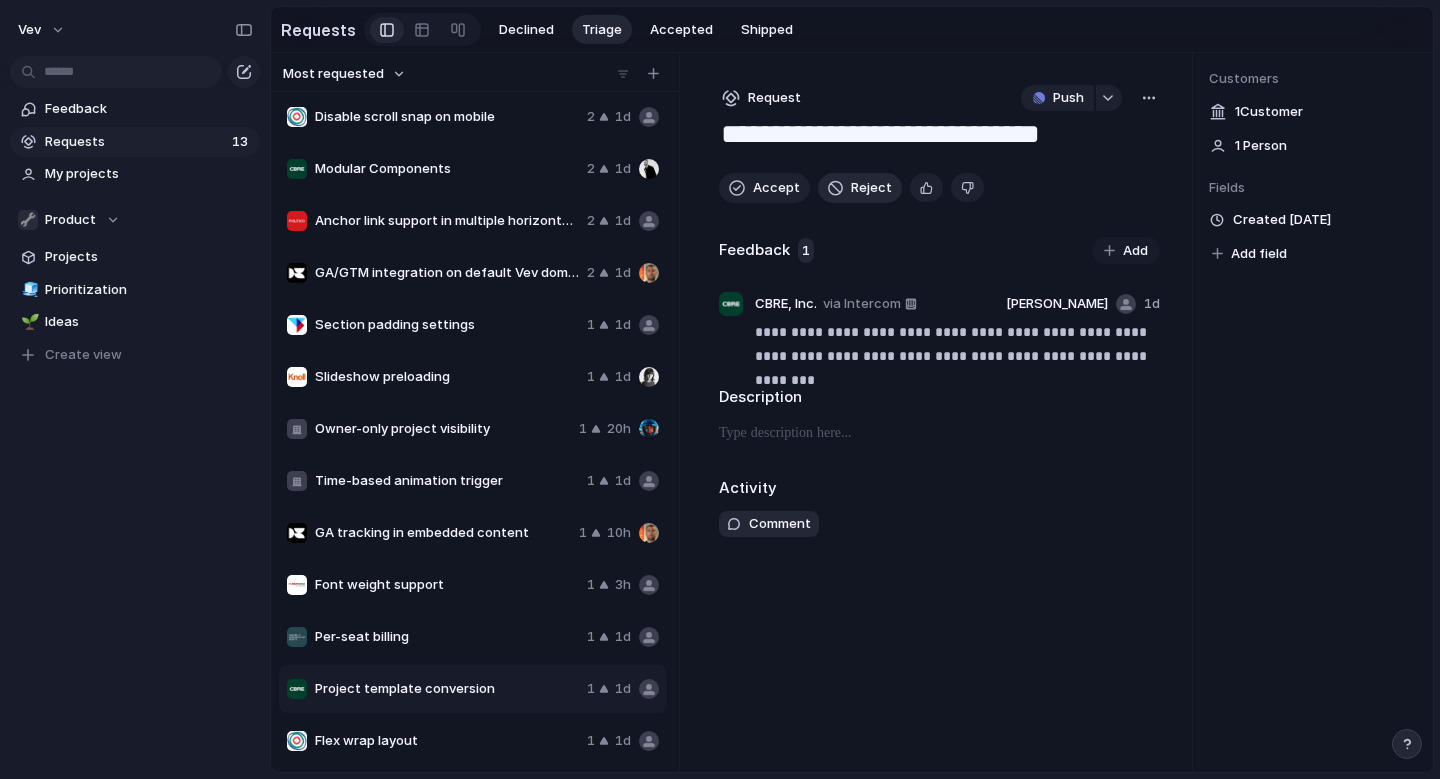 click on "Reject" at bounding box center (871, 188) 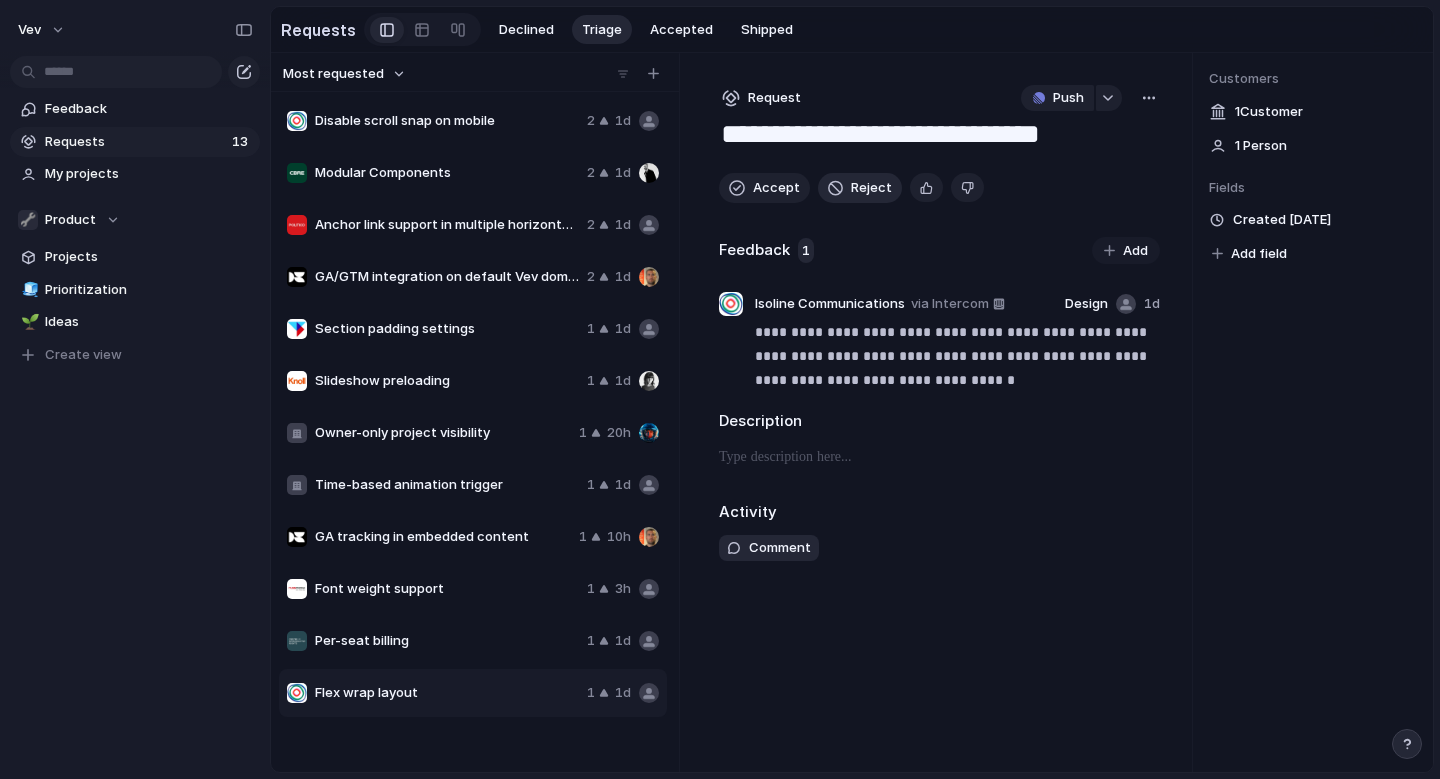 scroll, scrollTop: 0, scrollLeft: 0, axis: both 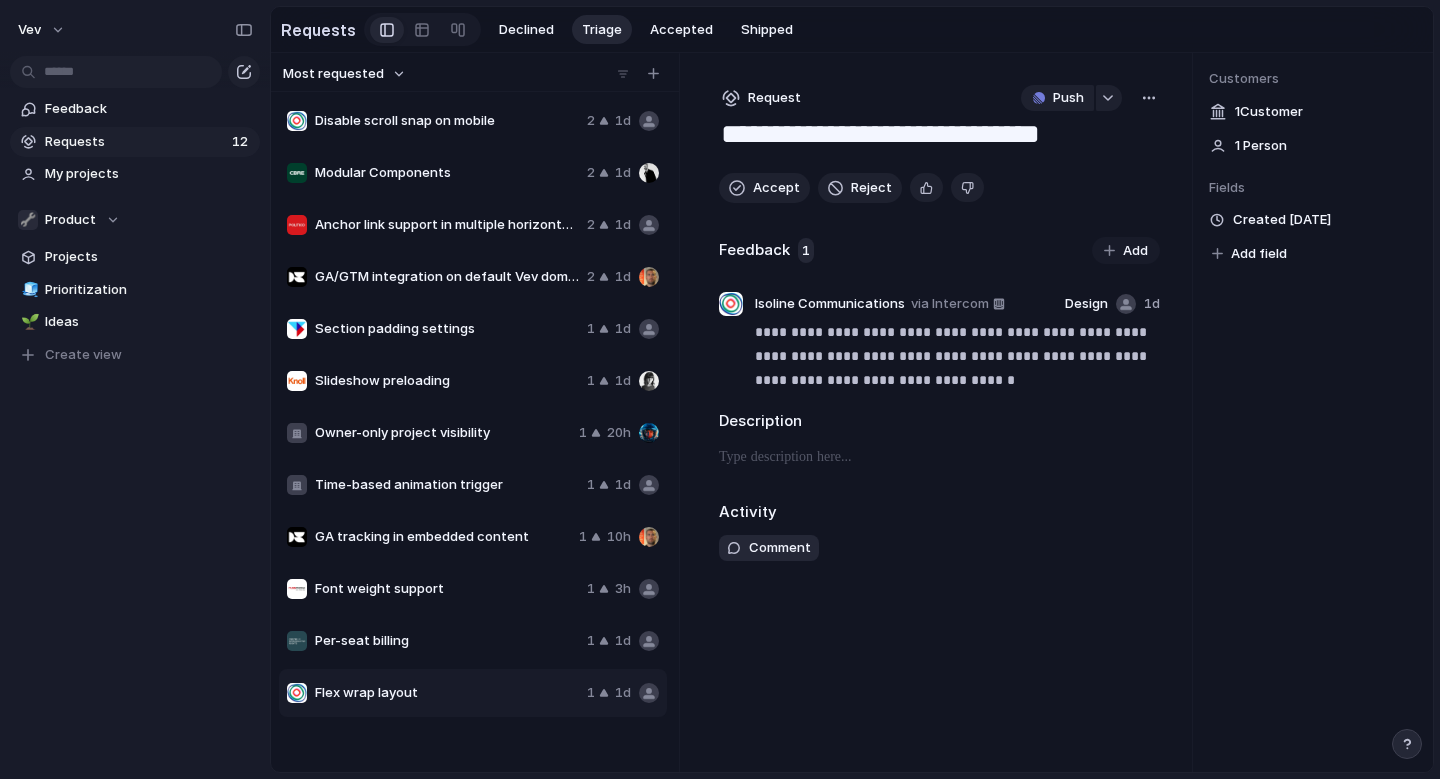 click on "Per-seat billing" at bounding box center [447, 641] 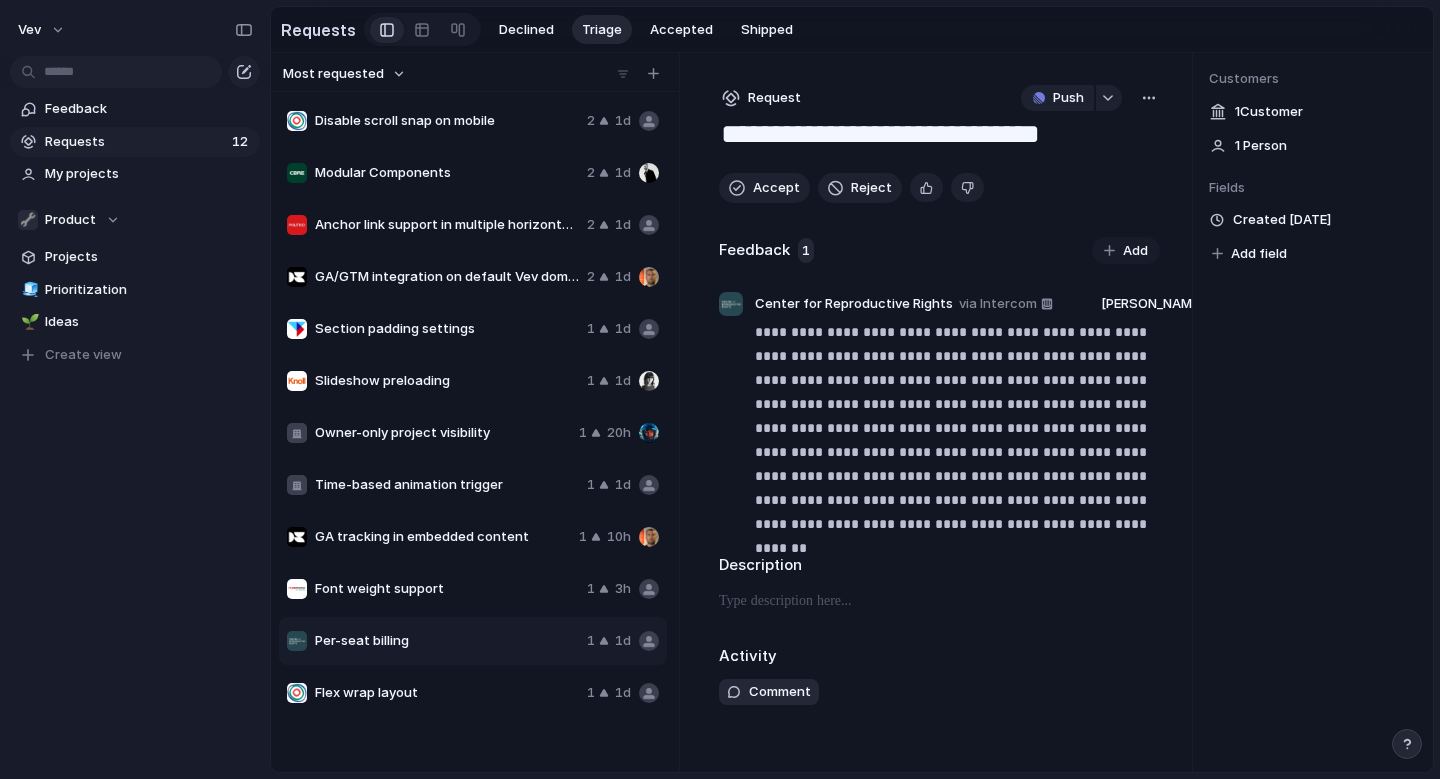click on "Font weight support" at bounding box center (447, 589) 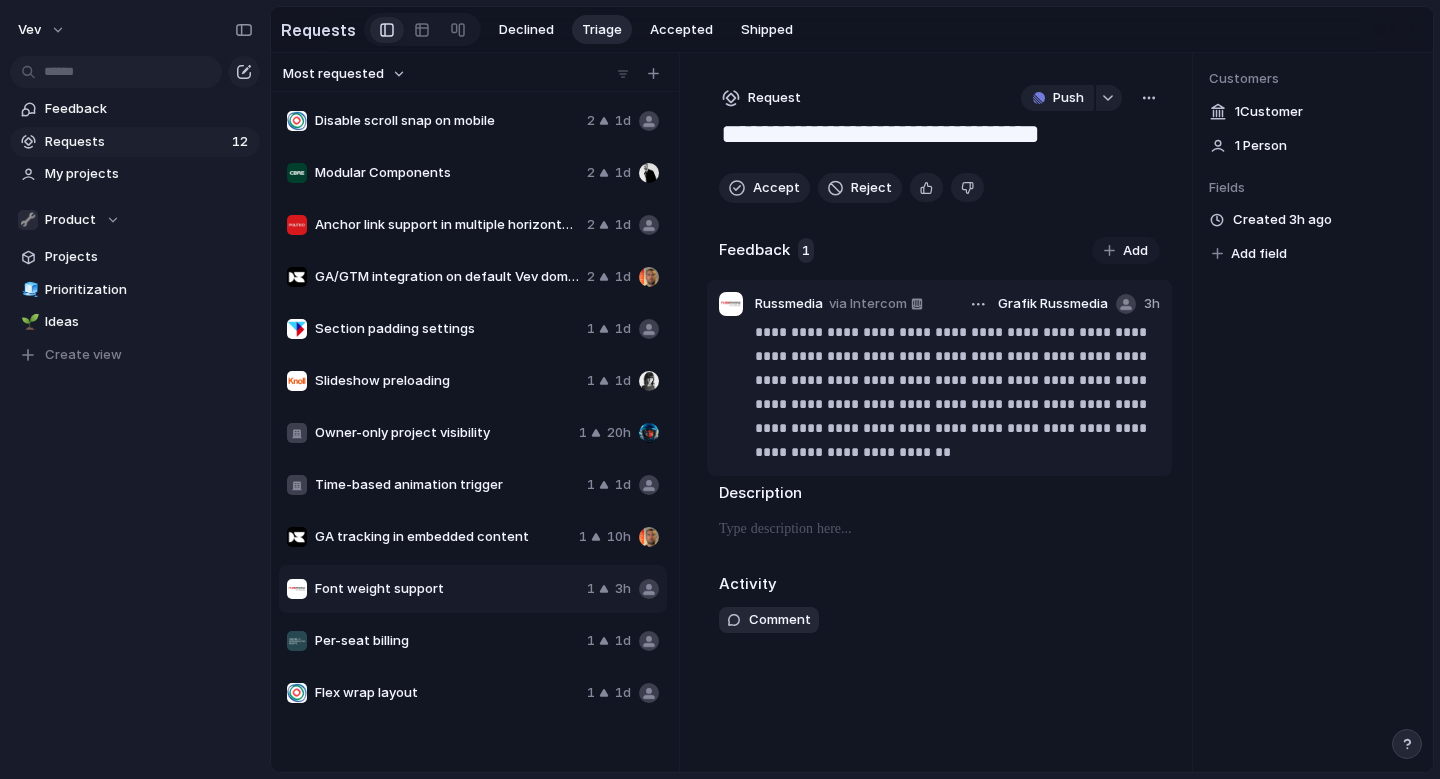 click on "**********" at bounding box center (957, 392) 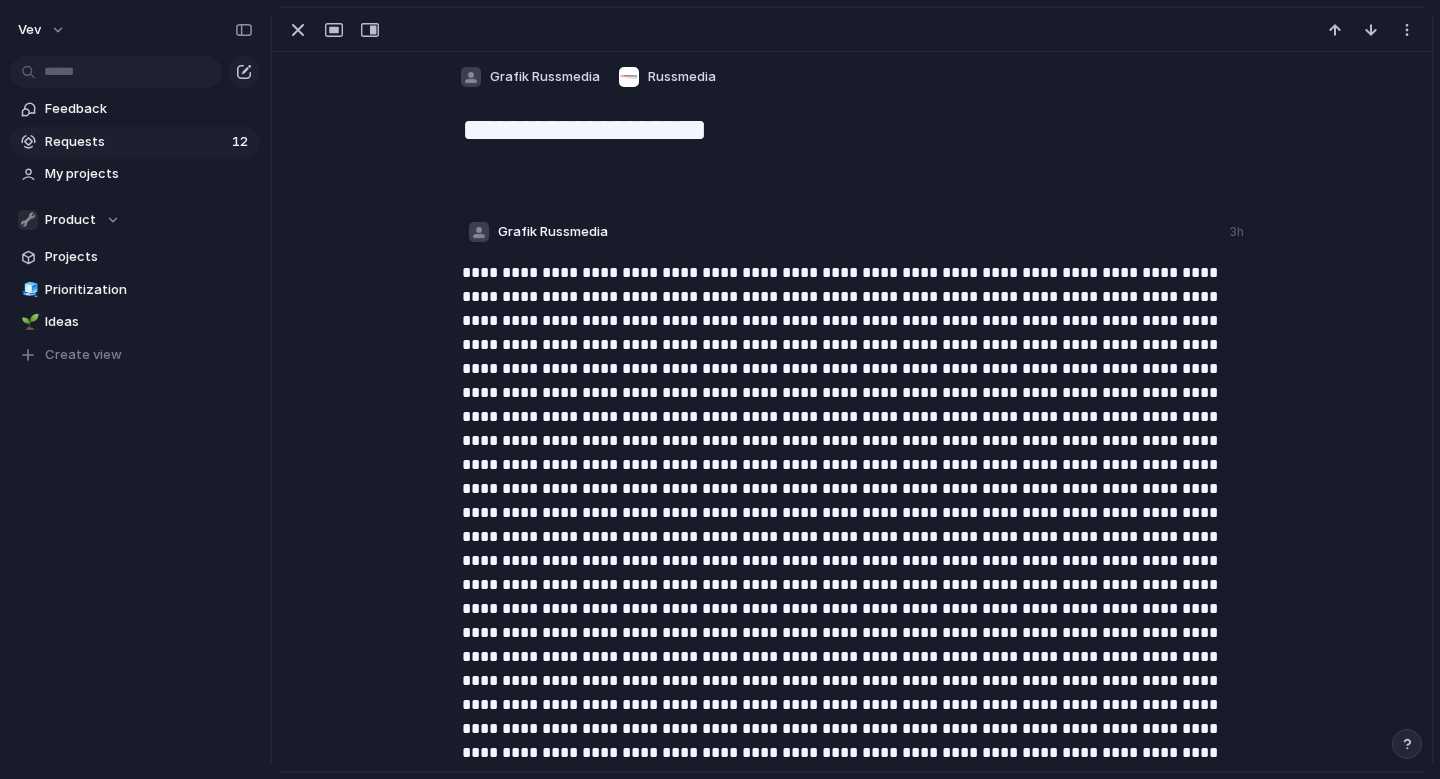 scroll, scrollTop: 0, scrollLeft: 0, axis: both 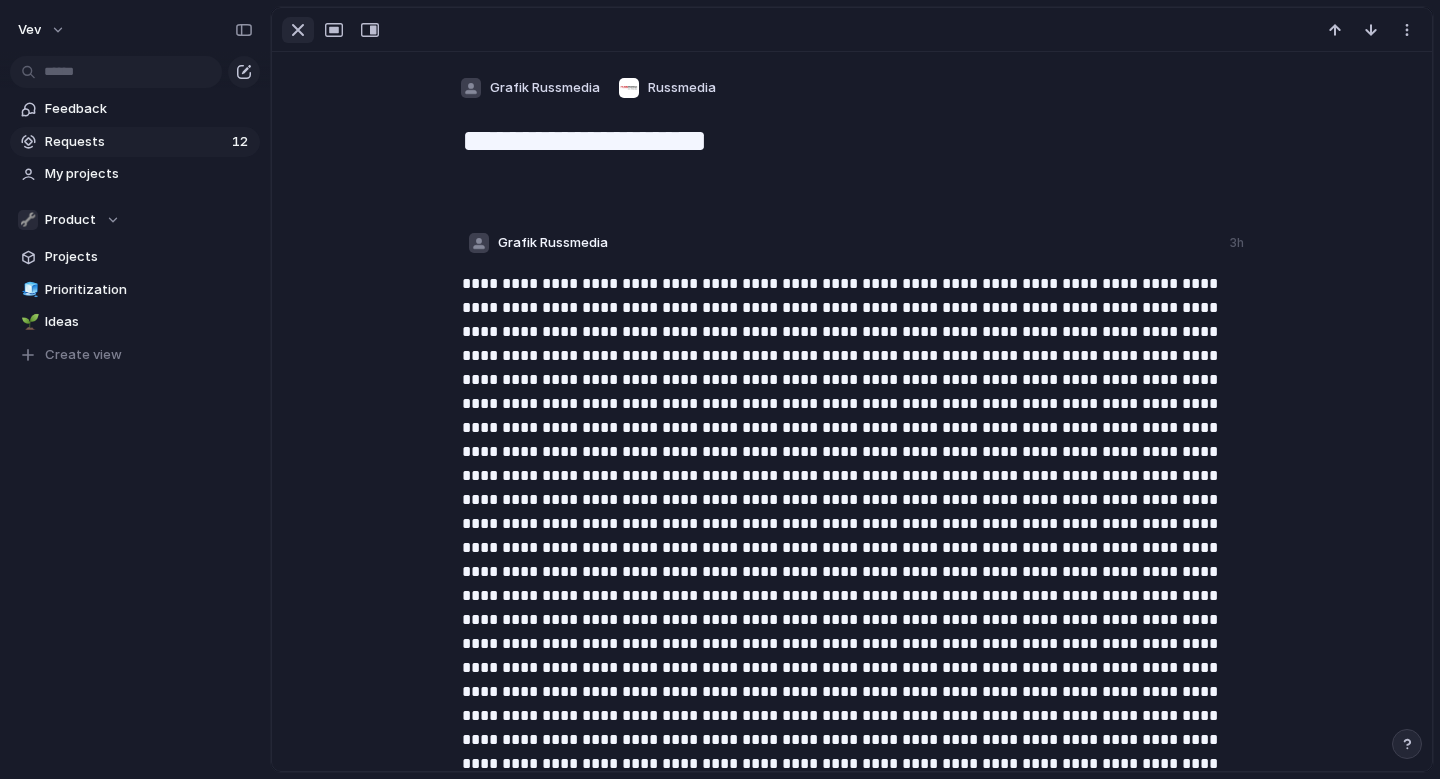 click at bounding box center [298, 30] 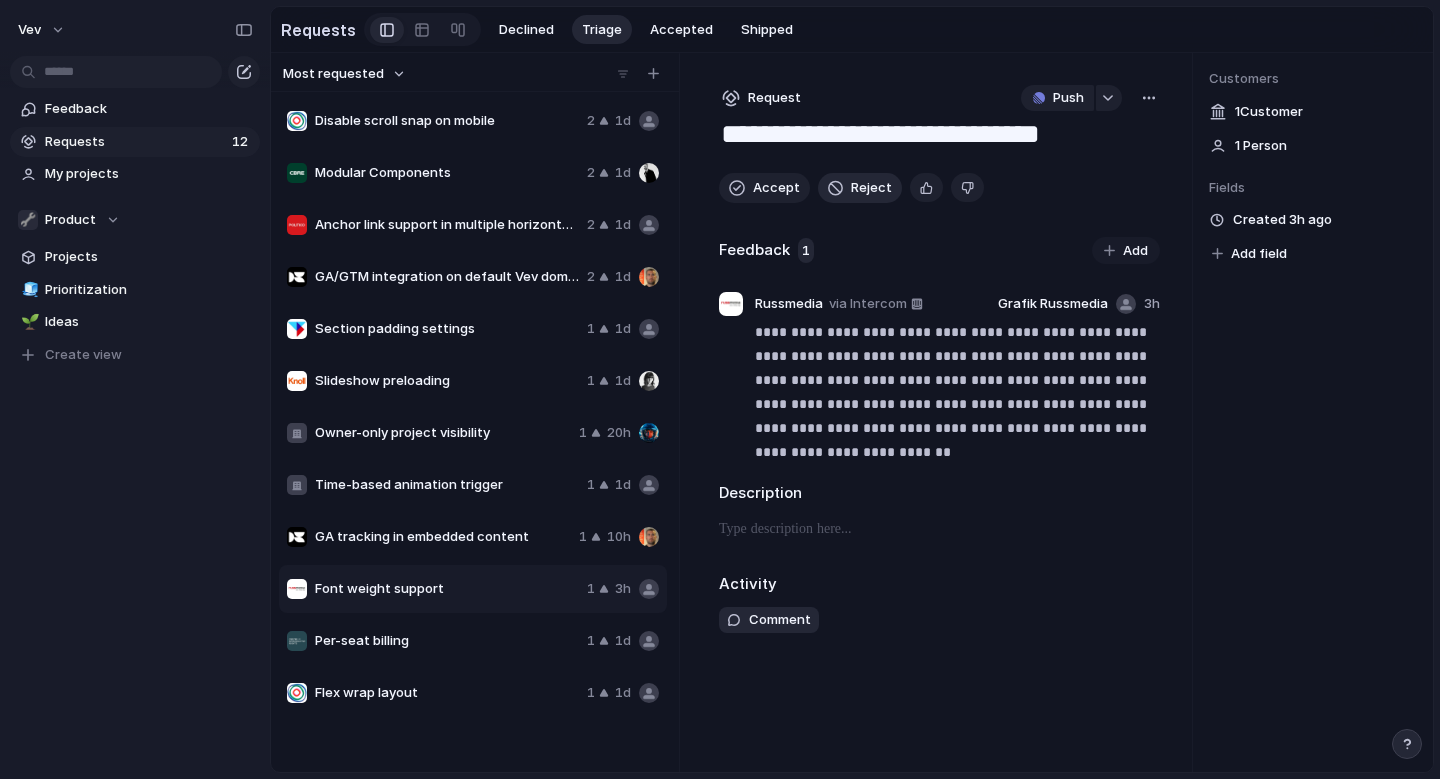click on "Reject" at bounding box center (871, 188) 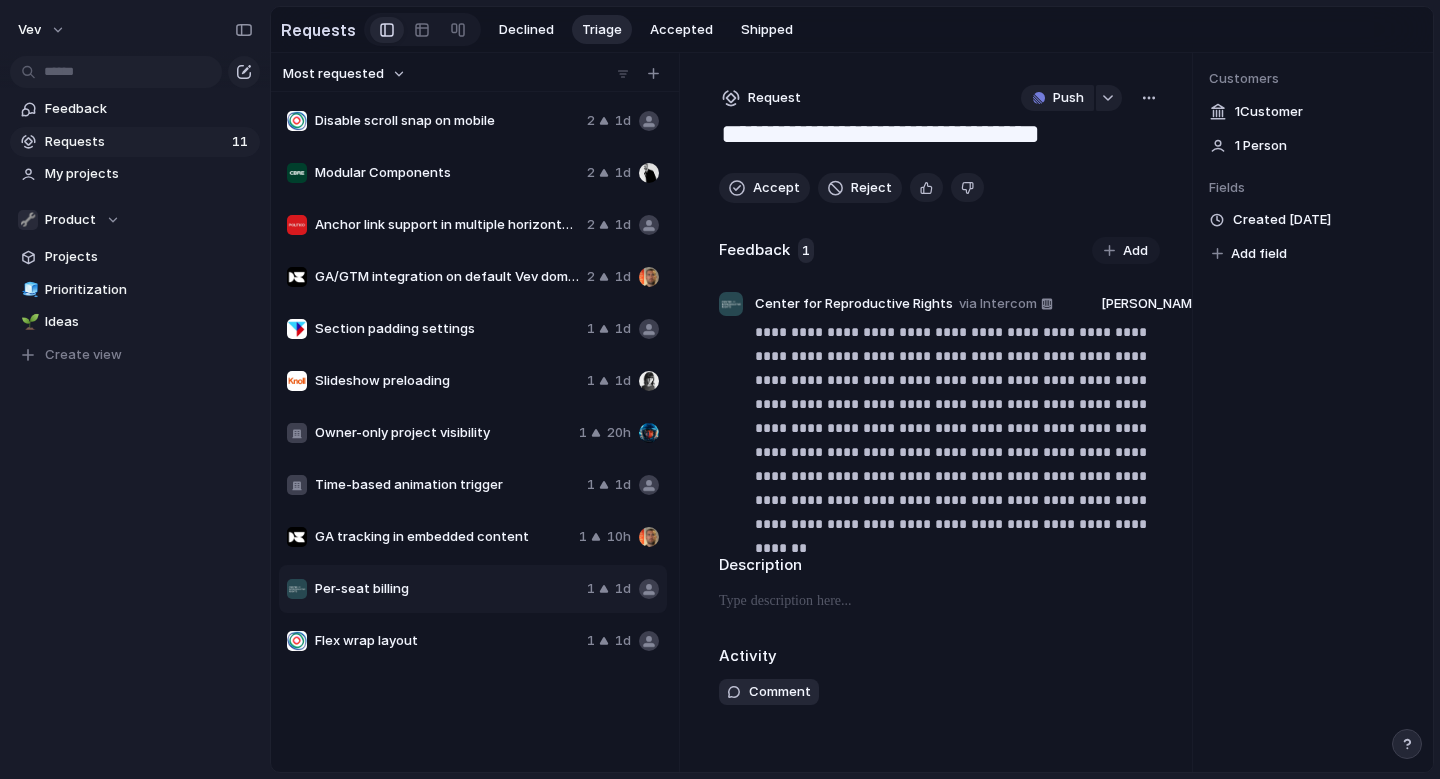 click on "GA tracking in embedded content" at bounding box center [443, 537] 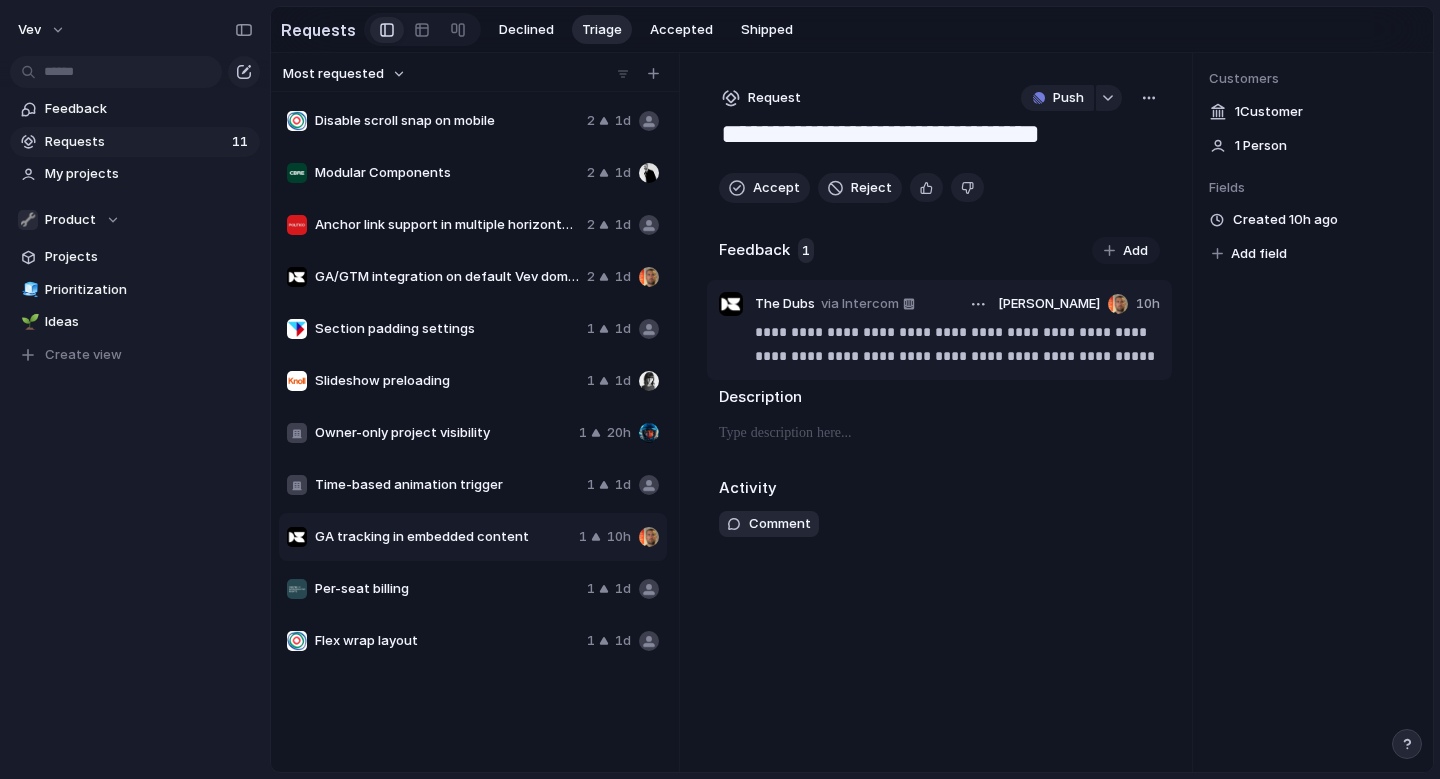 click on "**********" at bounding box center (957, 344) 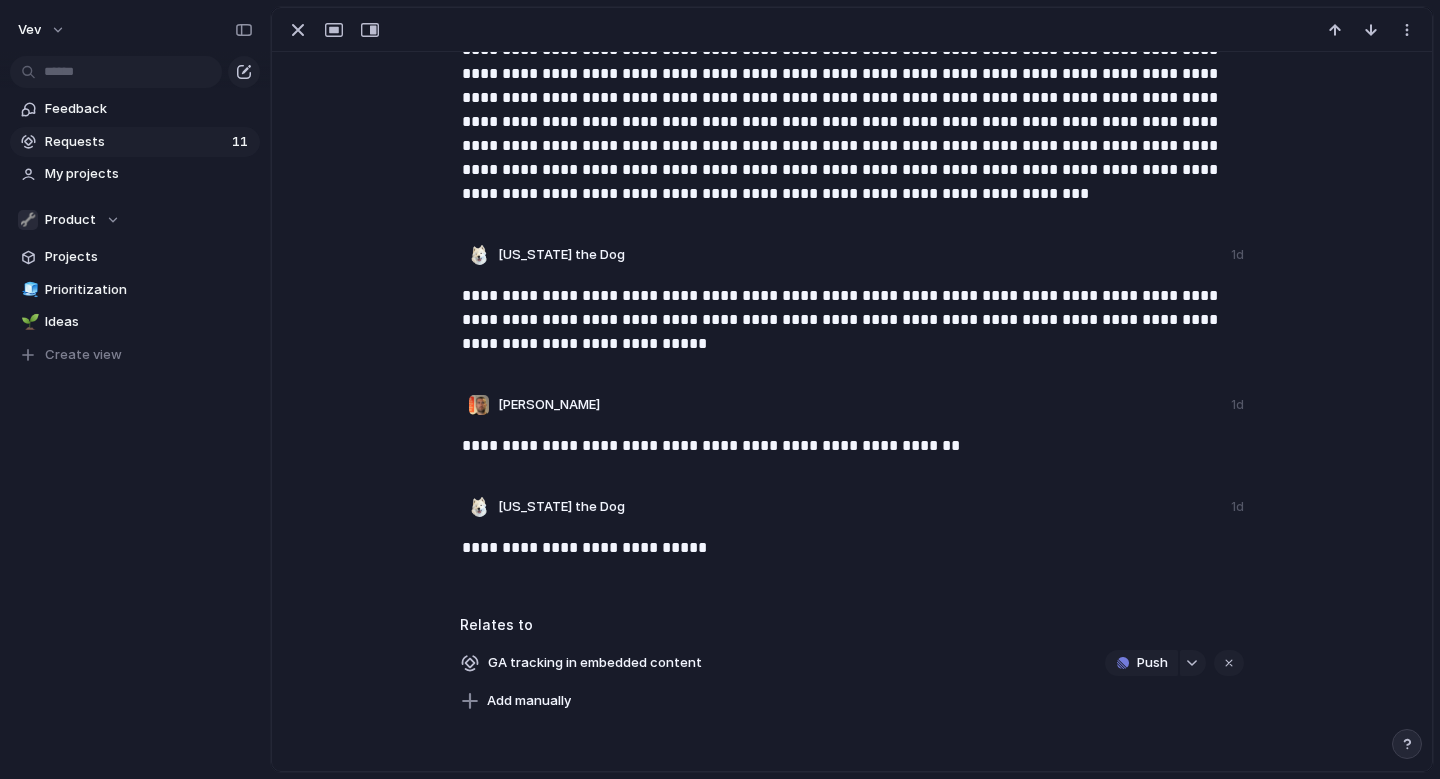 scroll, scrollTop: 6456, scrollLeft: 0, axis: vertical 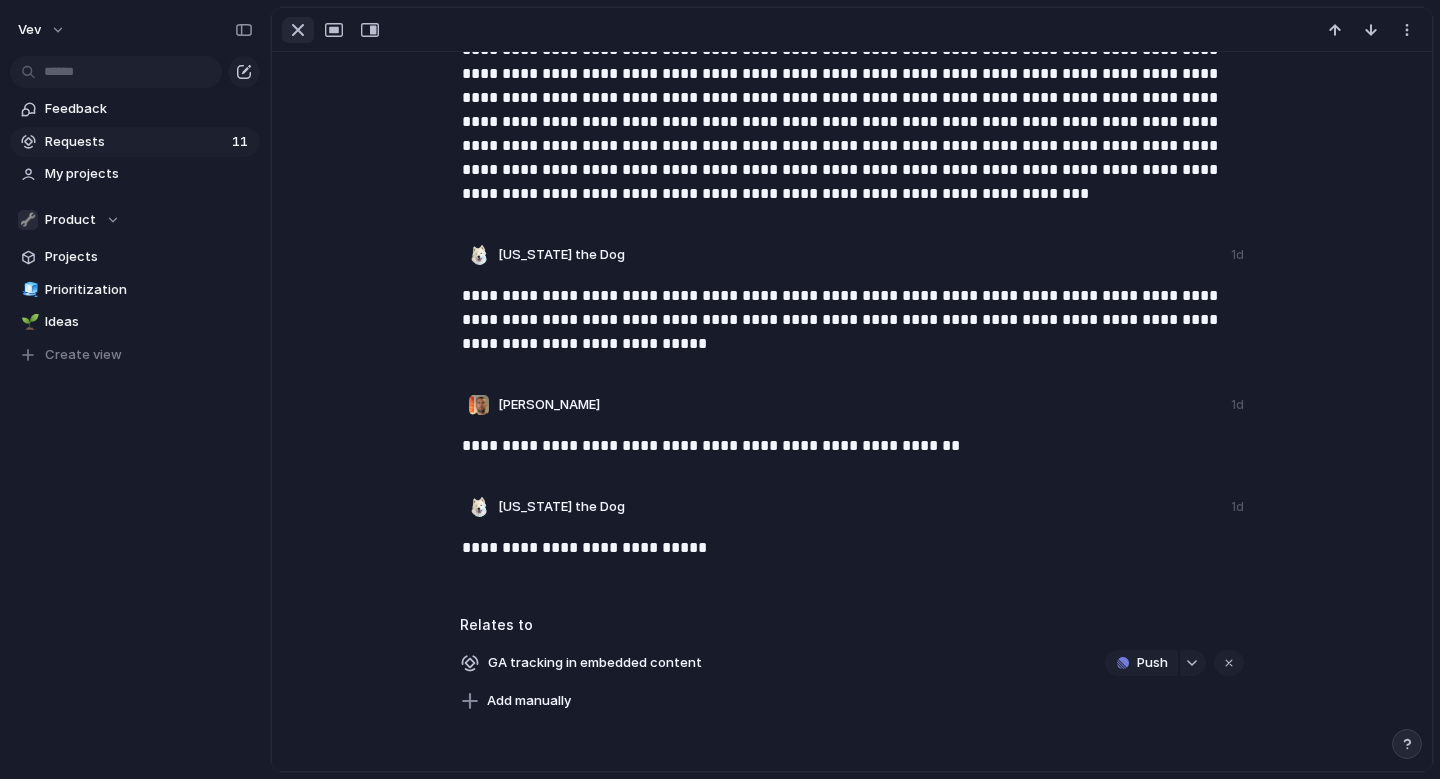 click at bounding box center [298, 30] 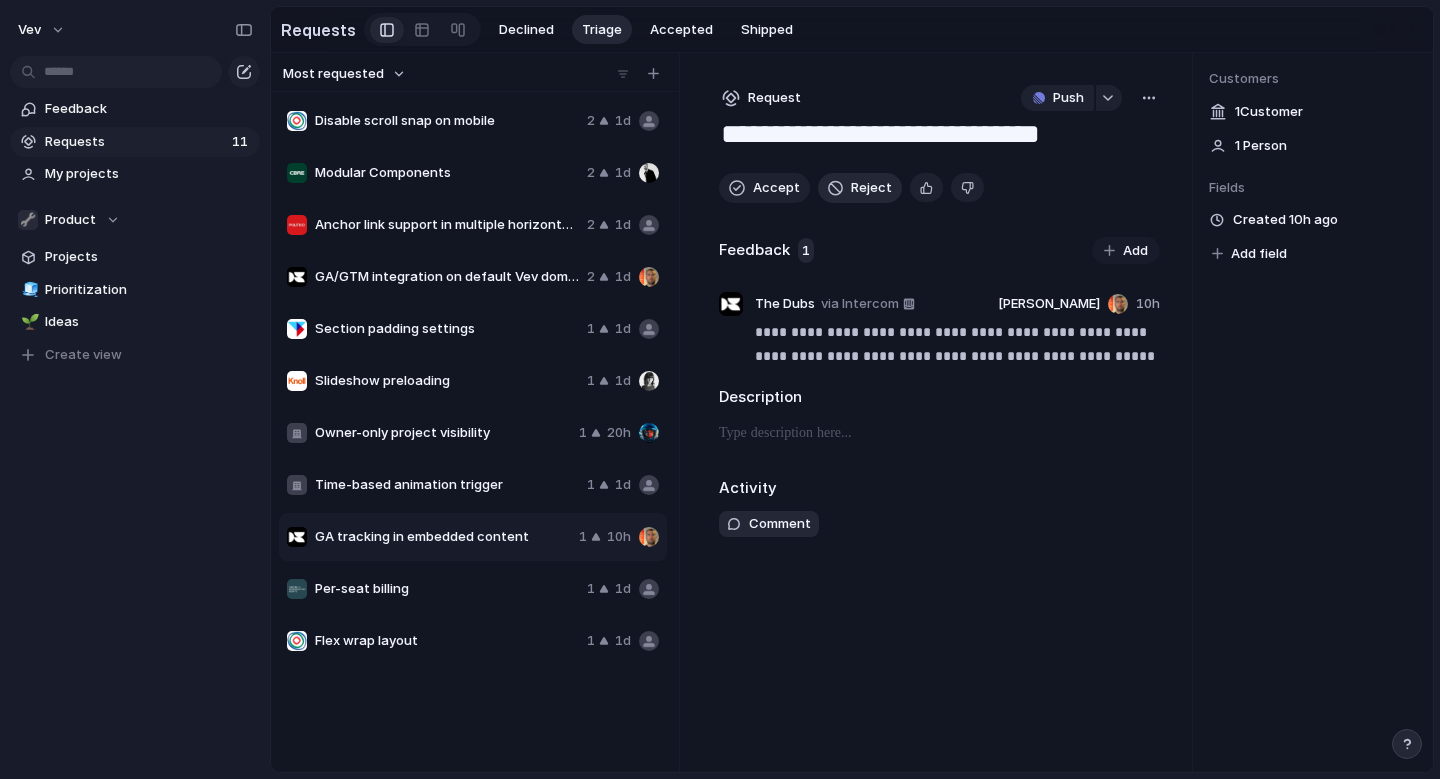 click on "Reject" at bounding box center (860, 188) 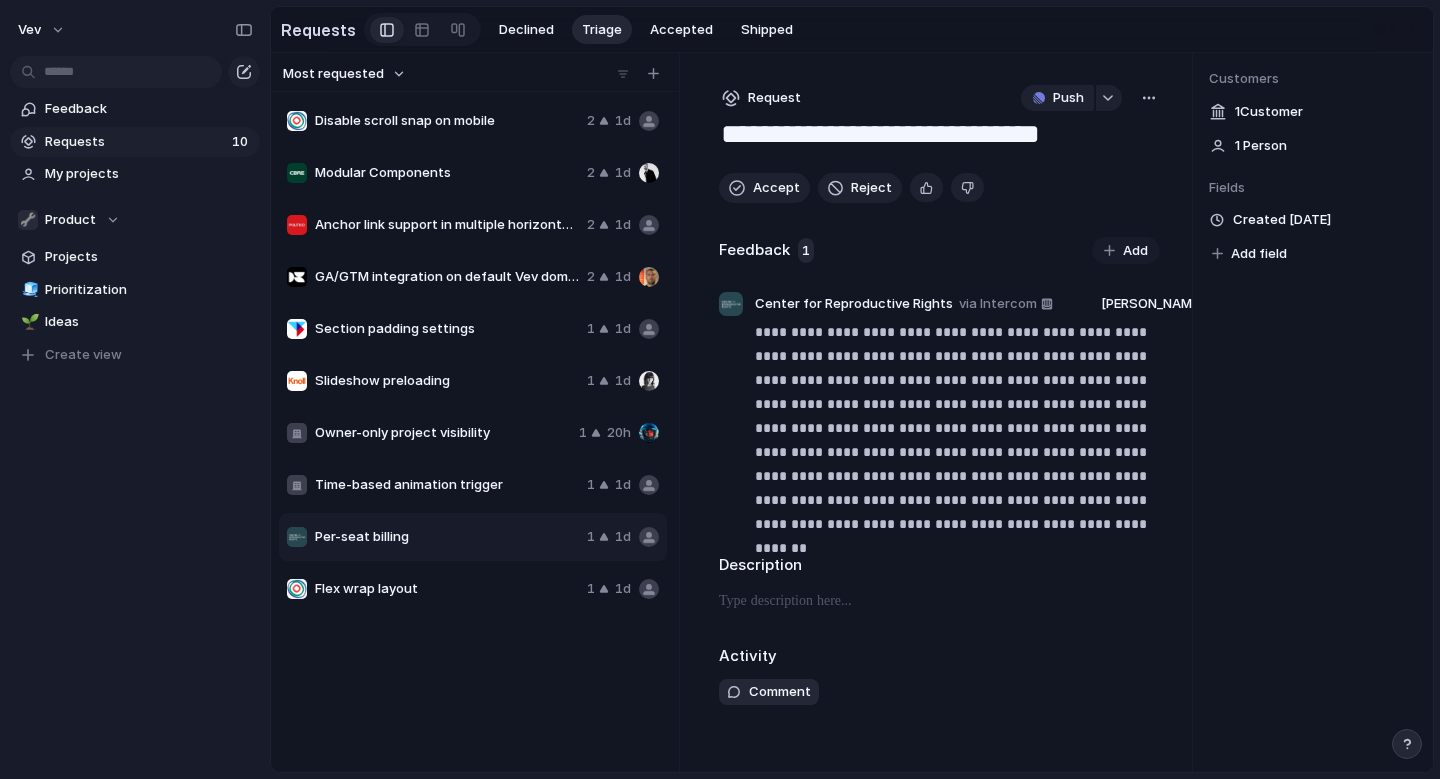 click on "Time-based animation trigger" at bounding box center [447, 485] 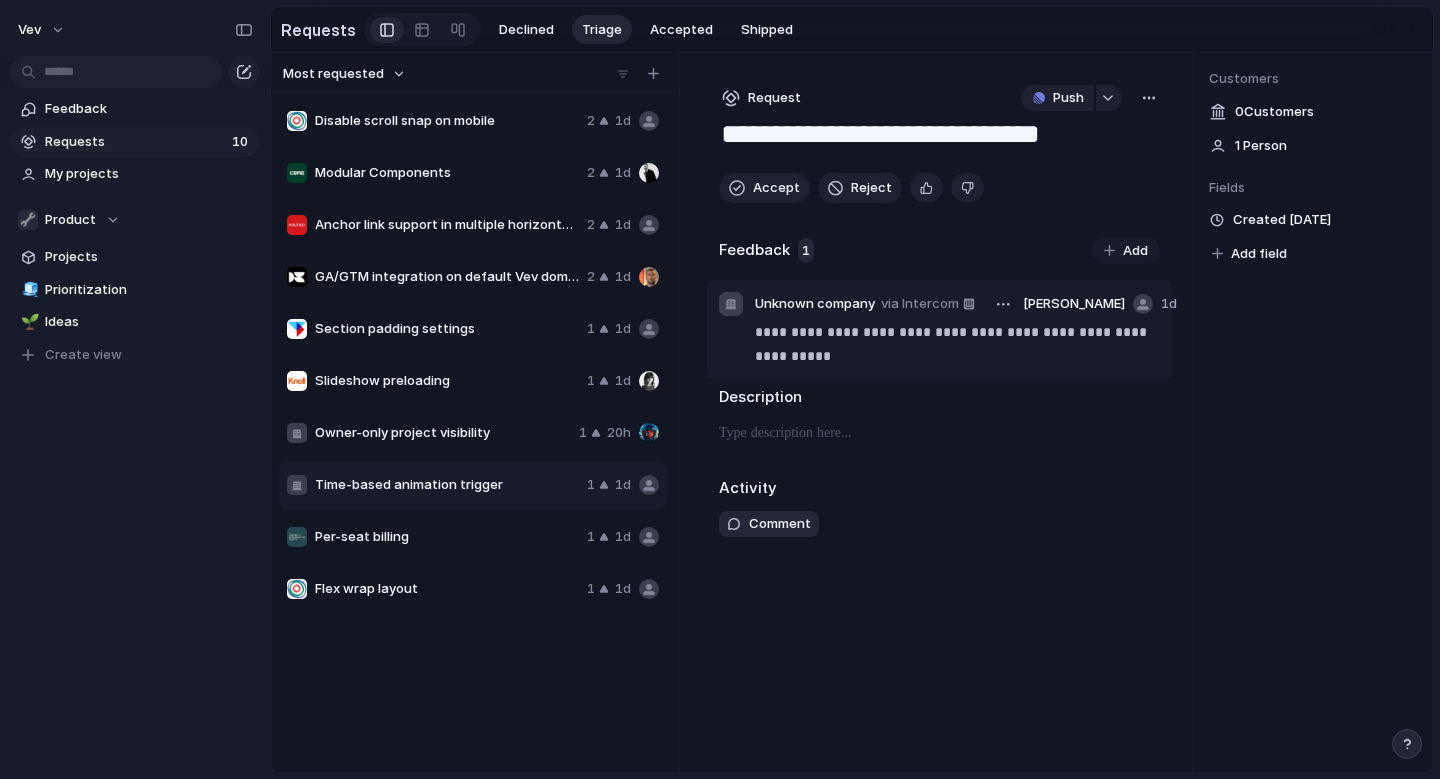 click on "**********" at bounding box center (957, 344) 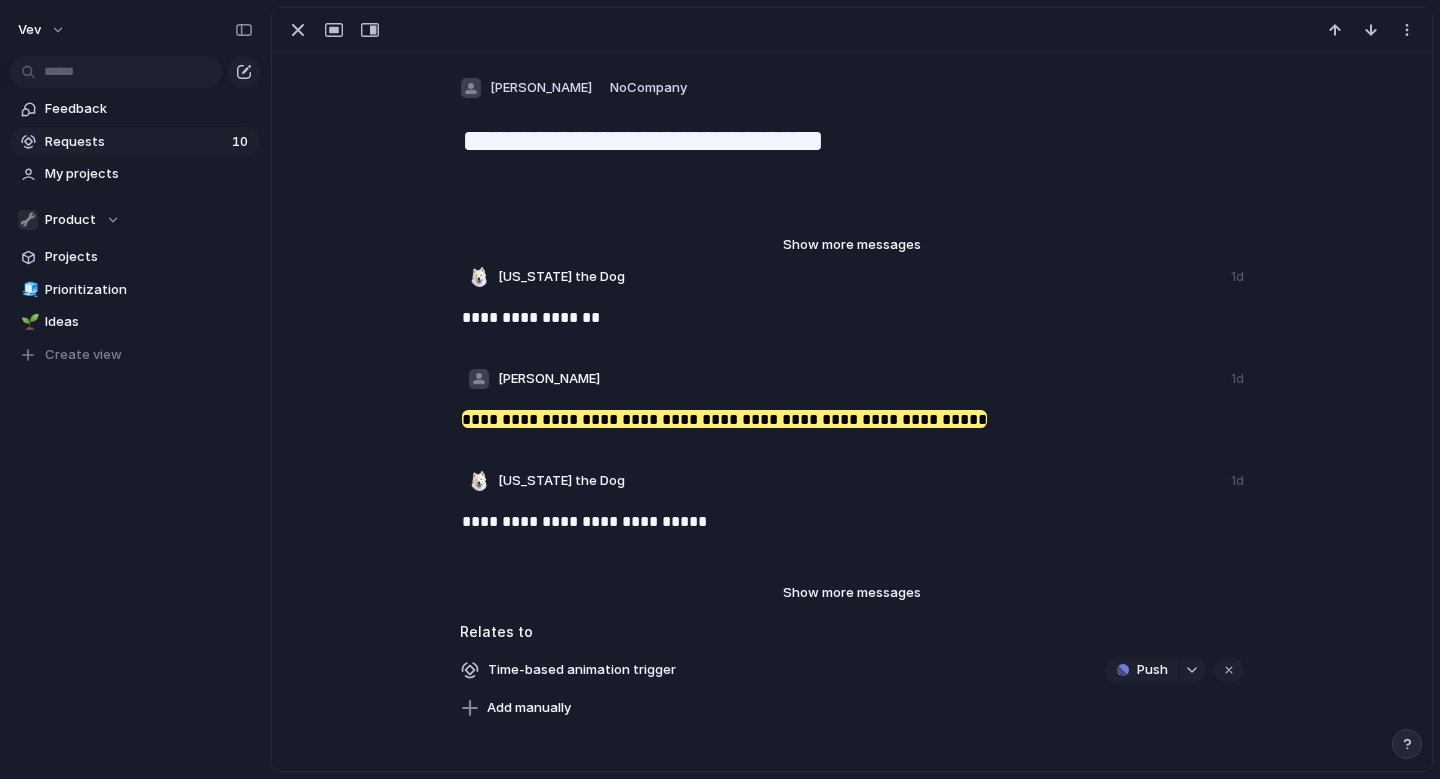 click on "Show more messages" at bounding box center (852, 593) 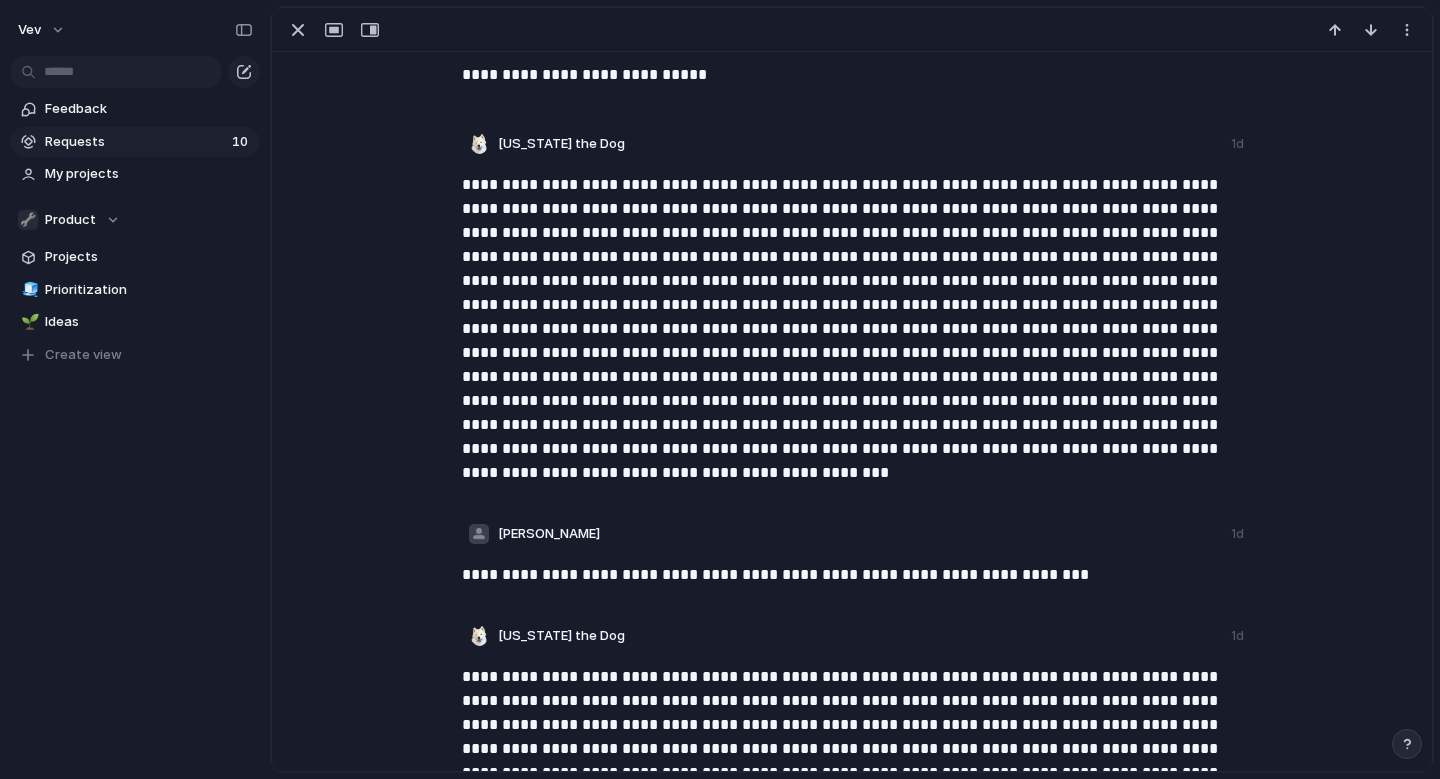 scroll, scrollTop: 531, scrollLeft: 0, axis: vertical 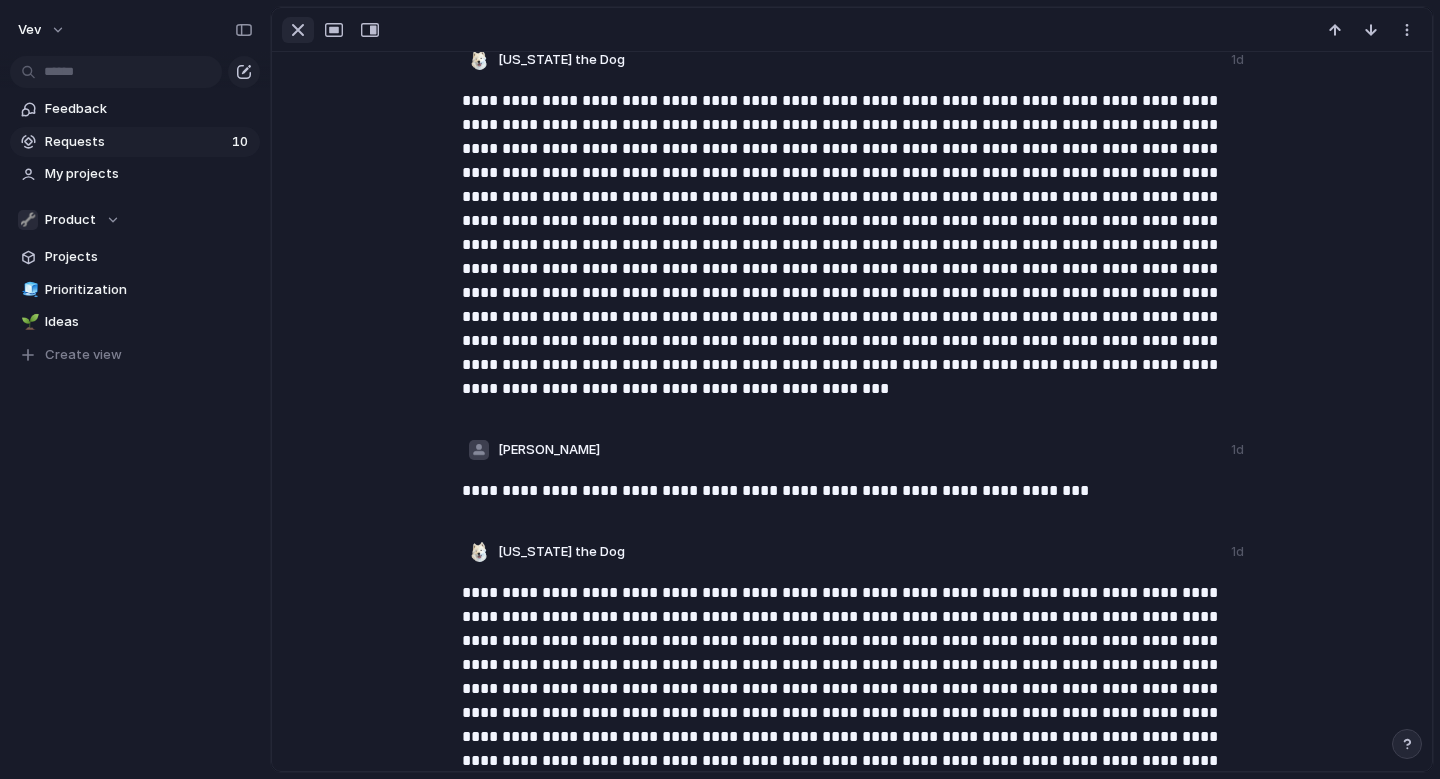 click at bounding box center [298, 30] 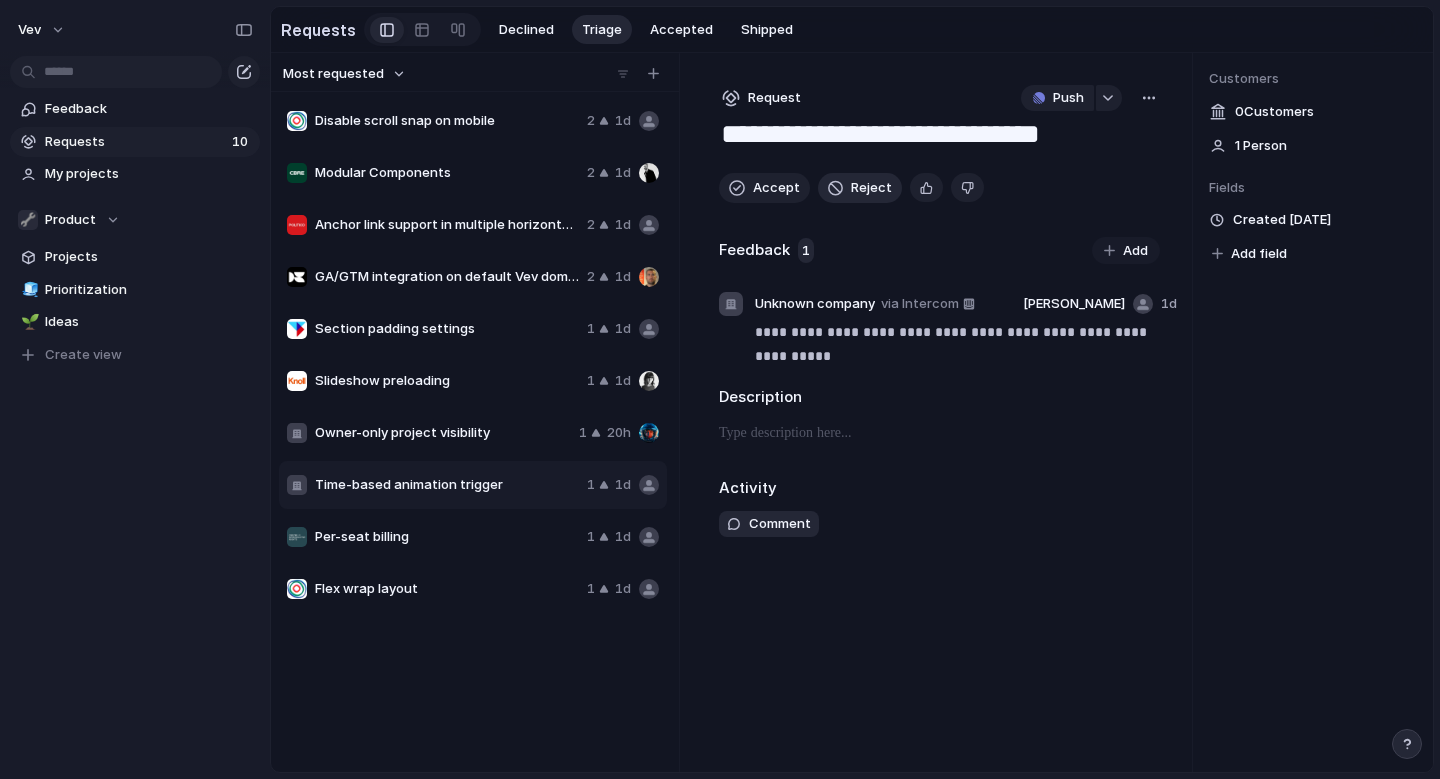 click on "Reject" at bounding box center [871, 188] 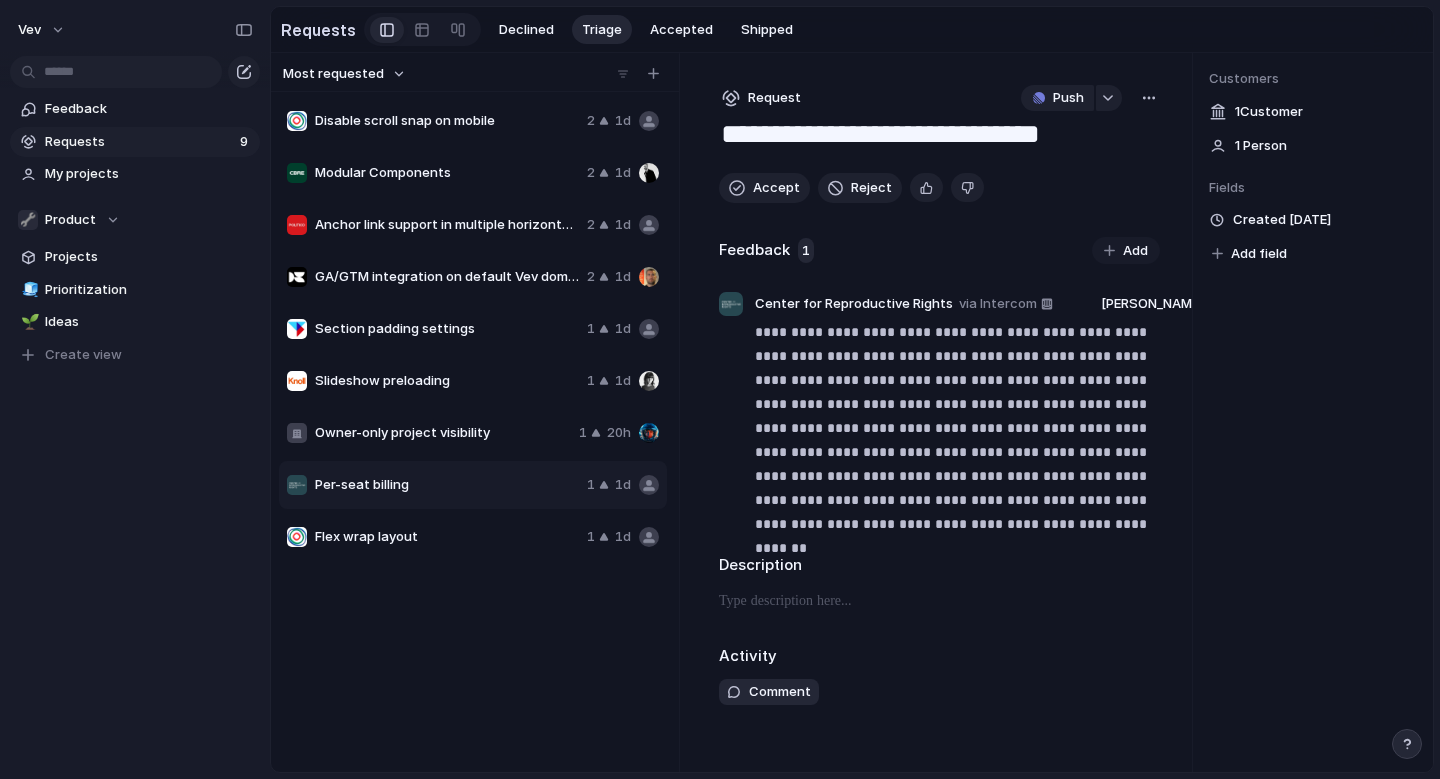 click on "Owner-only project visibility" at bounding box center (443, 433) 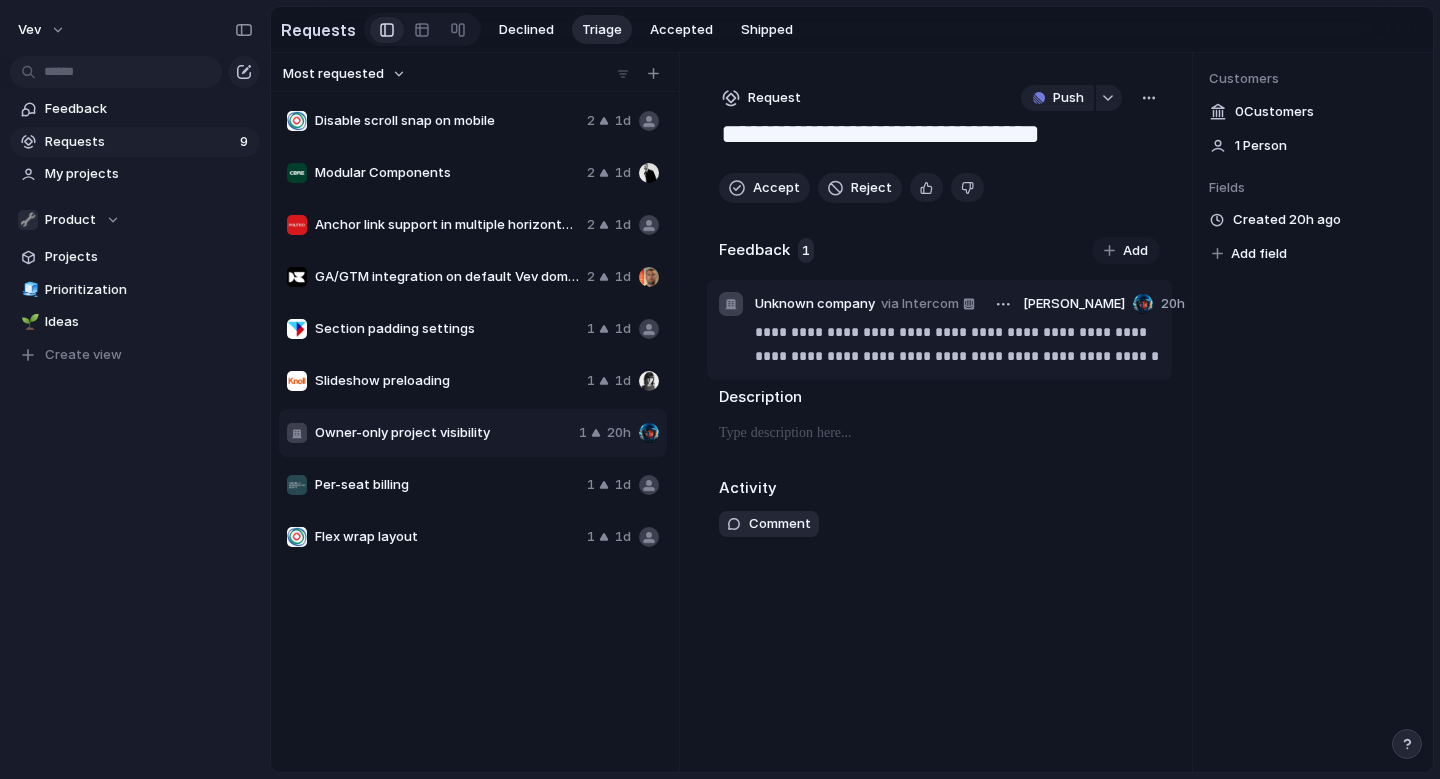 click on "**********" at bounding box center [939, 330] 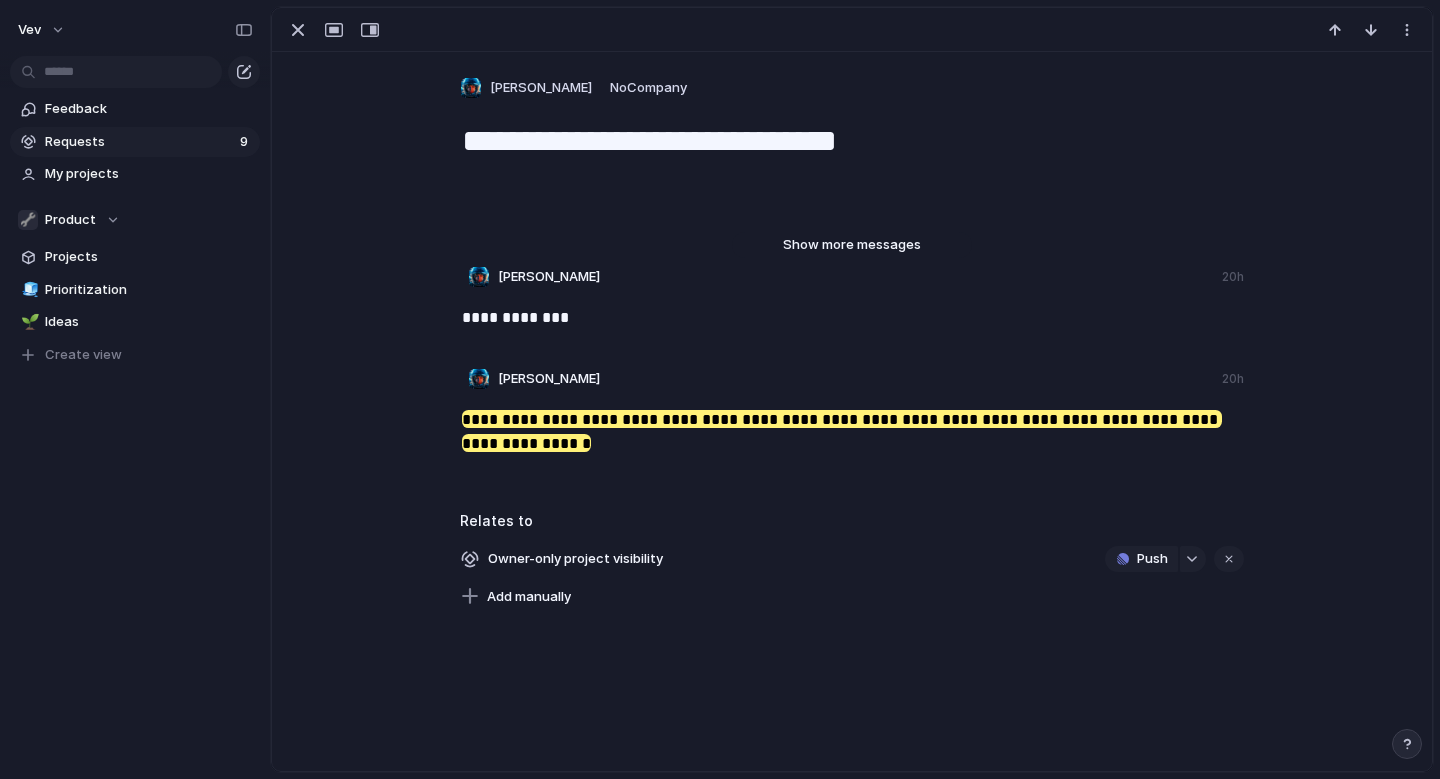click on "Show more messages" at bounding box center [852, 245] 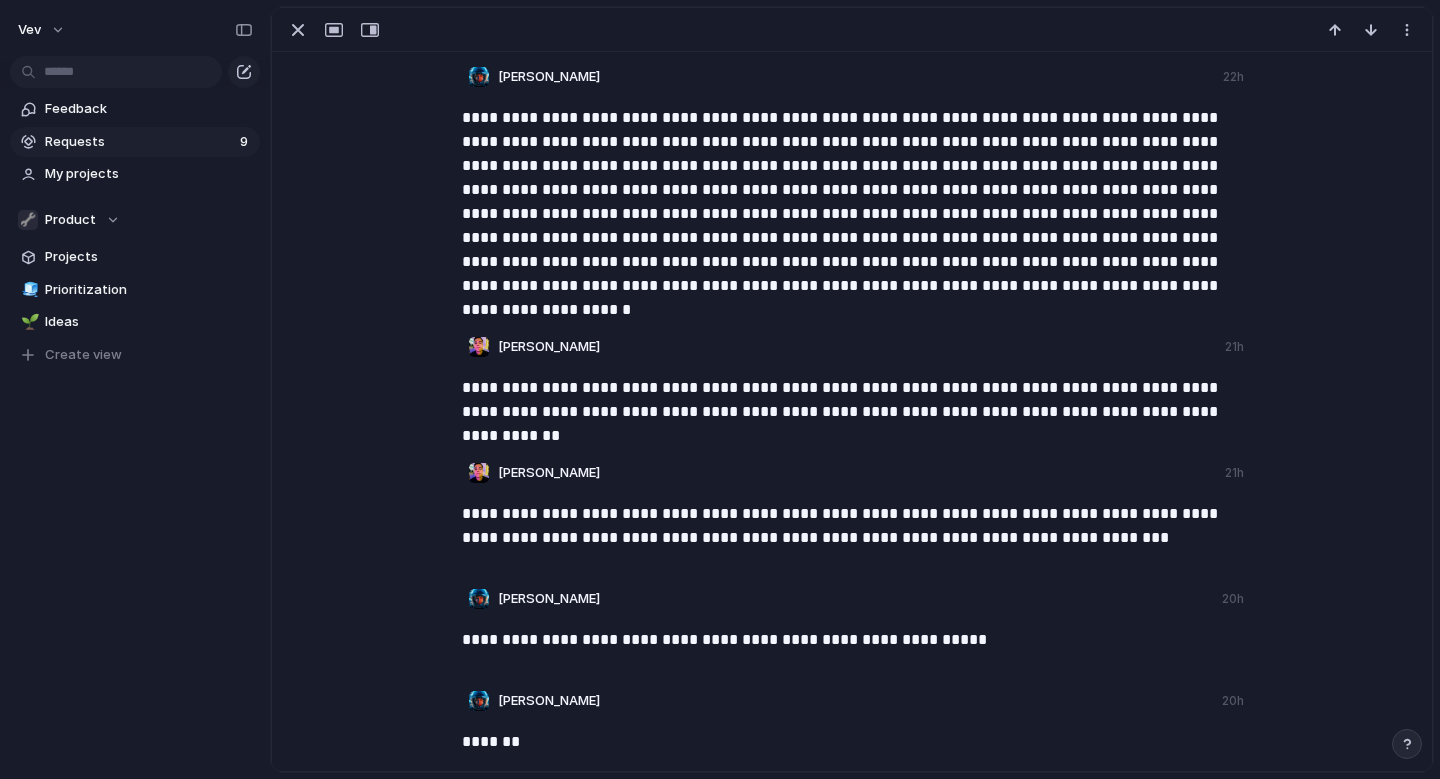 scroll, scrollTop: 536, scrollLeft: 0, axis: vertical 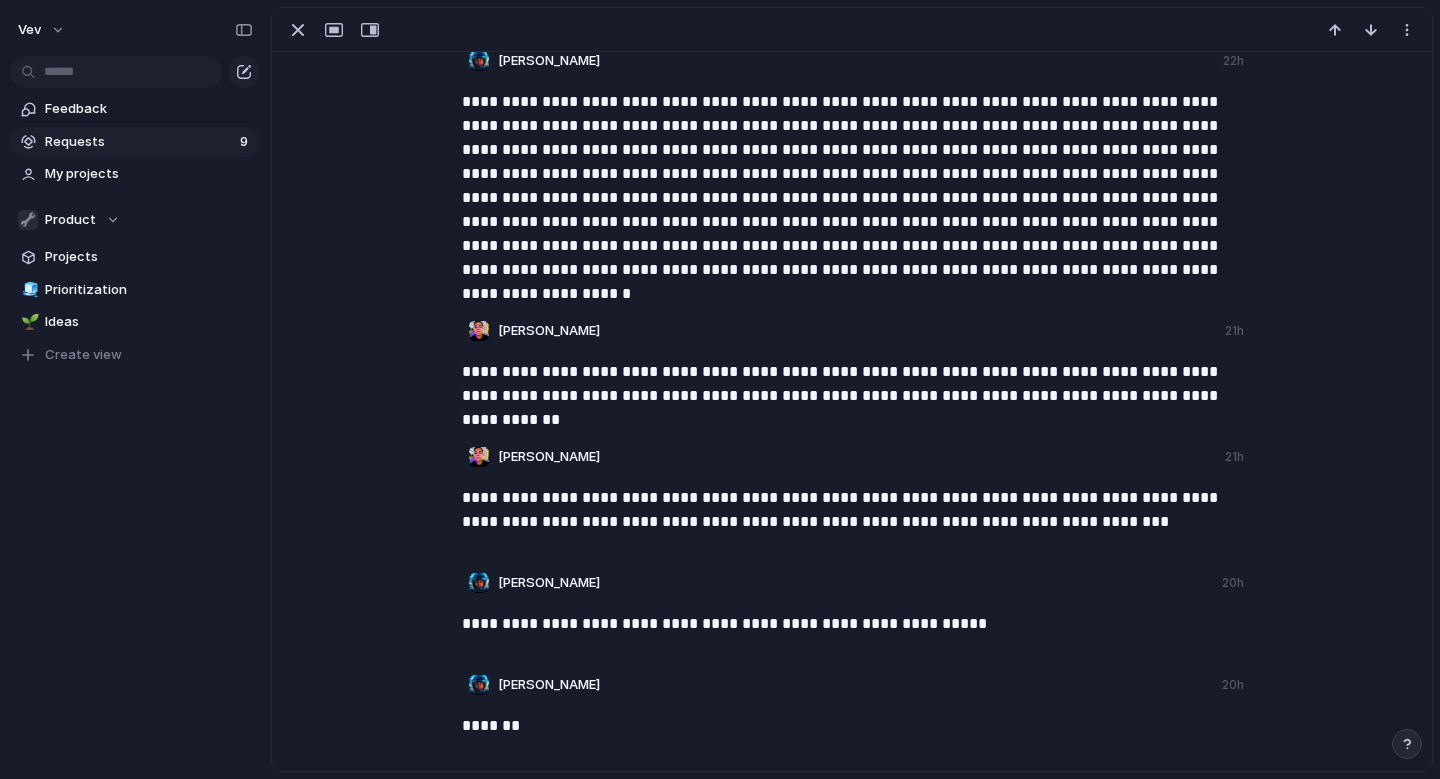 click on "**********" at bounding box center [854, 392] 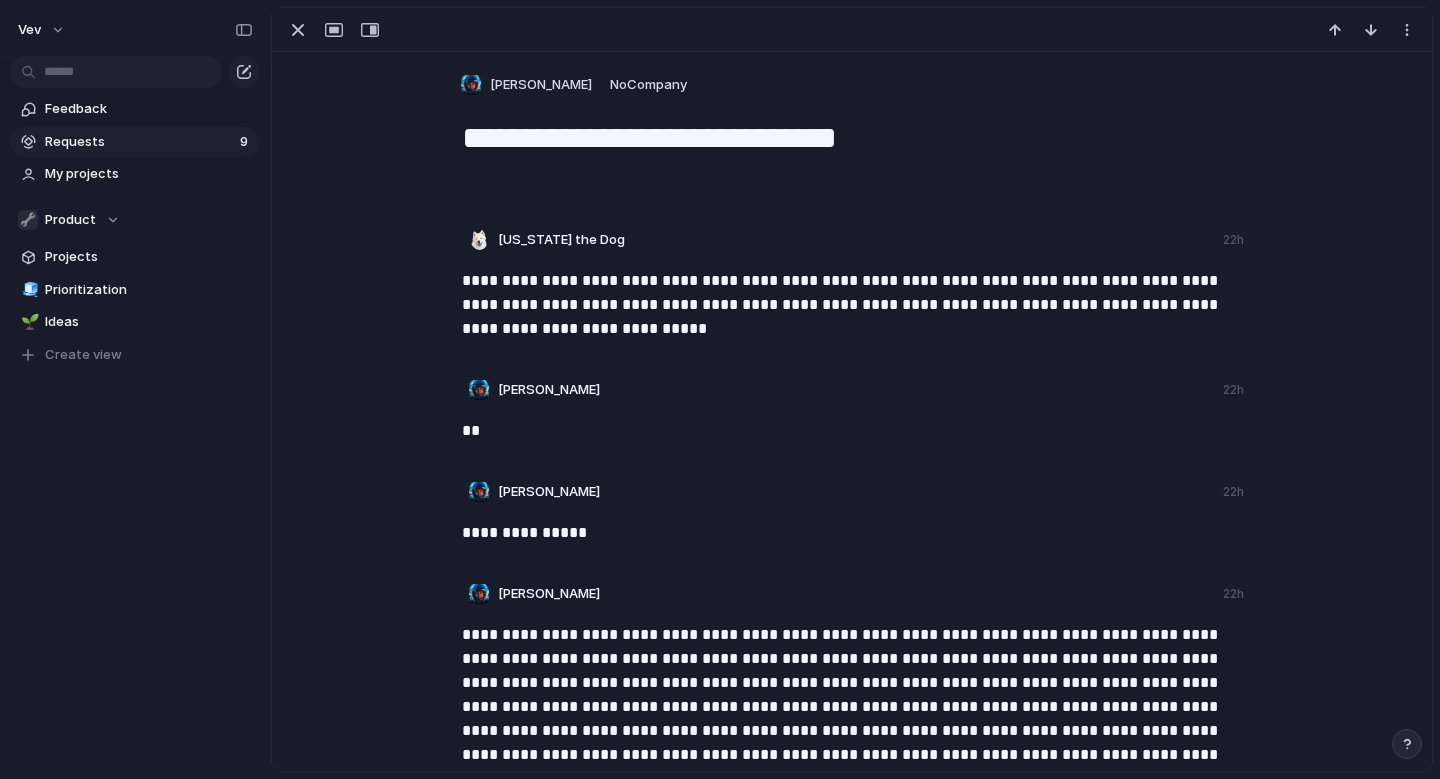 scroll, scrollTop: 0, scrollLeft: 0, axis: both 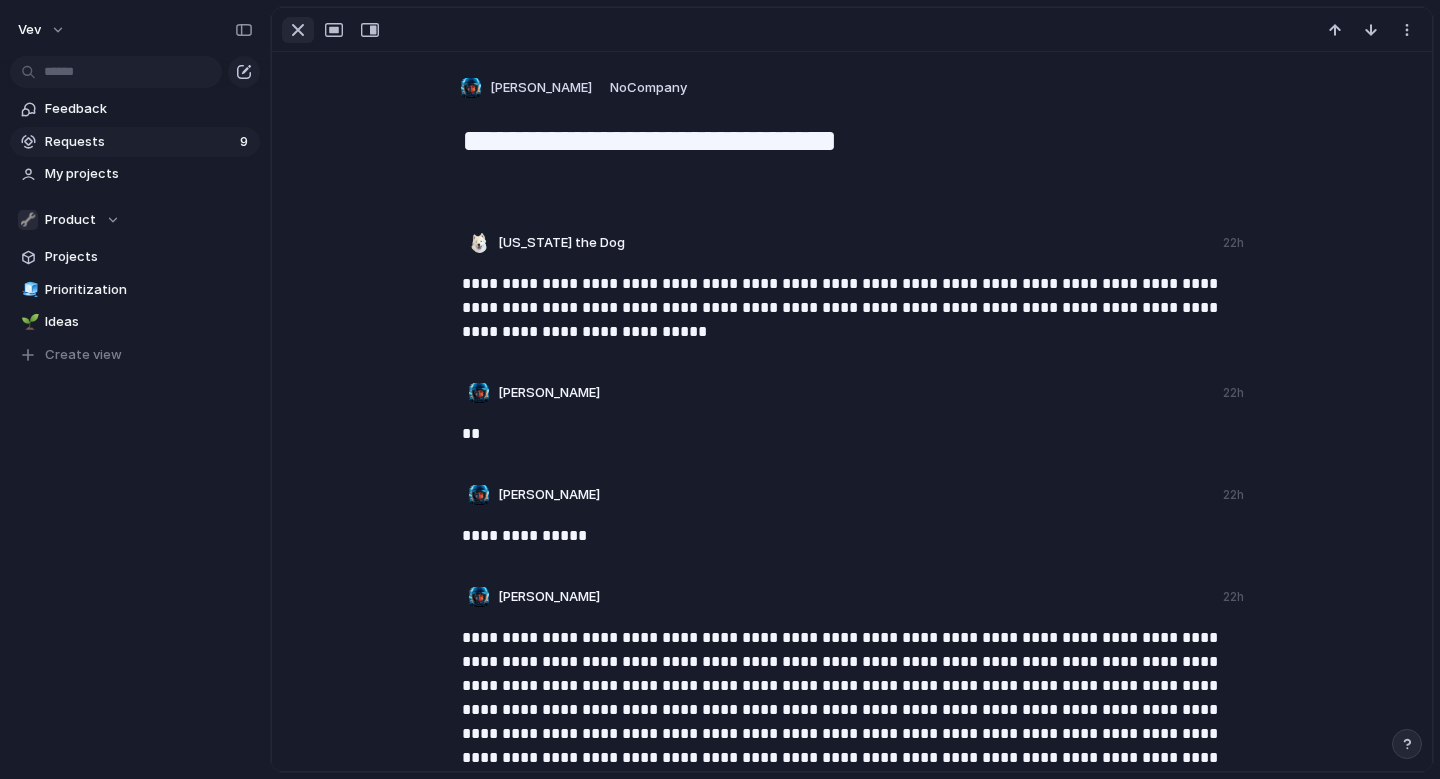 click at bounding box center (298, 30) 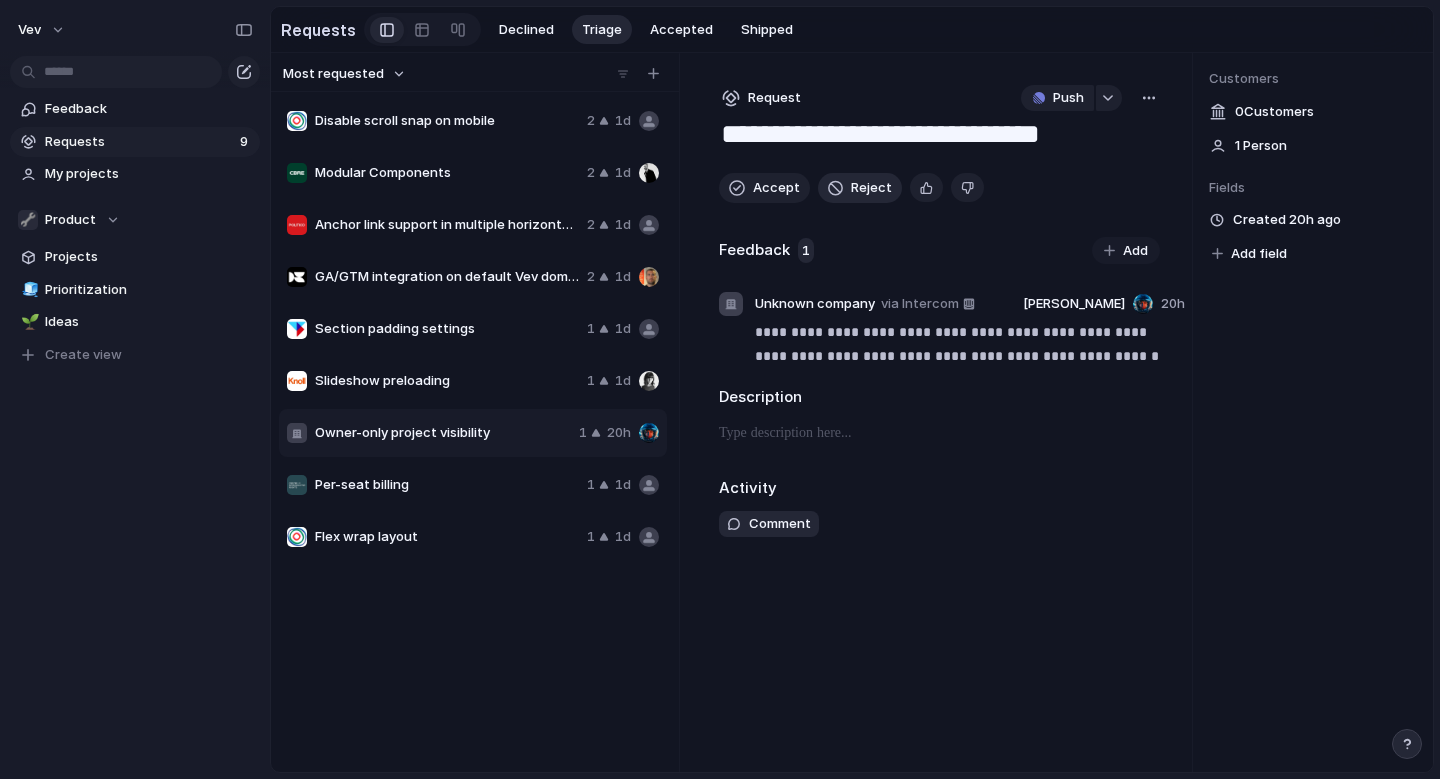 click on "Reject" at bounding box center [871, 188] 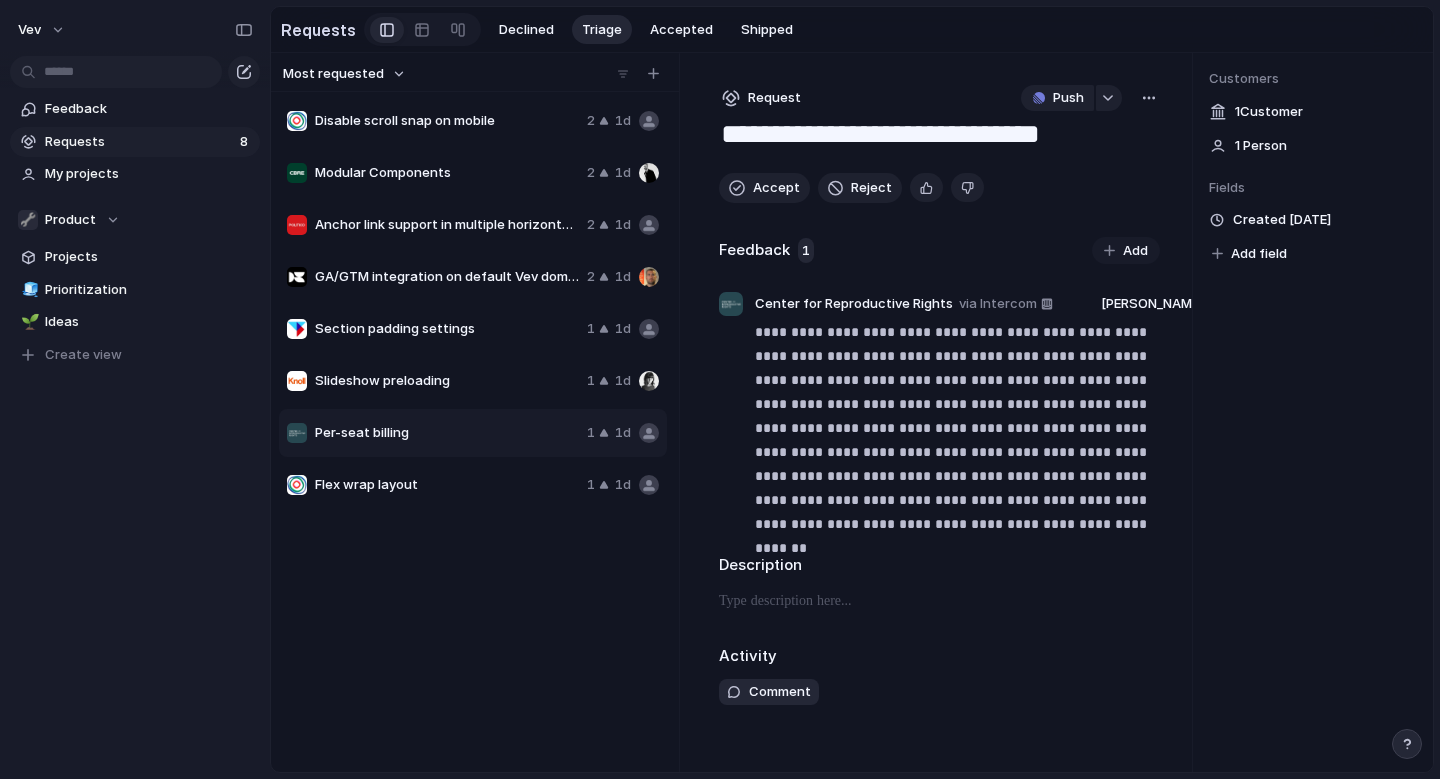 click on "Slideshow preloading" at bounding box center [447, 381] 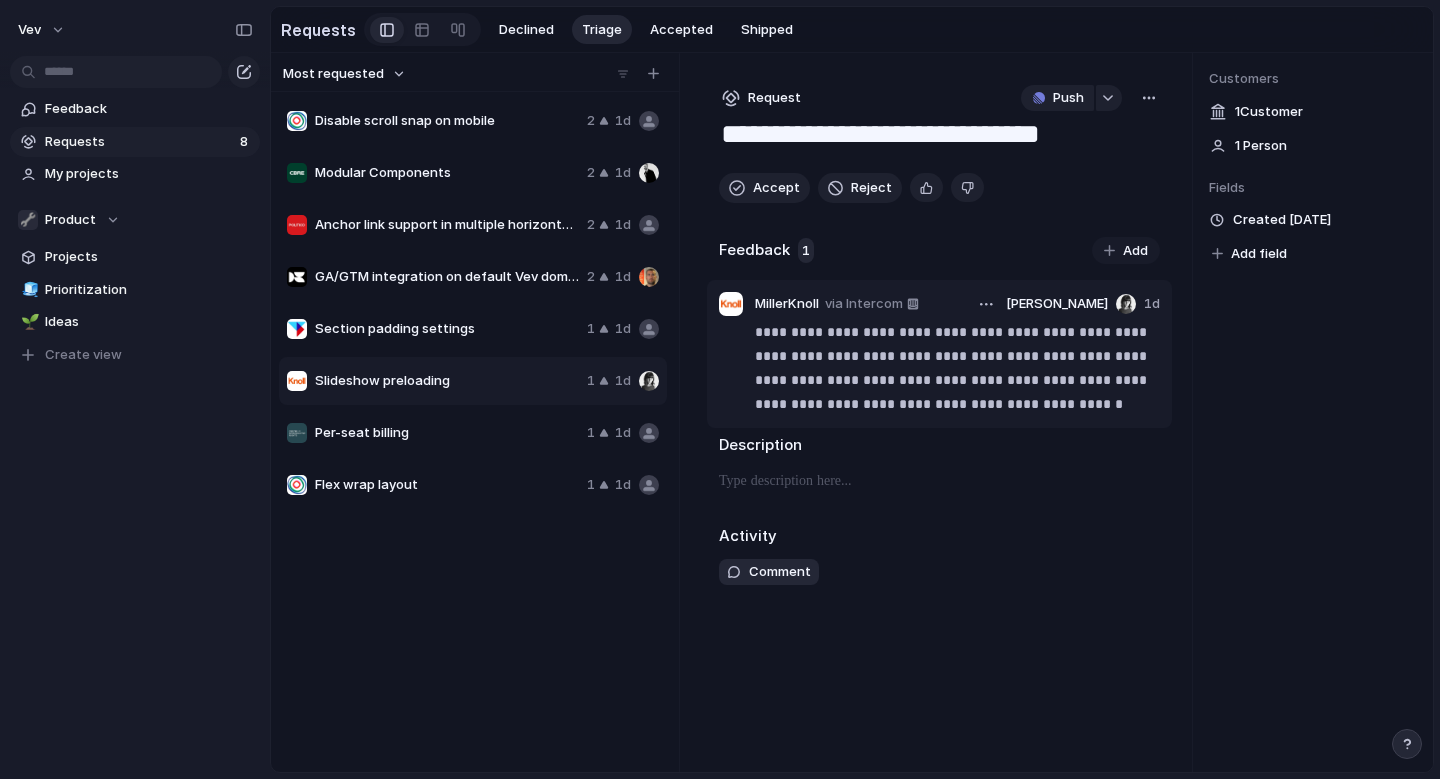 click on "**********" at bounding box center (957, 368) 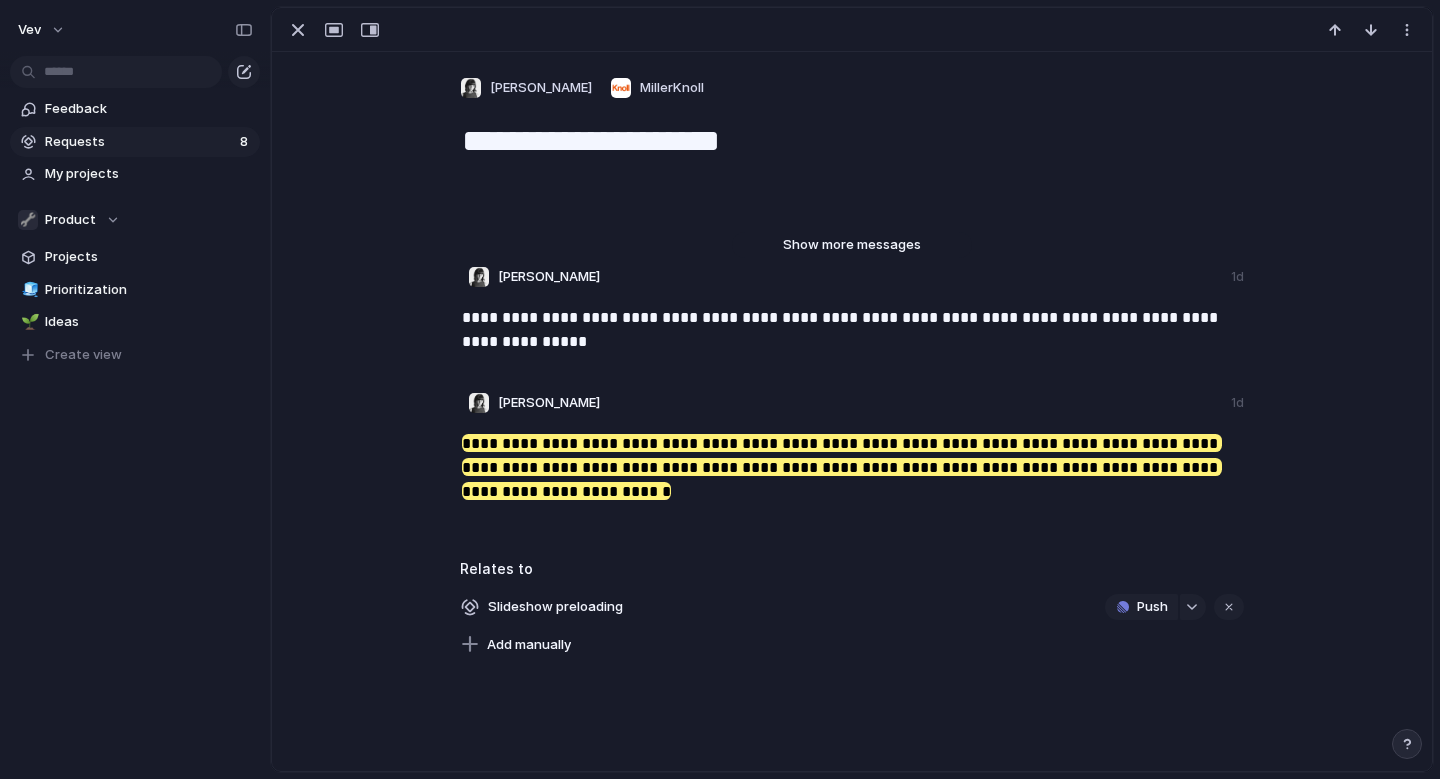click on "Show more messages" at bounding box center (852, 245) 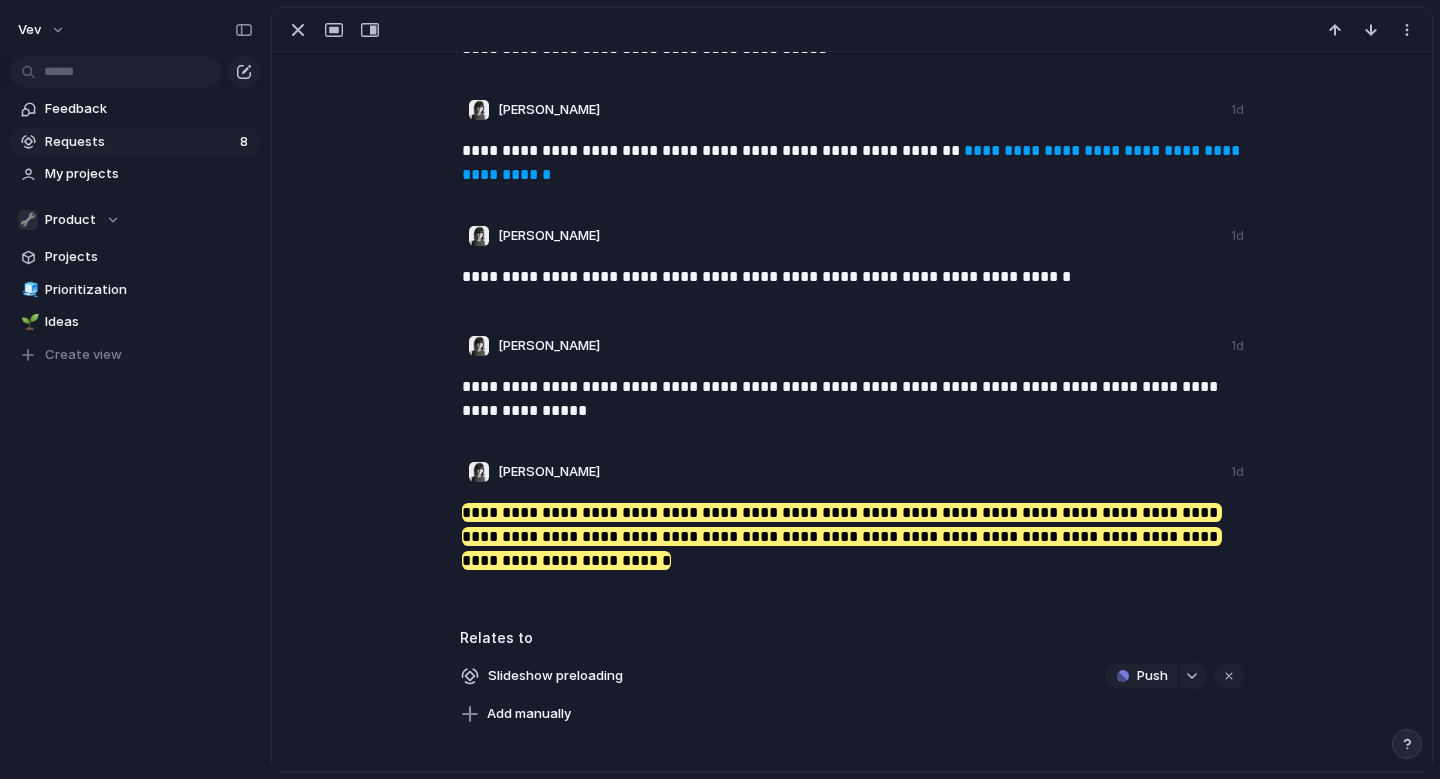scroll, scrollTop: 1052, scrollLeft: 0, axis: vertical 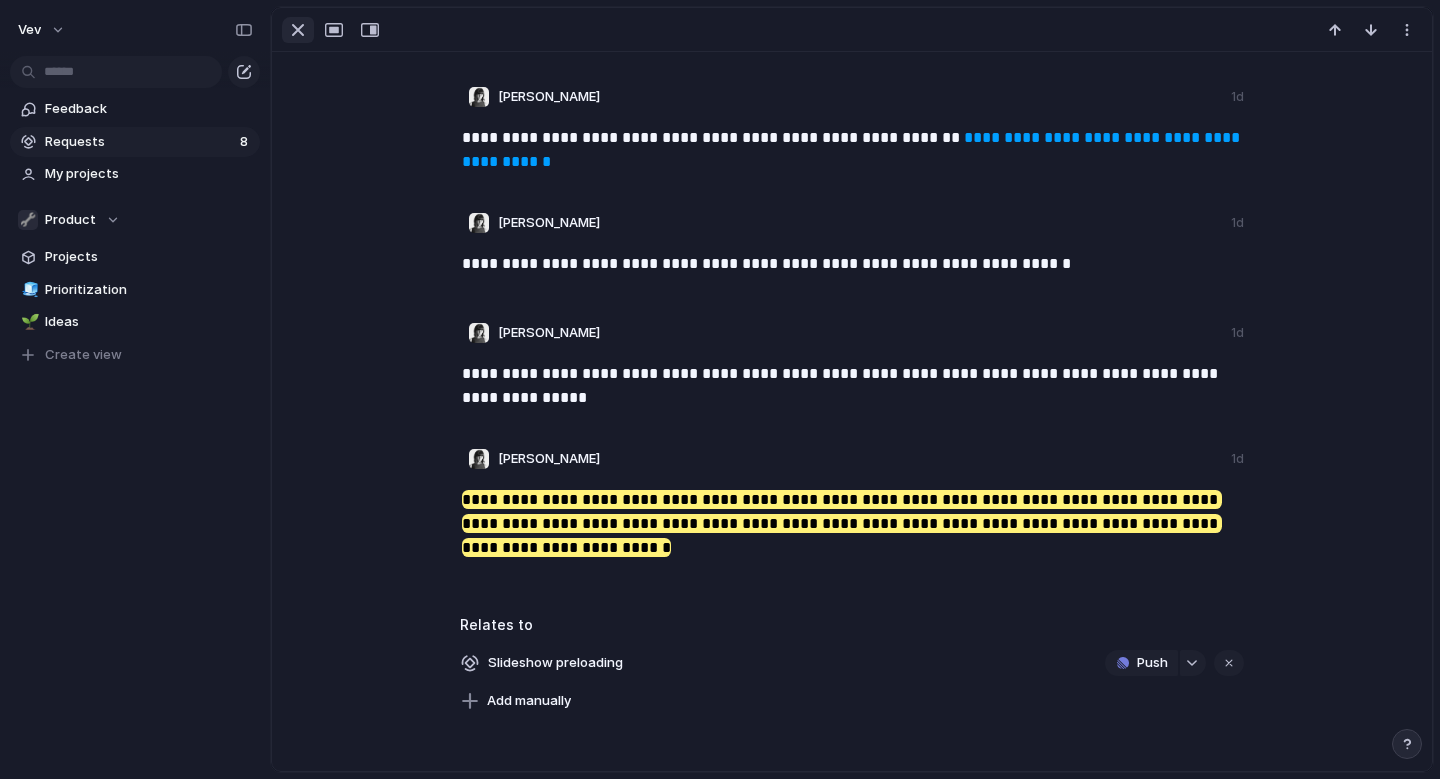 click at bounding box center [298, 30] 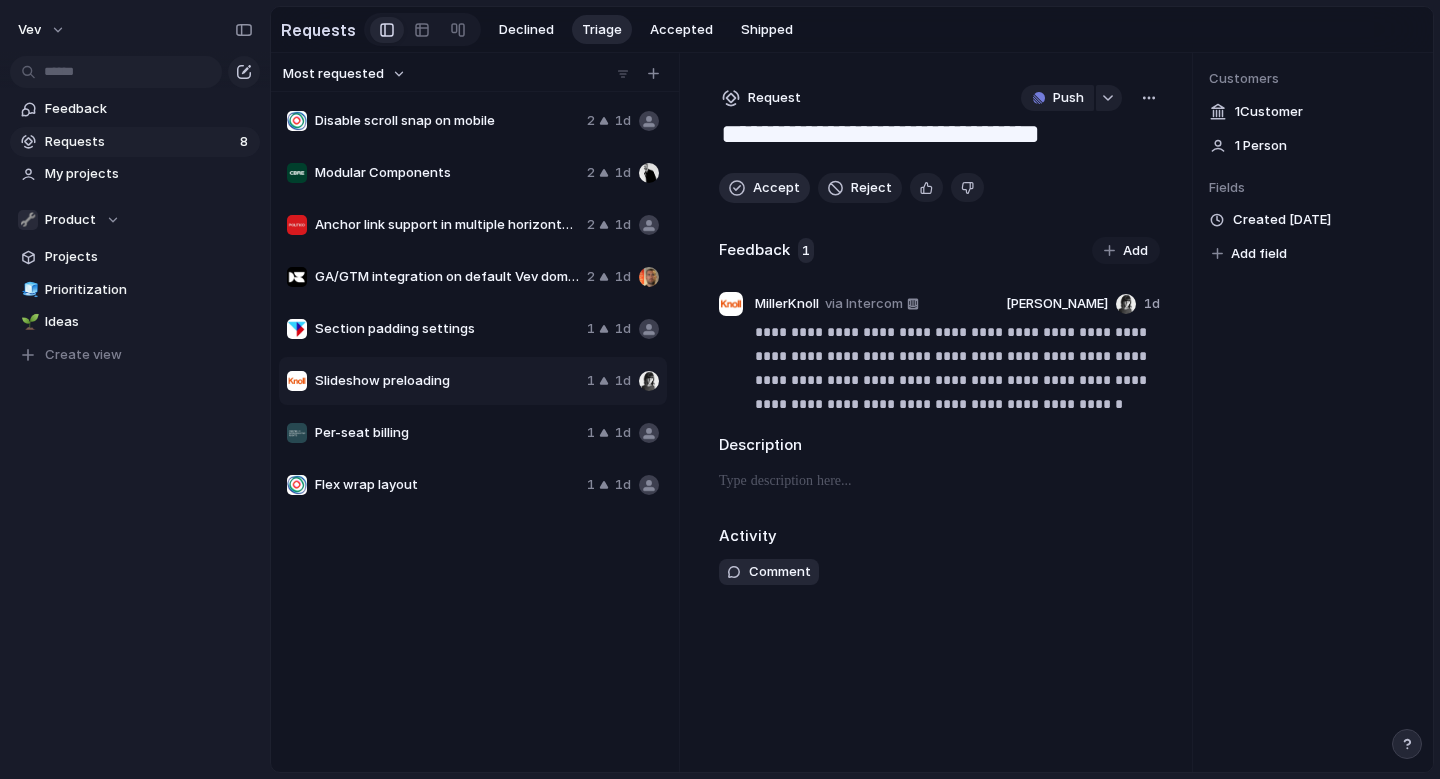click on "Accept" at bounding box center (776, 188) 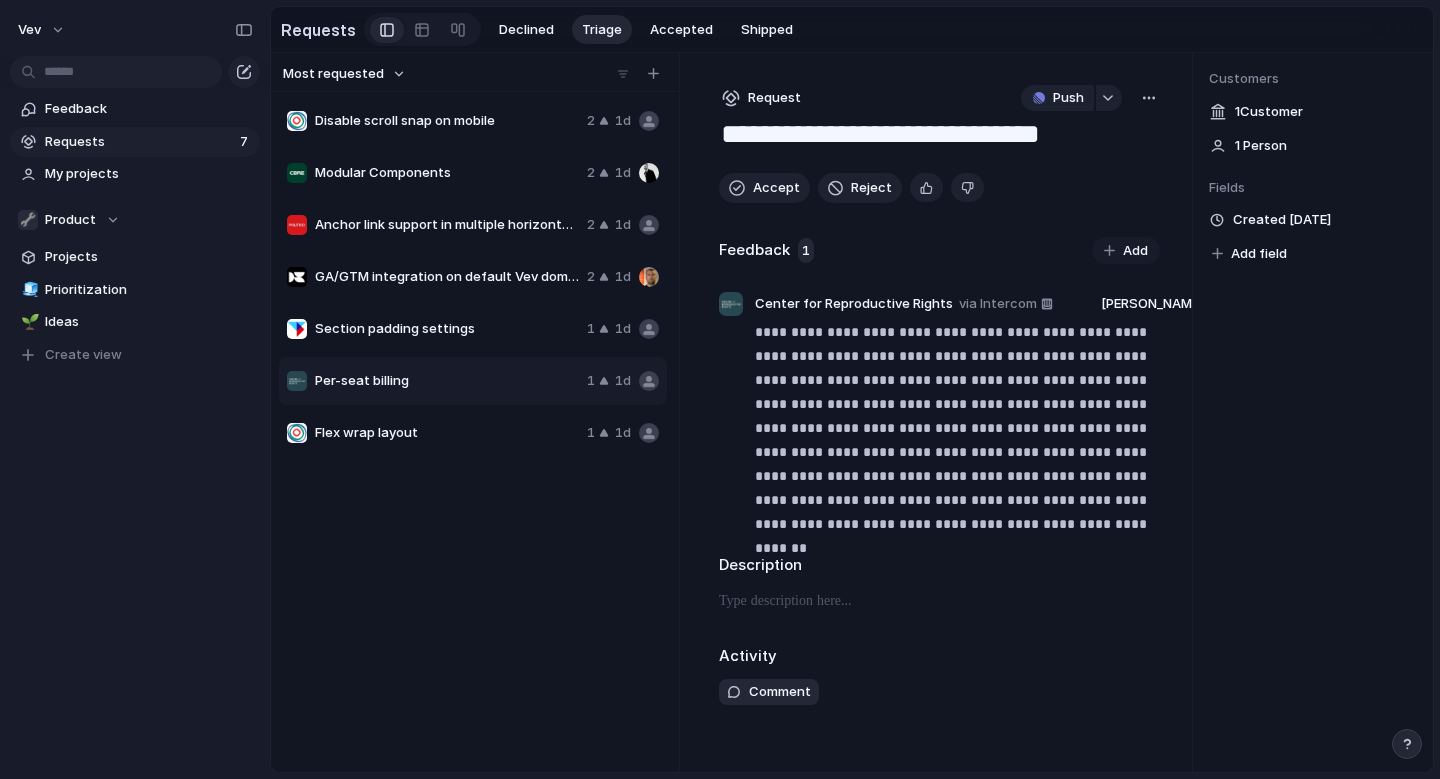 click on "Section padding settings" at bounding box center (447, 329) 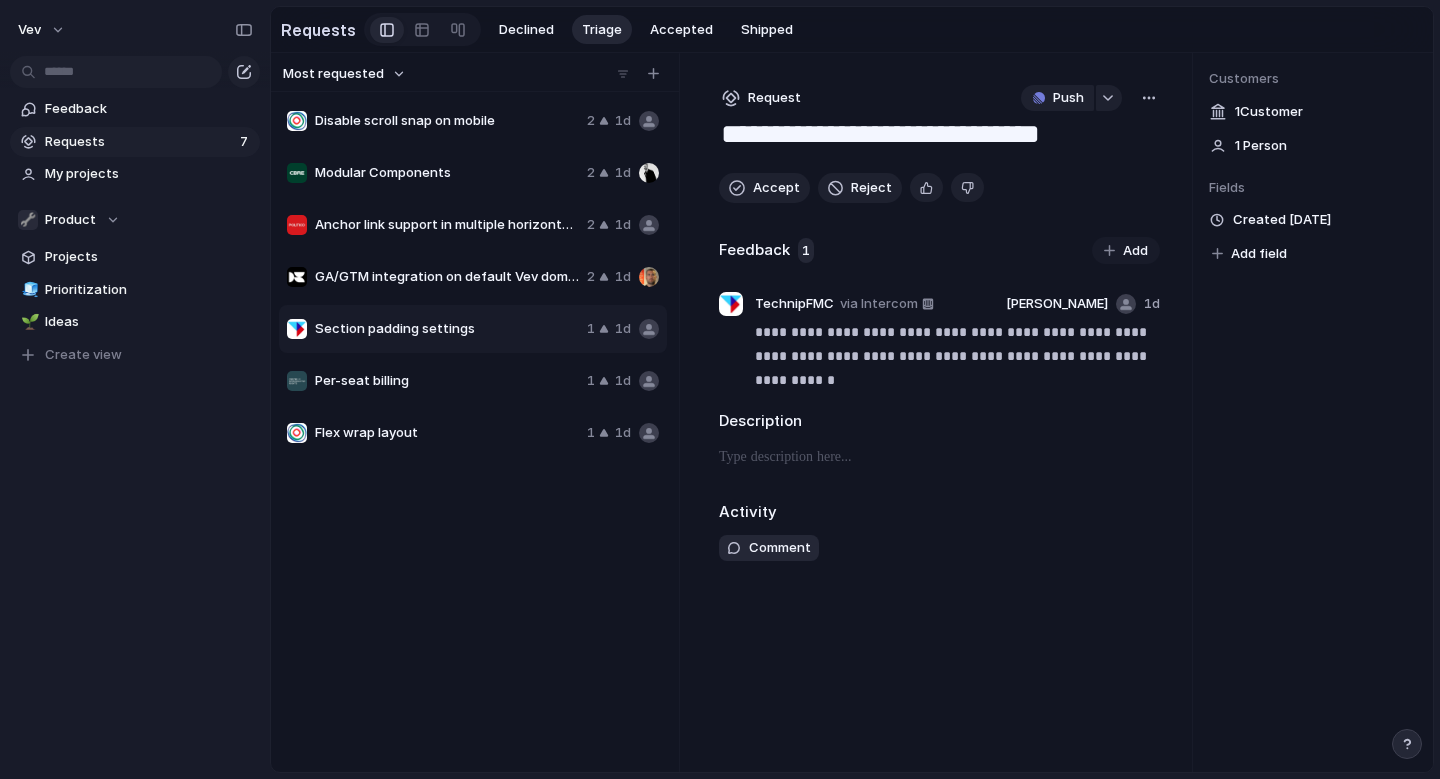 click on "Per-seat billing" at bounding box center (447, 381) 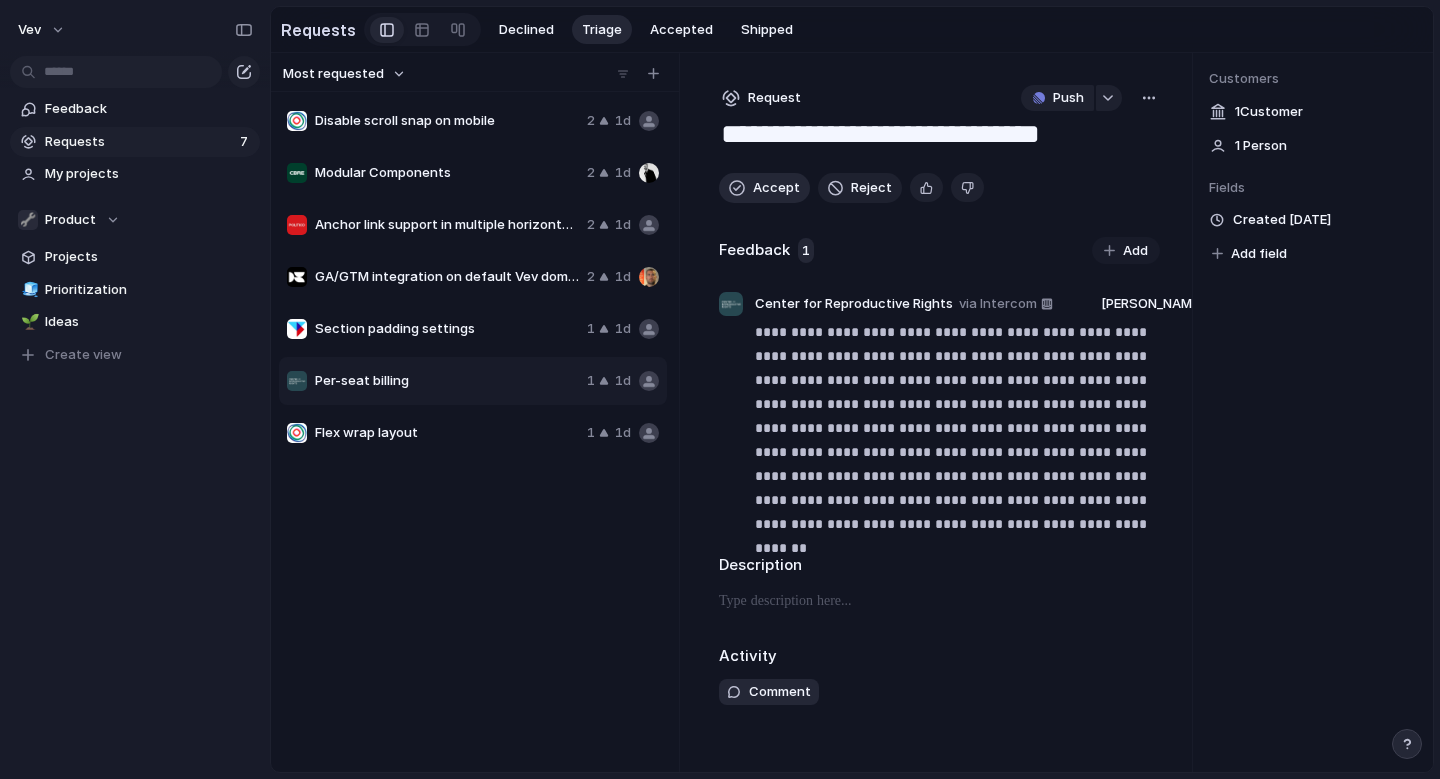 click on "Accept" at bounding box center [776, 188] 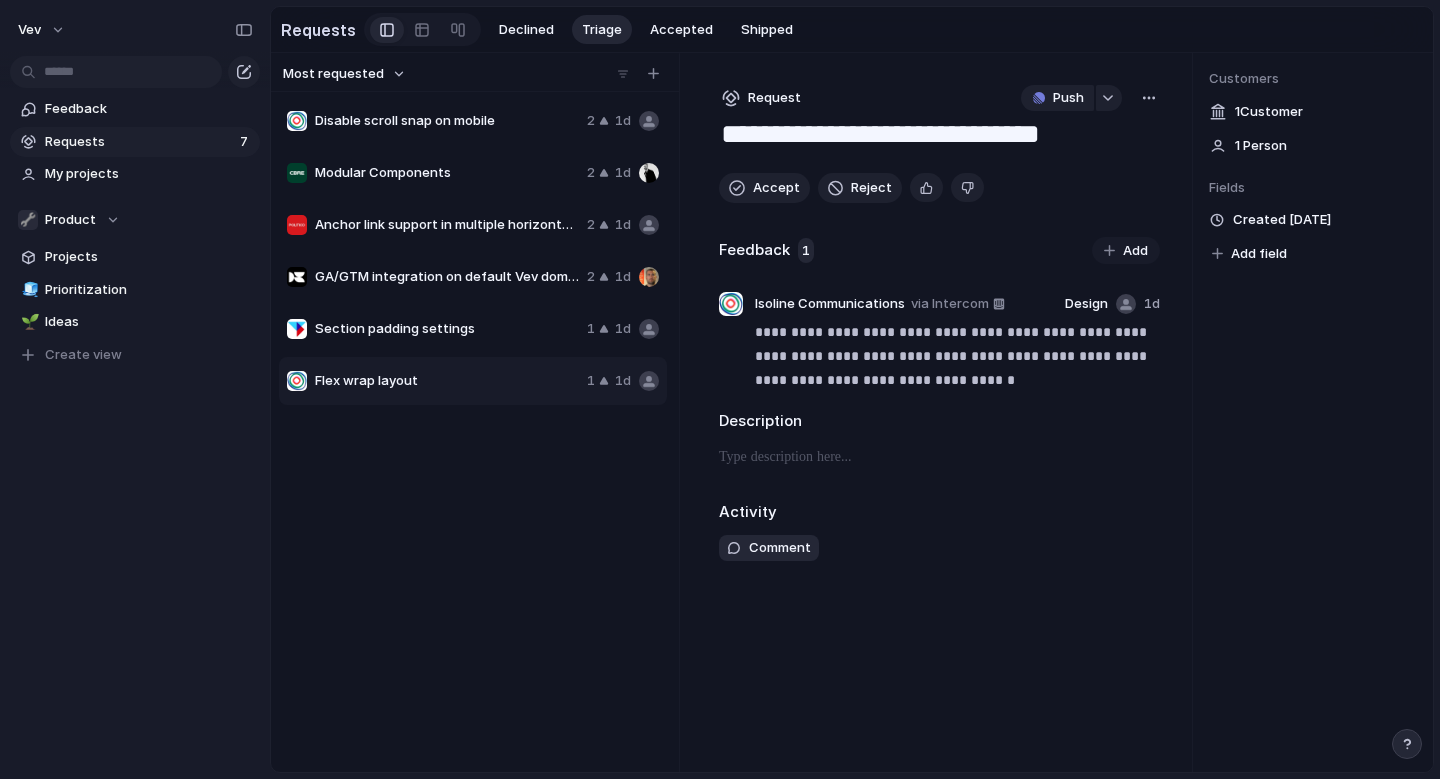 click on "Section padding settings" at bounding box center [447, 329] 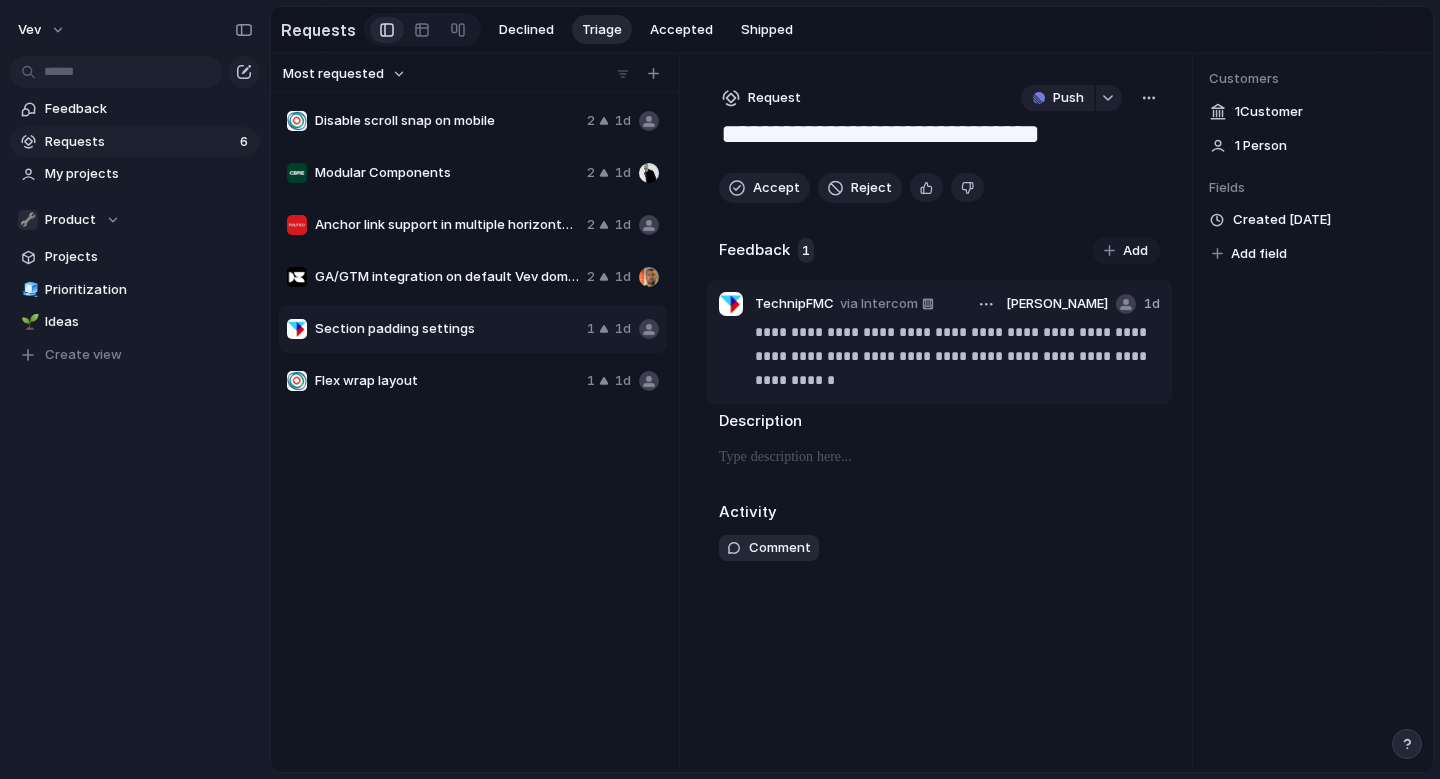 click on "**********" at bounding box center (957, 356) 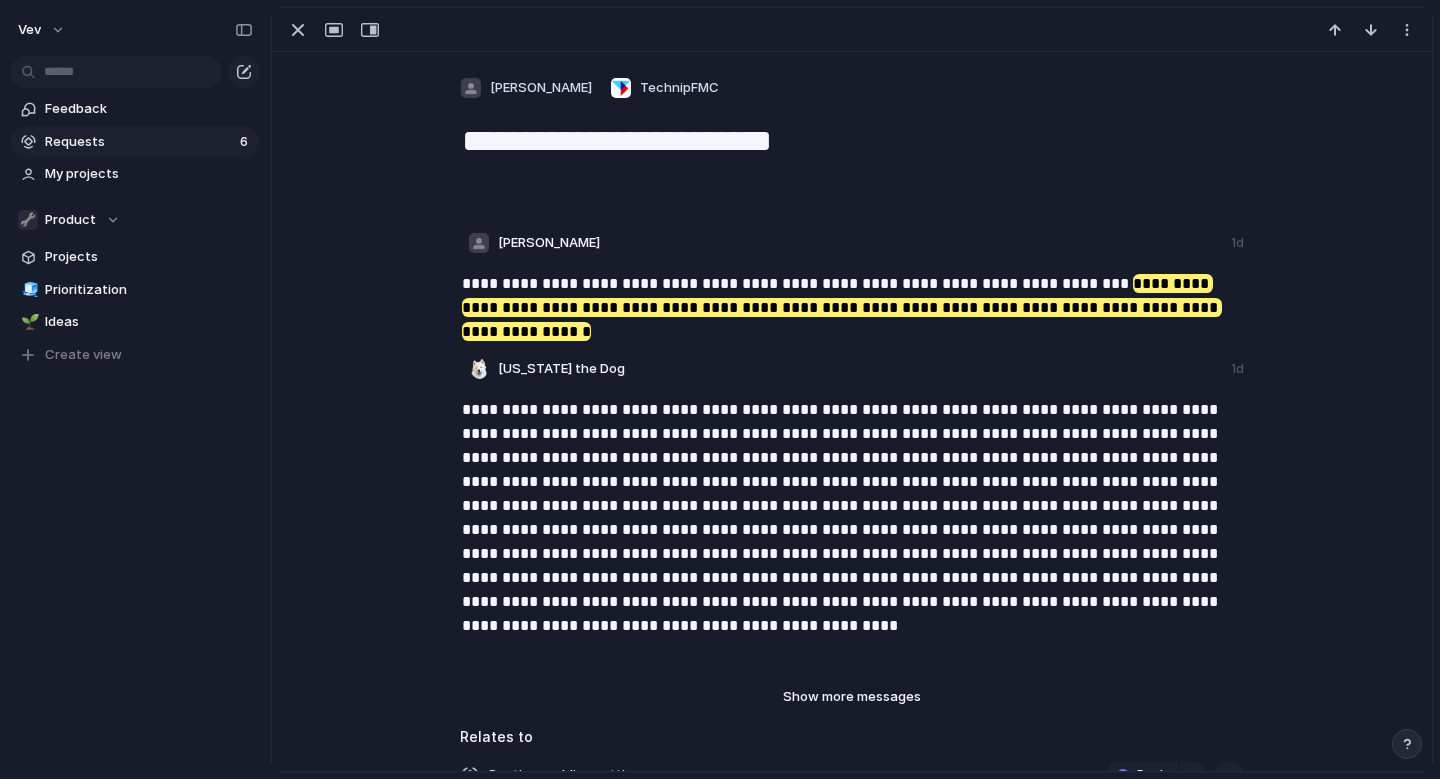 click on "Show more messages" at bounding box center [852, 697] 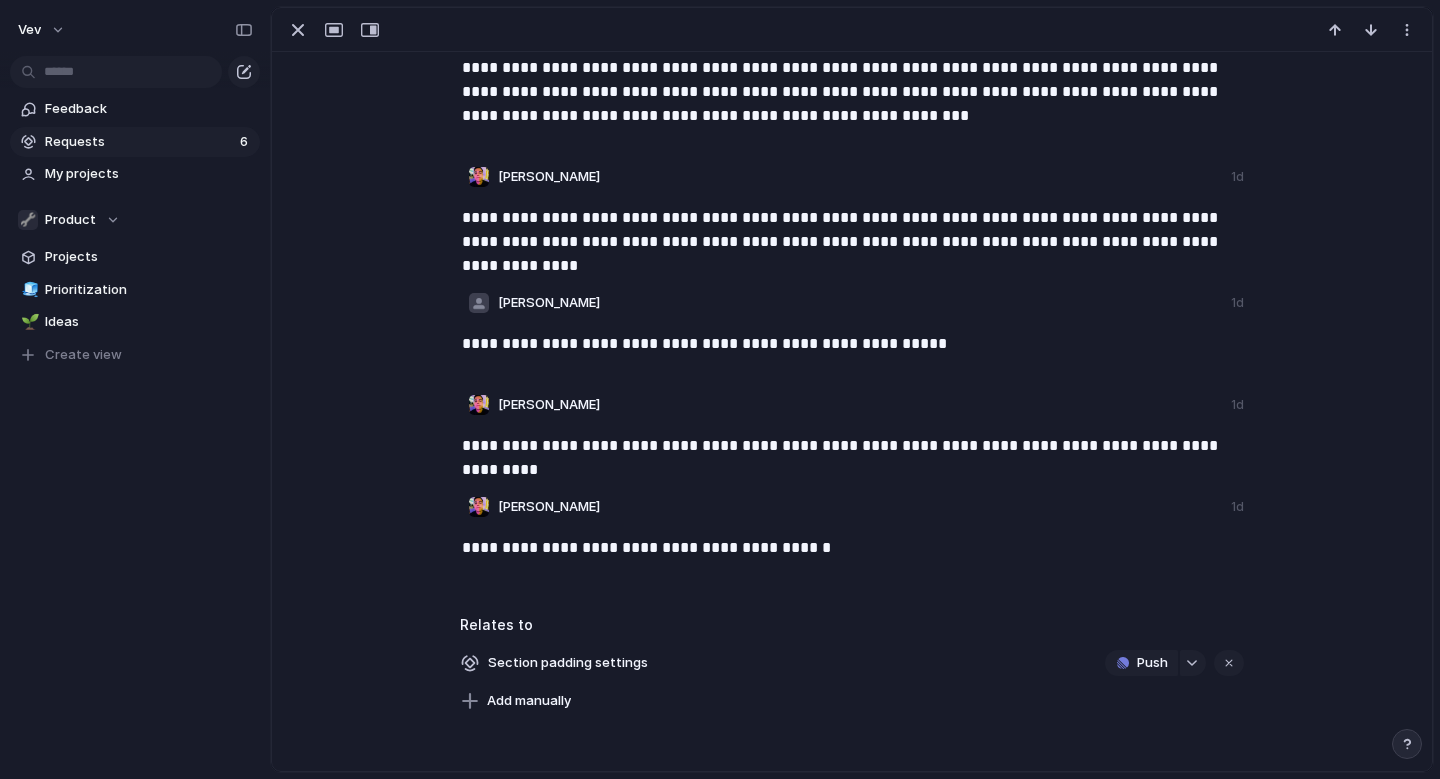 scroll, scrollTop: 2899, scrollLeft: 0, axis: vertical 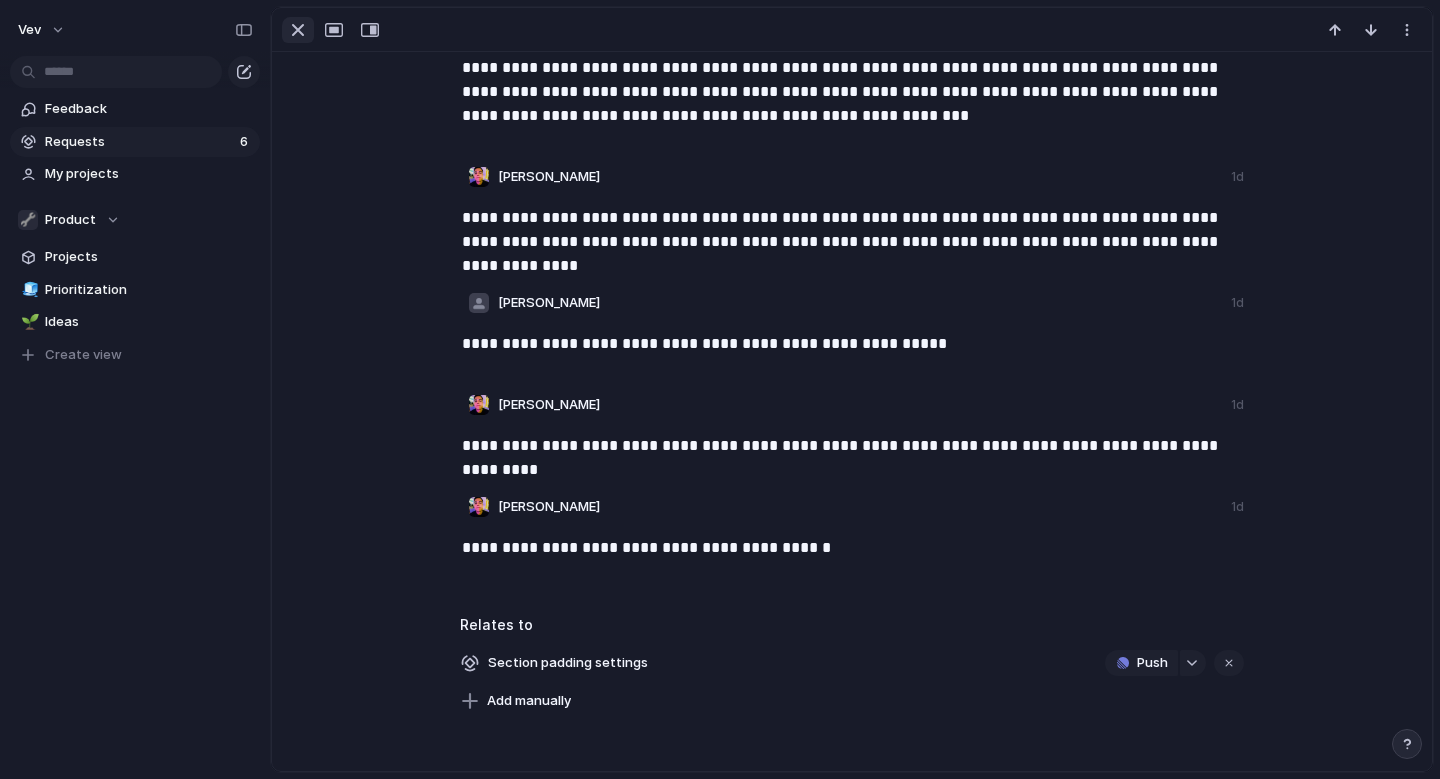 click at bounding box center (298, 30) 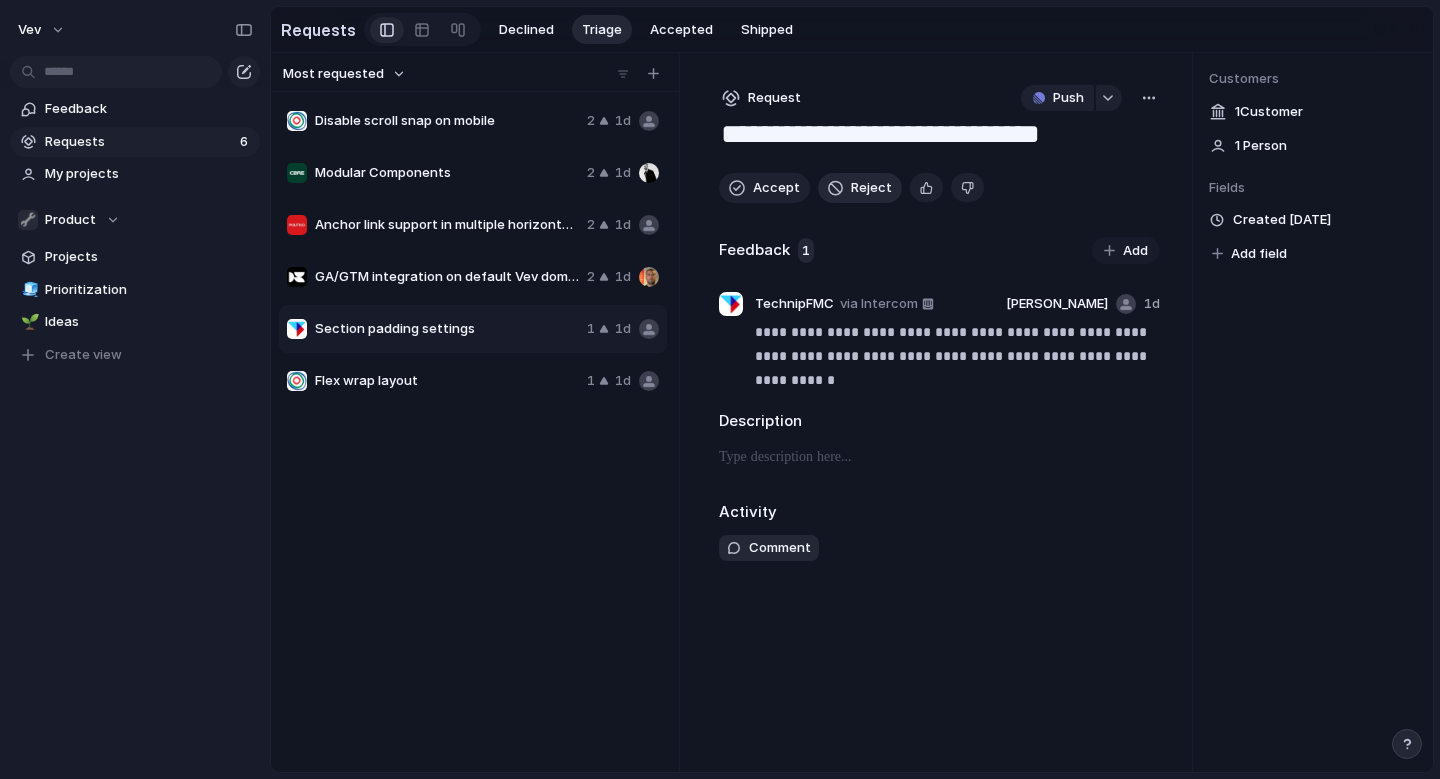 click on "Reject" at bounding box center (871, 188) 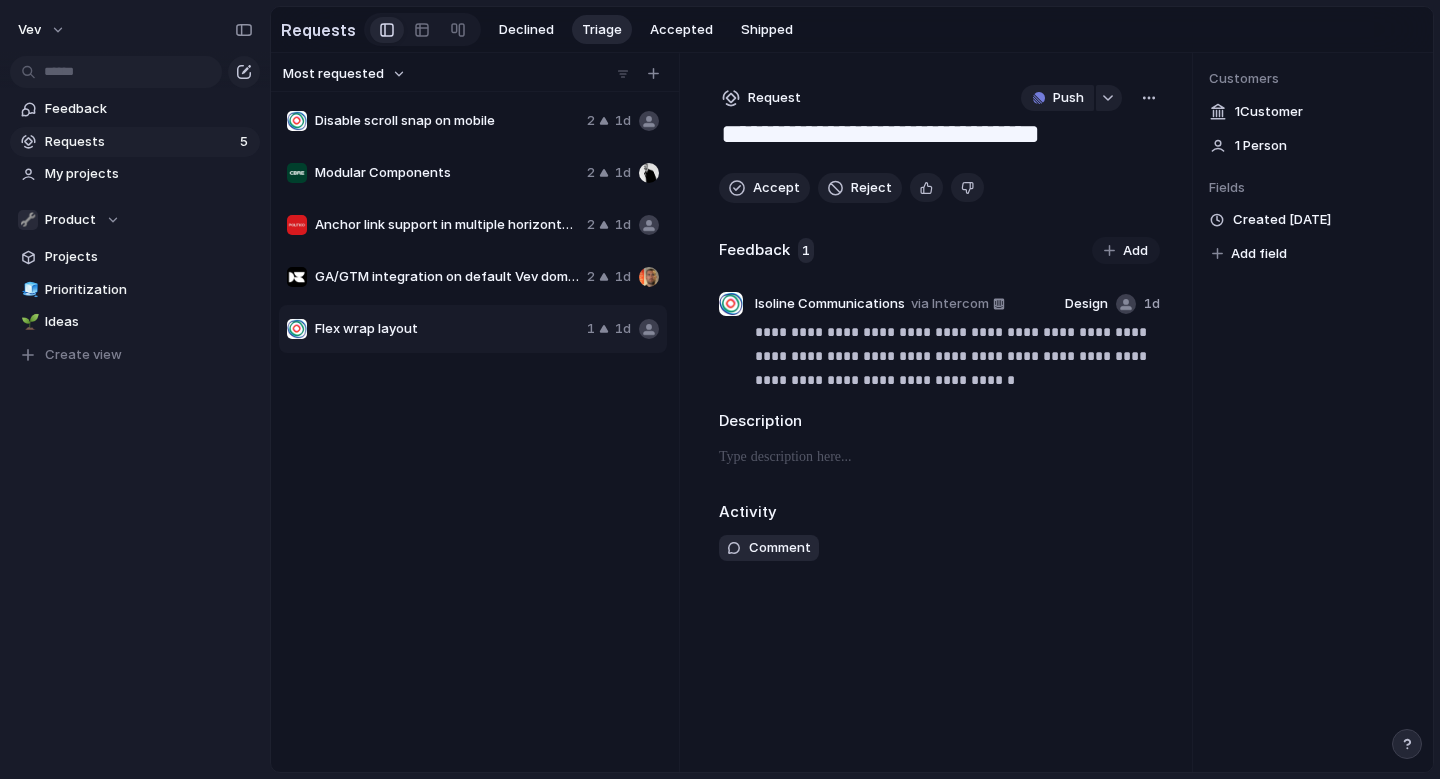 click on "GA/GTM integration on default Vev domain" at bounding box center [447, 277] 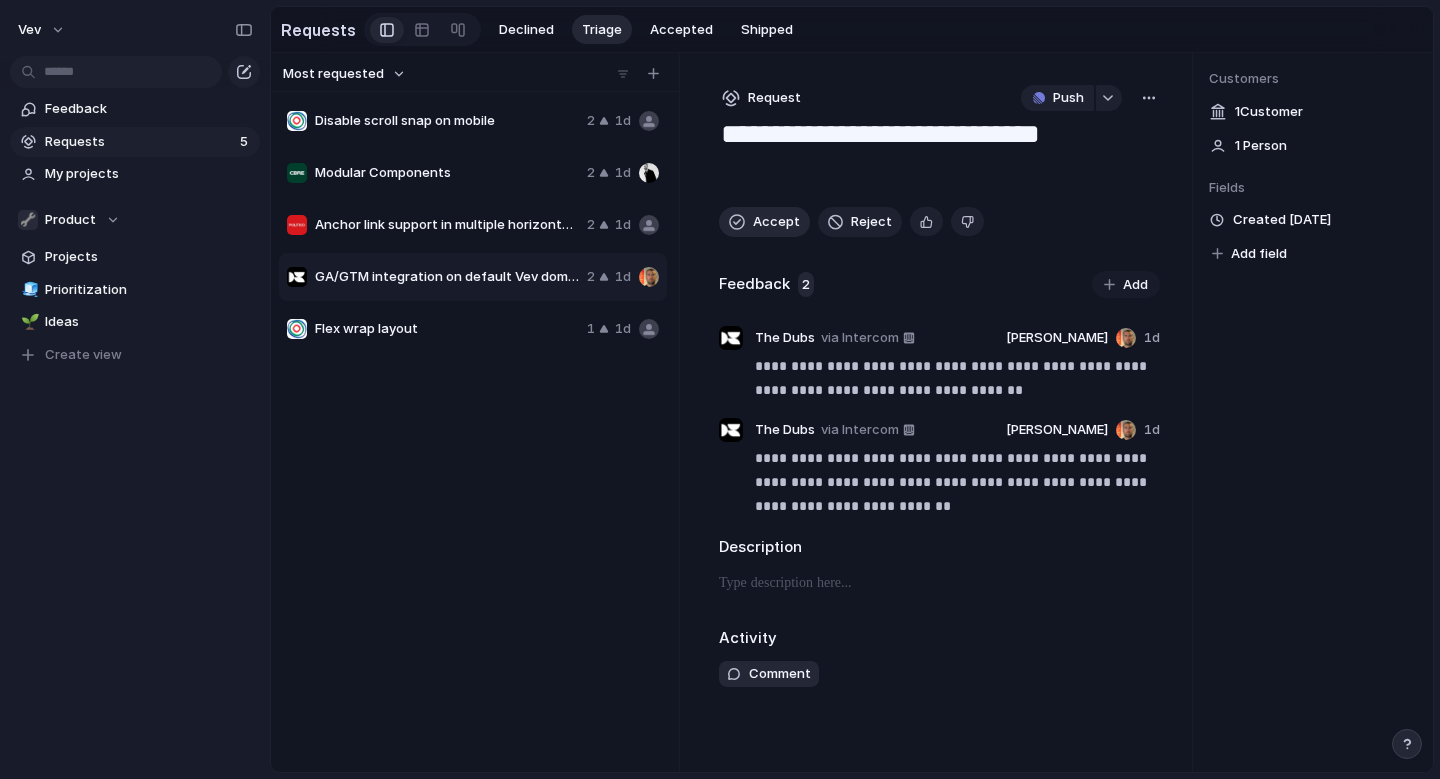 click on "Accept" at bounding box center (776, 222) 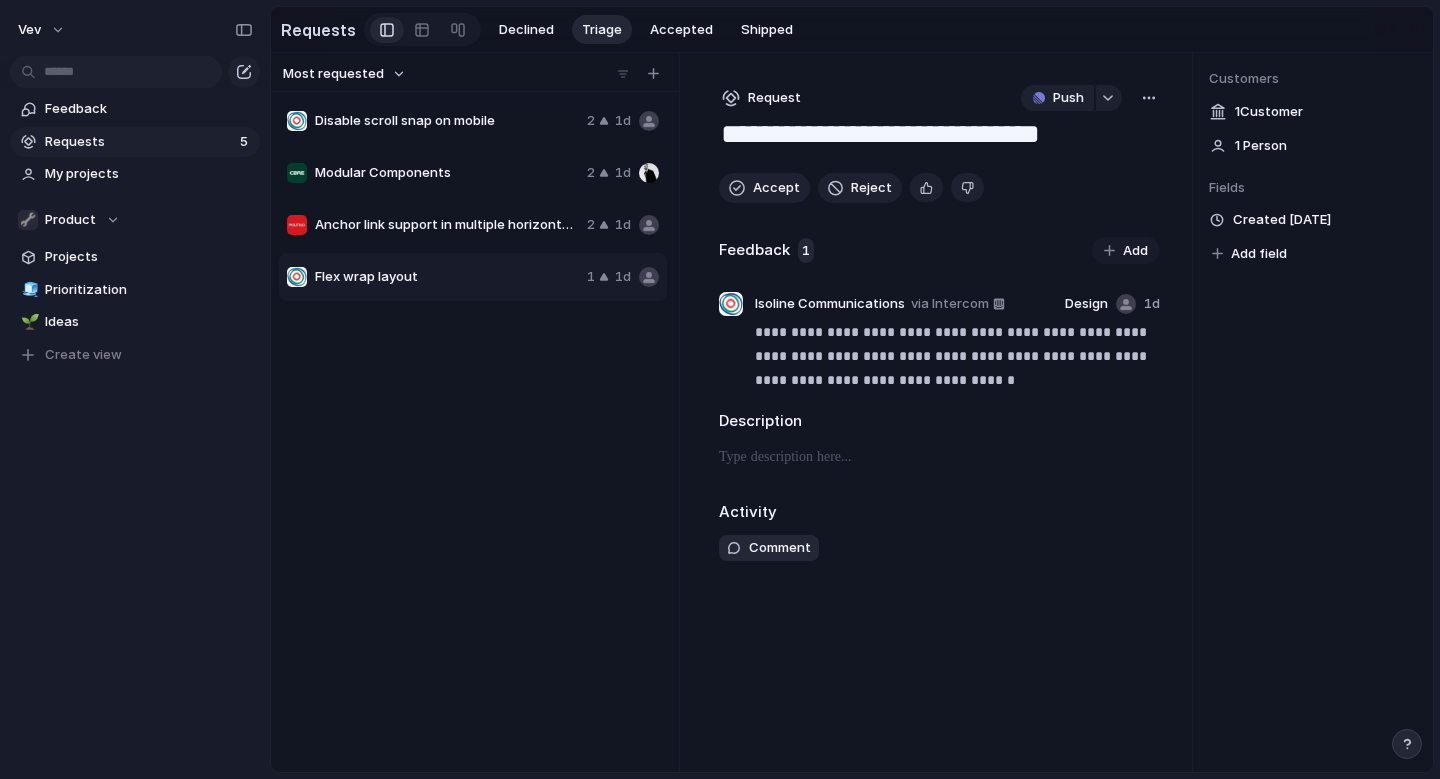 click on "Anchor link support in multiple horizontal scroll sections" at bounding box center [447, 225] 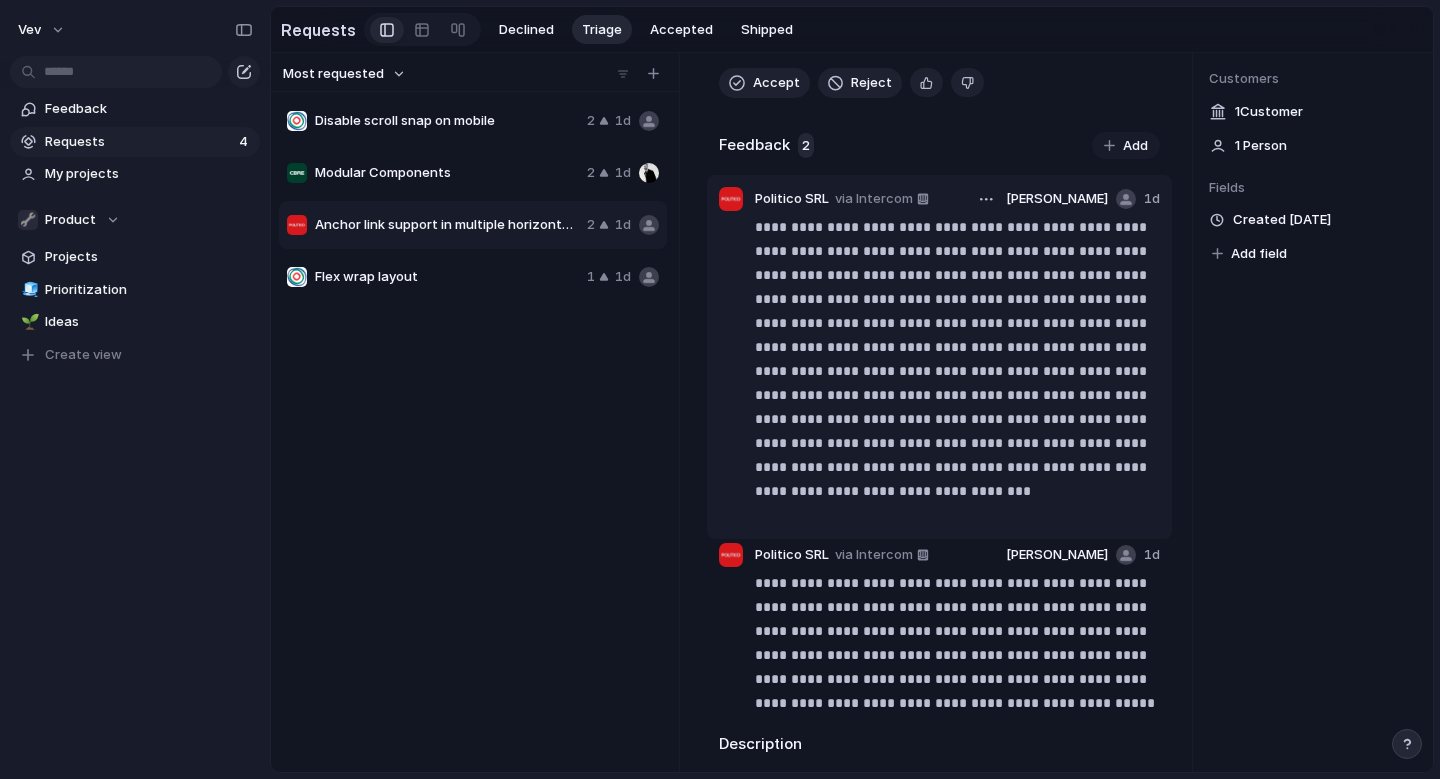 scroll, scrollTop: 0, scrollLeft: 0, axis: both 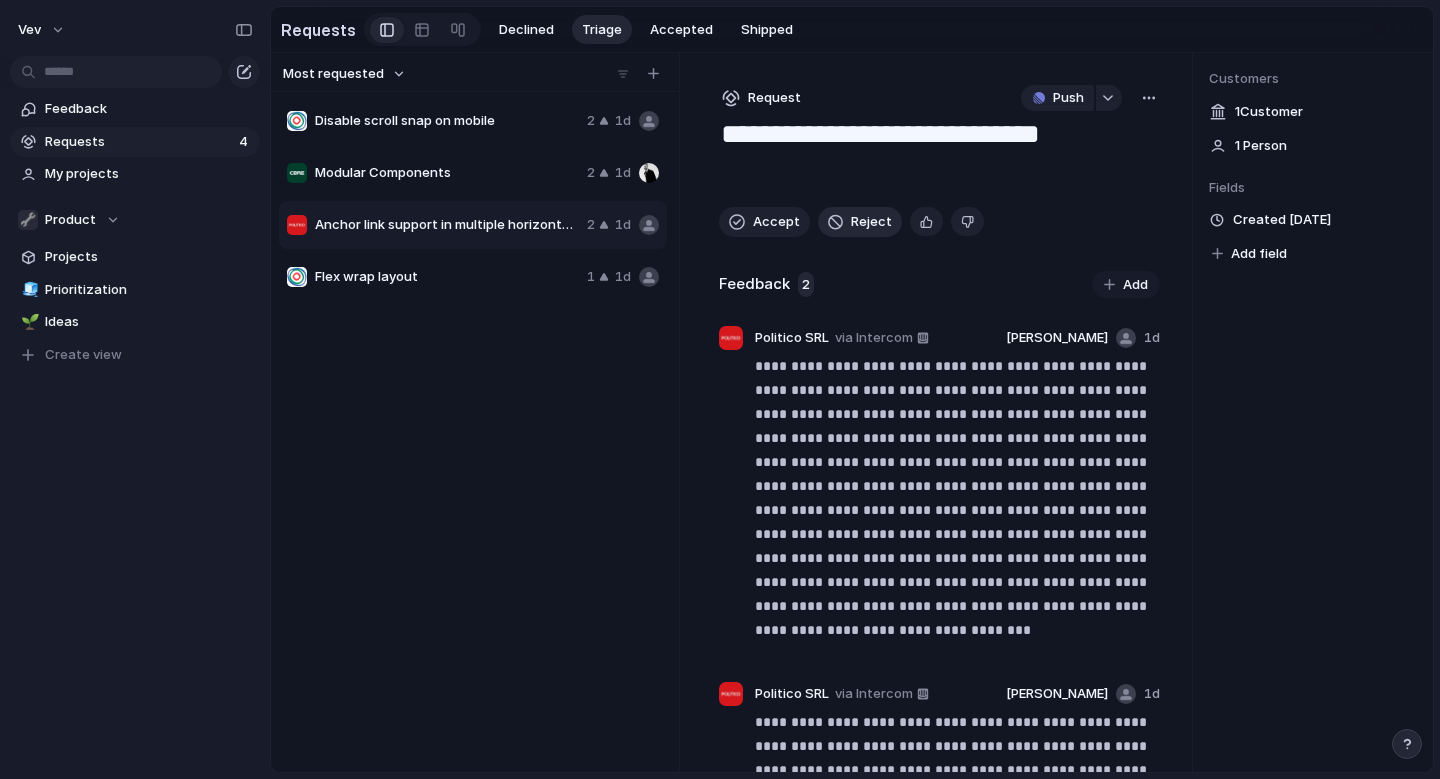 click on "Reject" at bounding box center (871, 222) 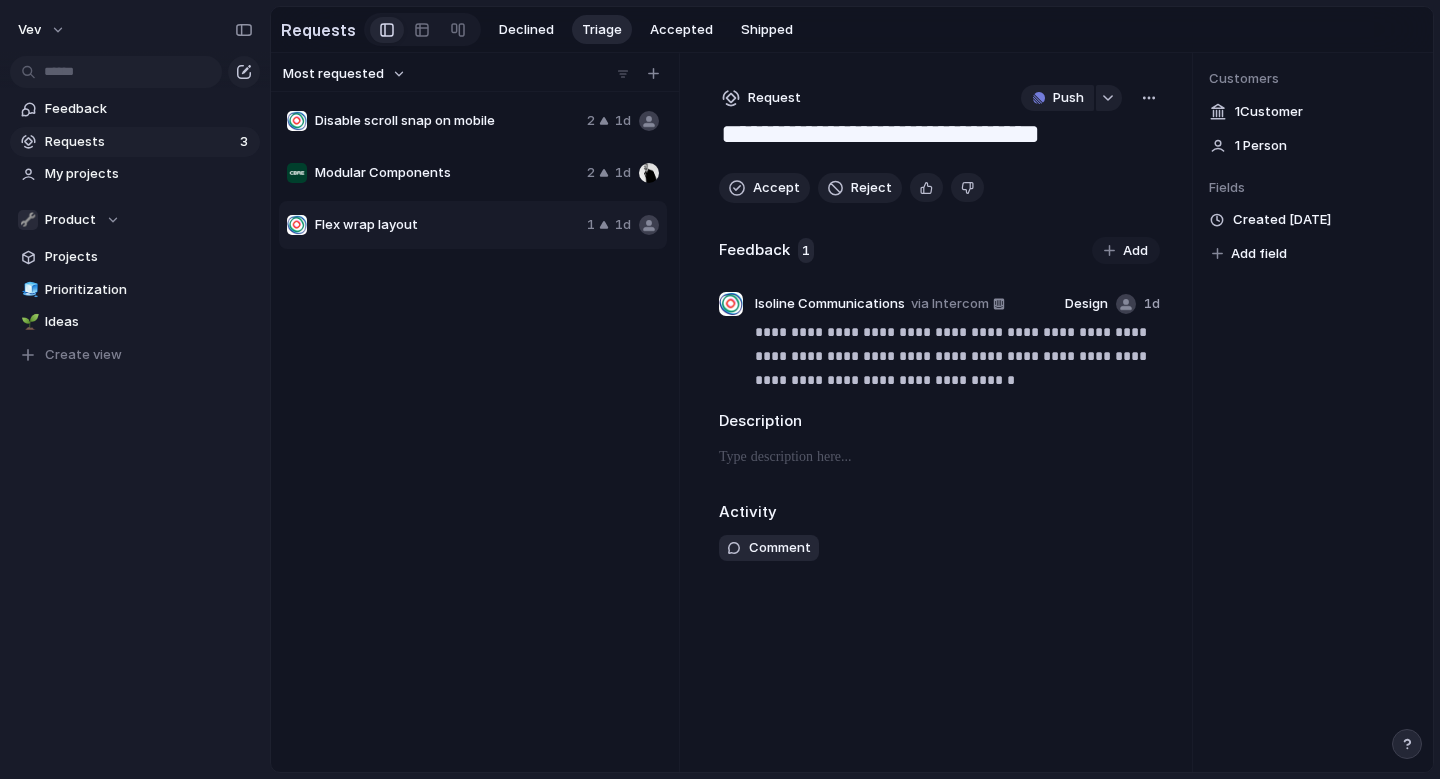 click on "Modular Components" at bounding box center [447, 173] 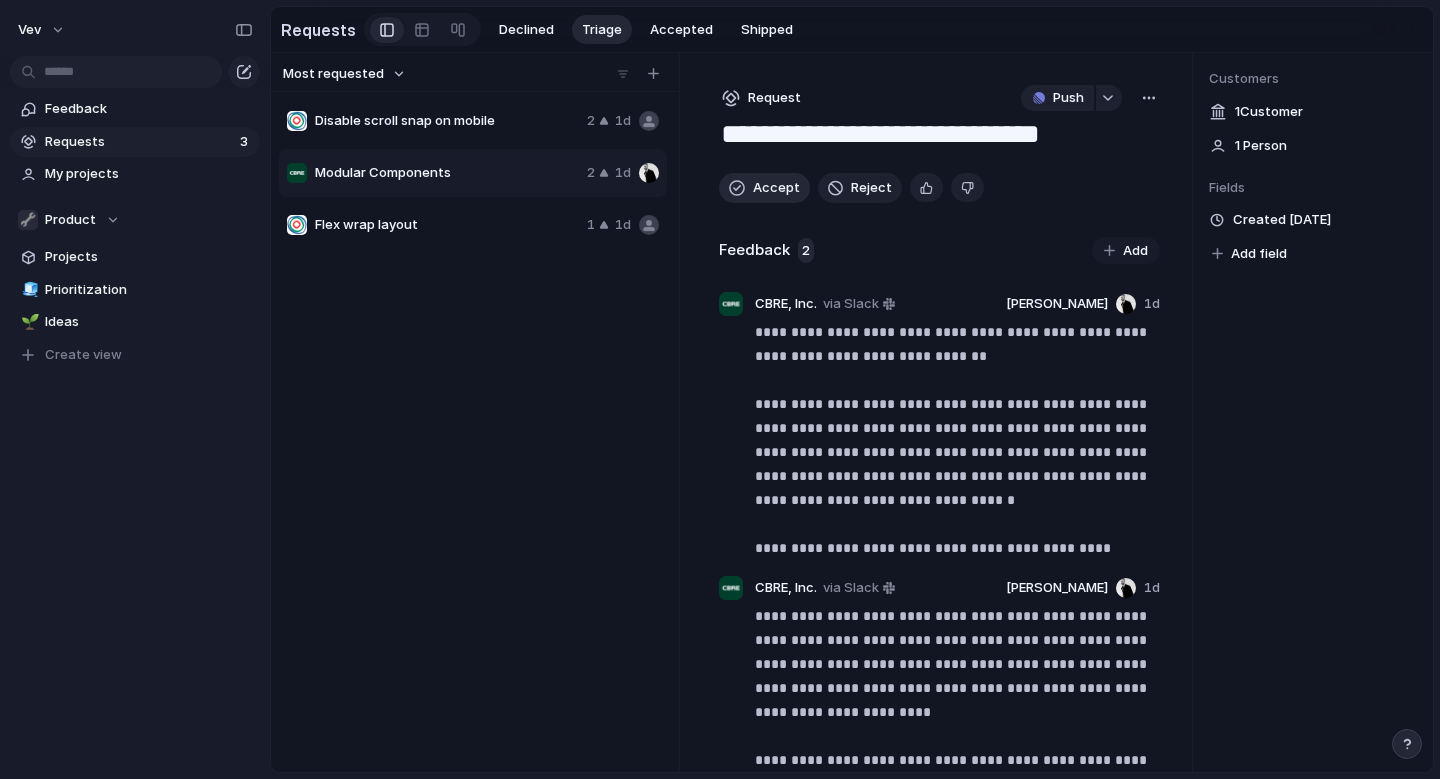 click on "Accept" at bounding box center (776, 188) 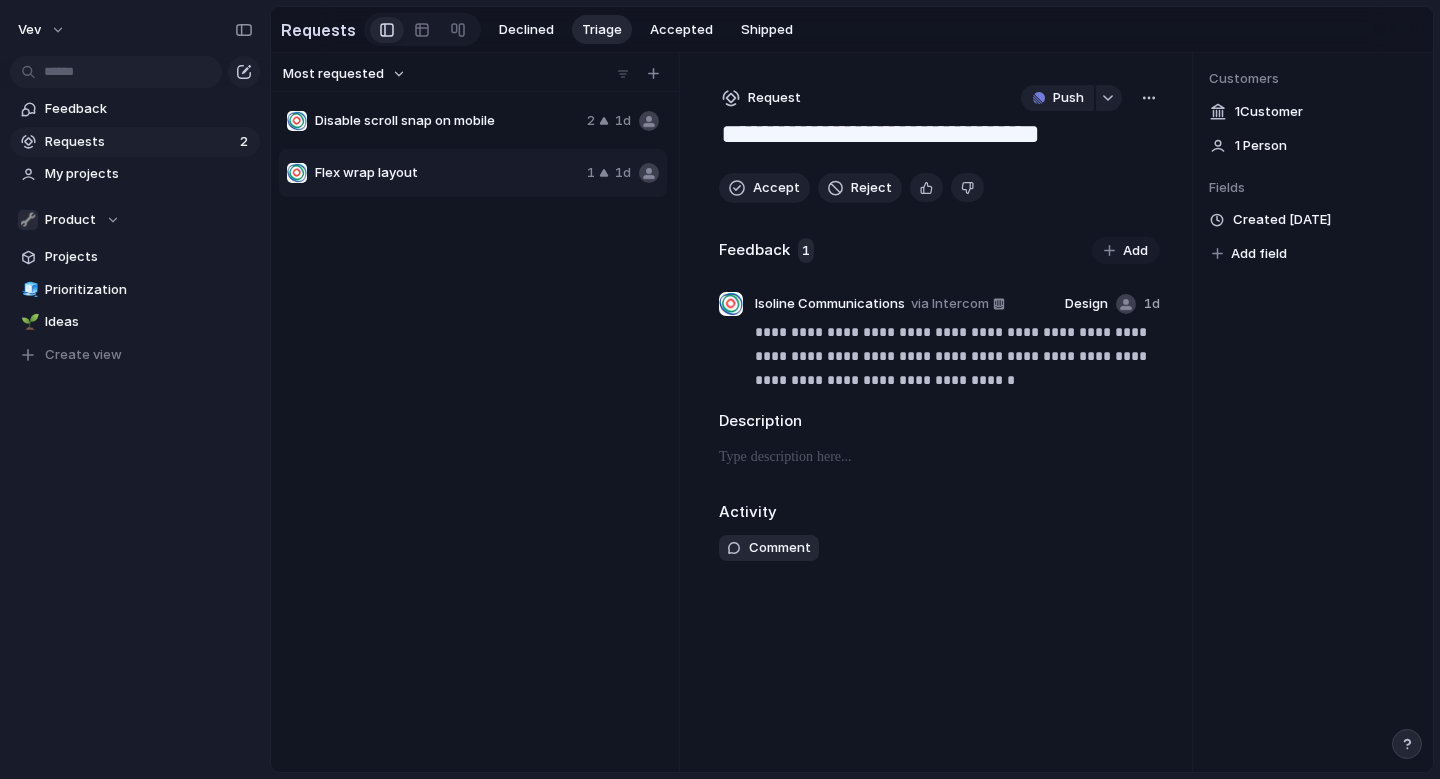 click on "Disable scroll snap on mobile" at bounding box center [447, 121] 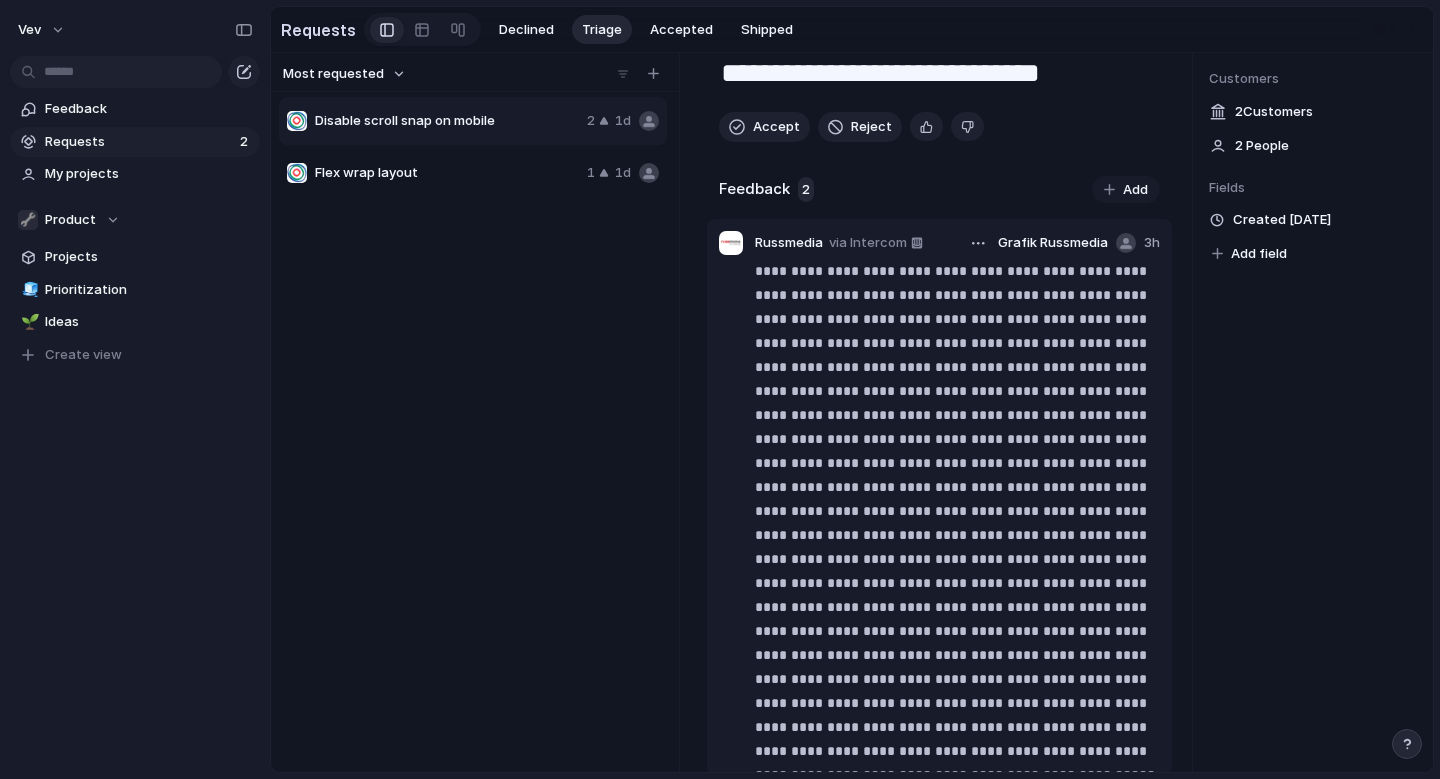 scroll, scrollTop: 0, scrollLeft: 0, axis: both 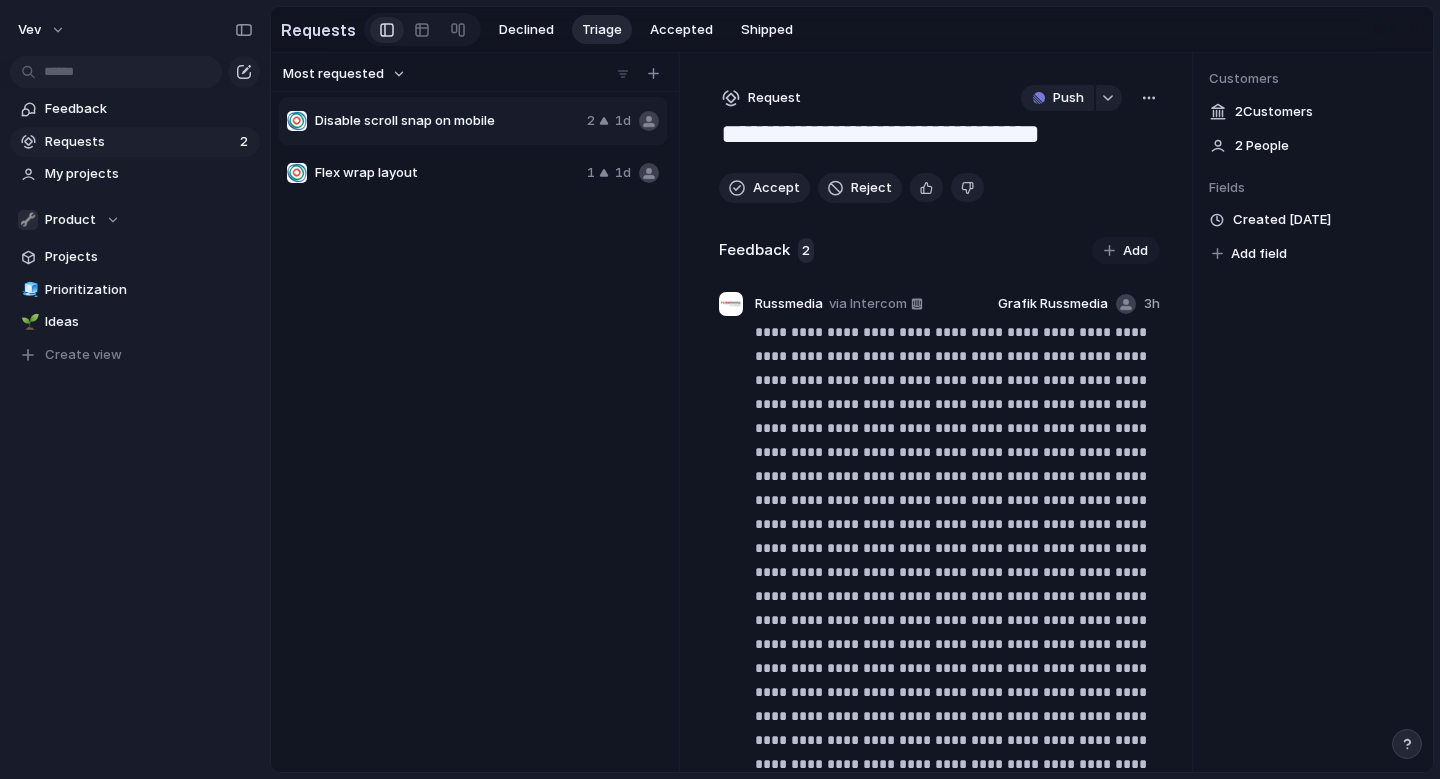 click on "**********" at bounding box center [939, 136] 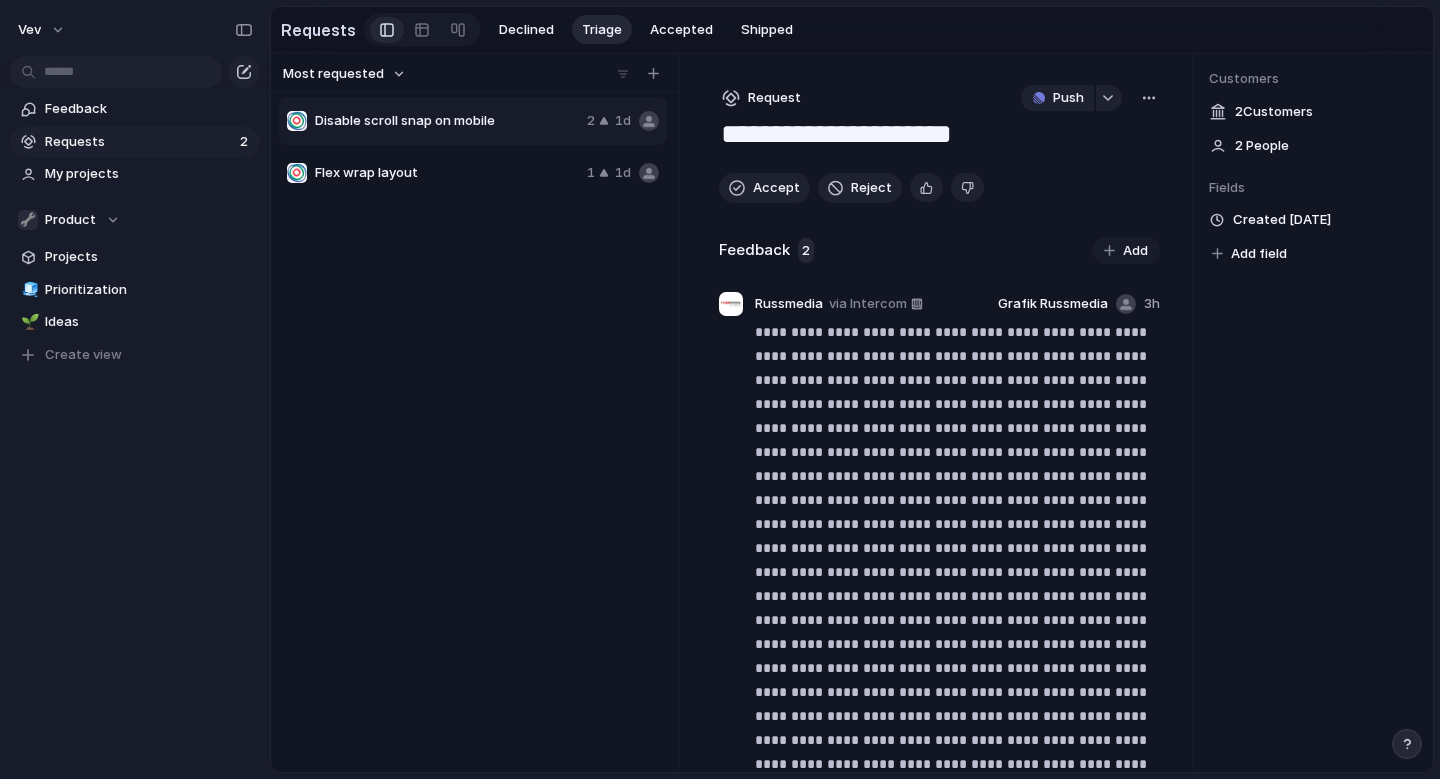 drag, startPoint x: 868, startPoint y: 137, endPoint x: 1048, endPoint y: 136, distance: 180.00278 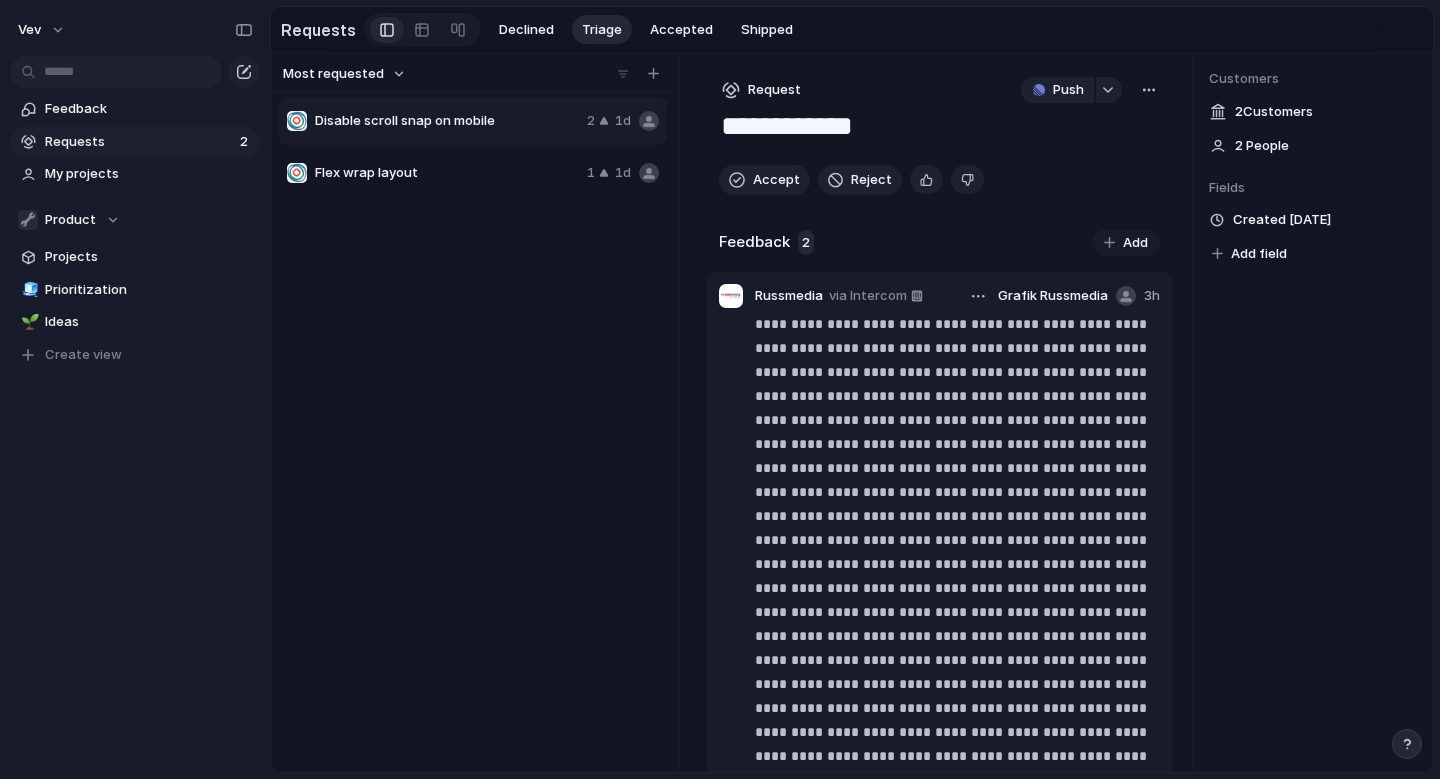scroll, scrollTop: 0, scrollLeft: 0, axis: both 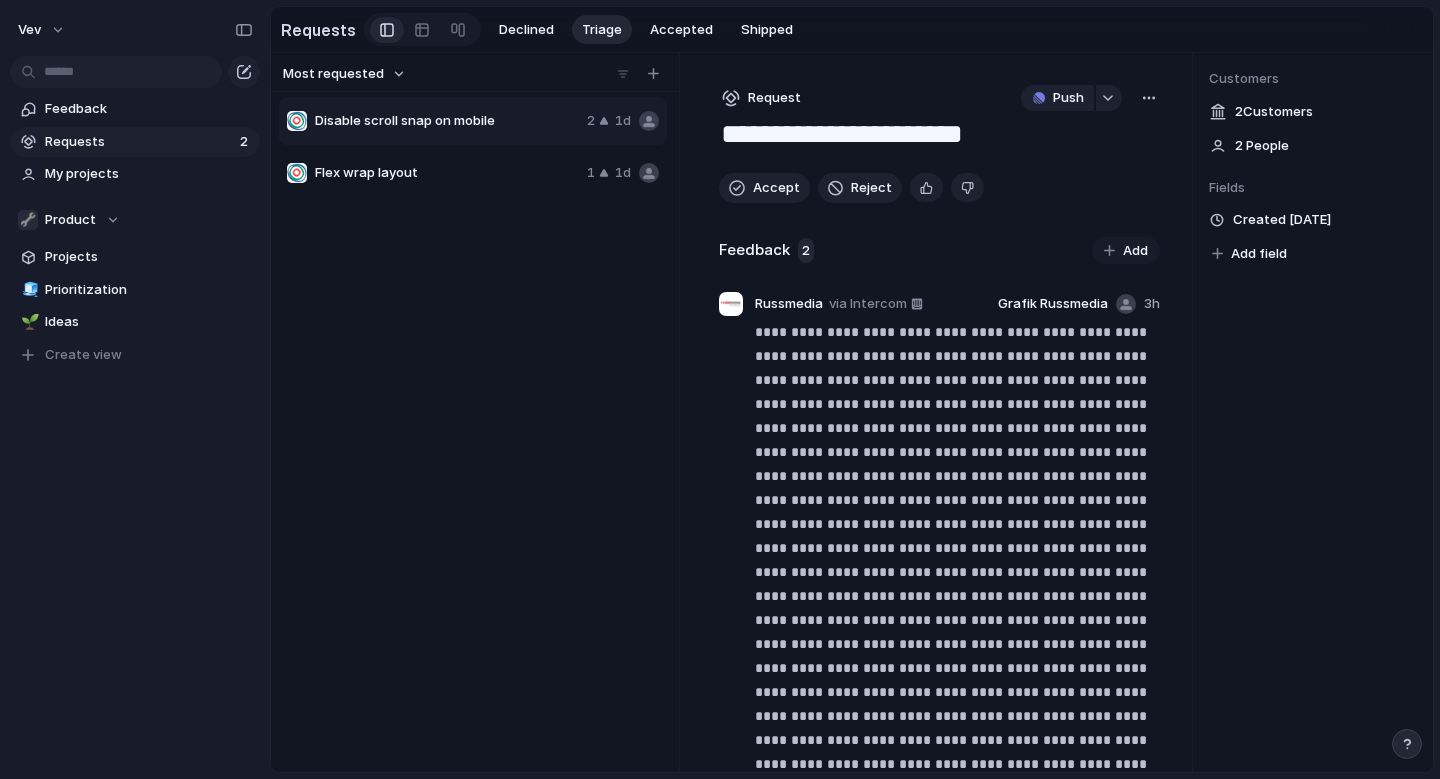 click on "**********" at bounding box center (939, 136) 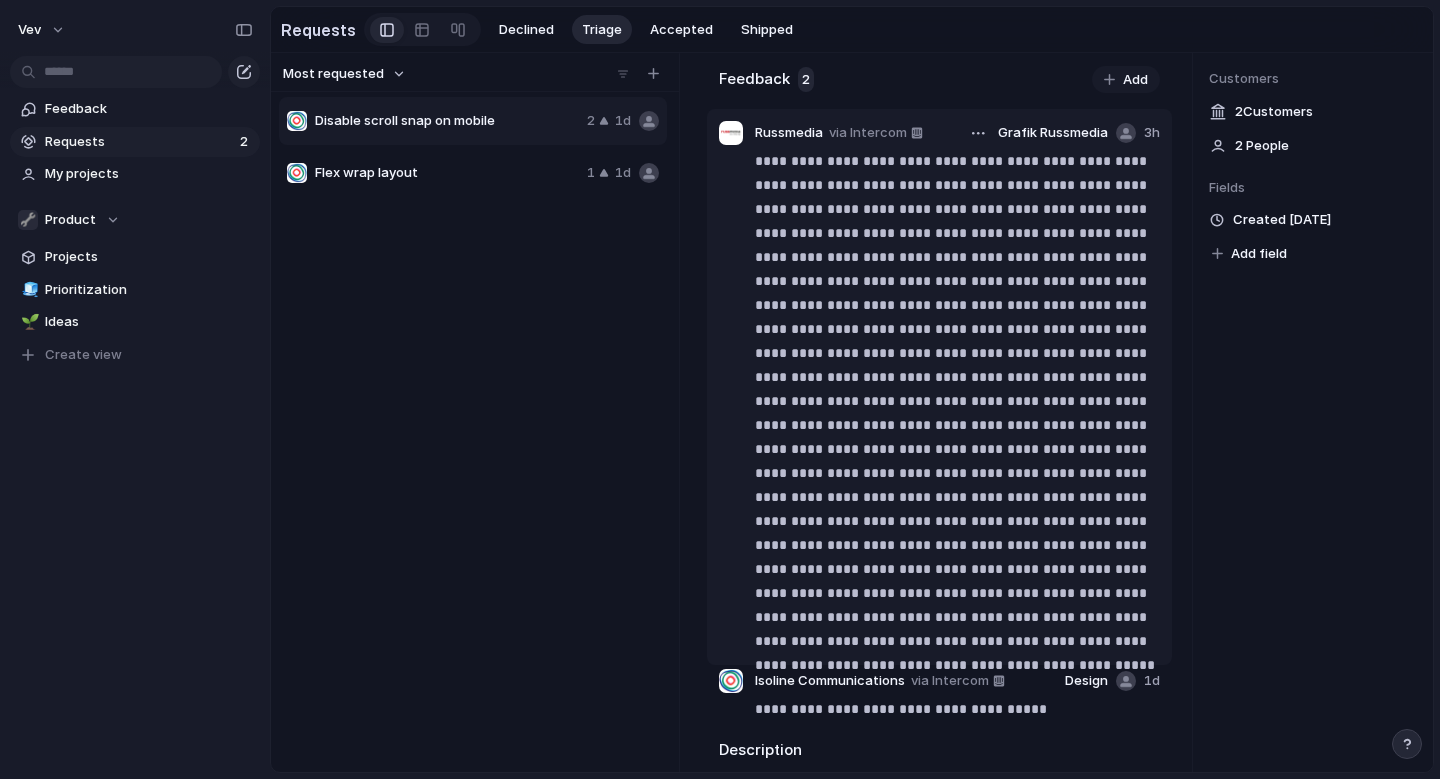 scroll, scrollTop: 0, scrollLeft: 0, axis: both 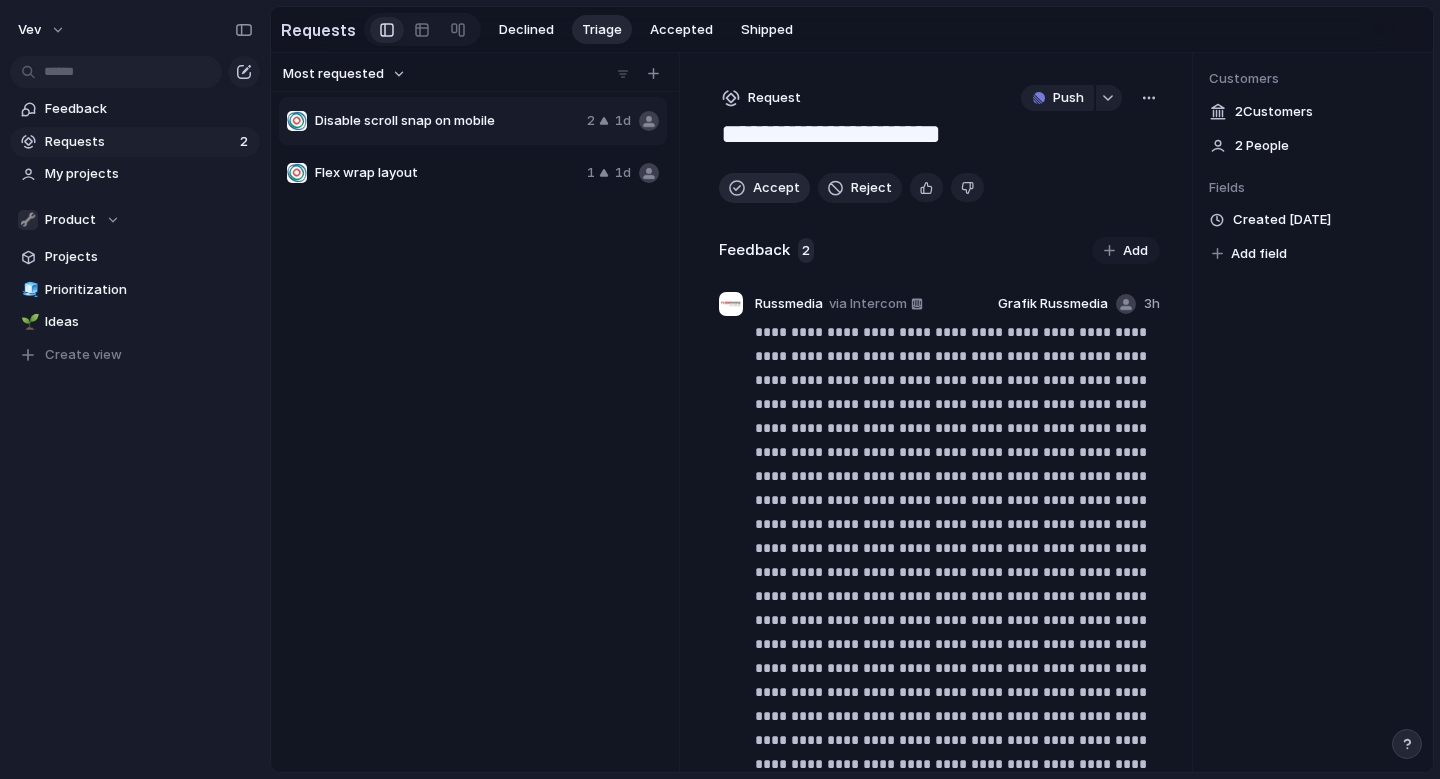type on "**********" 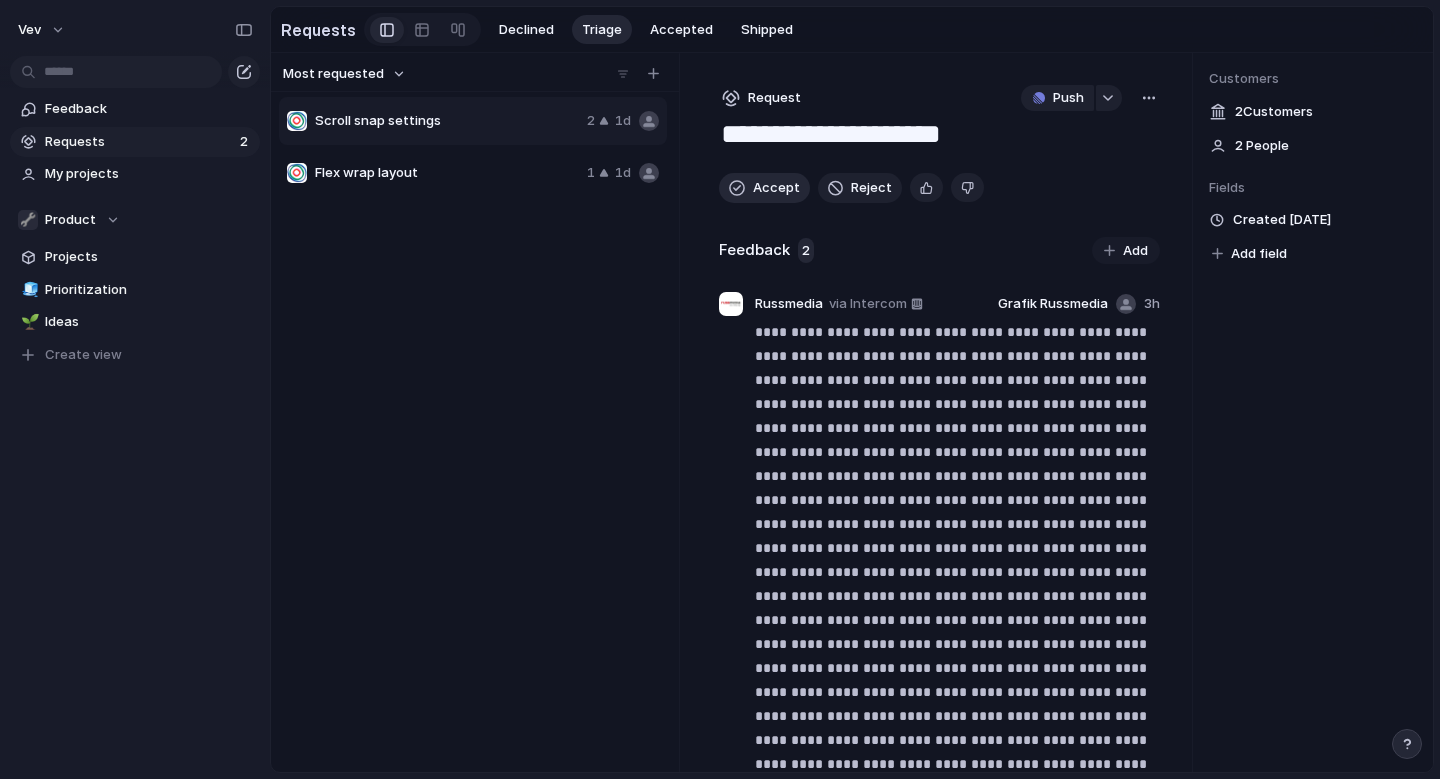 click on "Accept Reject" at bounding box center (939, 188) 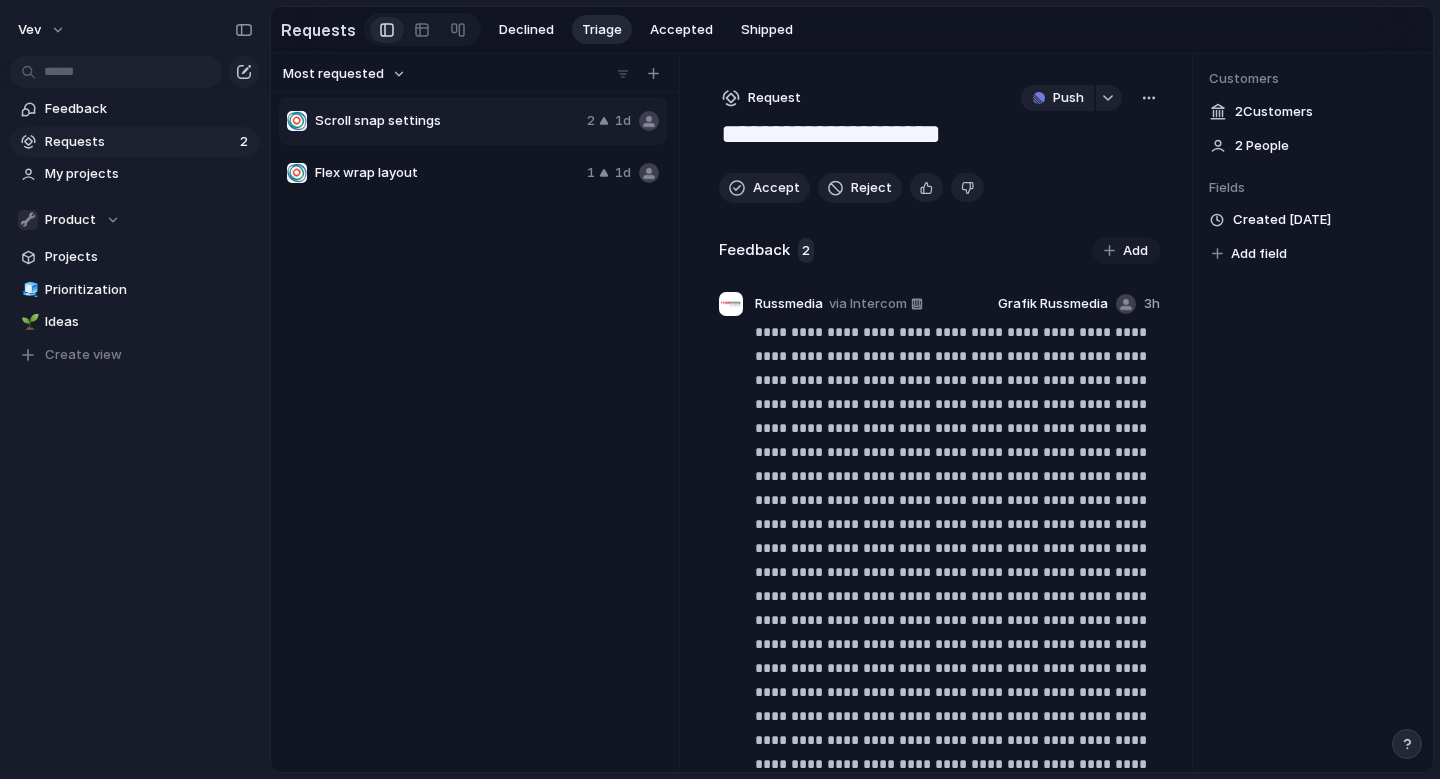 click on "Scroll snap settings 2 1d Flex wrap layout 1 1d" at bounding box center [475, 431] 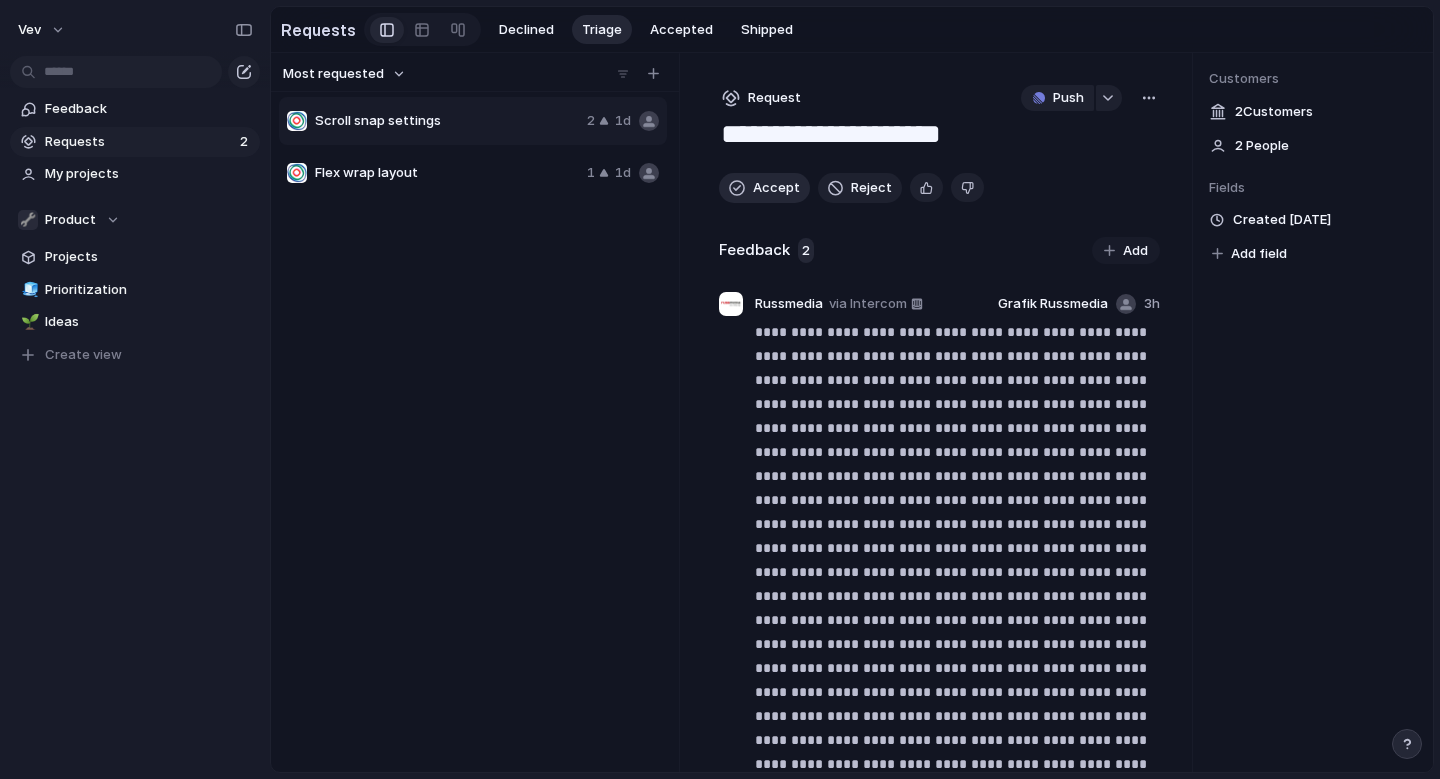 click on "Accept" at bounding box center (776, 188) 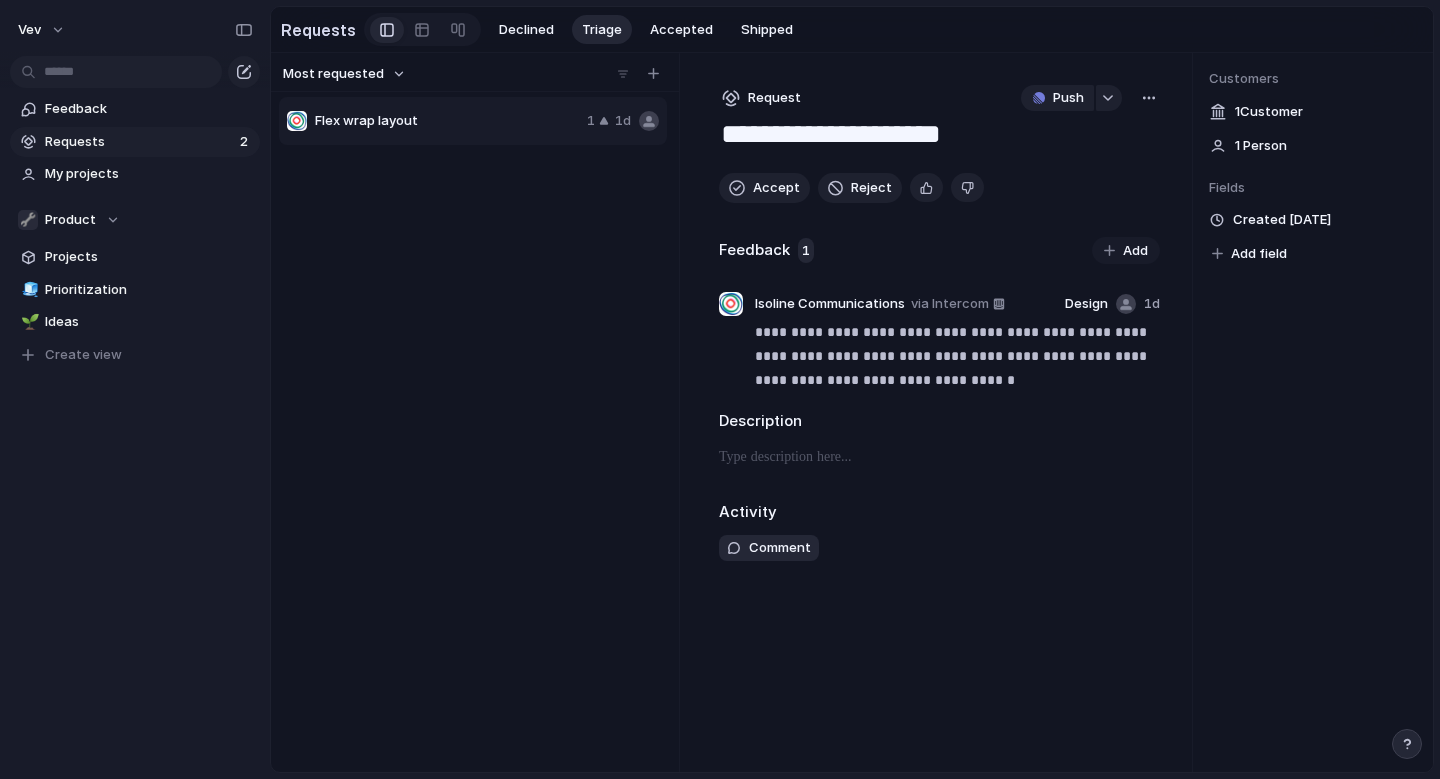 click on "Flex wrap layout 1 1d" at bounding box center [473, 121] 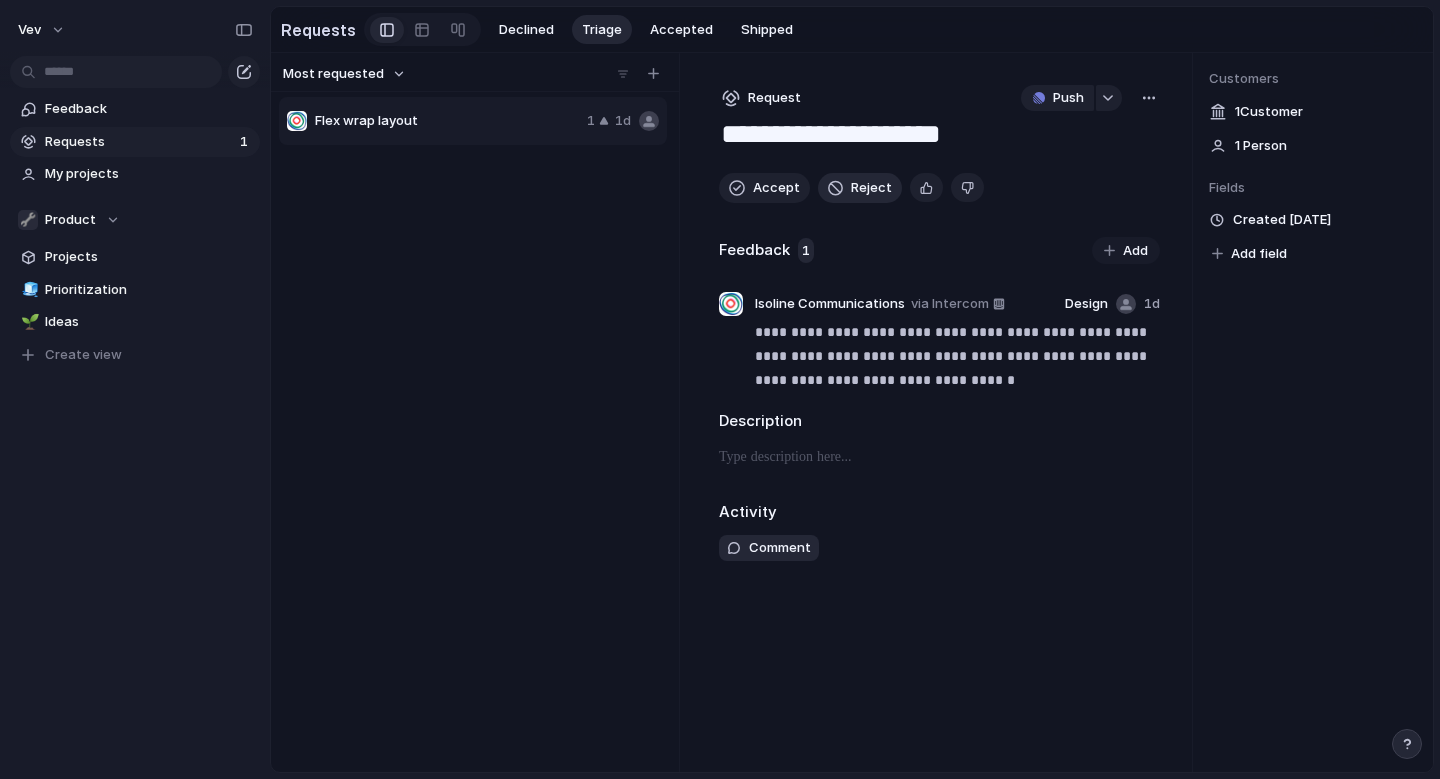 click on "Reject" at bounding box center (871, 188) 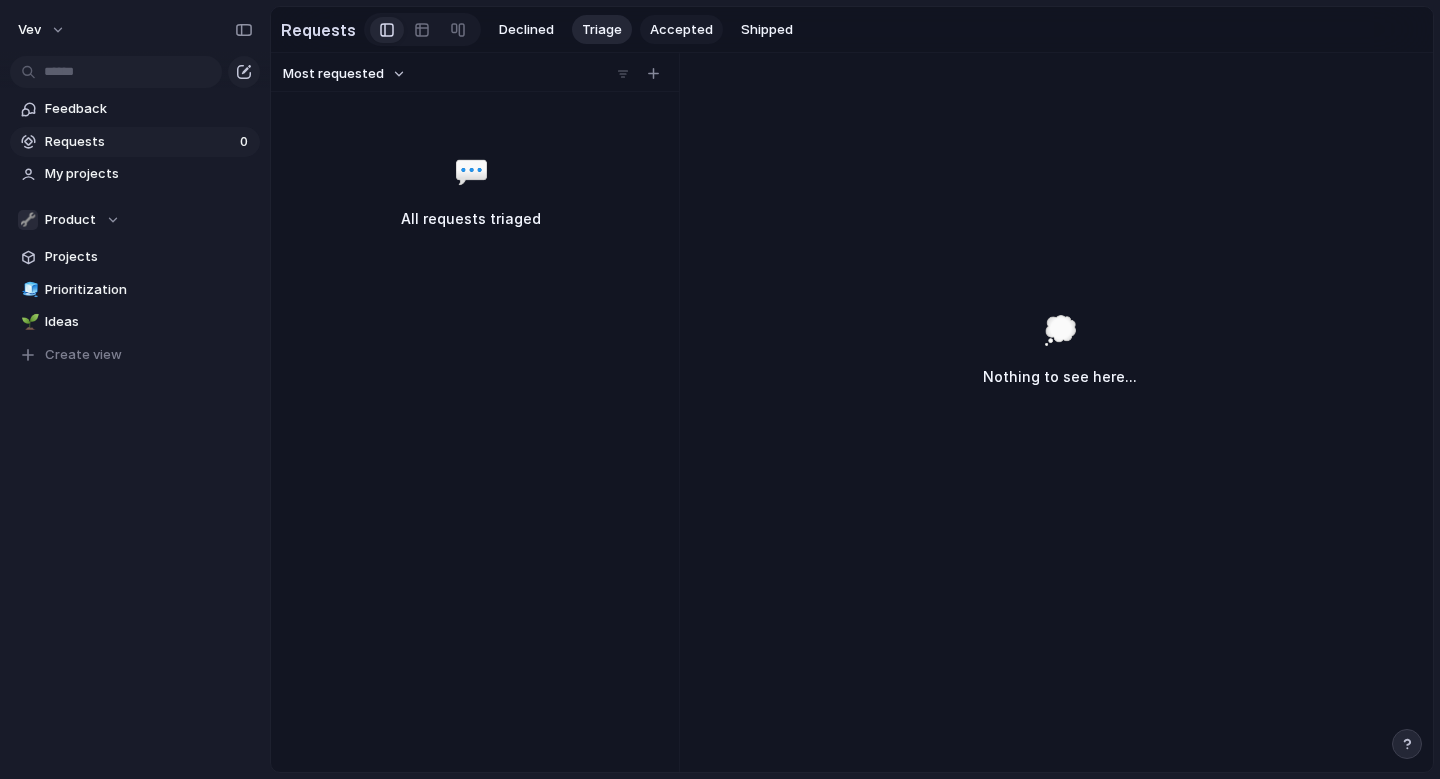 click on "Accepted" at bounding box center [681, 30] 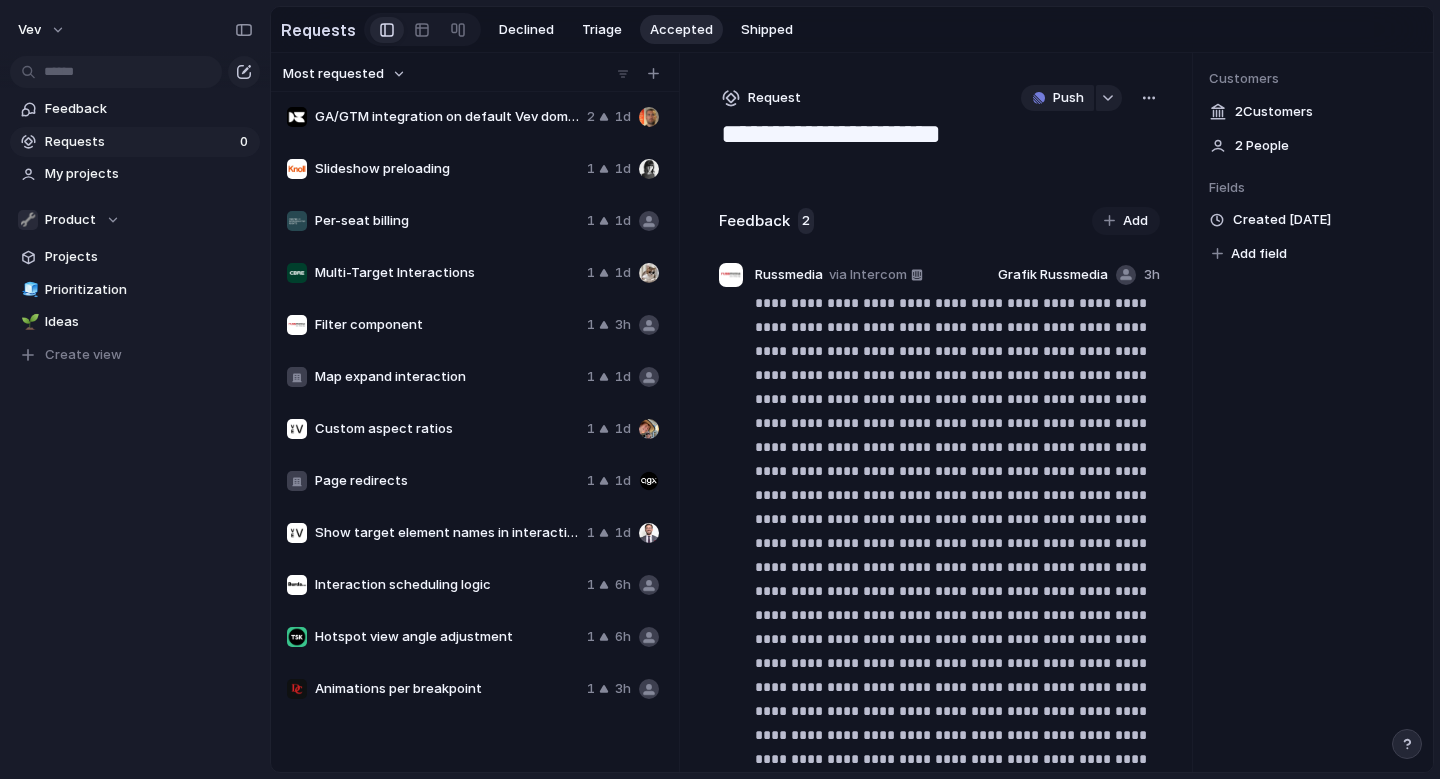 scroll, scrollTop: 0, scrollLeft: 0, axis: both 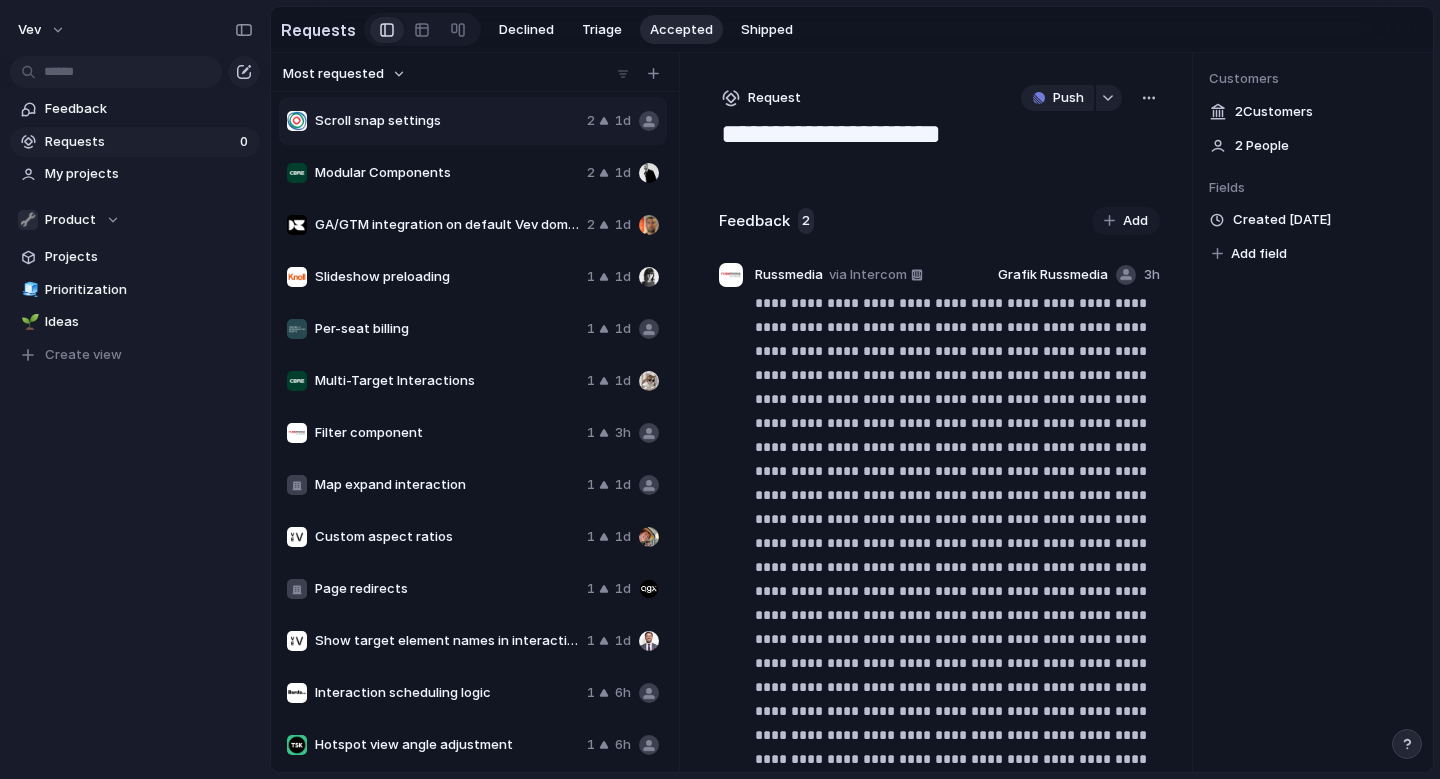 click on "Requests" at bounding box center (139, 142) 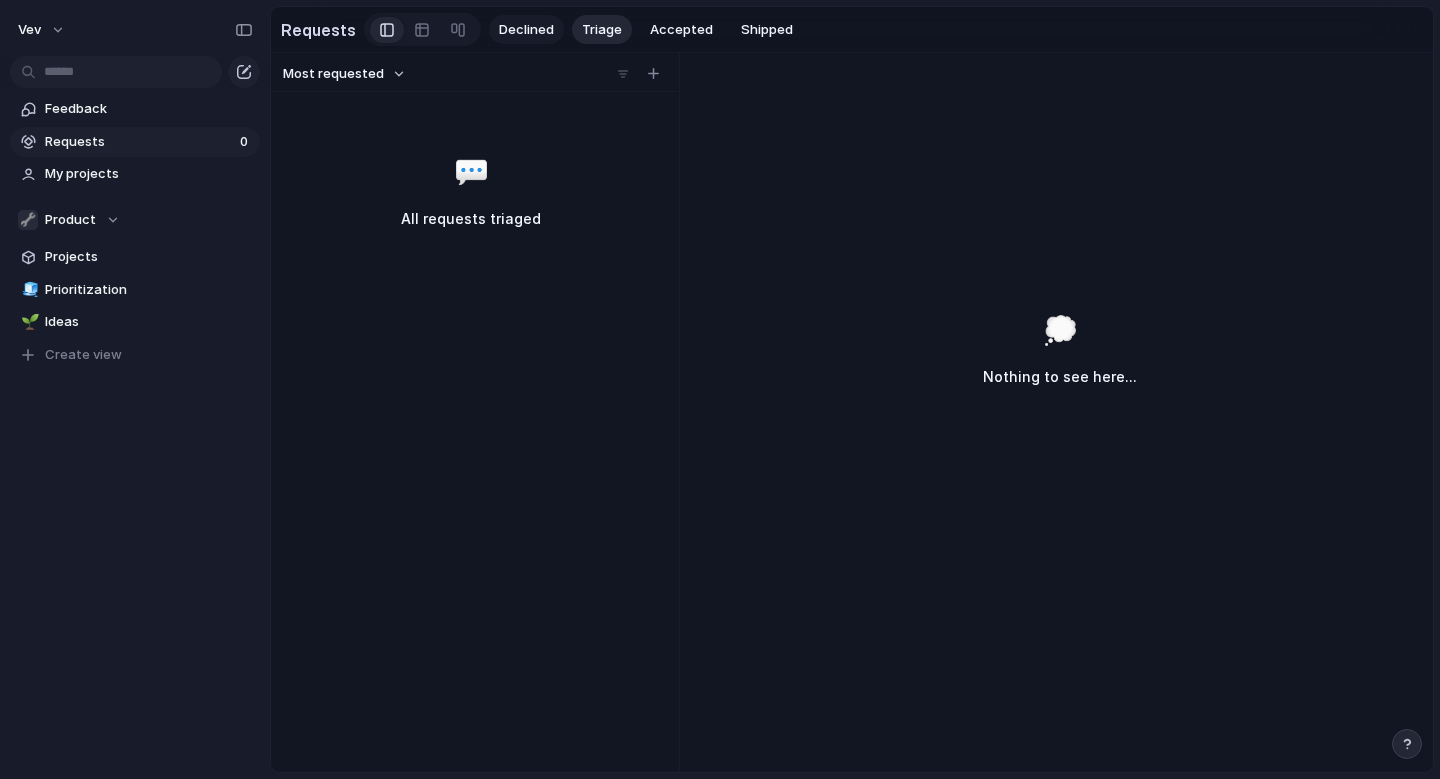 click on "Declined" at bounding box center [526, 30] 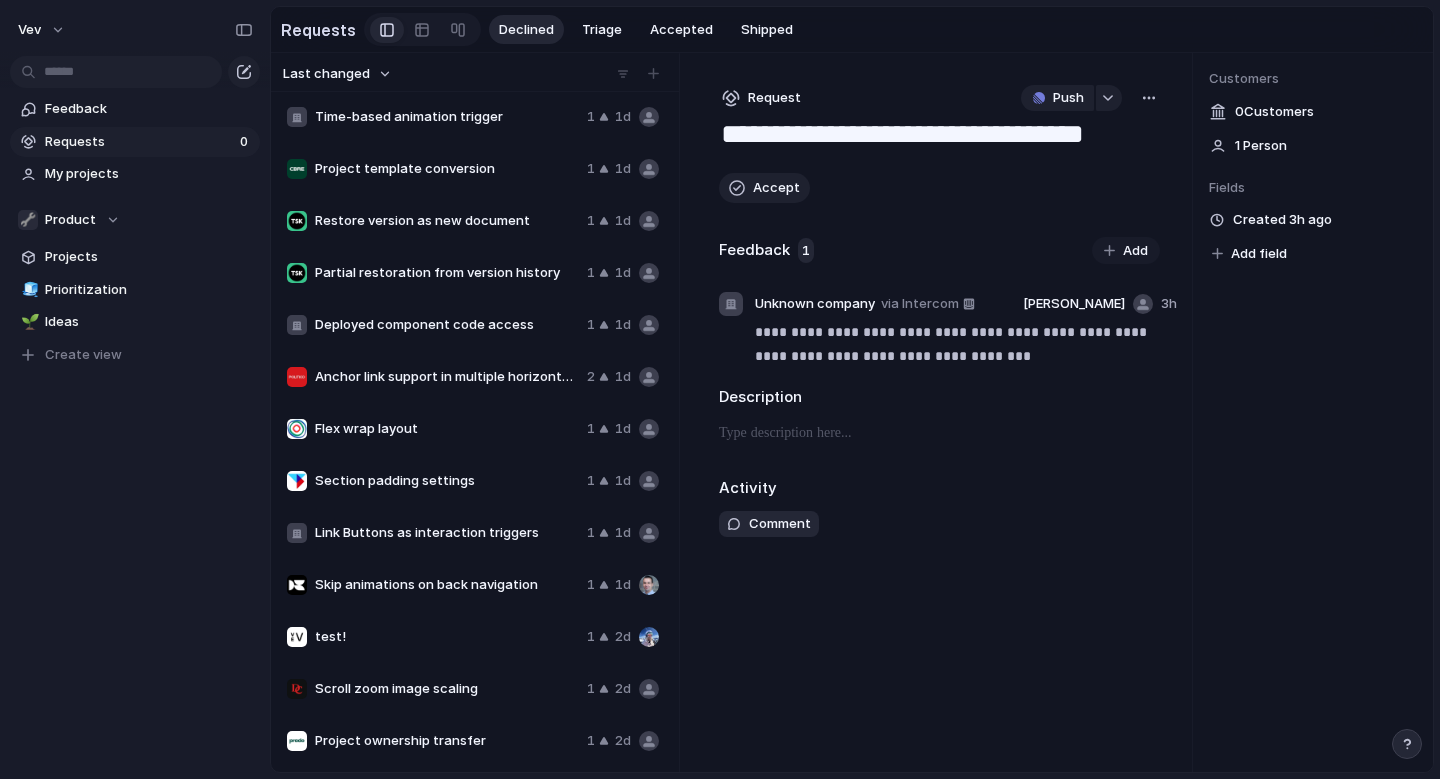 scroll, scrollTop: 0, scrollLeft: 0, axis: both 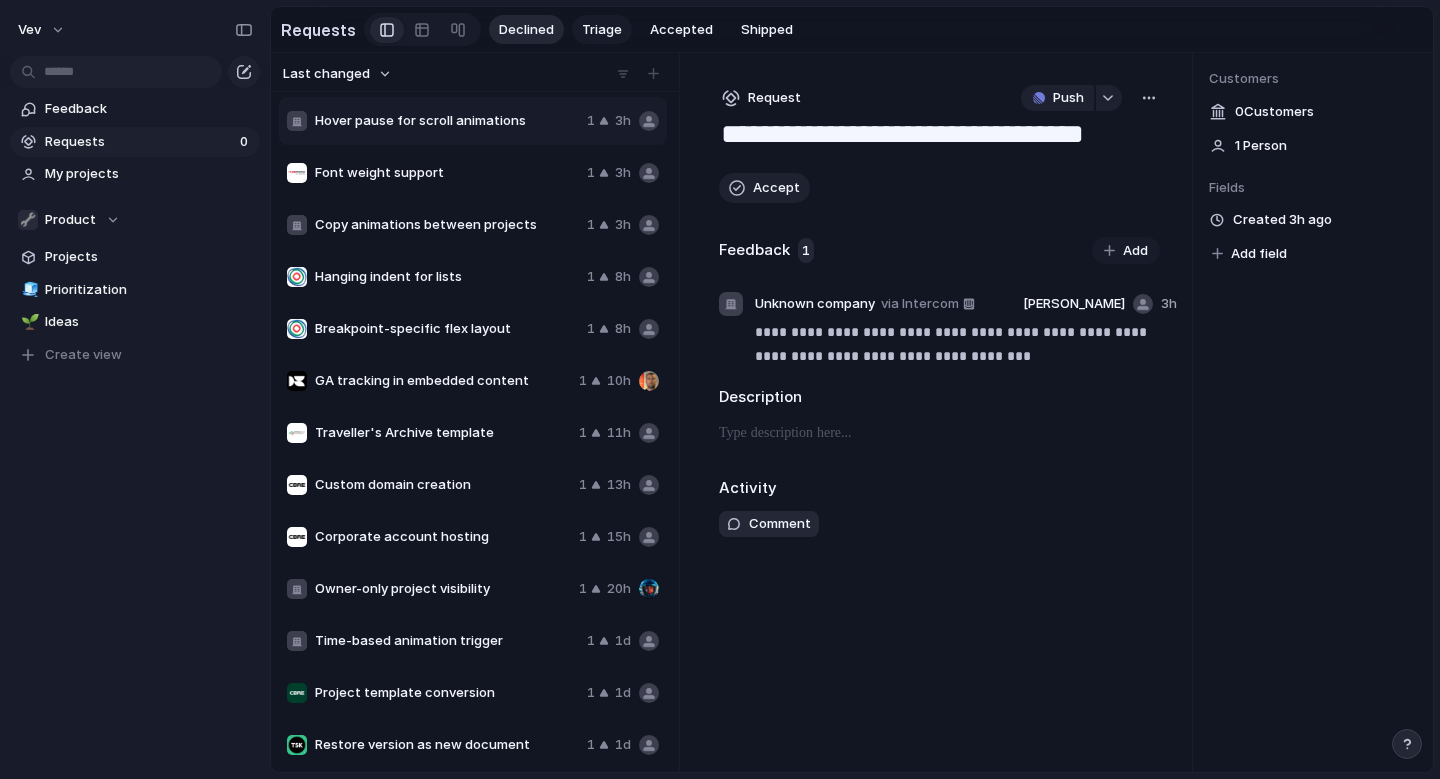 click on "Triage" at bounding box center [602, 30] 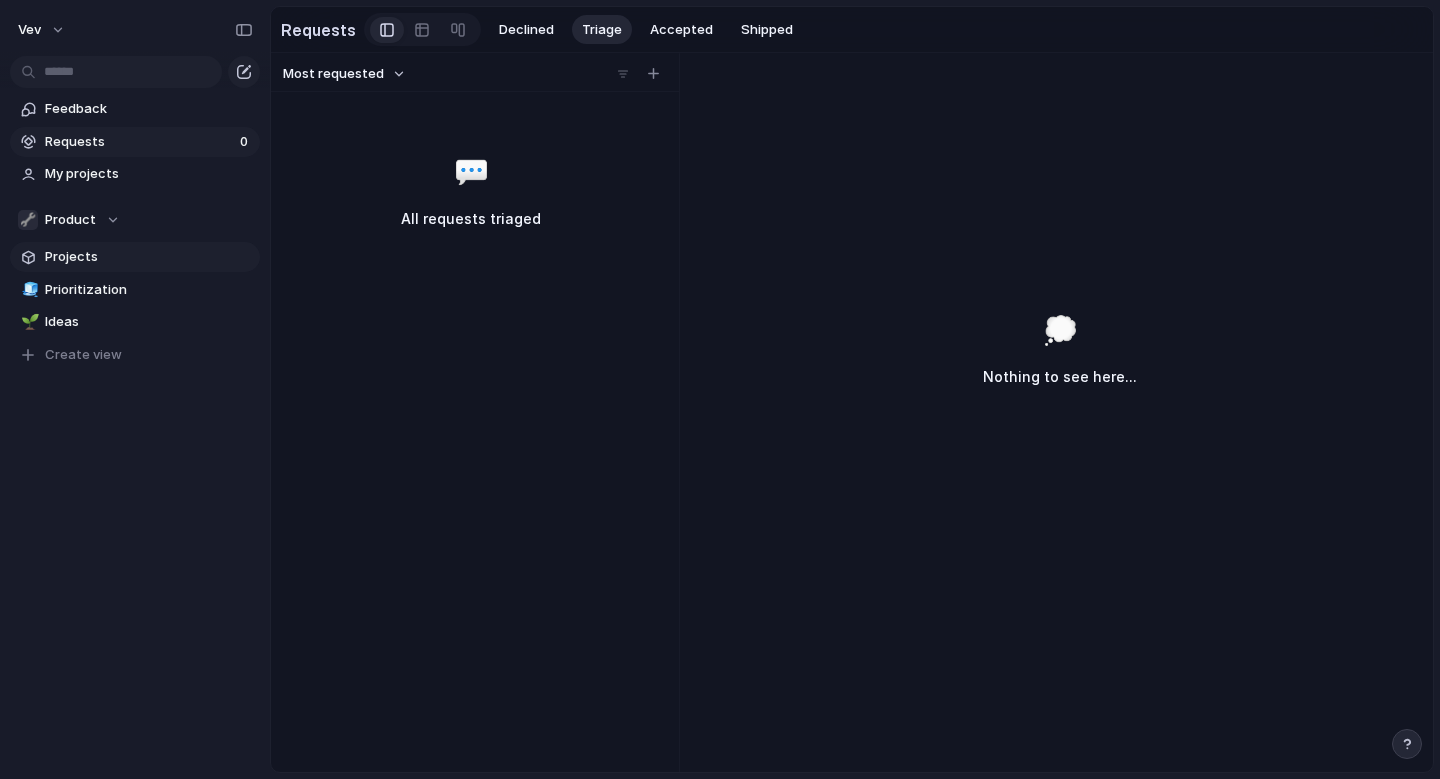 click on "Projects" at bounding box center (135, 257) 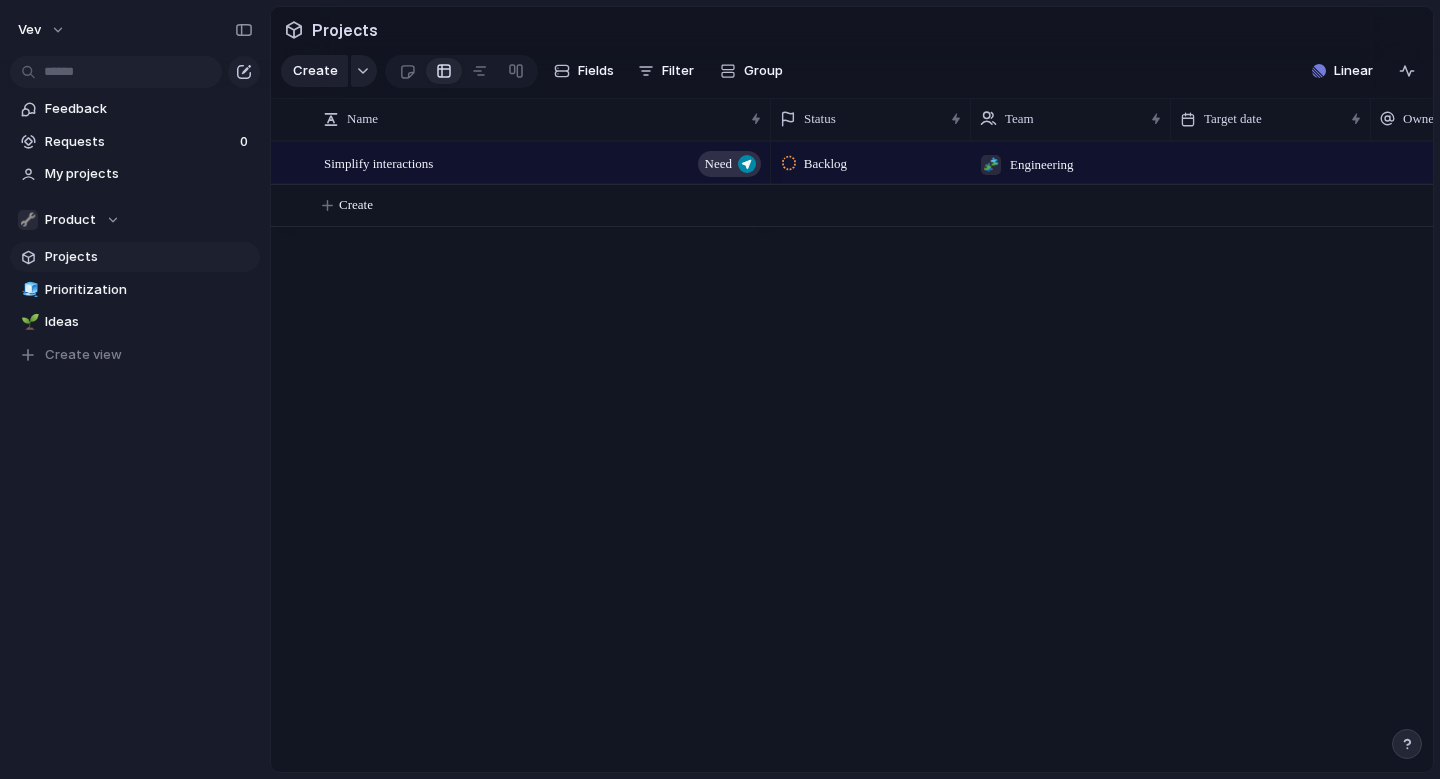 click on "Backlog 🧩 Engineering" at bounding box center (1102, 456) 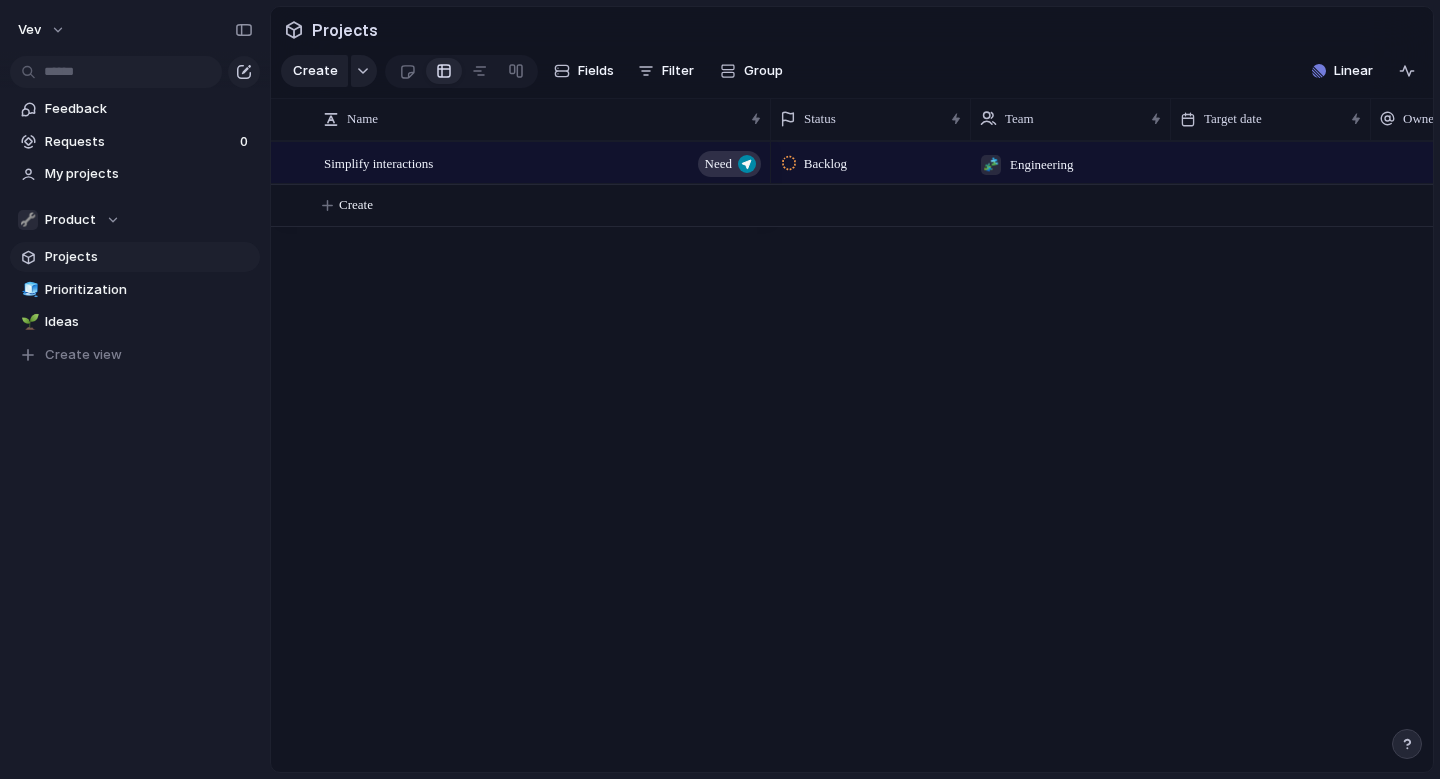 click on "Backlog 🧩 Engineering" at bounding box center (1102, 456) 